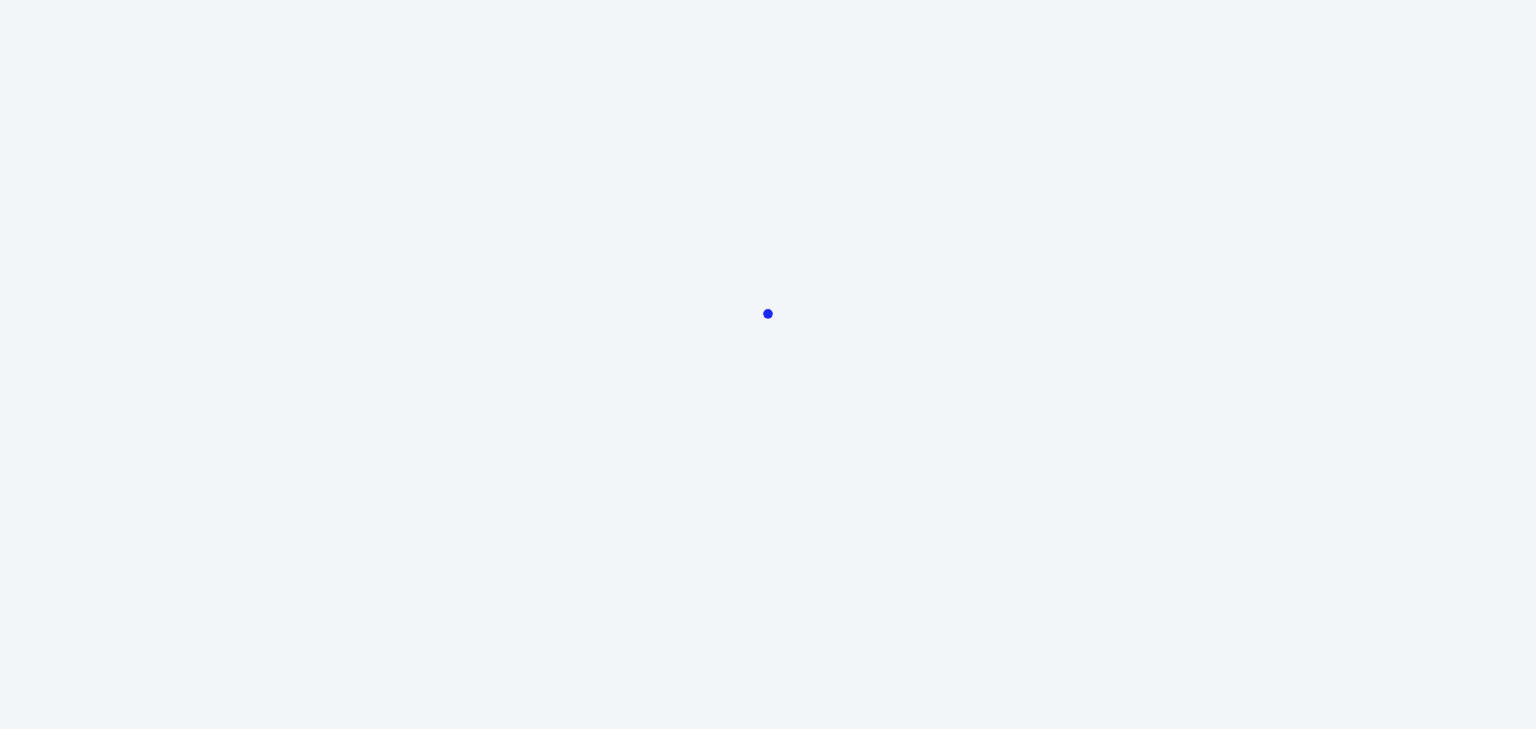 scroll, scrollTop: 0, scrollLeft: 0, axis: both 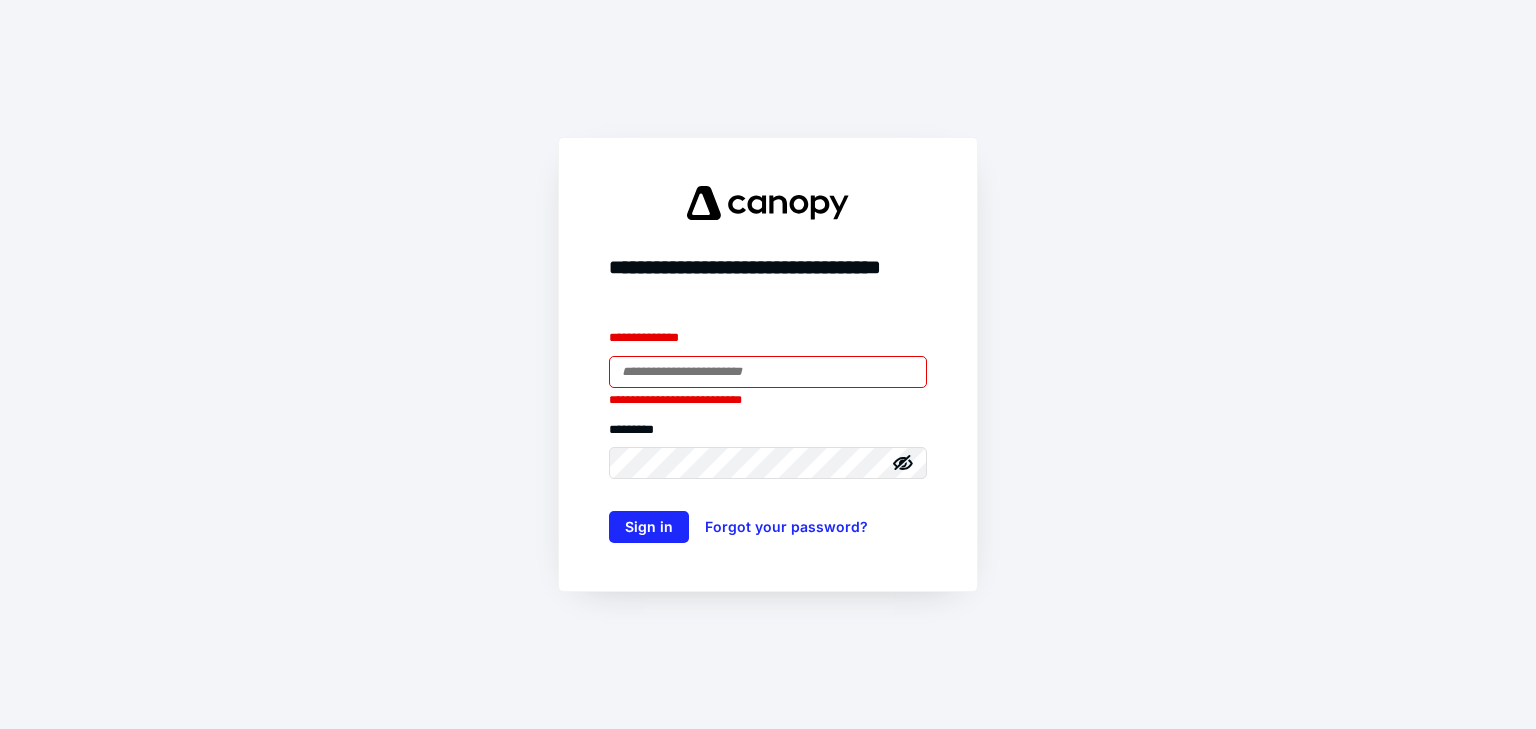 type on "**********" 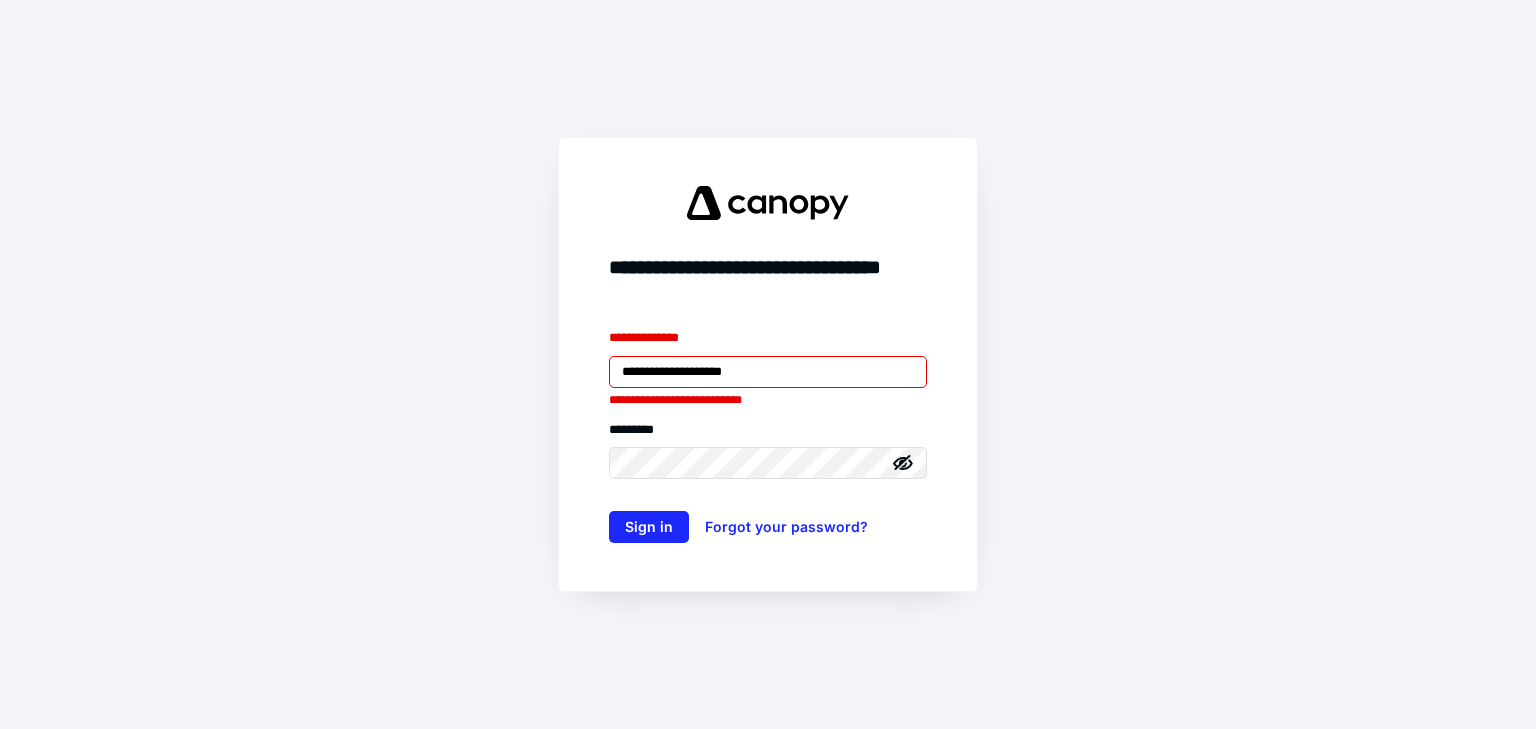 click on "**********" at bounding box center [768, 364] 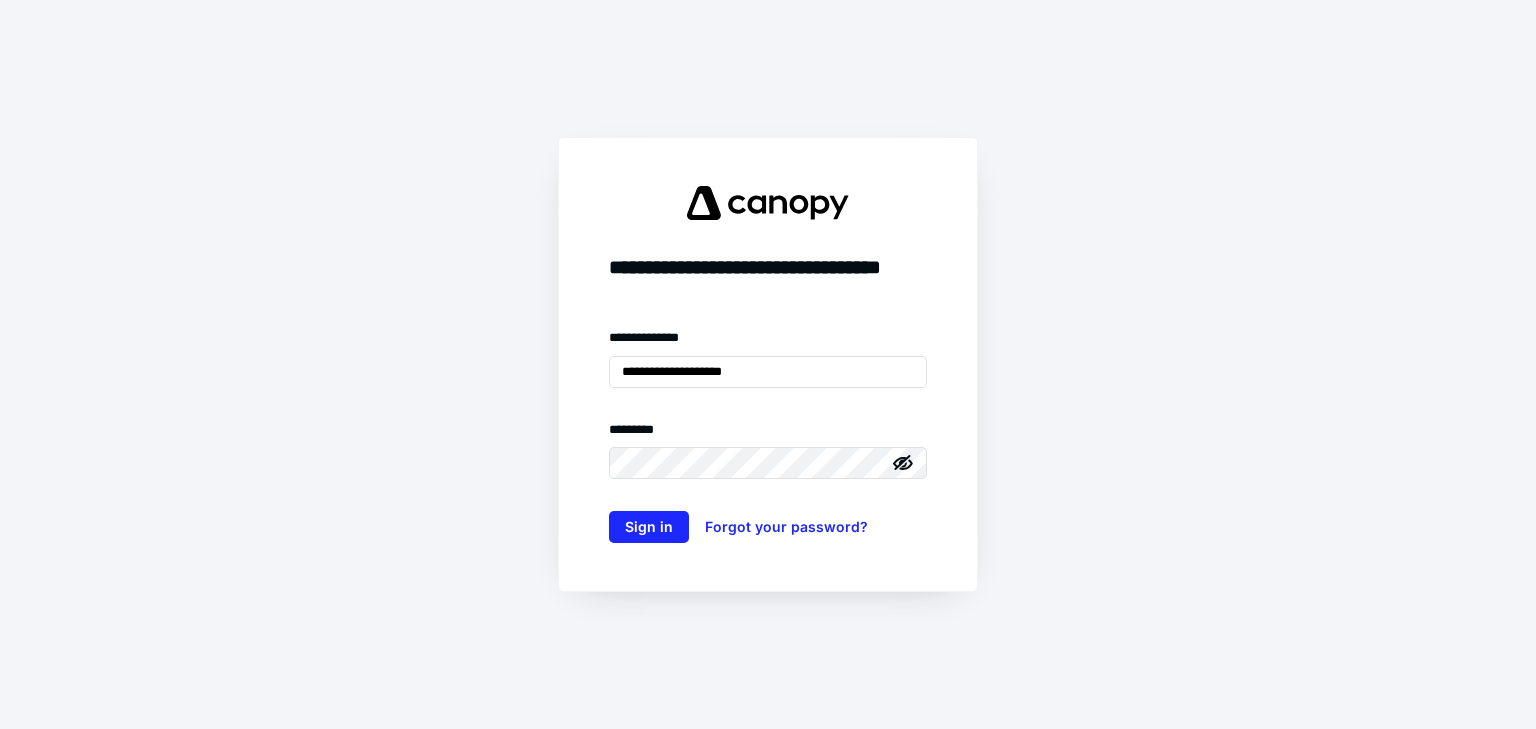 click 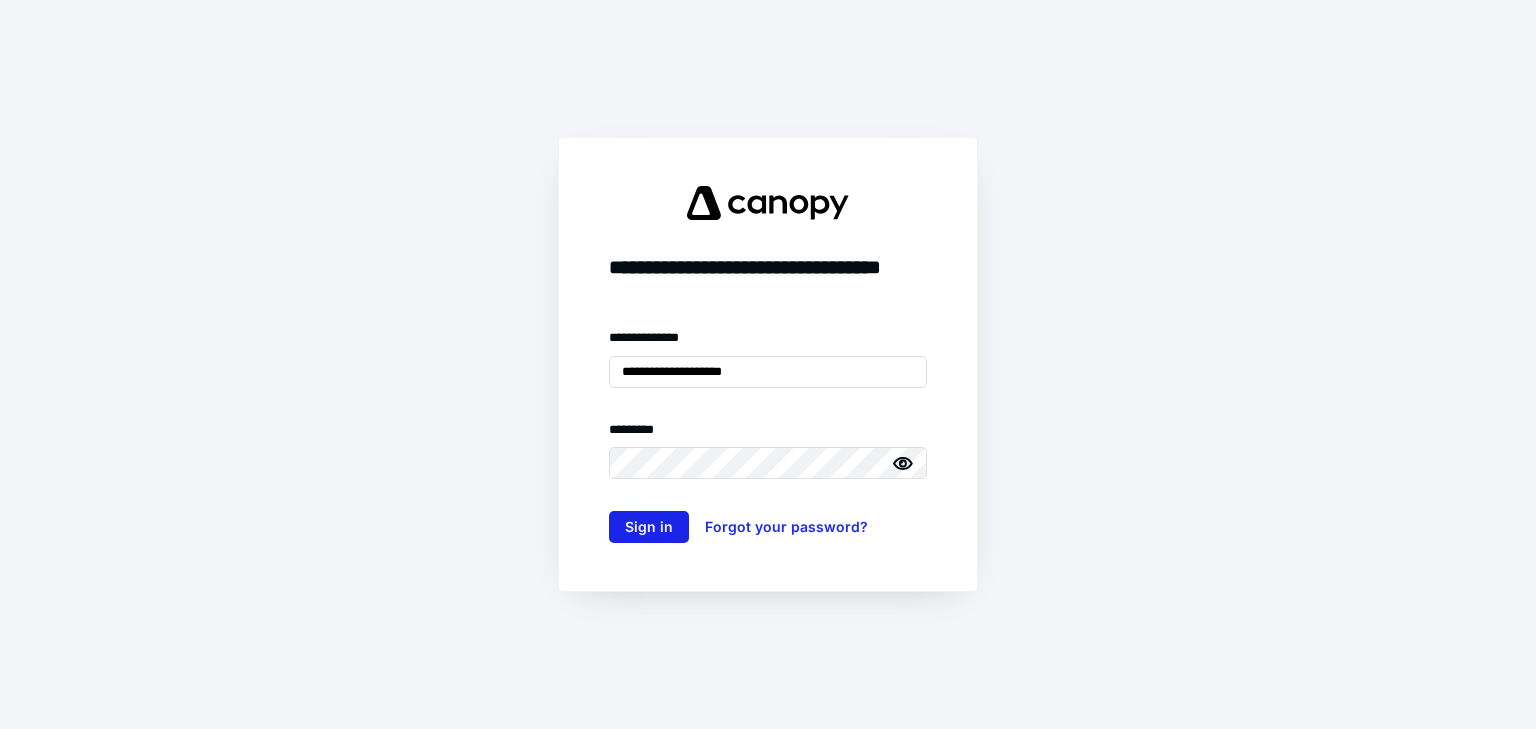 click on "Sign in" at bounding box center [649, 527] 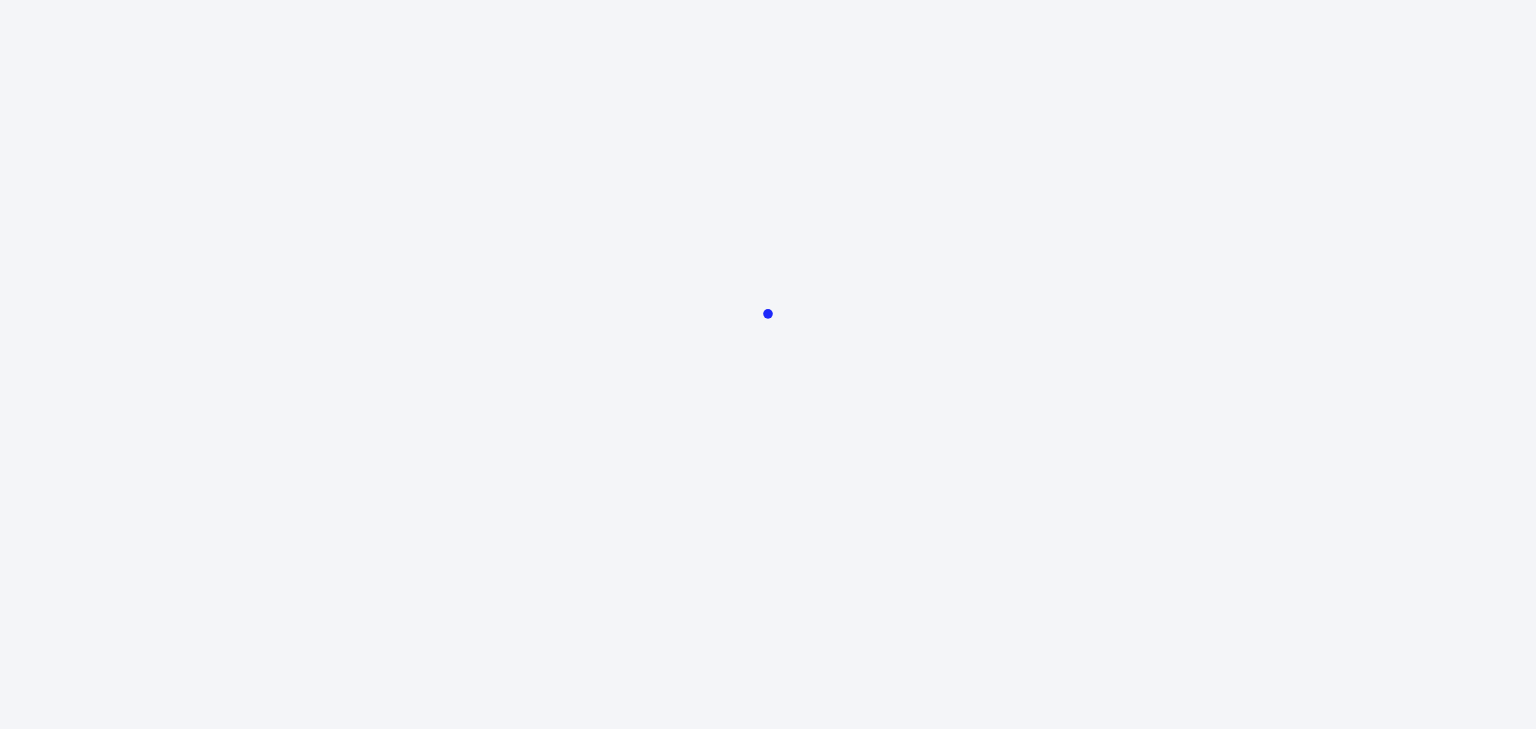 scroll, scrollTop: 0, scrollLeft: 0, axis: both 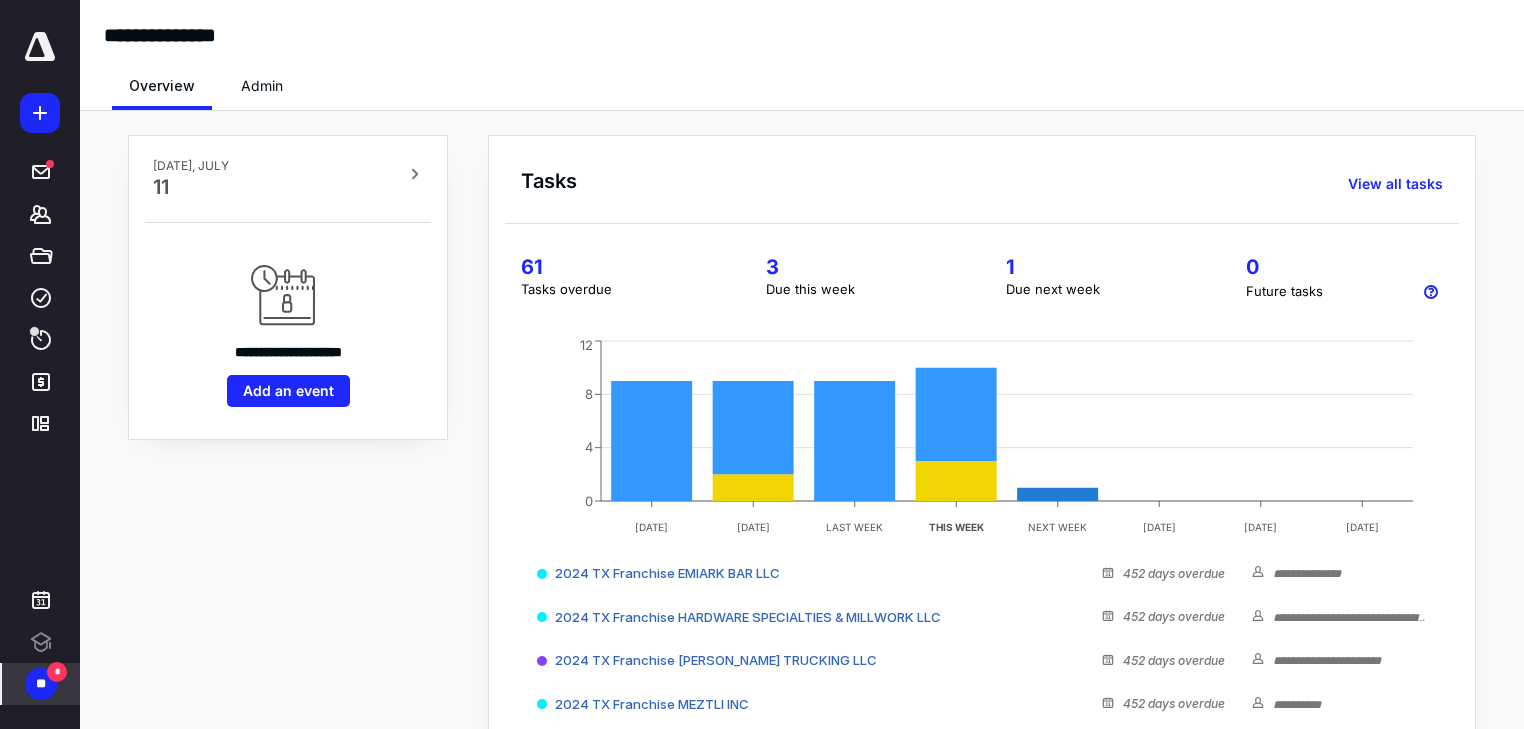 click on "**" at bounding box center [41, 684] 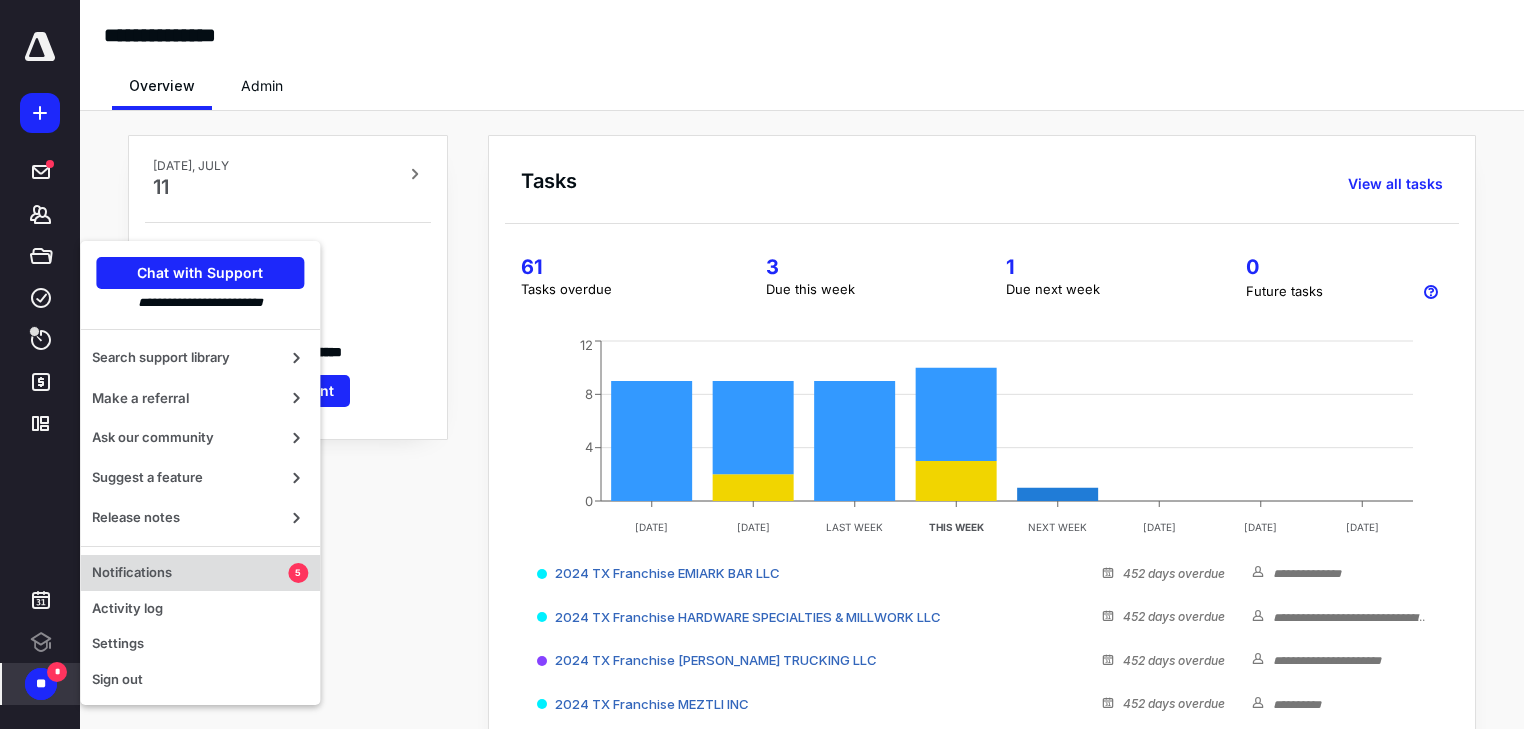 click on "Notifications" at bounding box center (190, 573) 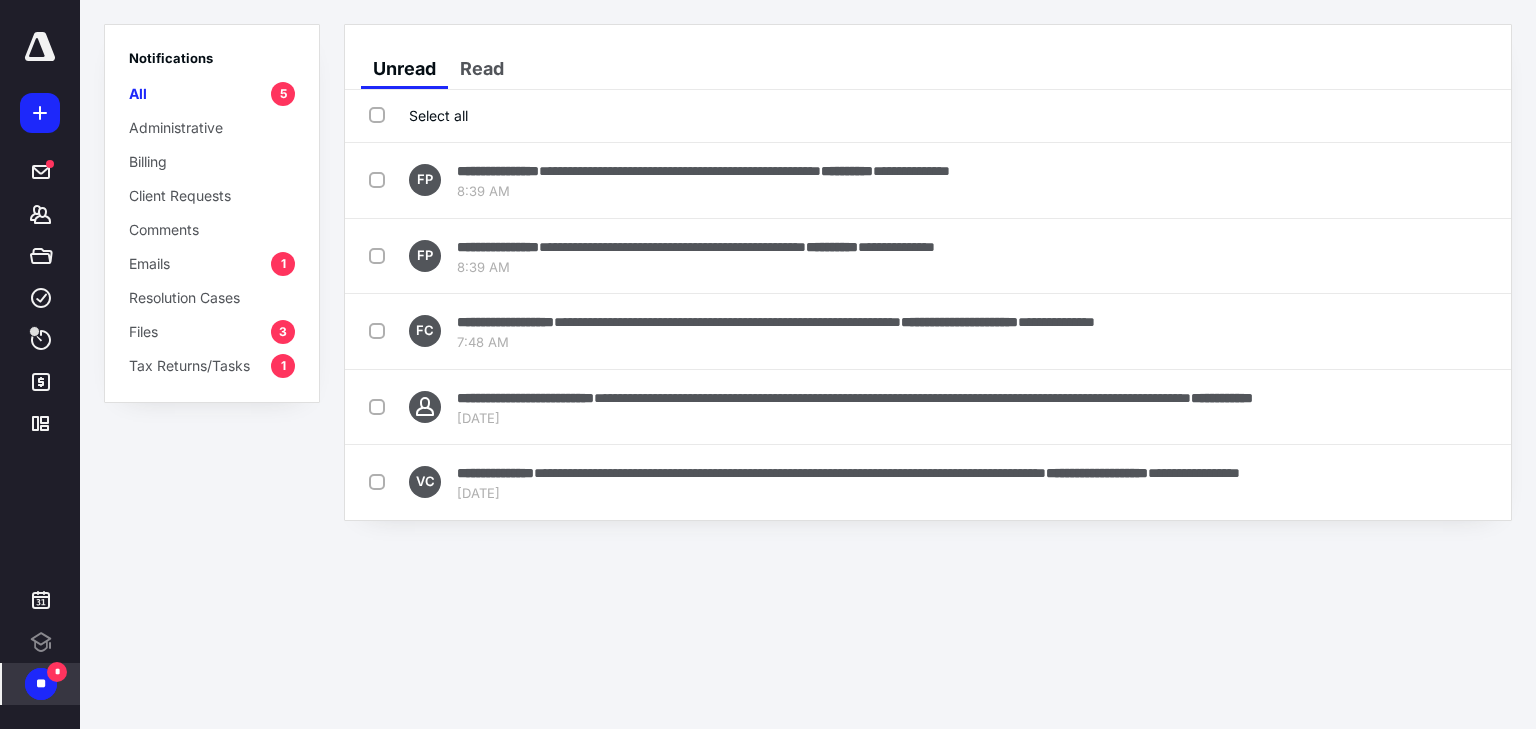click on "Files 3" at bounding box center (212, 331) 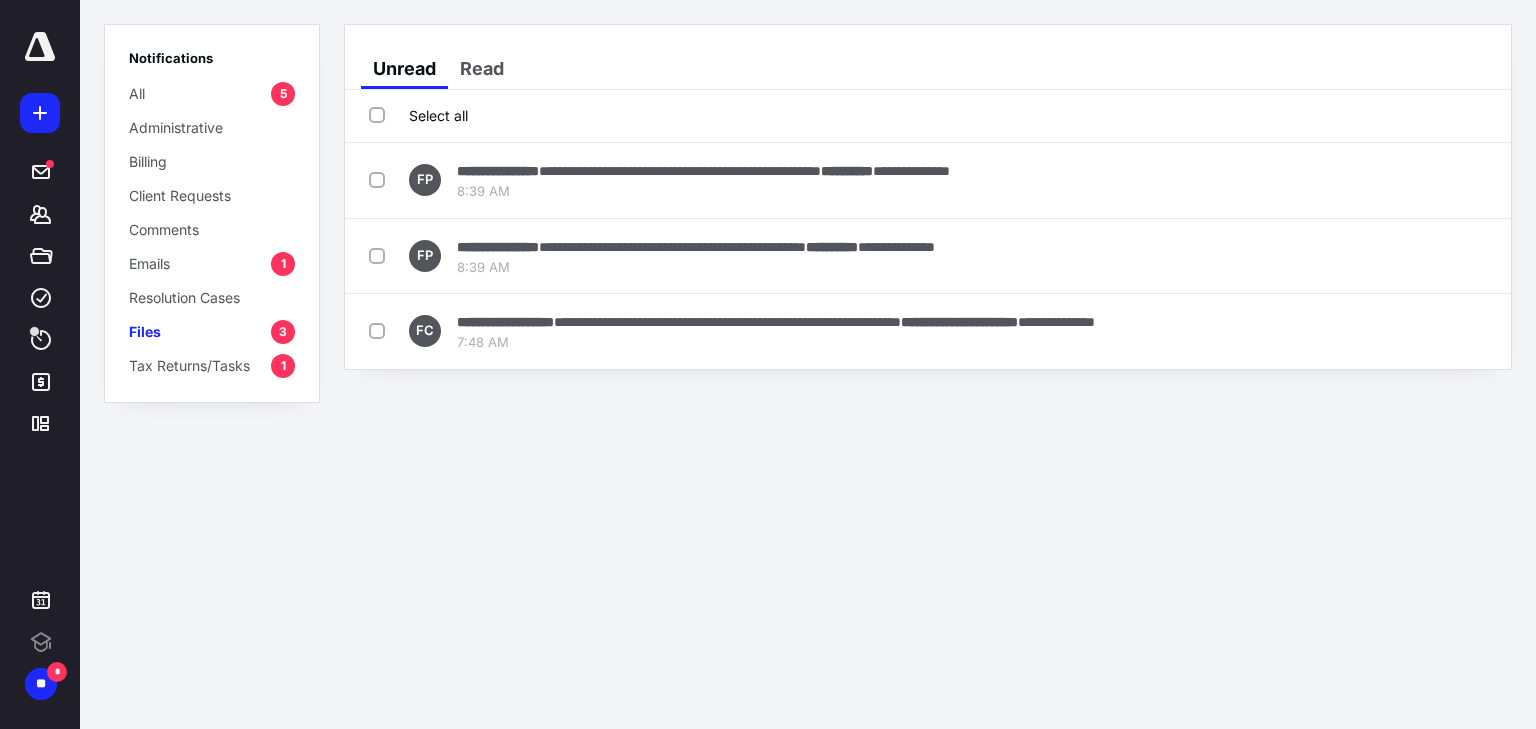 scroll, scrollTop: 0, scrollLeft: 0, axis: both 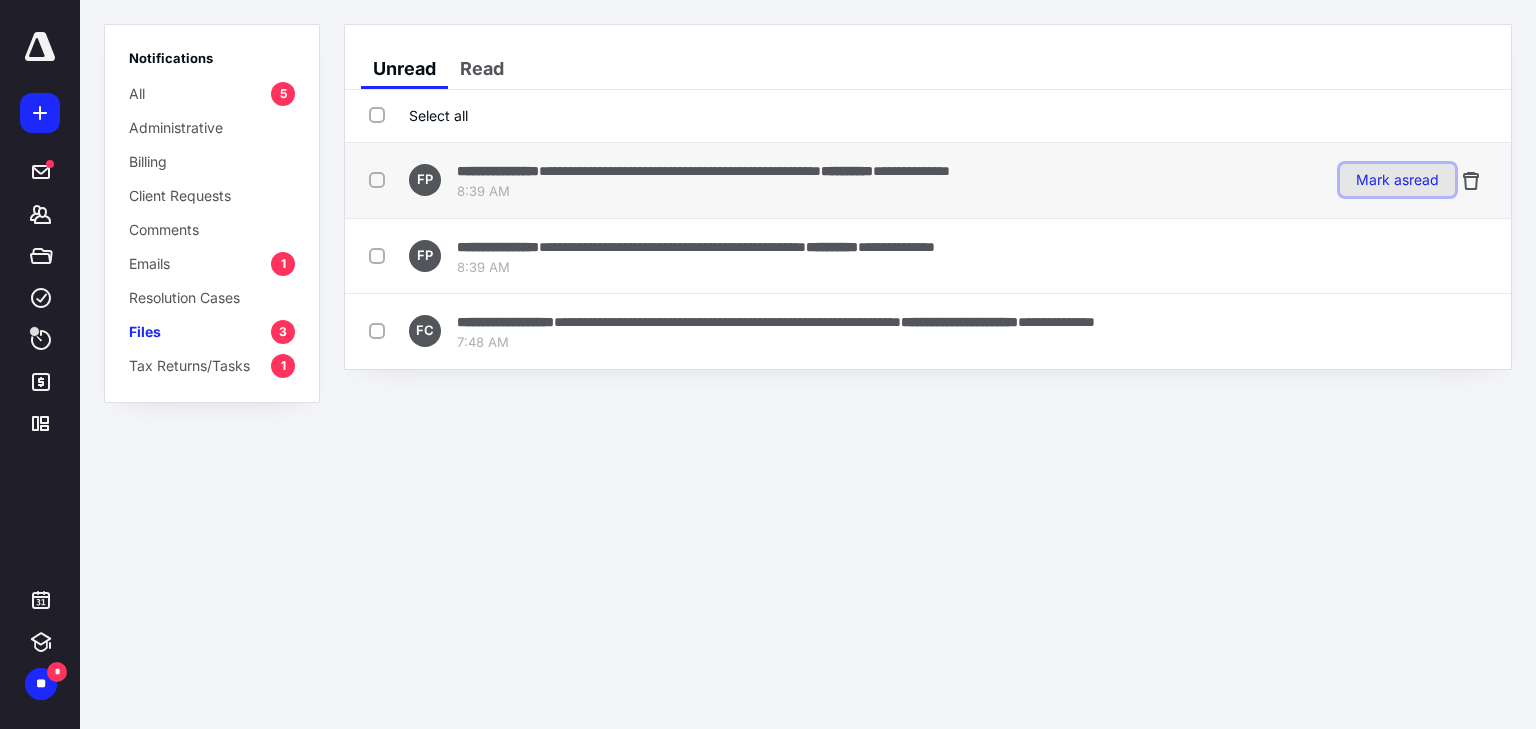 click on "Mark as  read" at bounding box center [1397, 180] 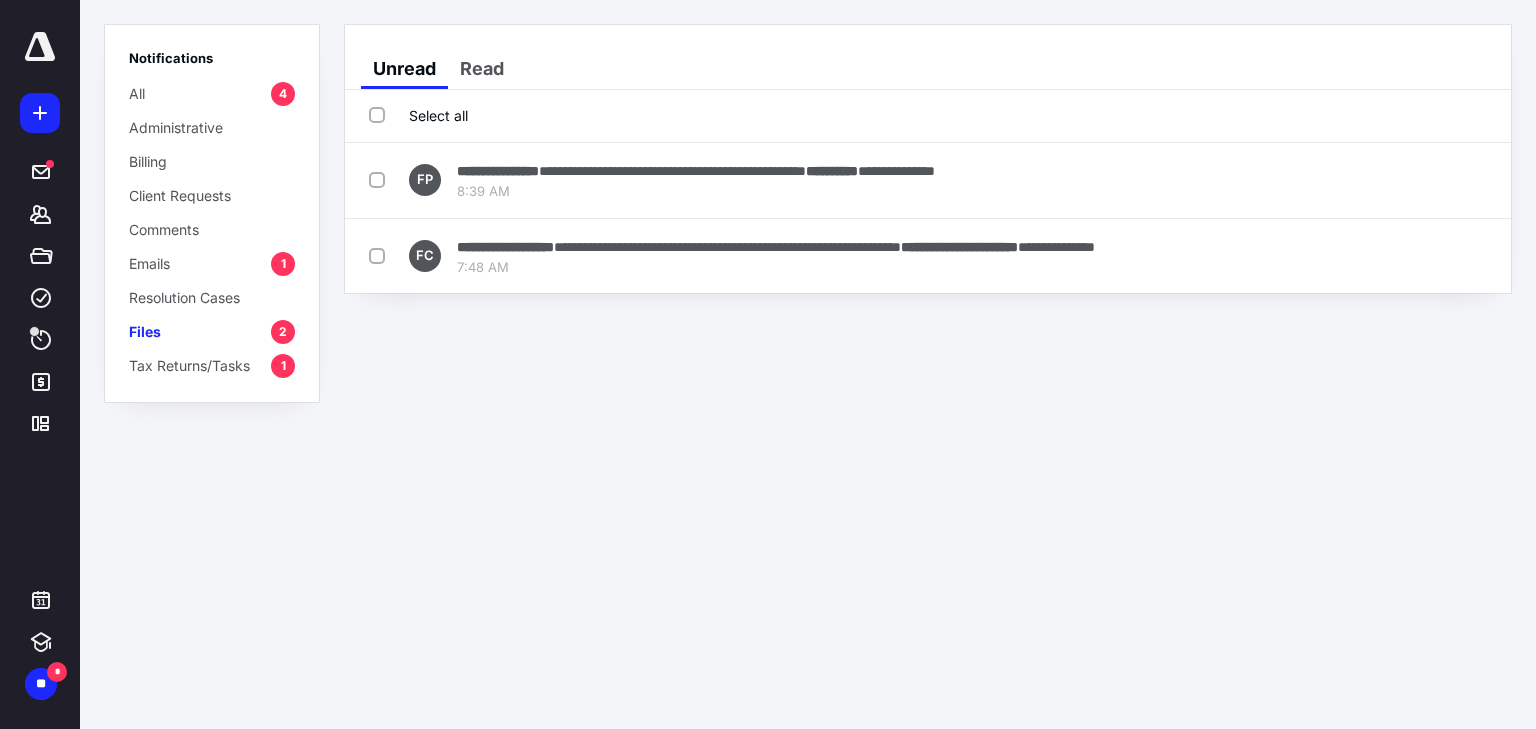 click on "Mark as  read" at bounding box center [1397, 180] 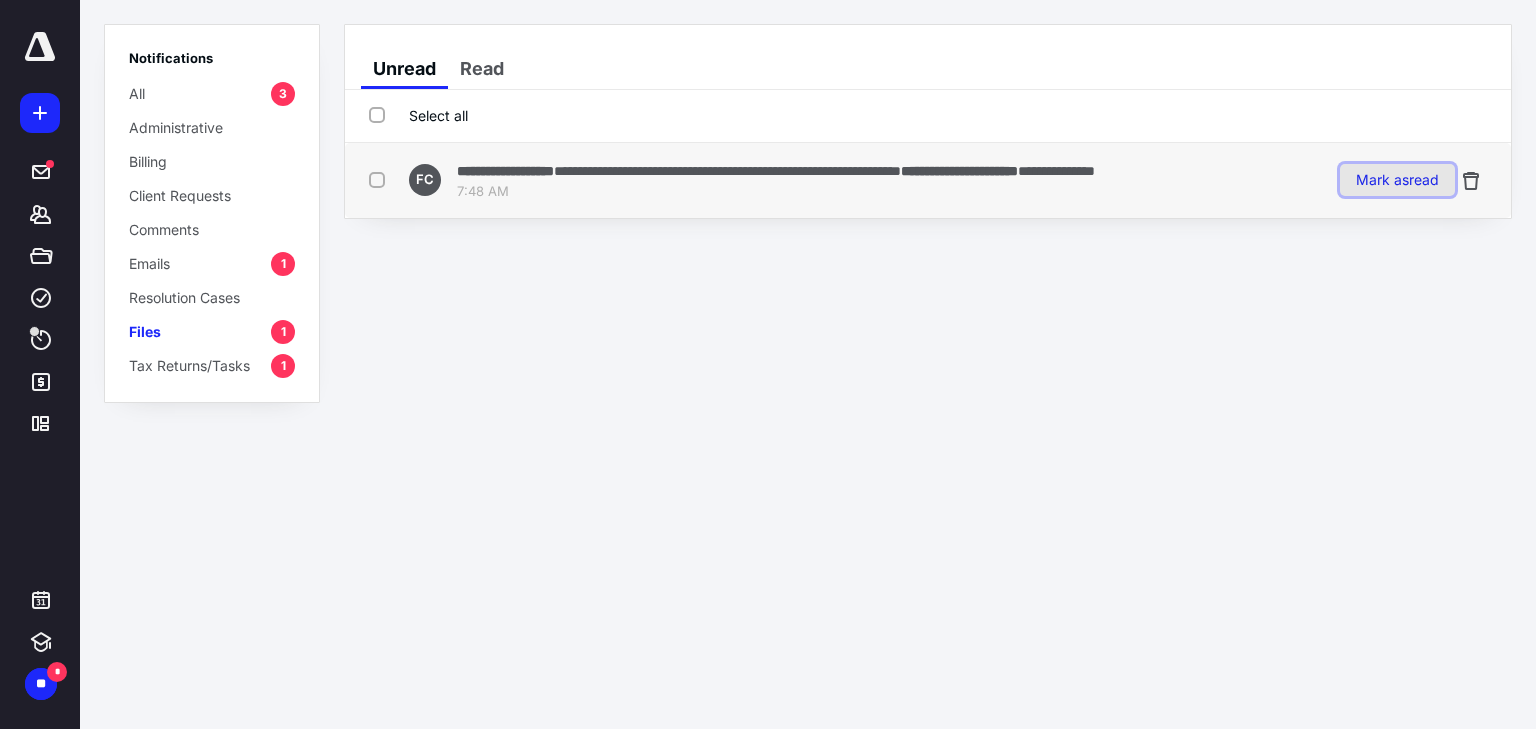 click on "Mark as  read" at bounding box center (1397, 180) 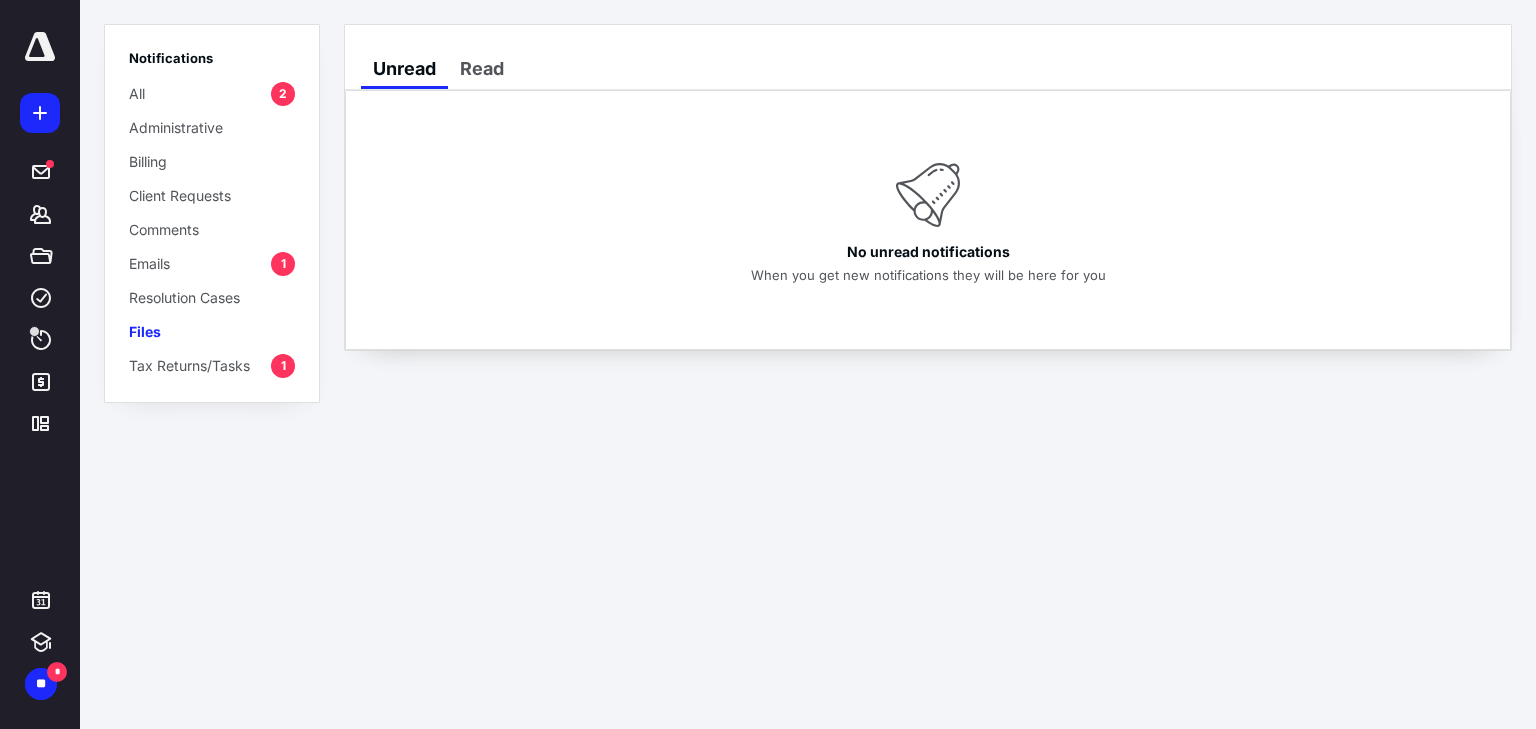 click on "Tax Returns/Tasks" at bounding box center [189, 365] 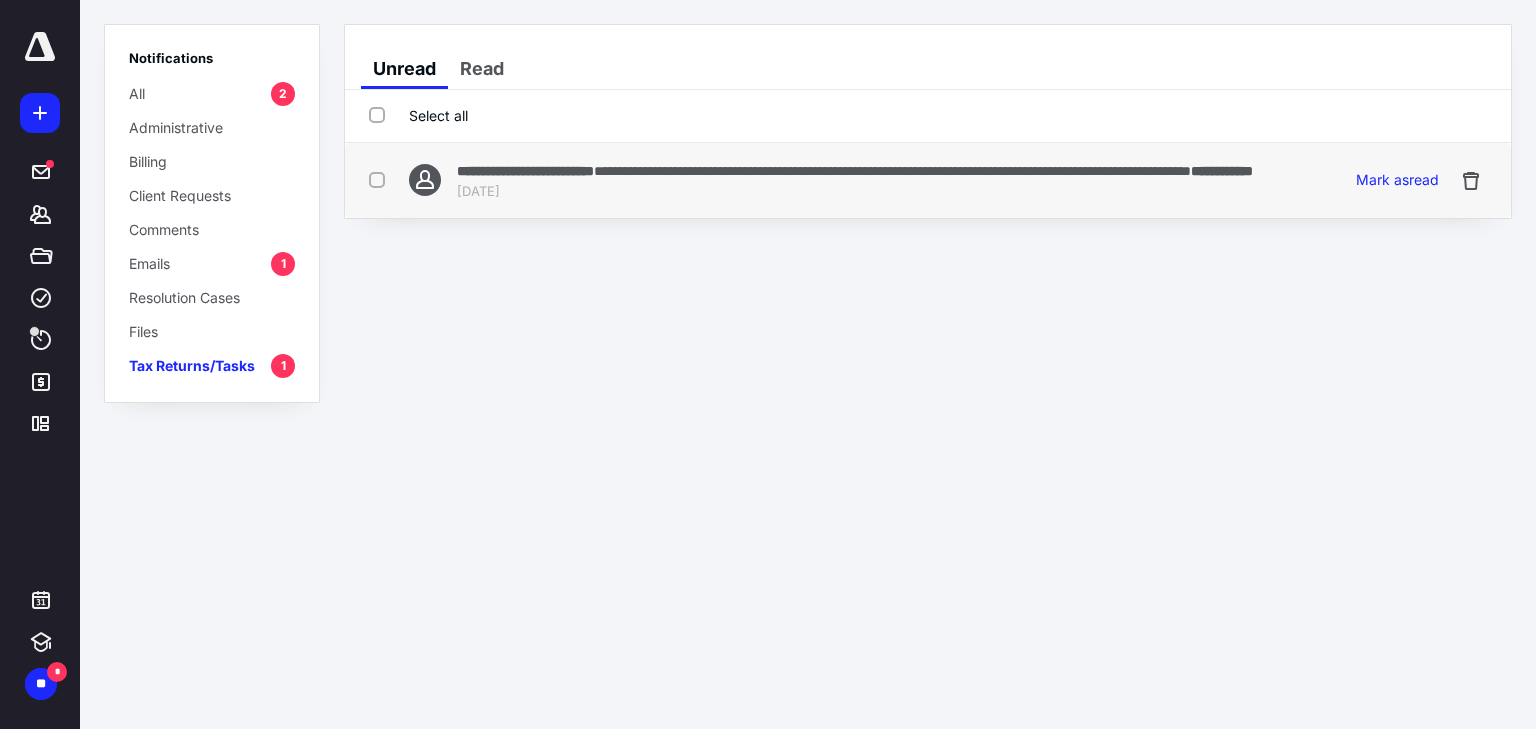 click on "Jul 10, 2025" at bounding box center (855, 192) 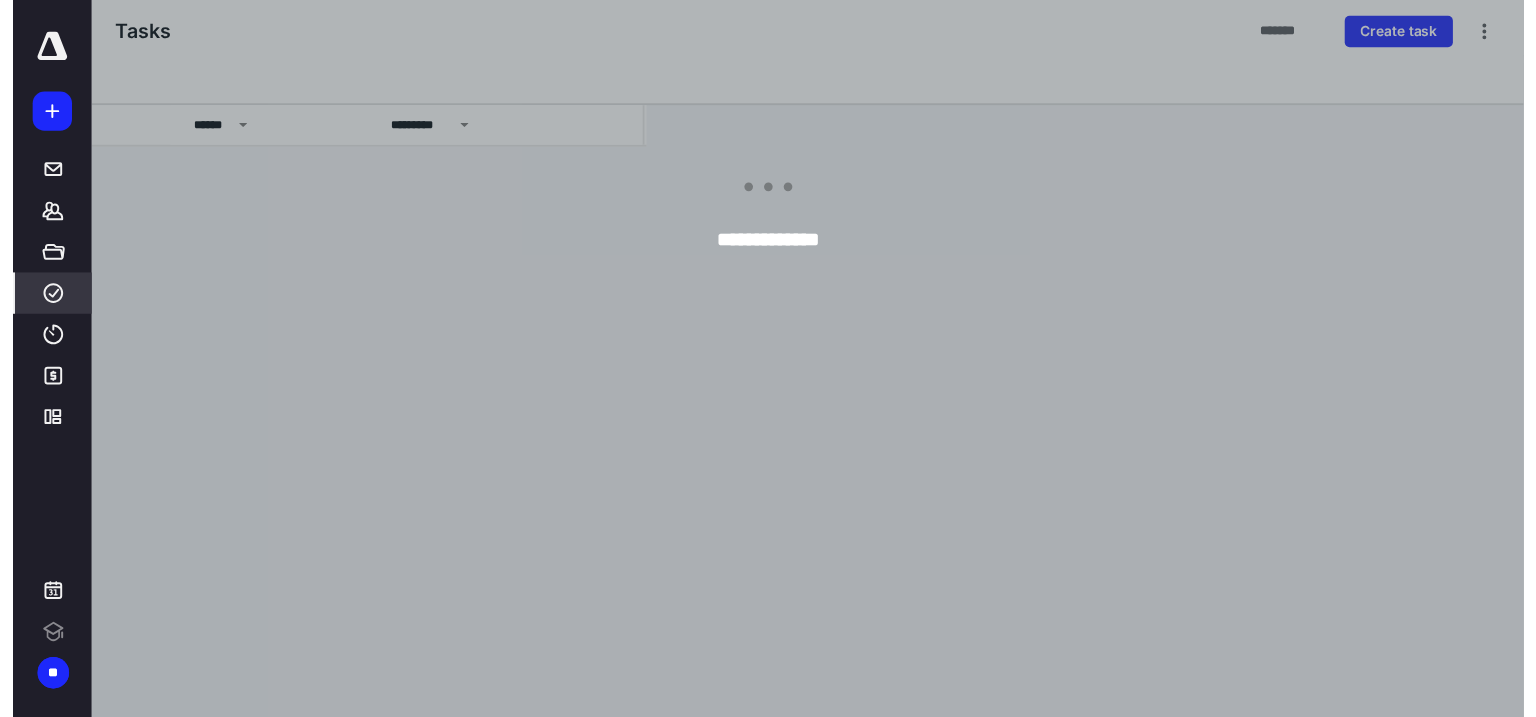 scroll, scrollTop: 0, scrollLeft: 0, axis: both 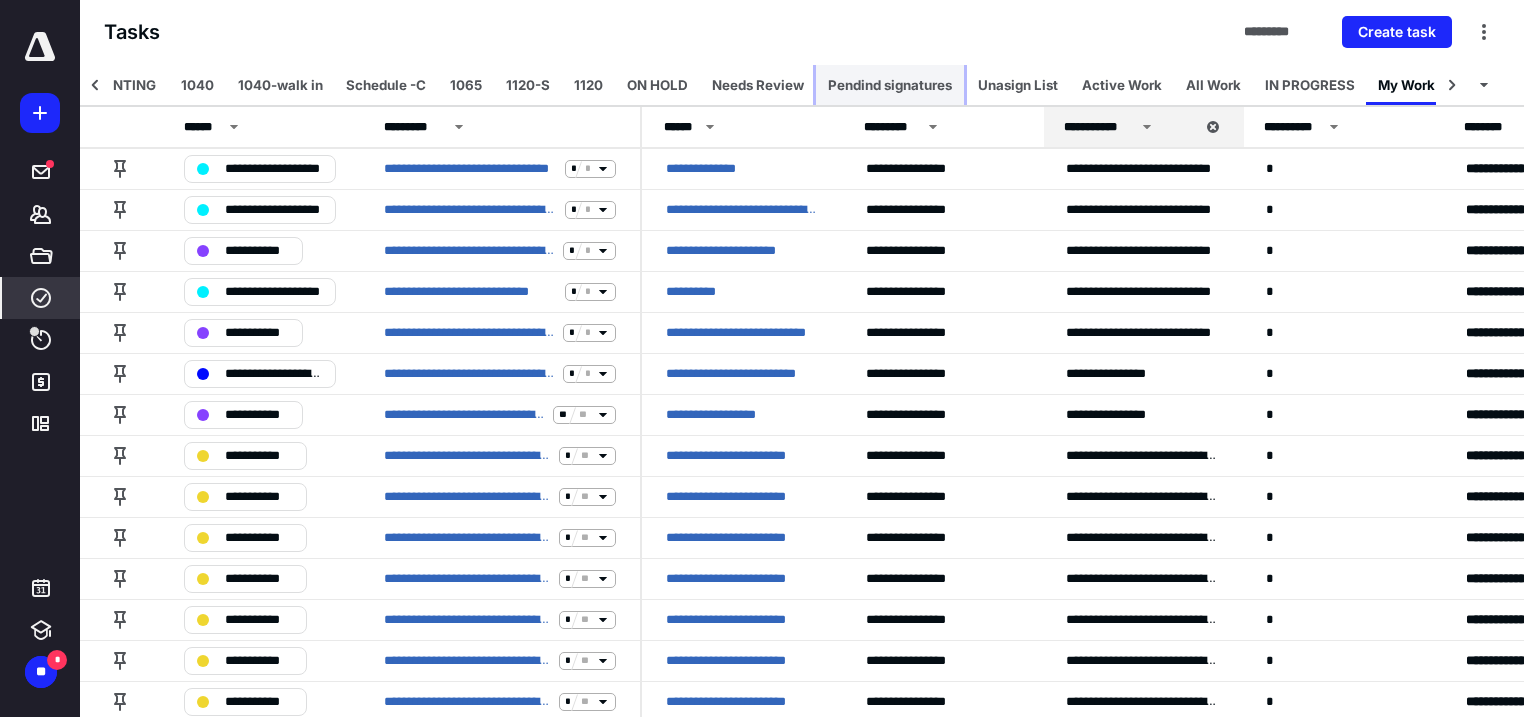 click on "Pendind signatures" at bounding box center (890, 85) 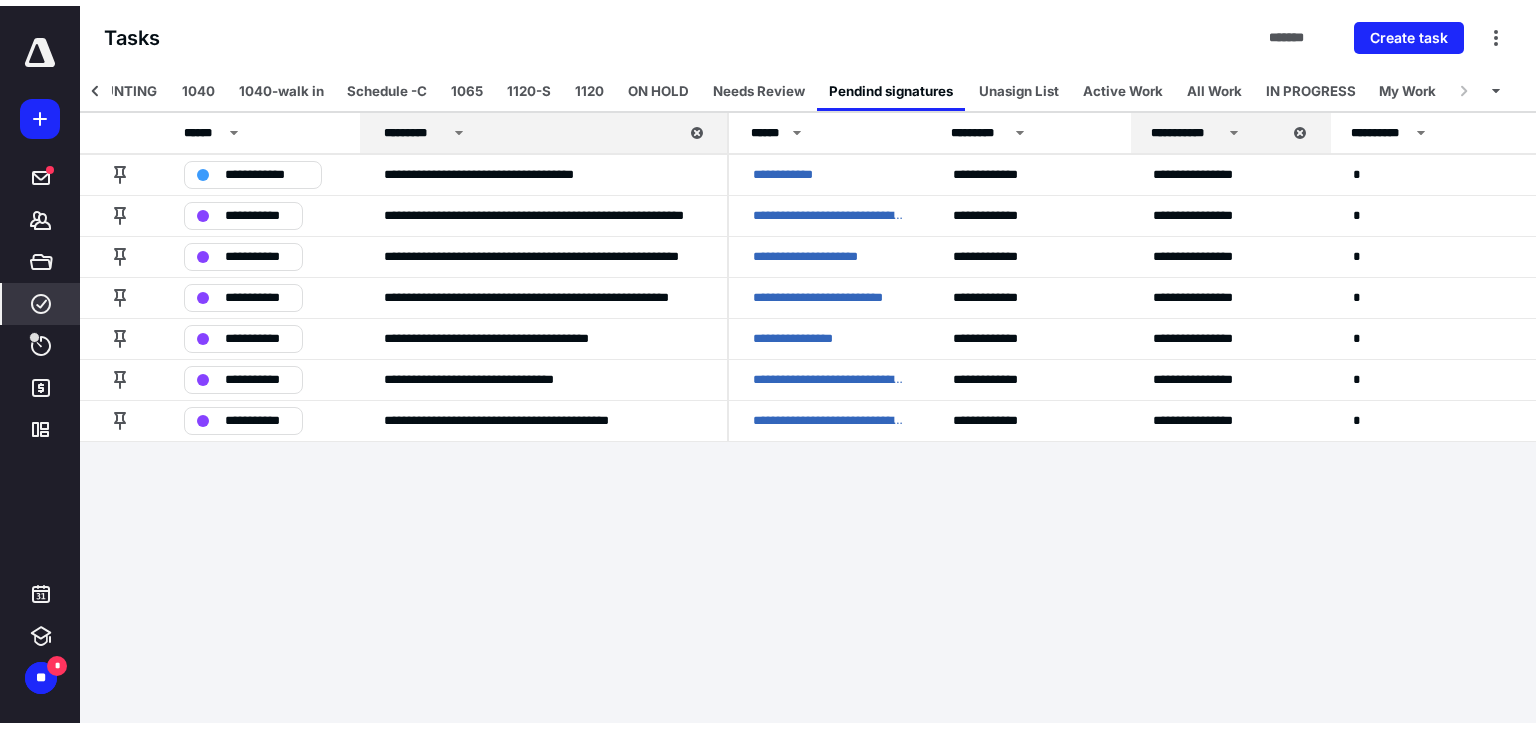 scroll, scrollTop: 0, scrollLeft: 447, axis: horizontal 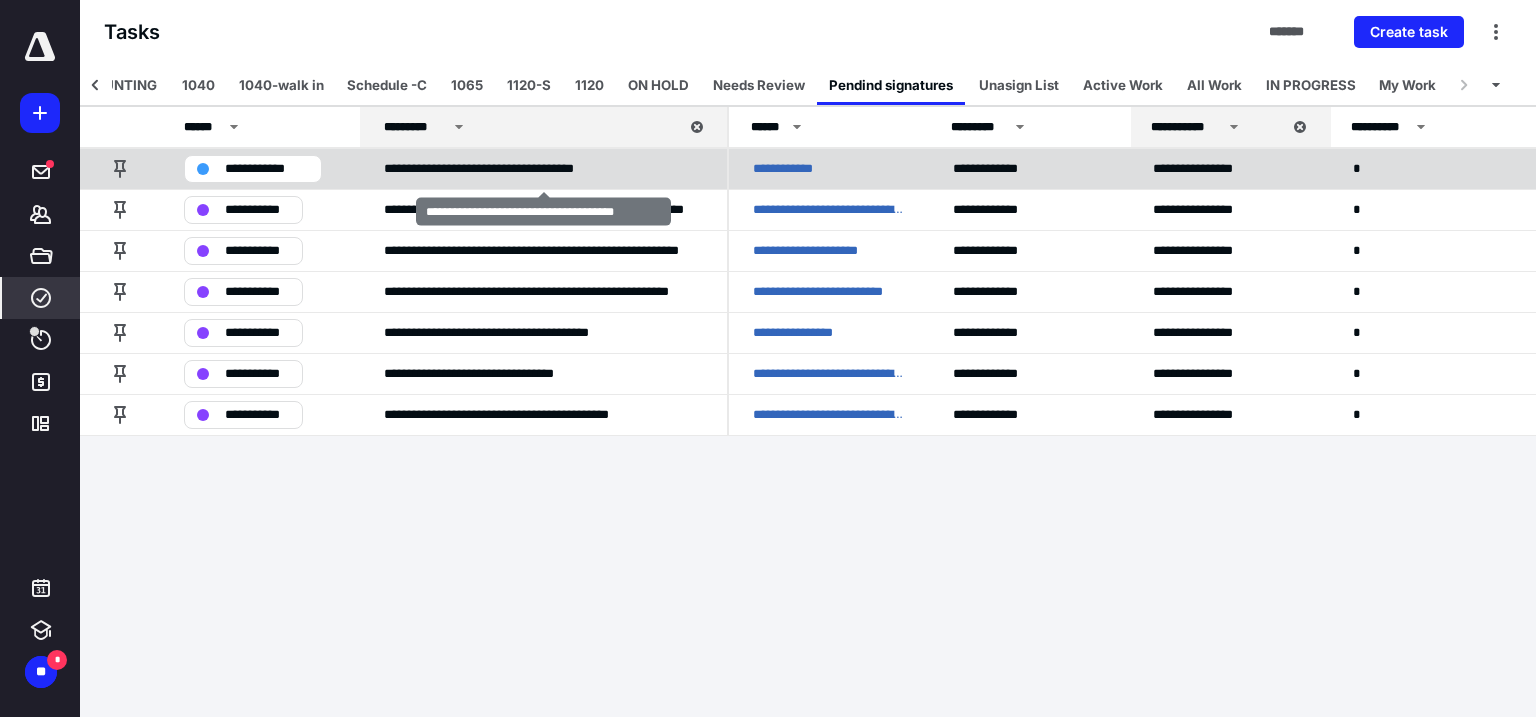 click on "**********" at bounding box center [543, 168] 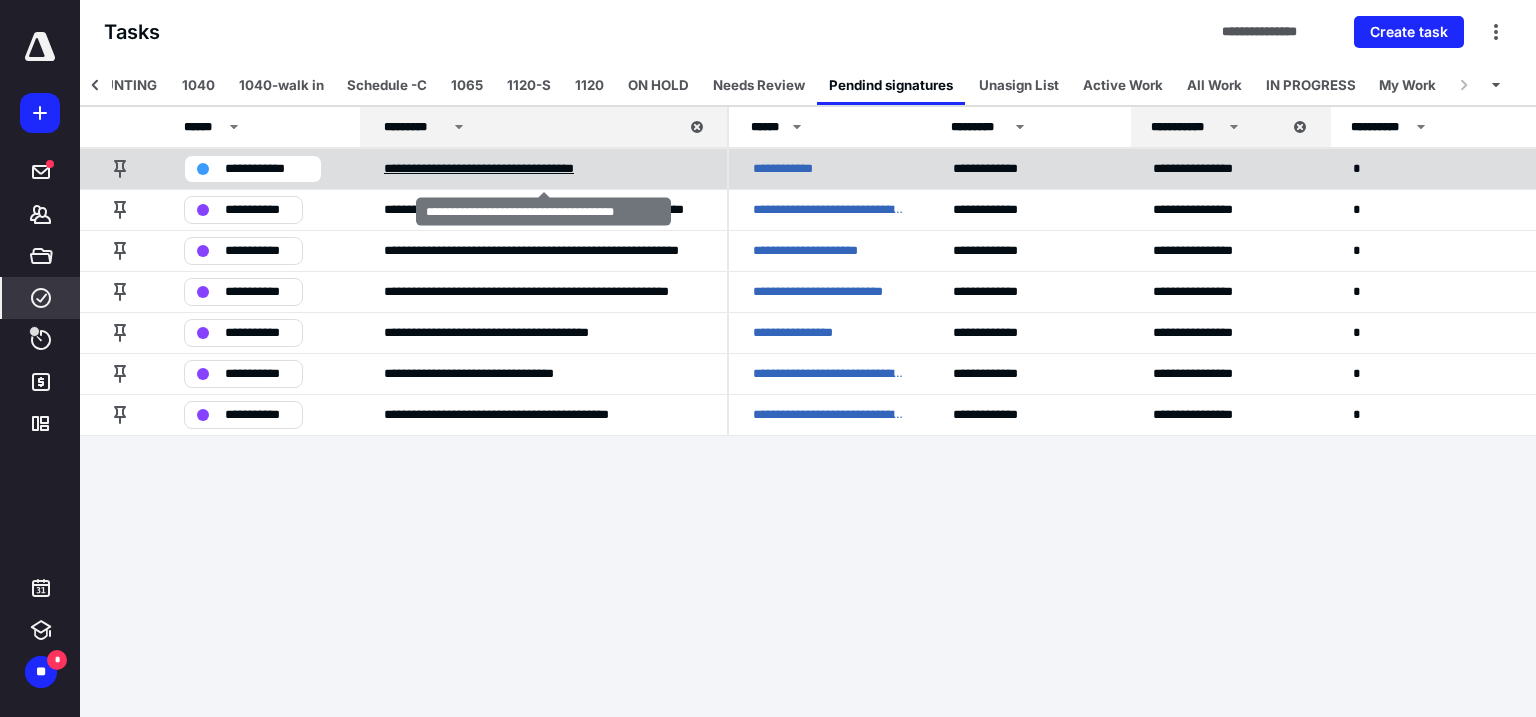 click on "**********" at bounding box center [510, 169] 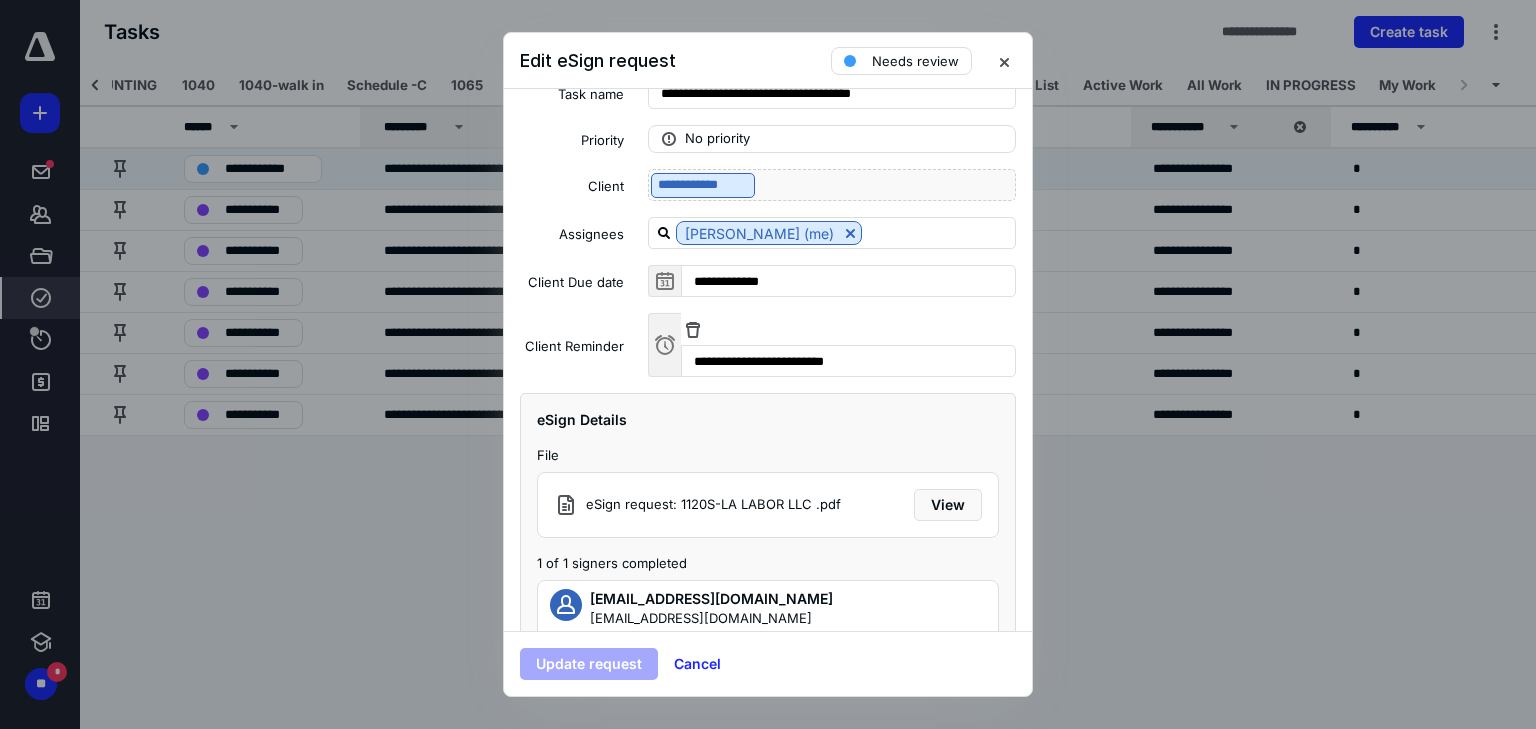 scroll, scrollTop: 134, scrollLeft: 0, axis: vertical 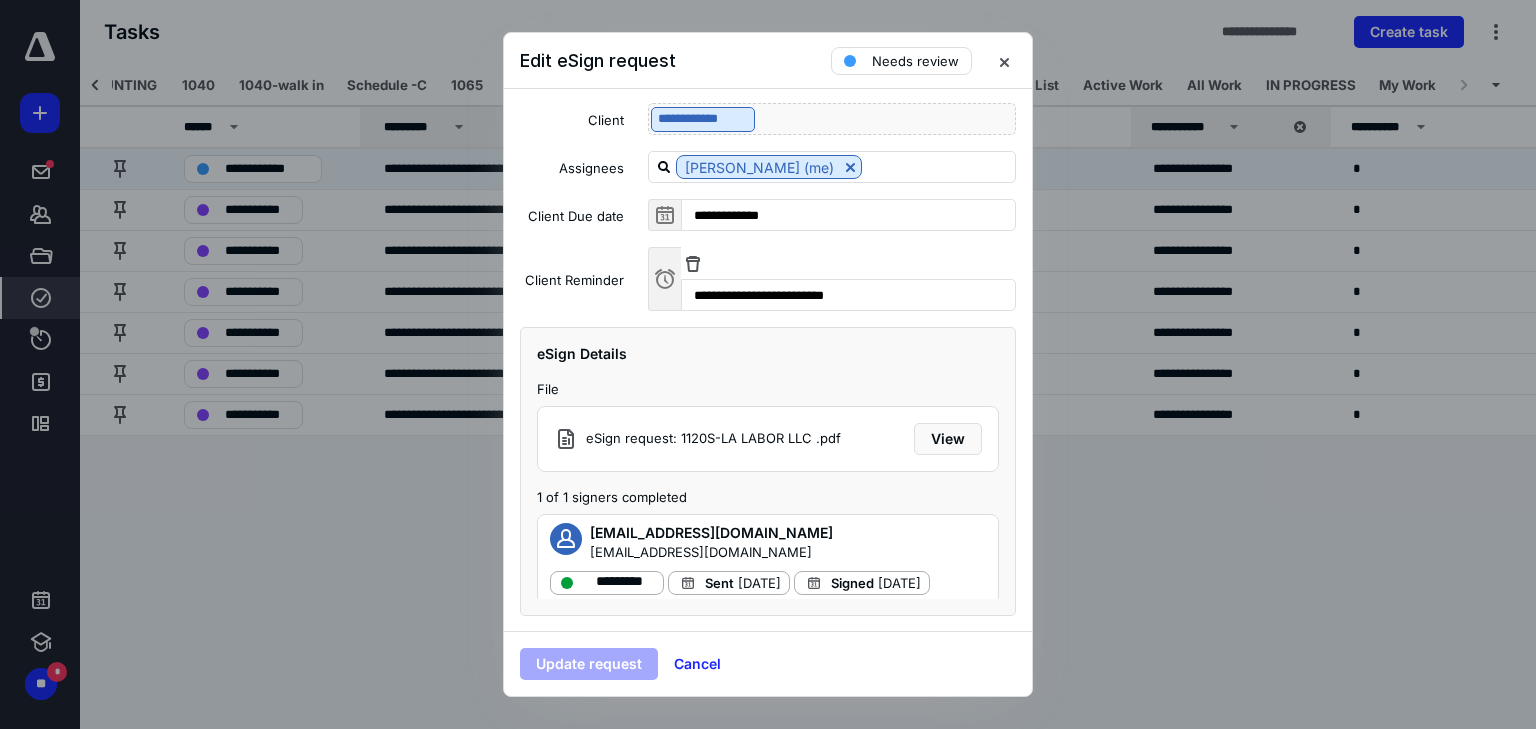 click on "Update request" at bounding box center [589, 664] 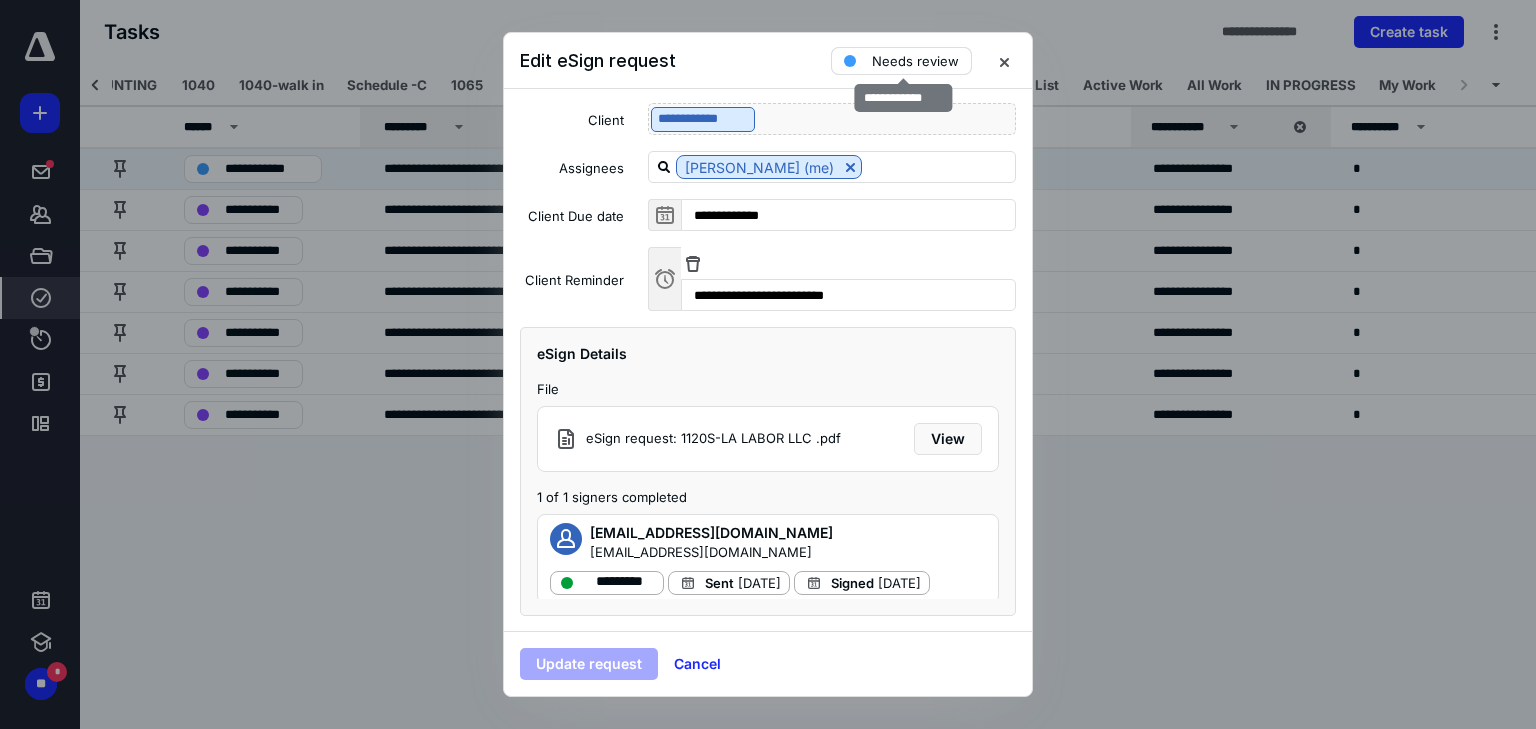click on "Needs review" at bounding box center [915, 61] 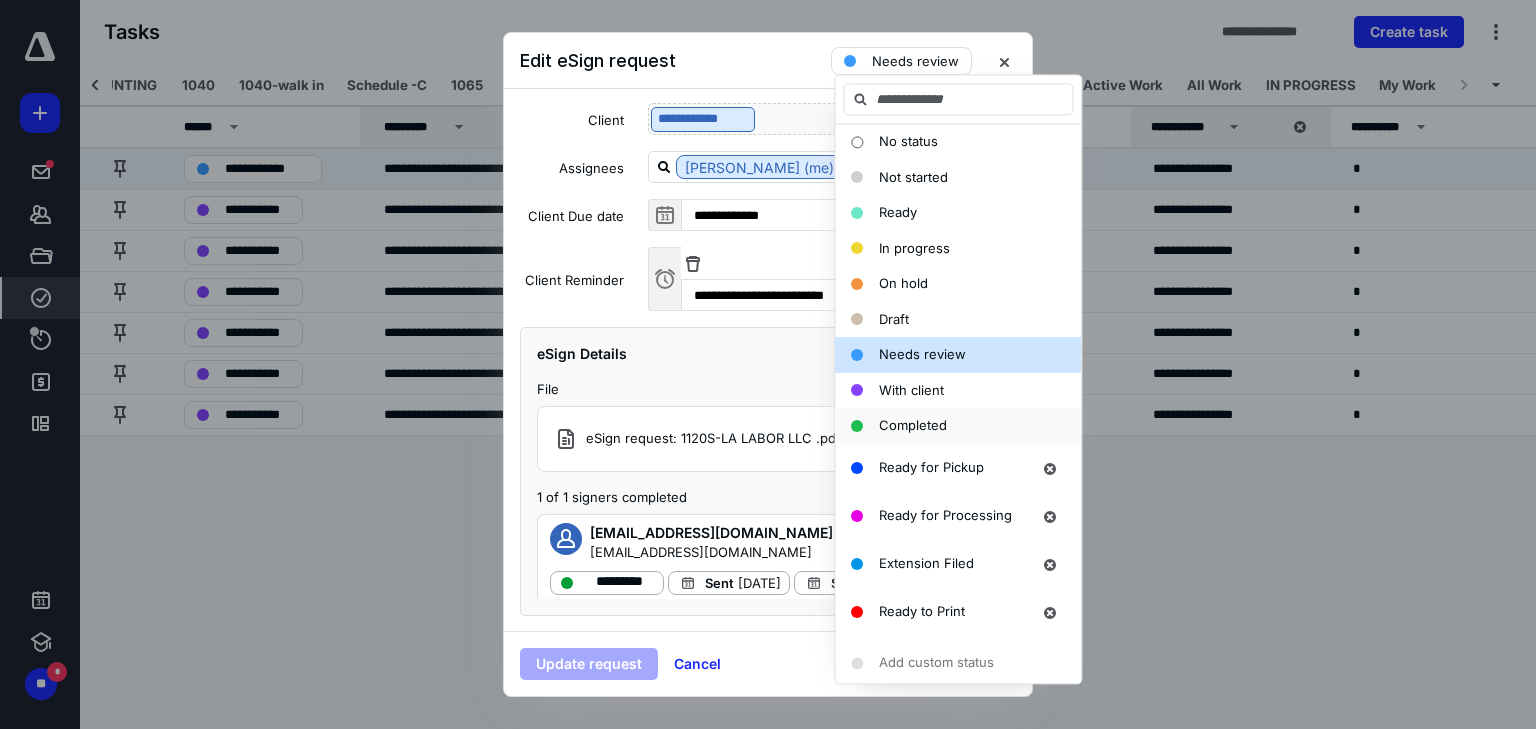 click on "Completed" at bounding box center (913, 426) 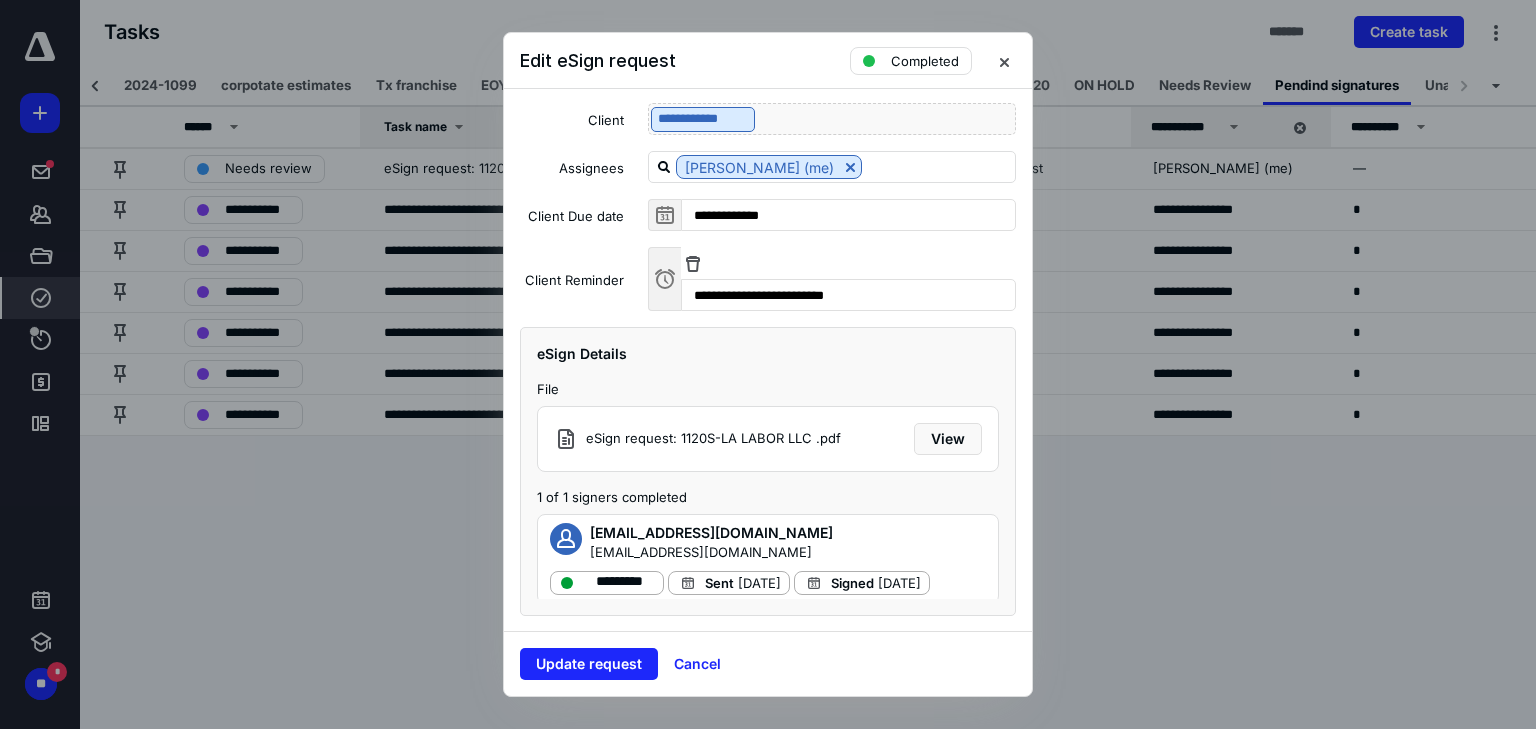 scroll, scrollTop: 0, scrollLeft: 447, axis: horizontal 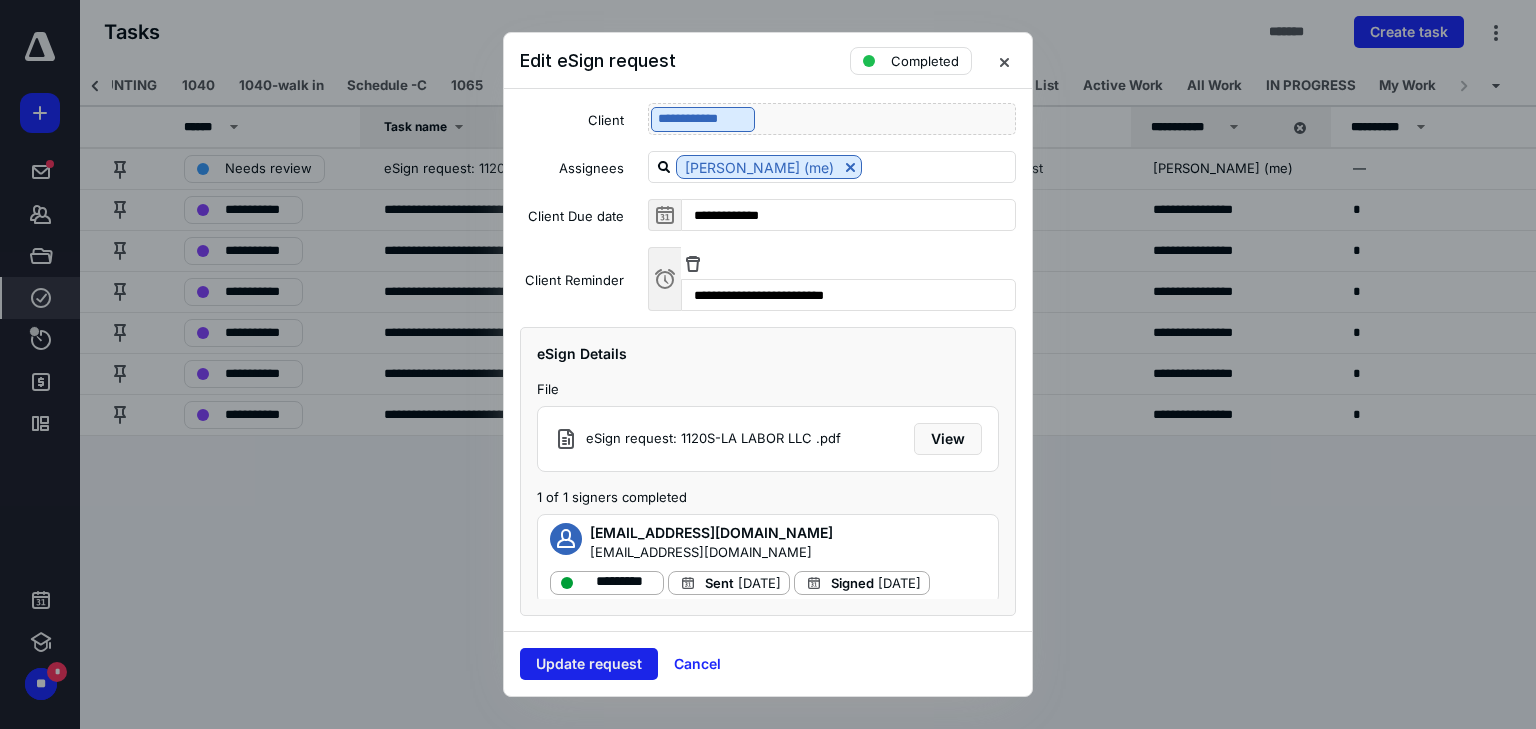 click on "Update request" at bounding box center [589, 664] 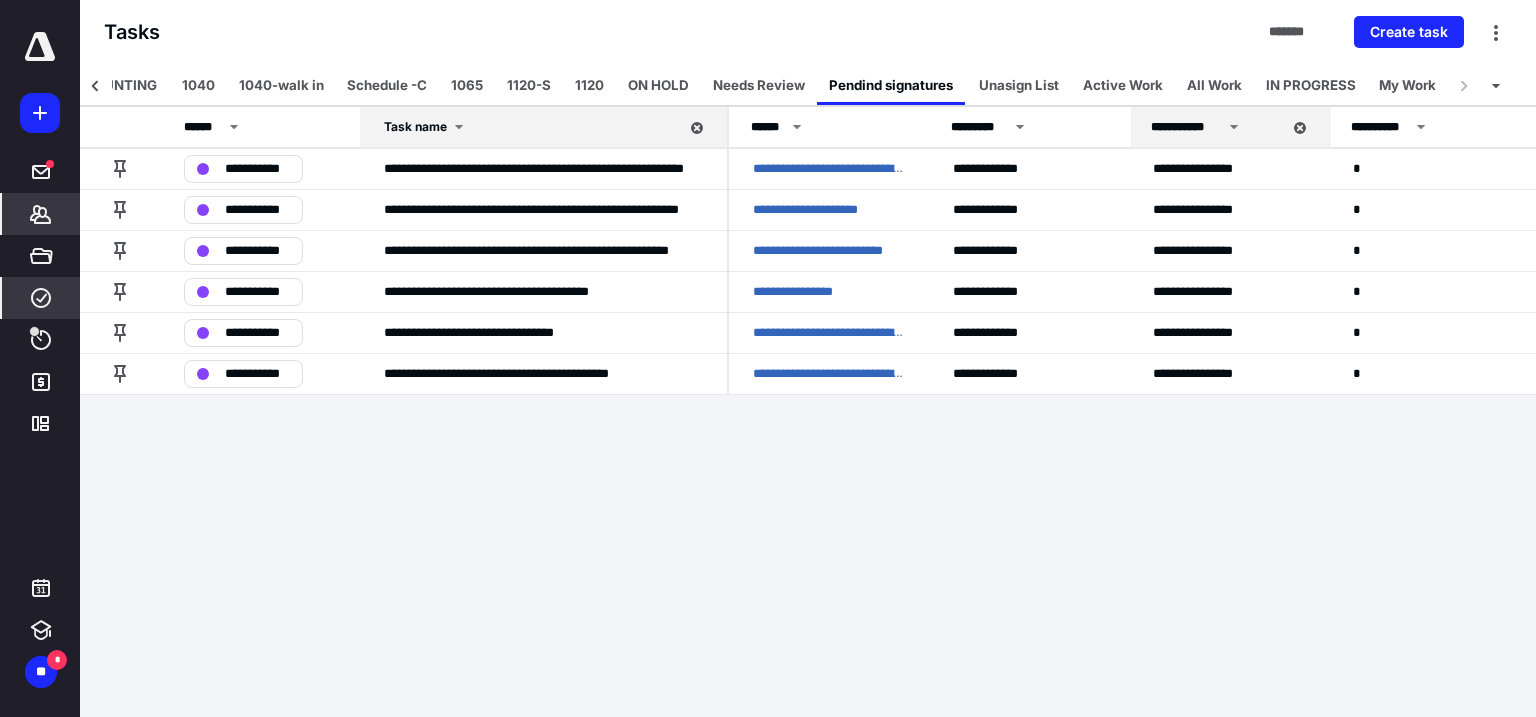 click 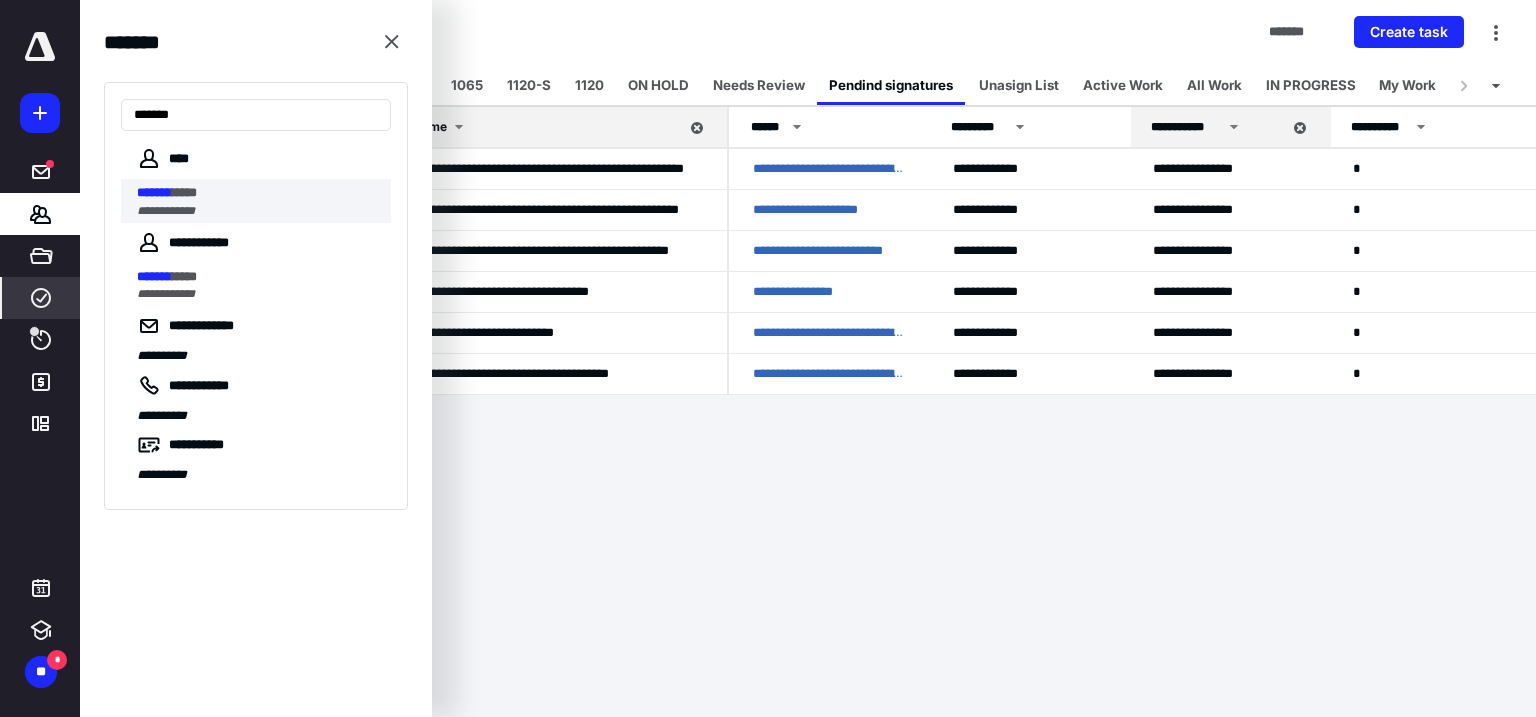 type on "*******" 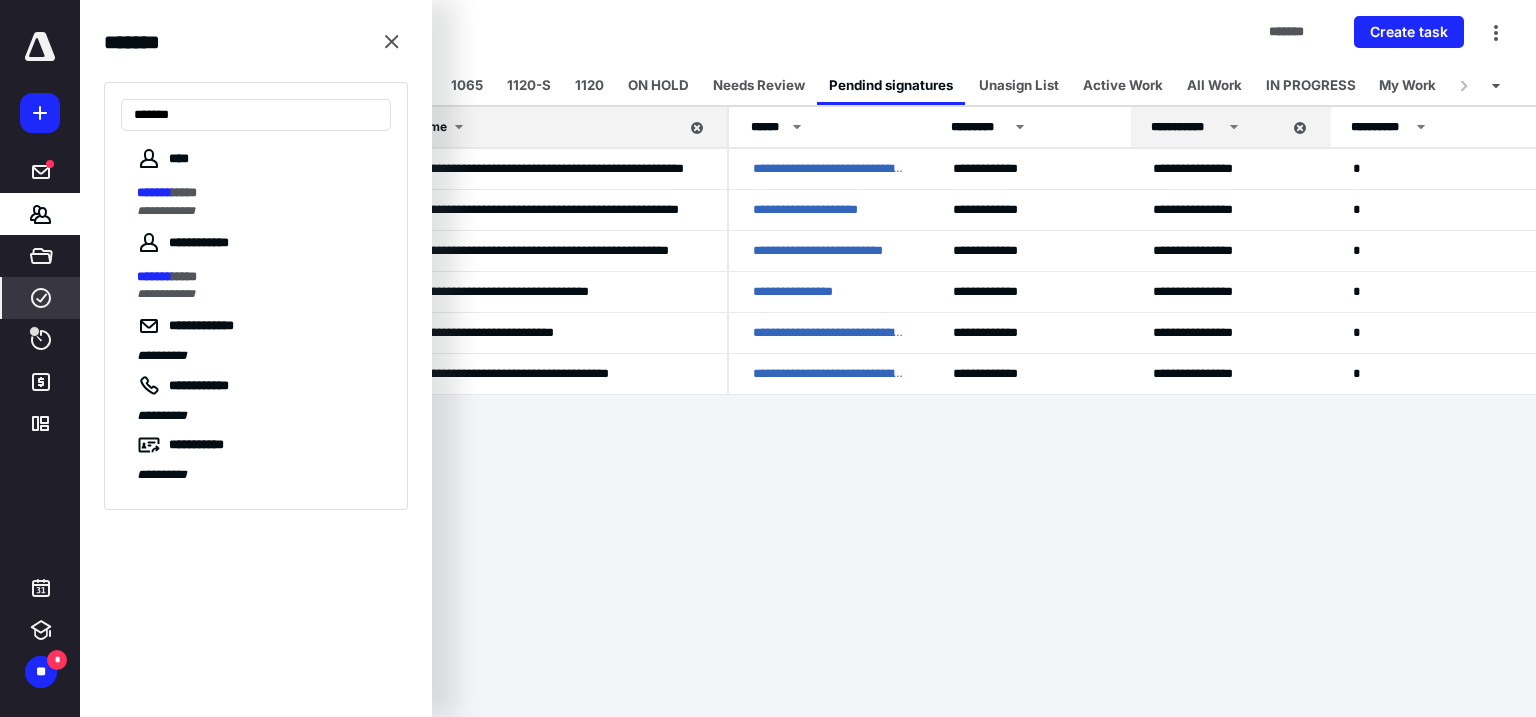 click on "**********" at bounding box center [166, 211] 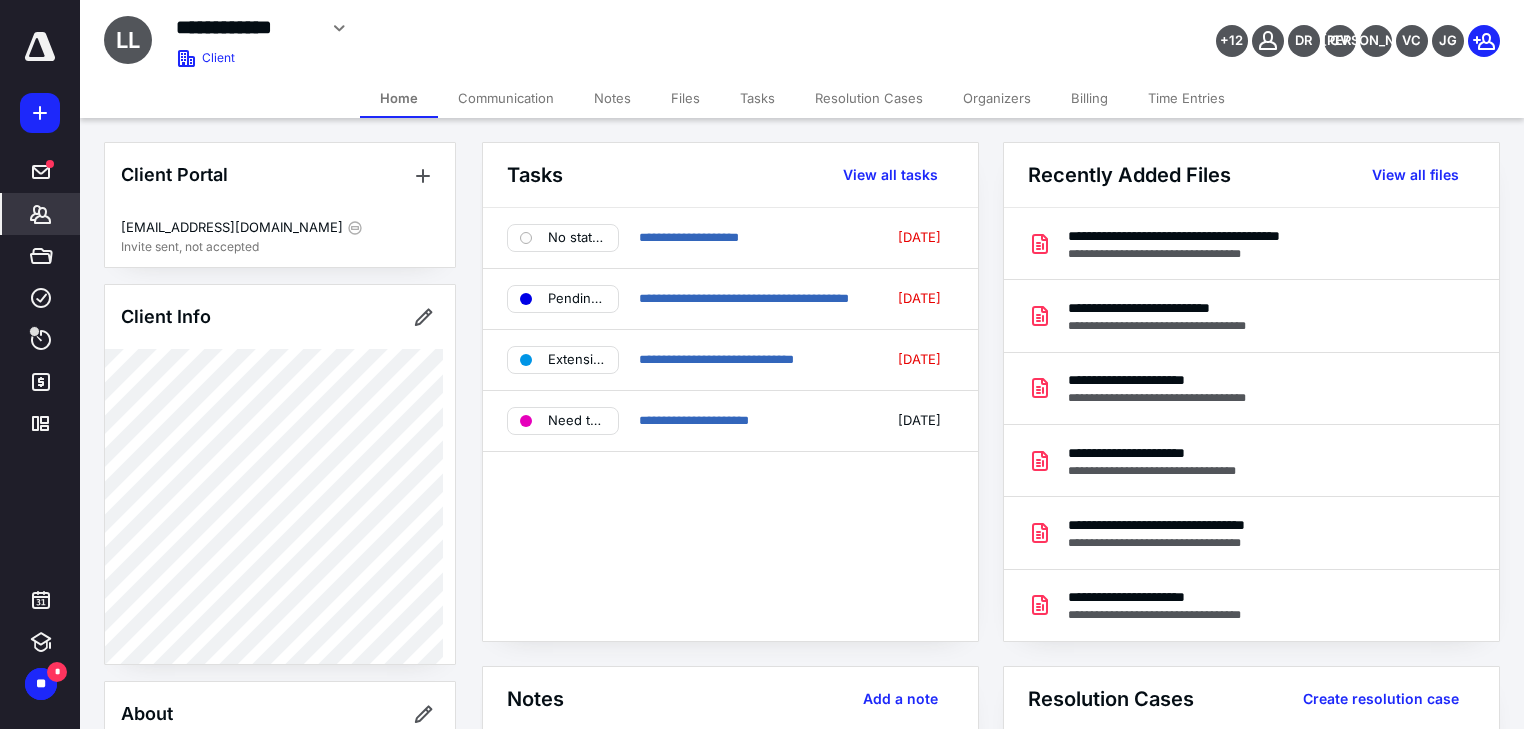 click on "**********" at bounding box center [602, 28] 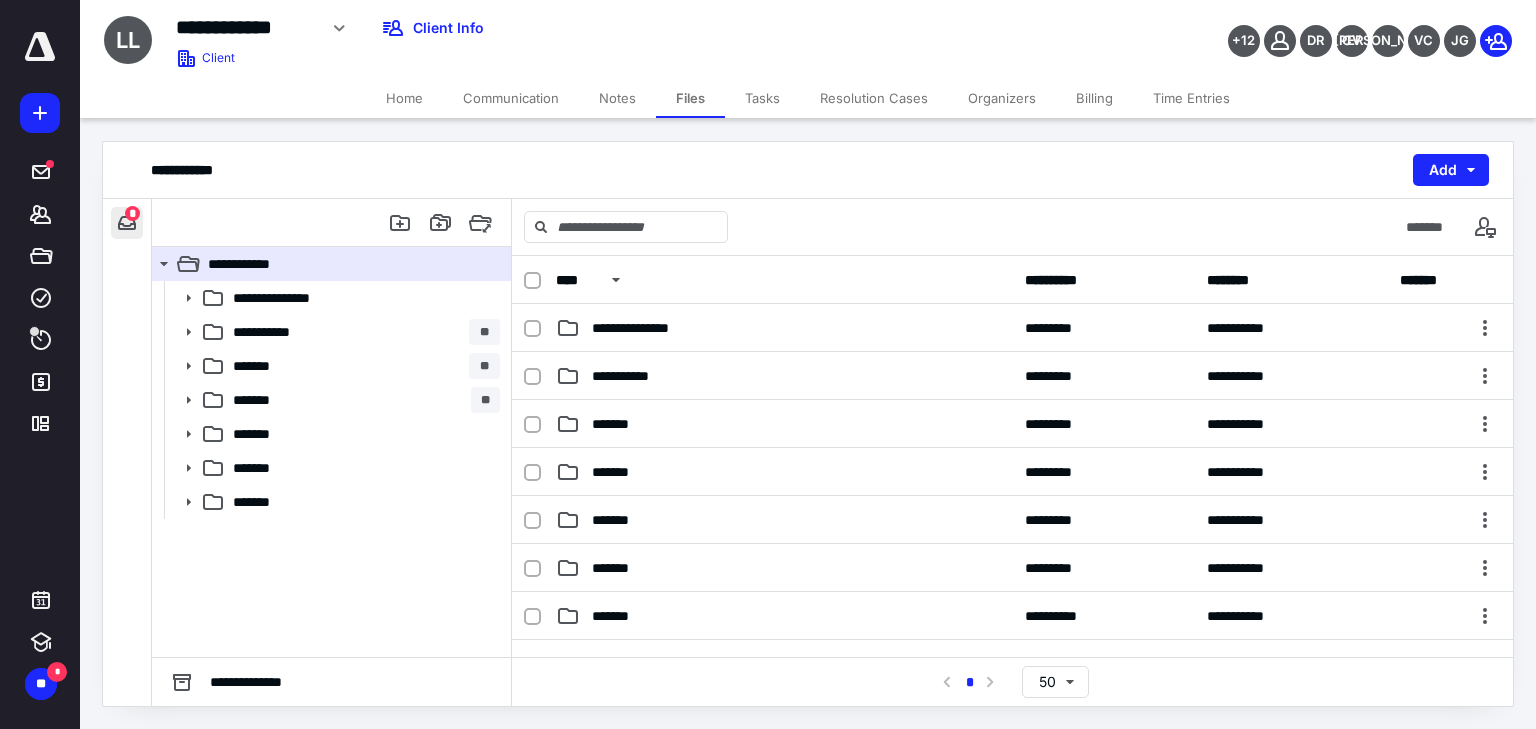 click at bounding box center (127, 223) 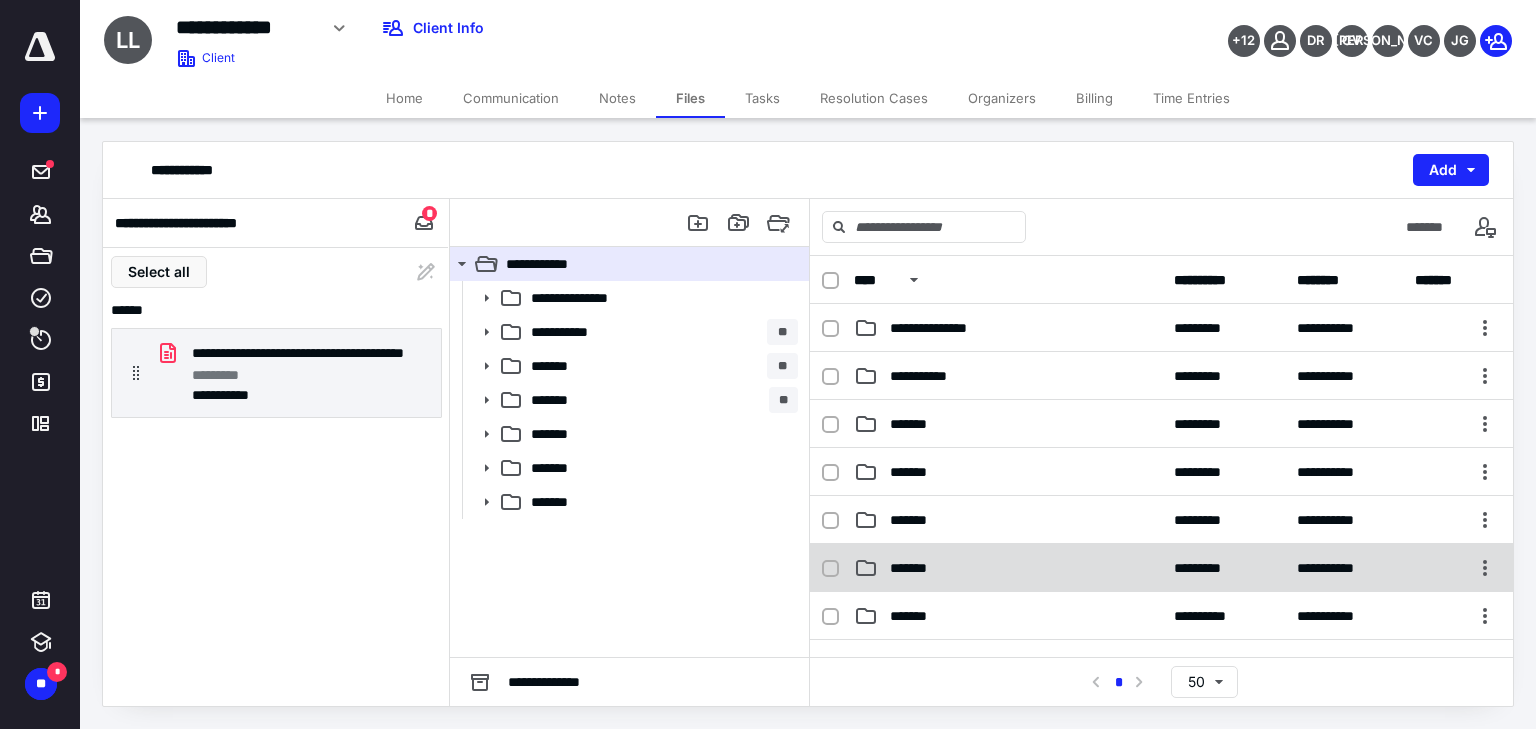 click on "*******" at bounding box center [1008, 568] 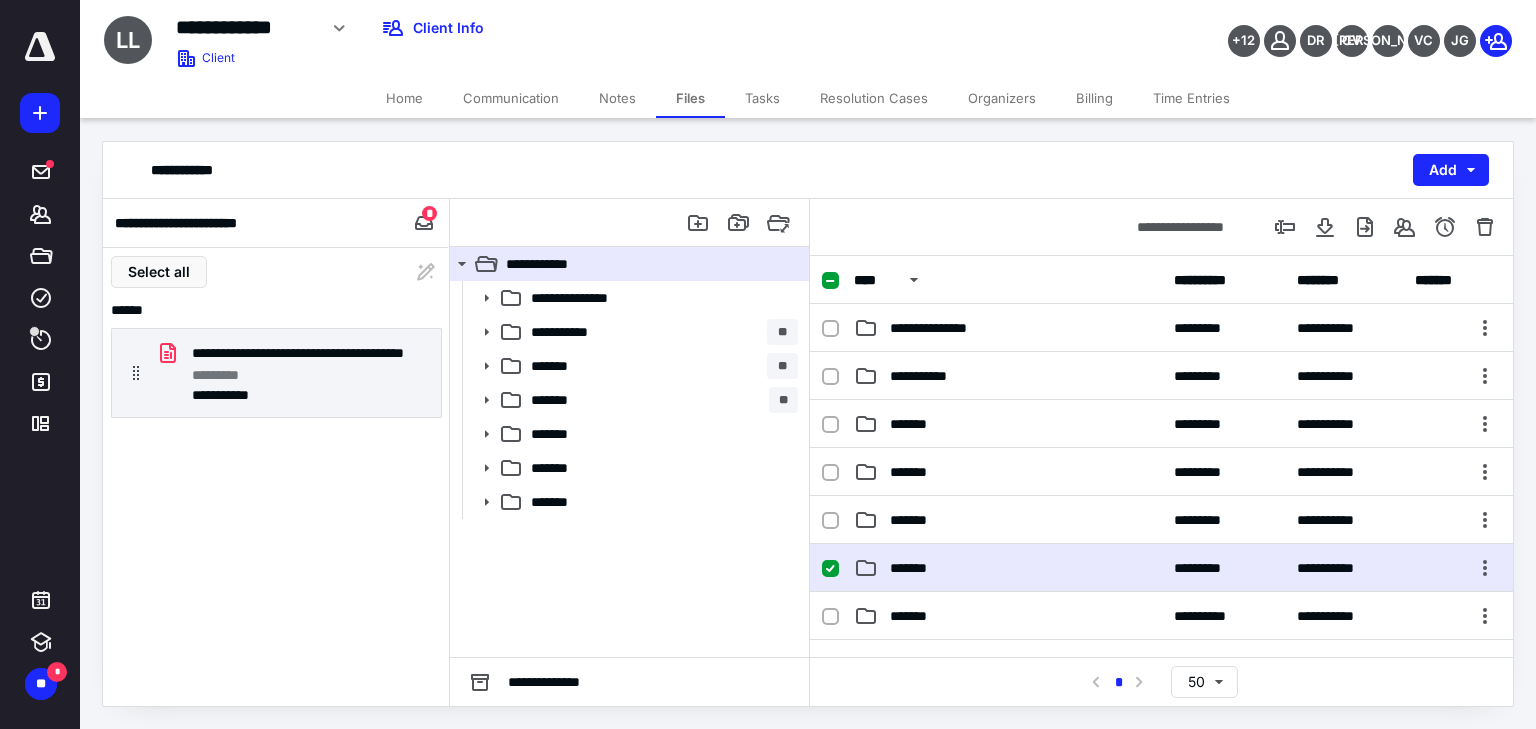 click on "*******" at bounding box center [1008, 568] 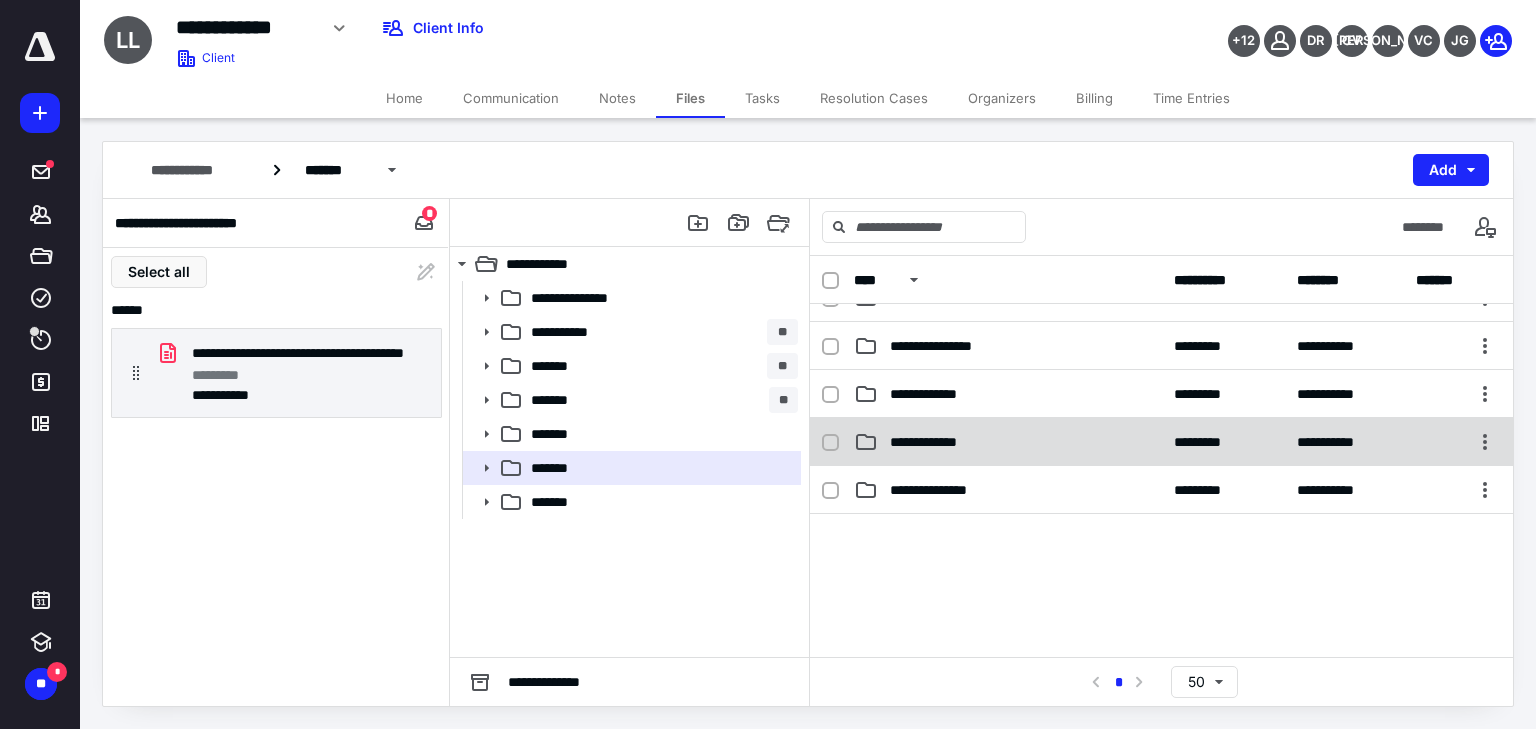 scroll, scrollTop: 320, scrollLeft: 0, axis: vertical 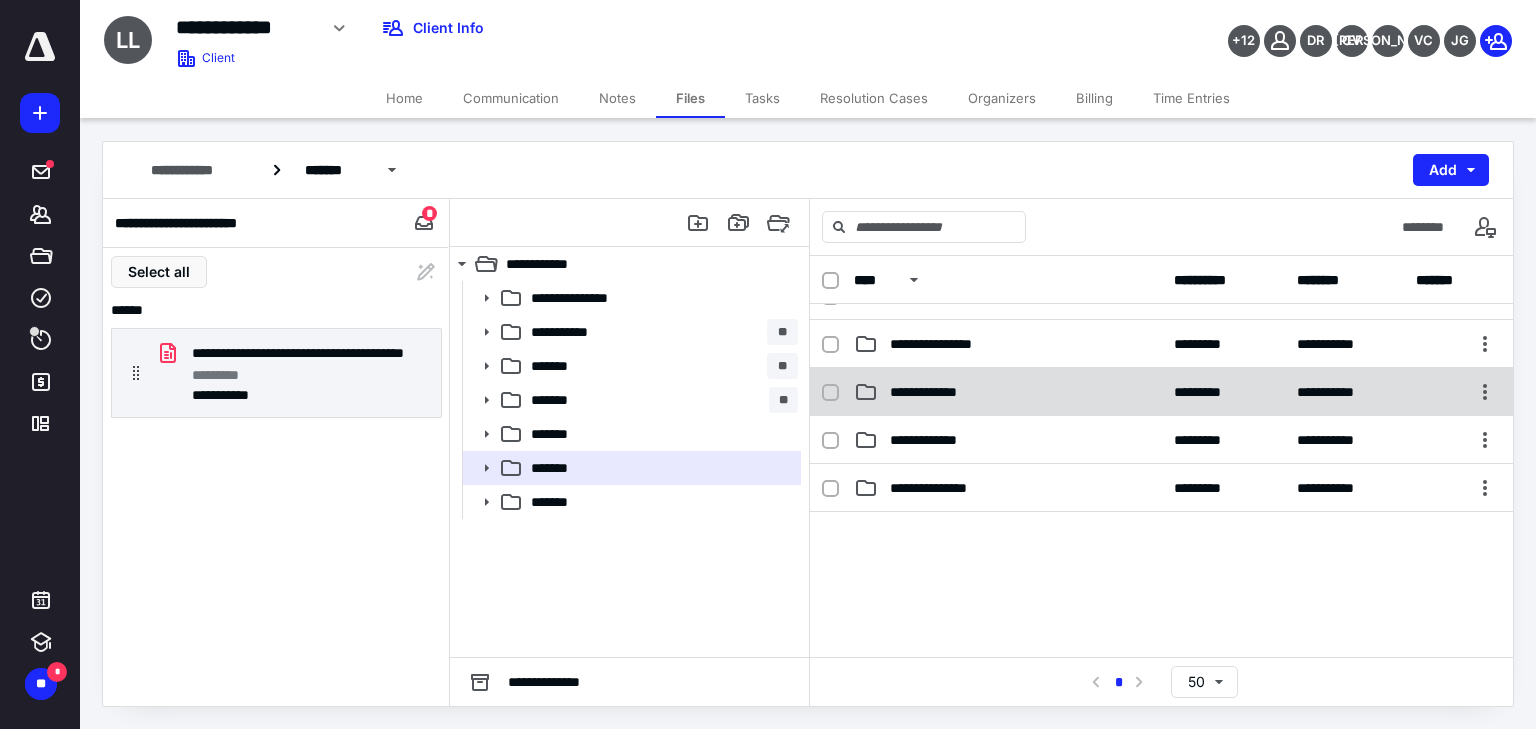 click on "**********" at bounding box center (1008, 392) 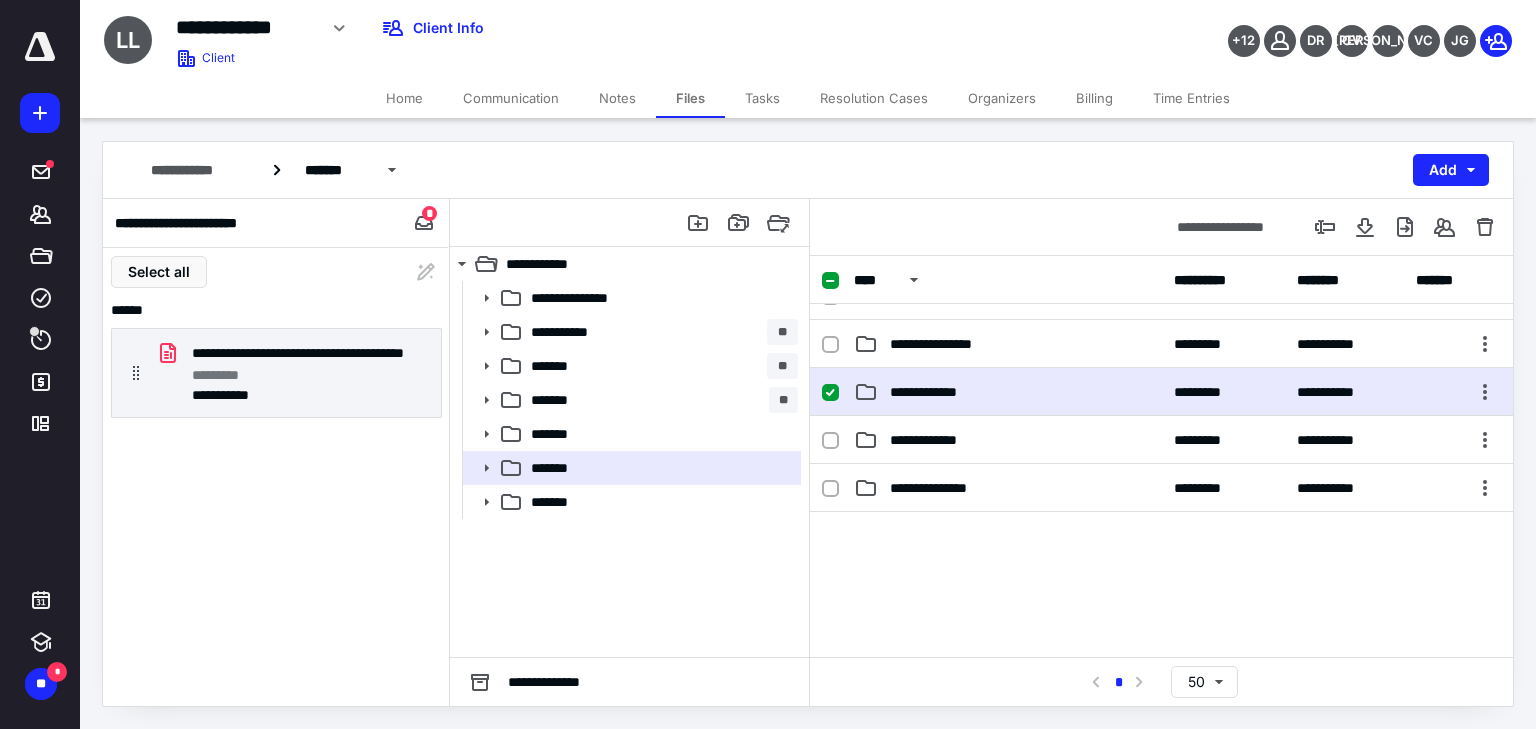 click on "**********" at bounding box center [1008, 392] 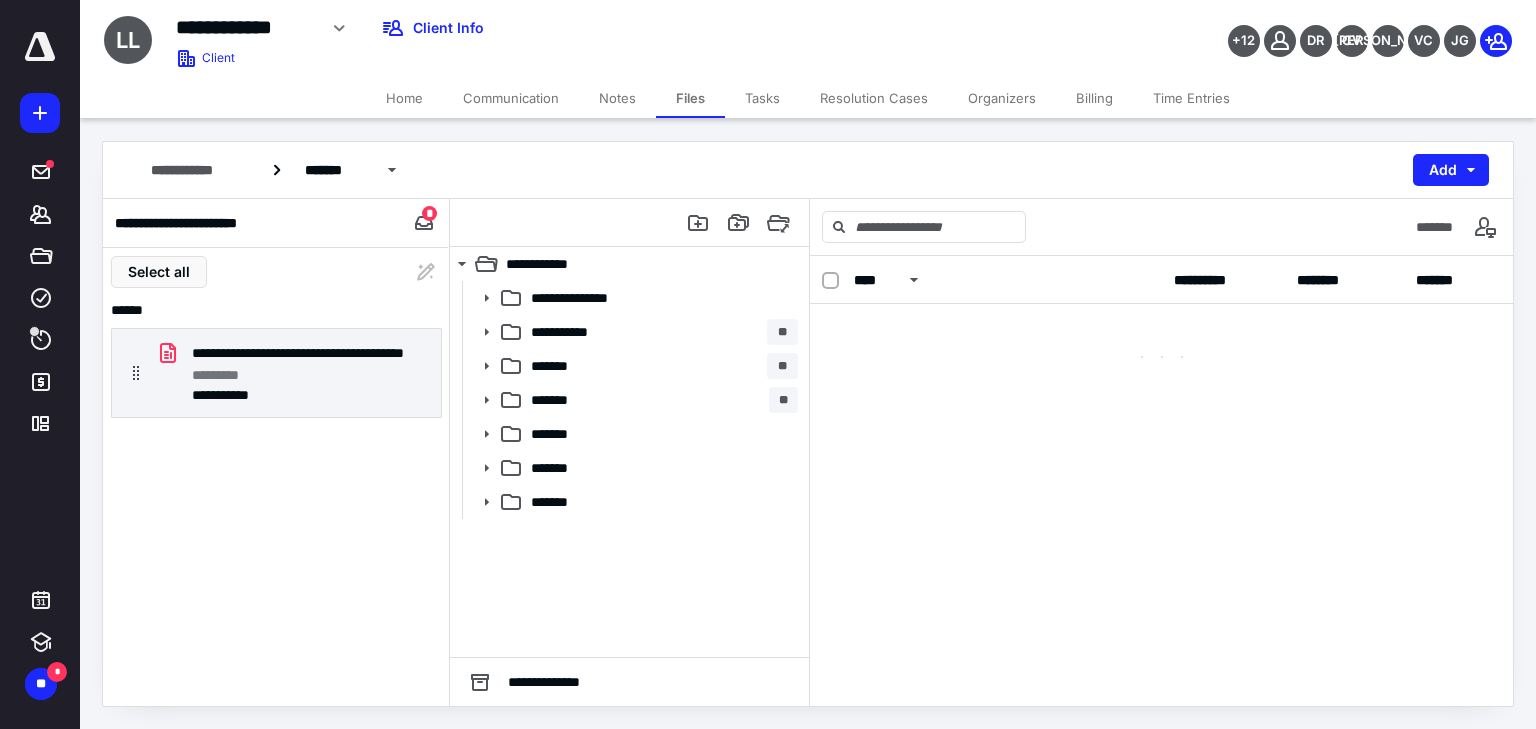 scroll, scrollTop: 0, scrollLeft: 0, axis: both 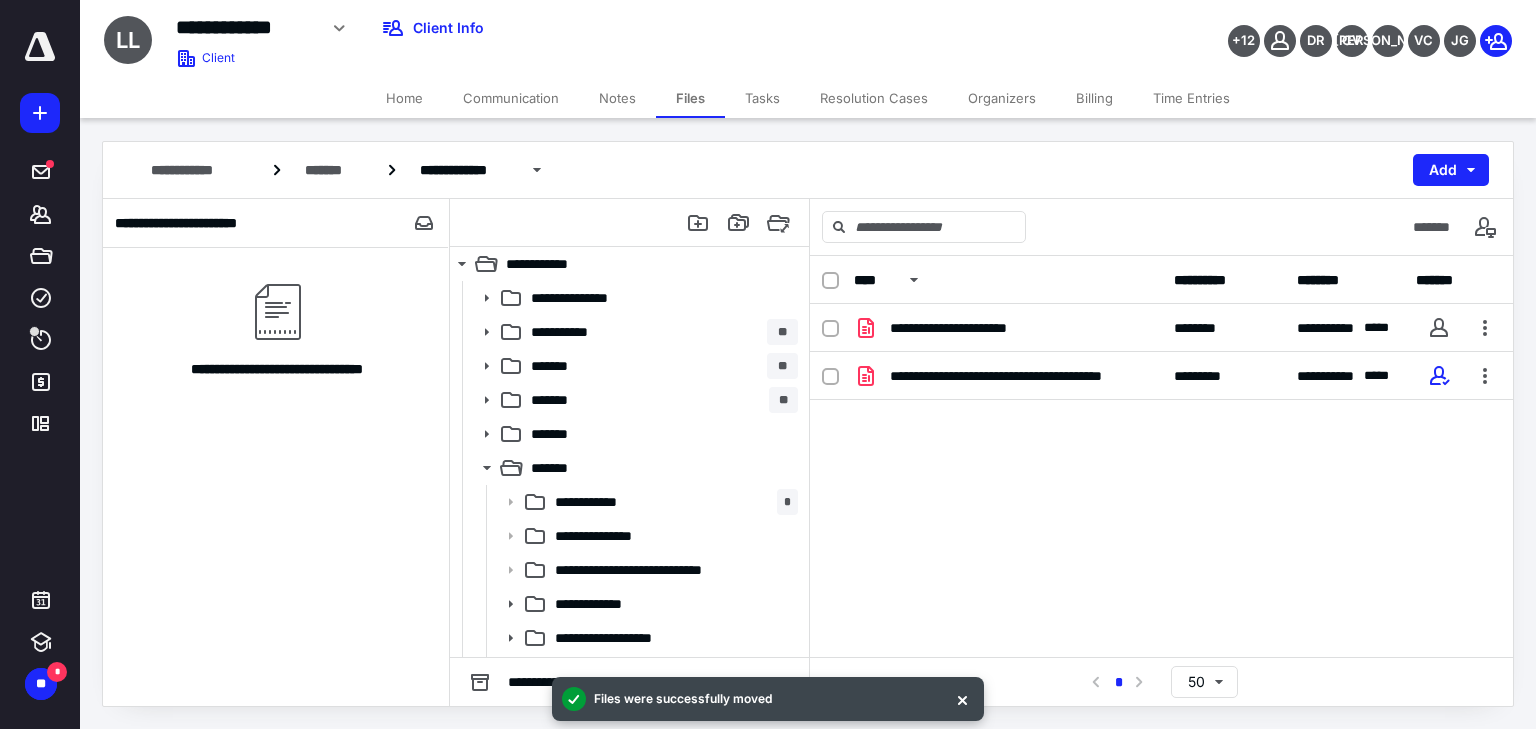 click on "Tasks" at bounding box center (762, 98) 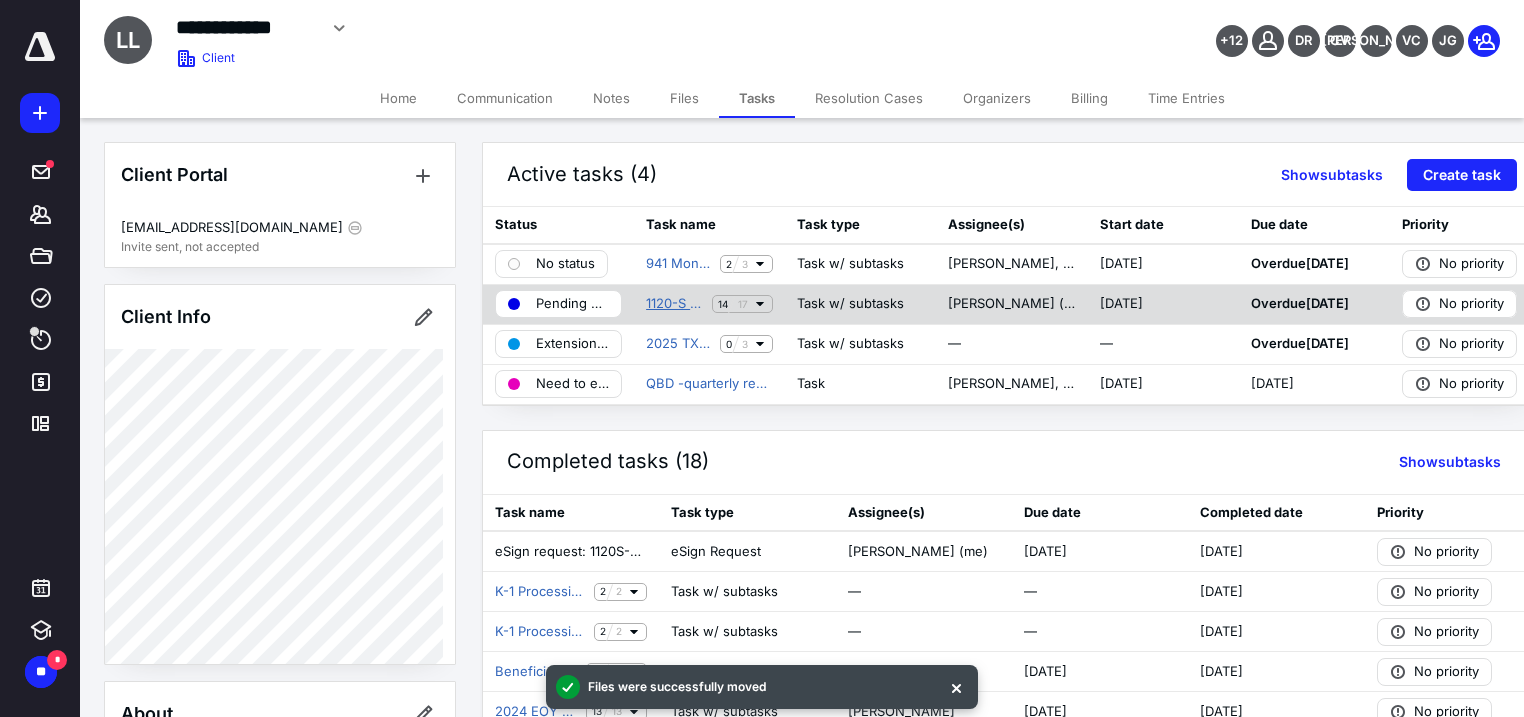 click on "1120-S Return -LALA4667- LA LABOR LLC ([GEOGRAPHIC_DATA])" at bounding box center [675, 304] 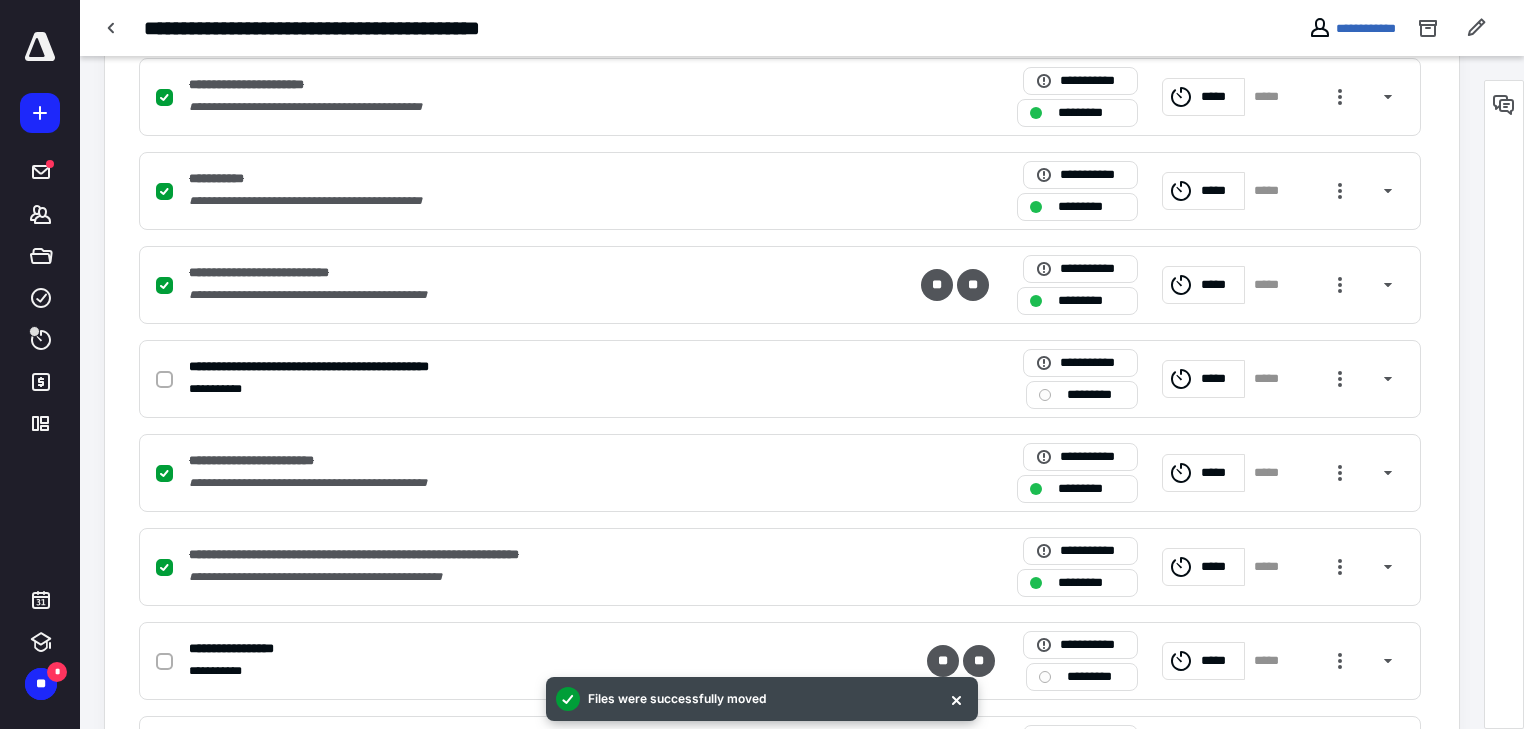 scroll, scrollTop: 1480, scrollLeft: 0, axis: vertical 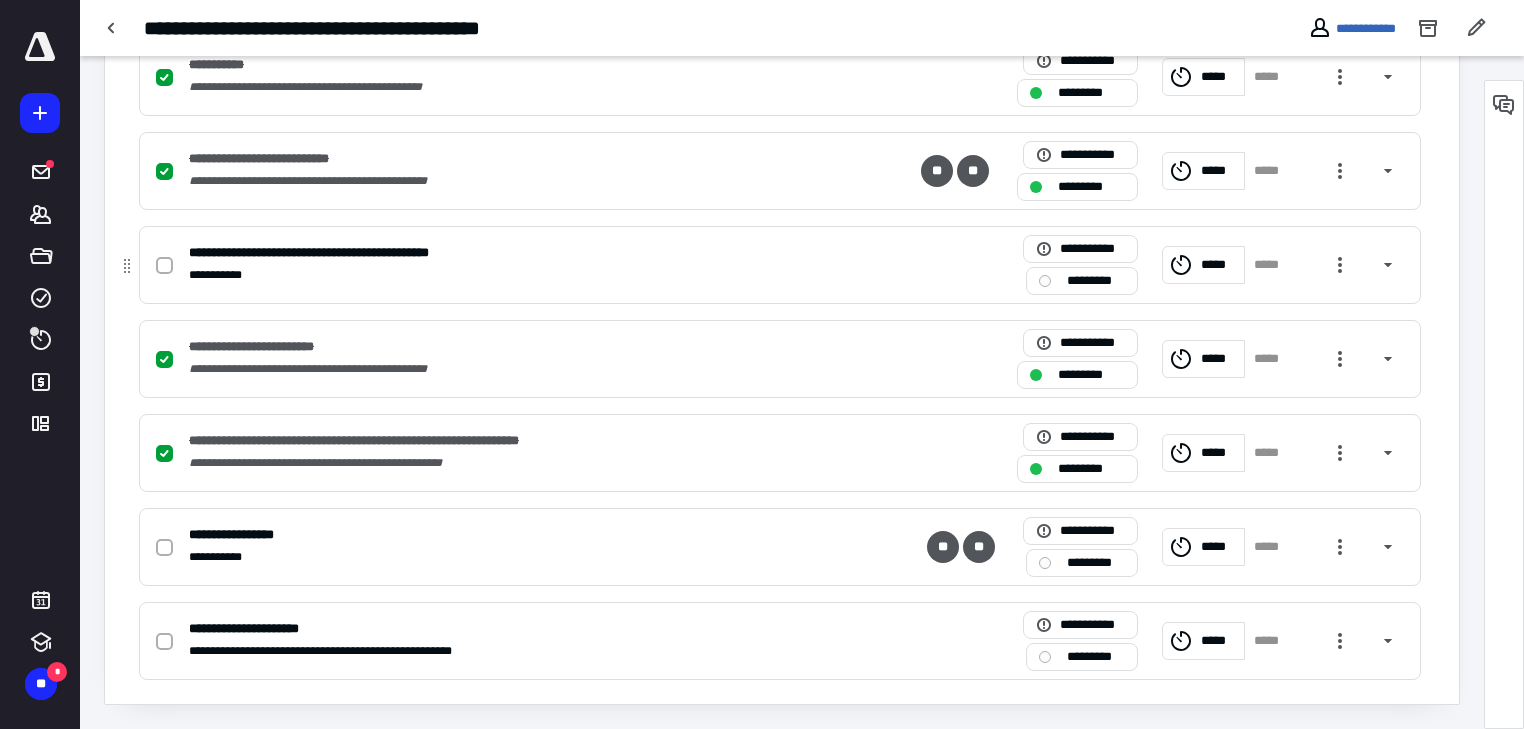 click 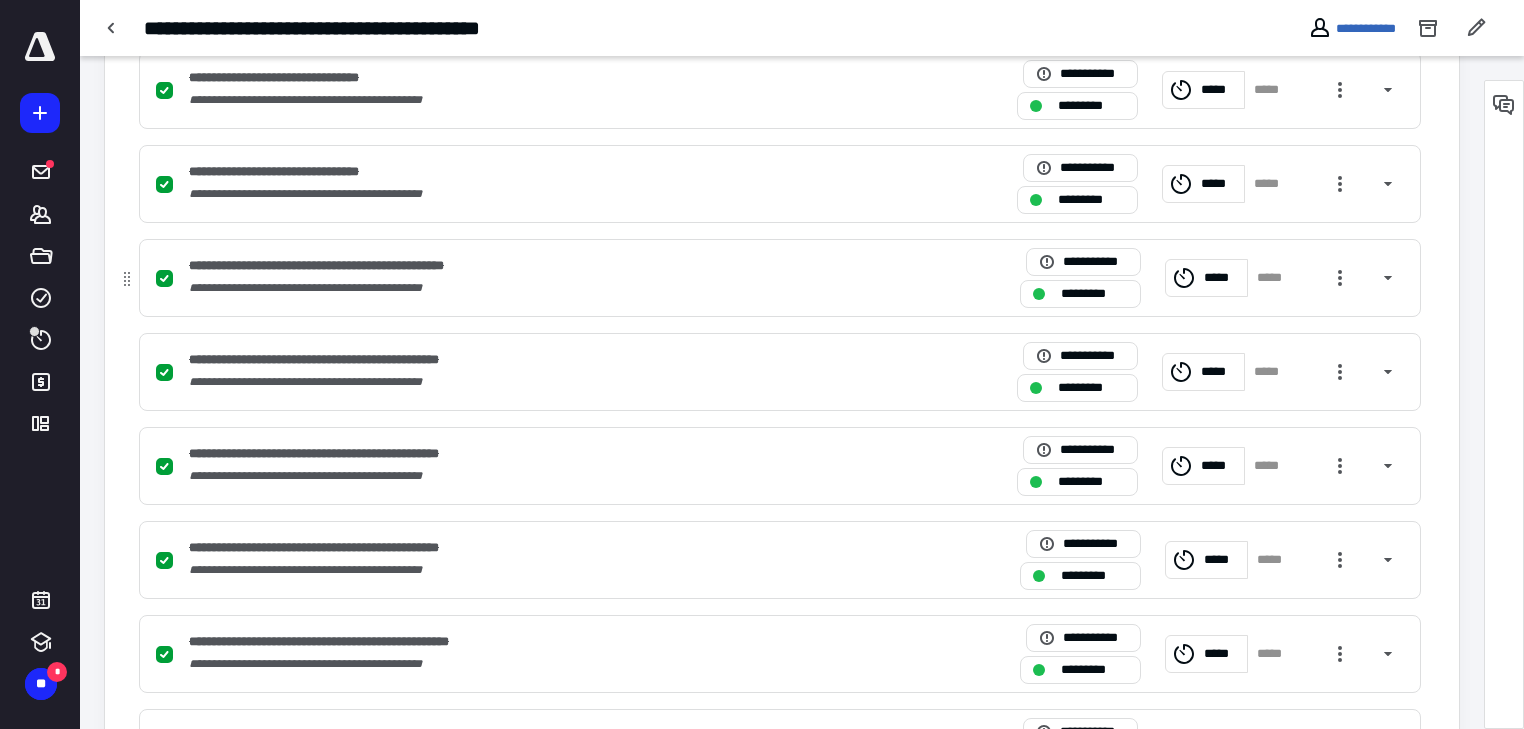 scroll, scrollTop: 520, scrollLeft: 0, axis: vertical 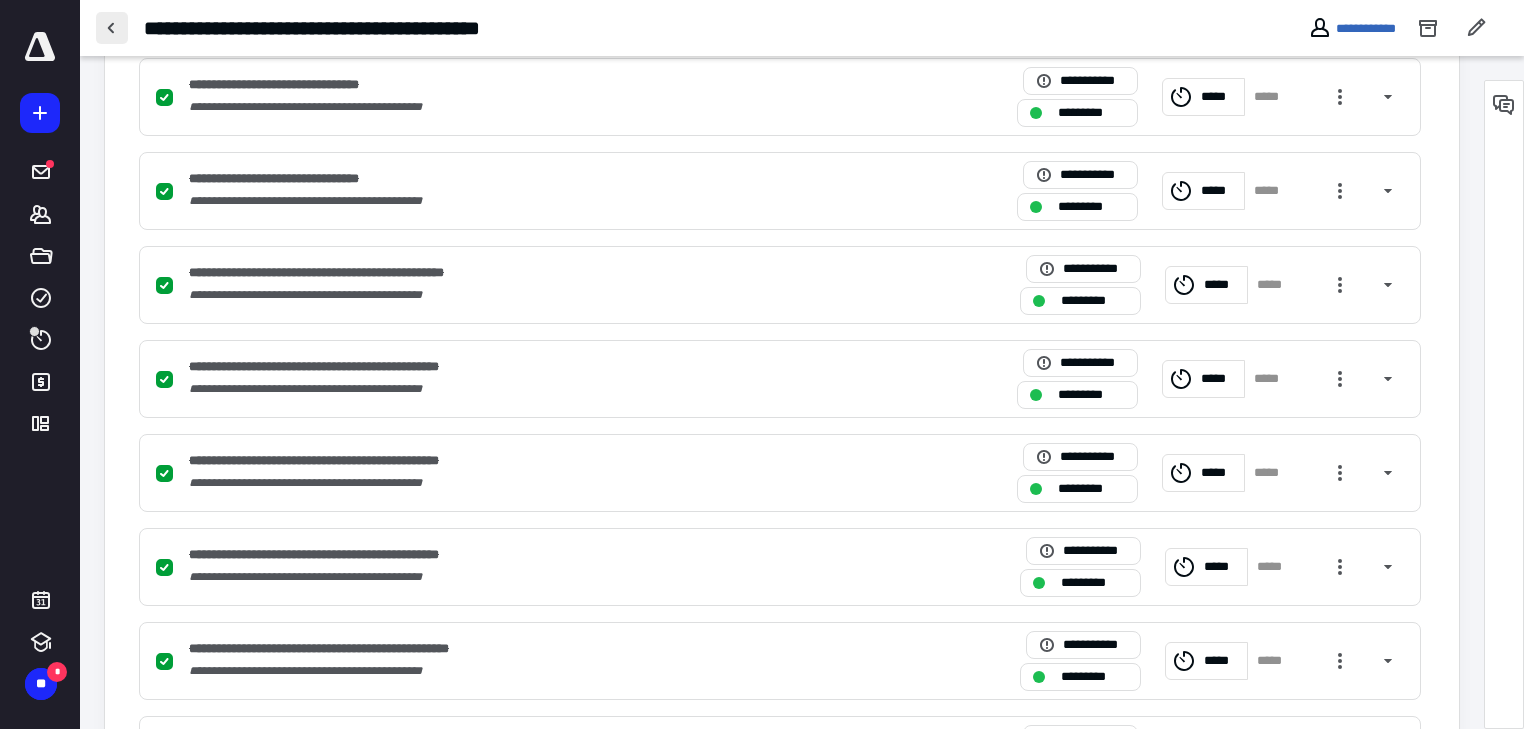 click at bounding box center (112, 28) 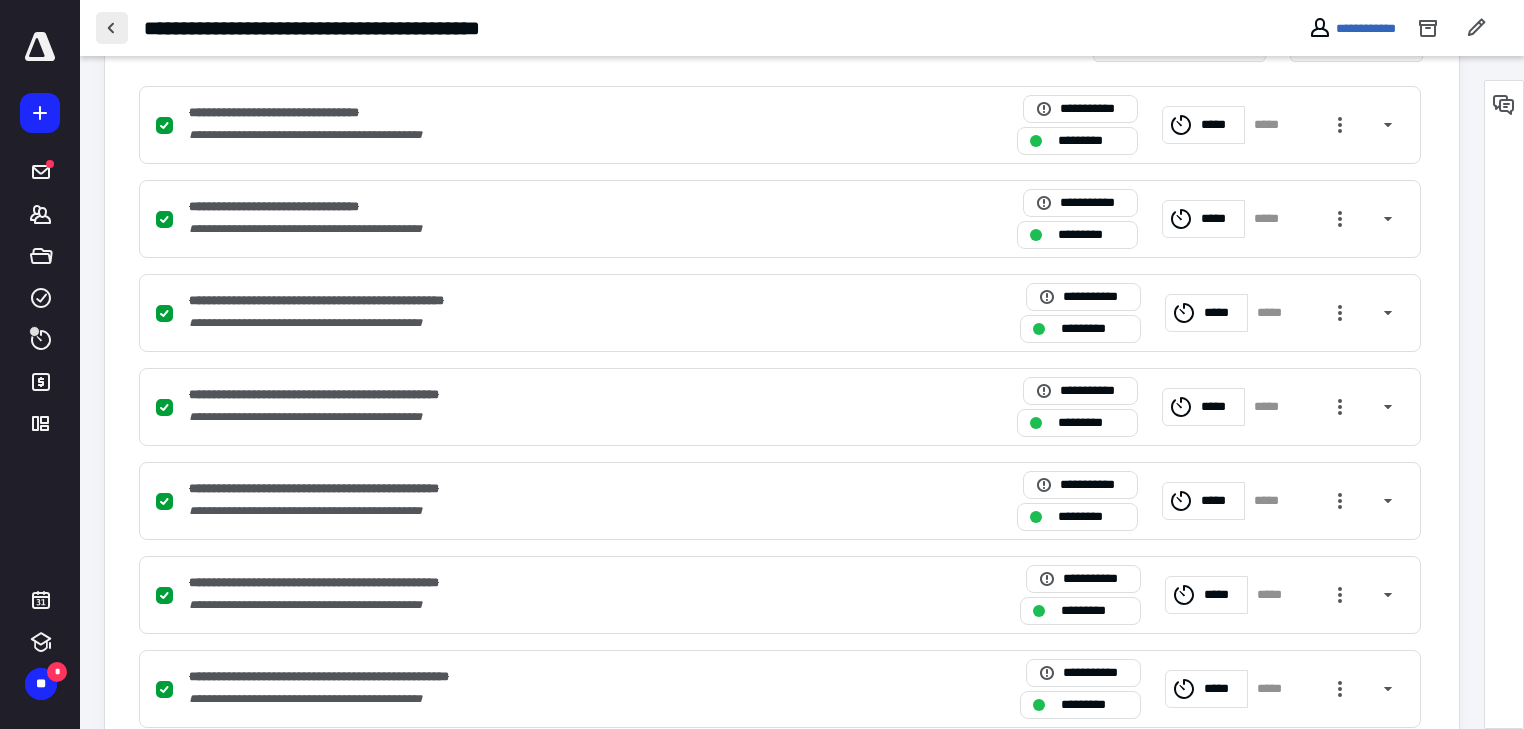 scroll, scrollTop: 0, scrollLeft: 0, axis: both 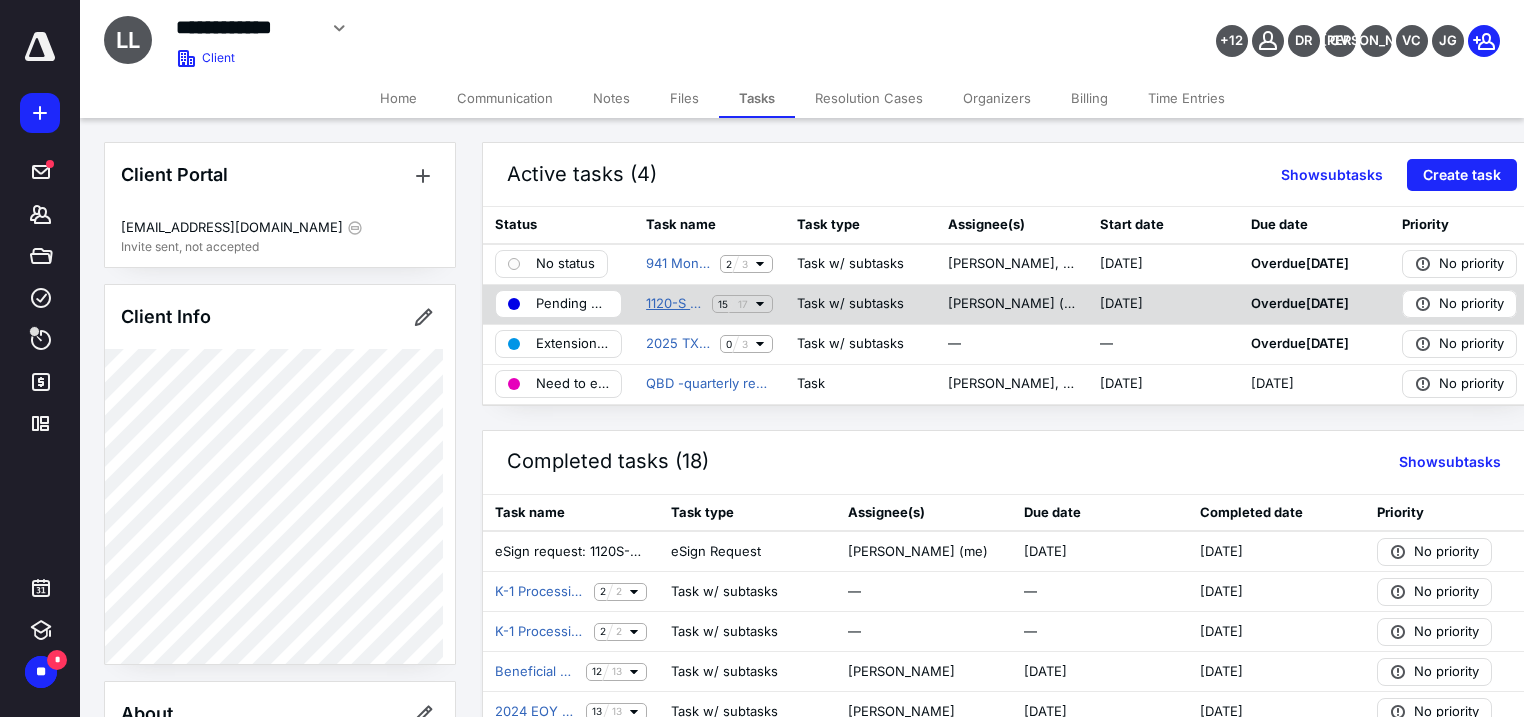 click on "1120-S Return -LALA4667- LA LABOR LLC ([GEOGRAPHIC_DATA])" at bounding box center [675, 304] 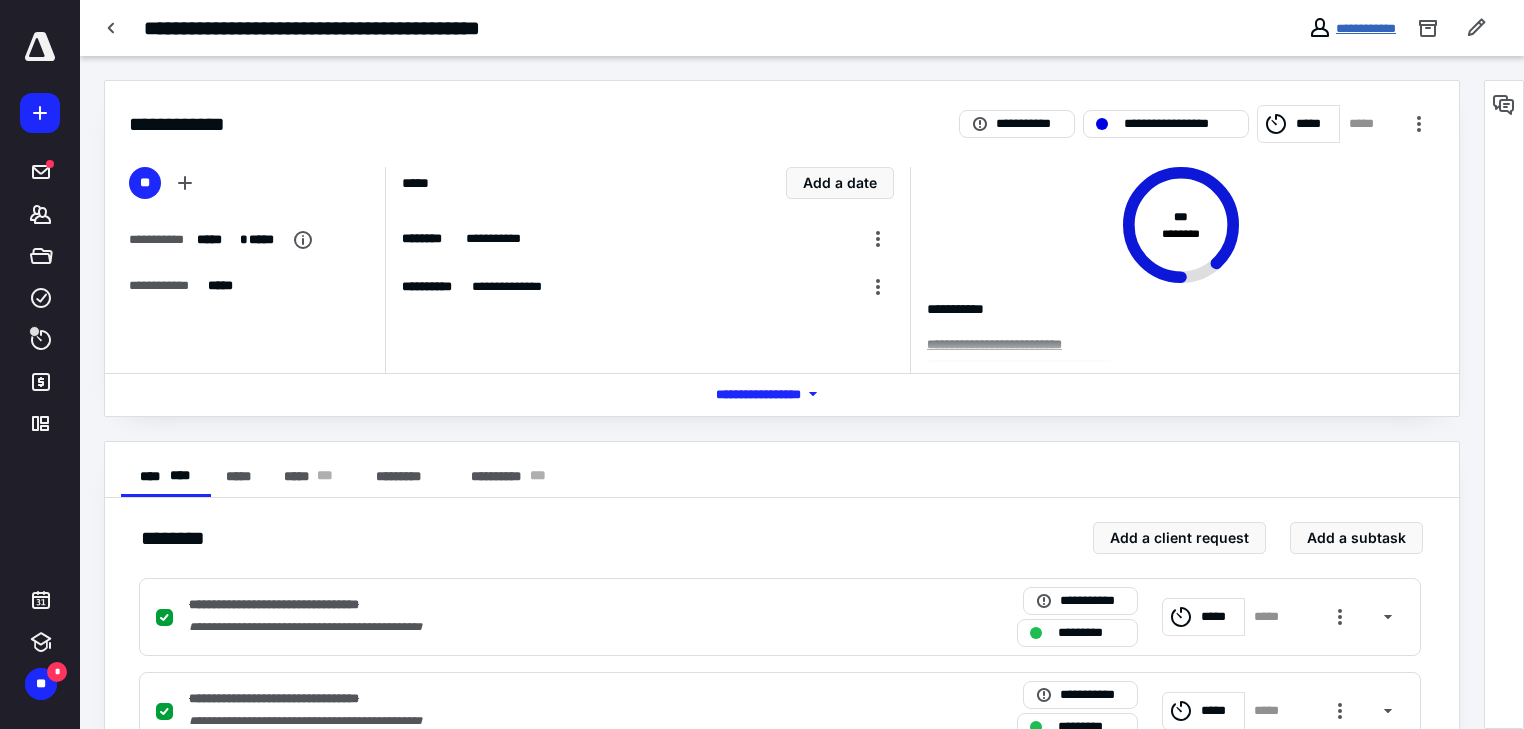click on "**********" at bounding box center (1366, 28) 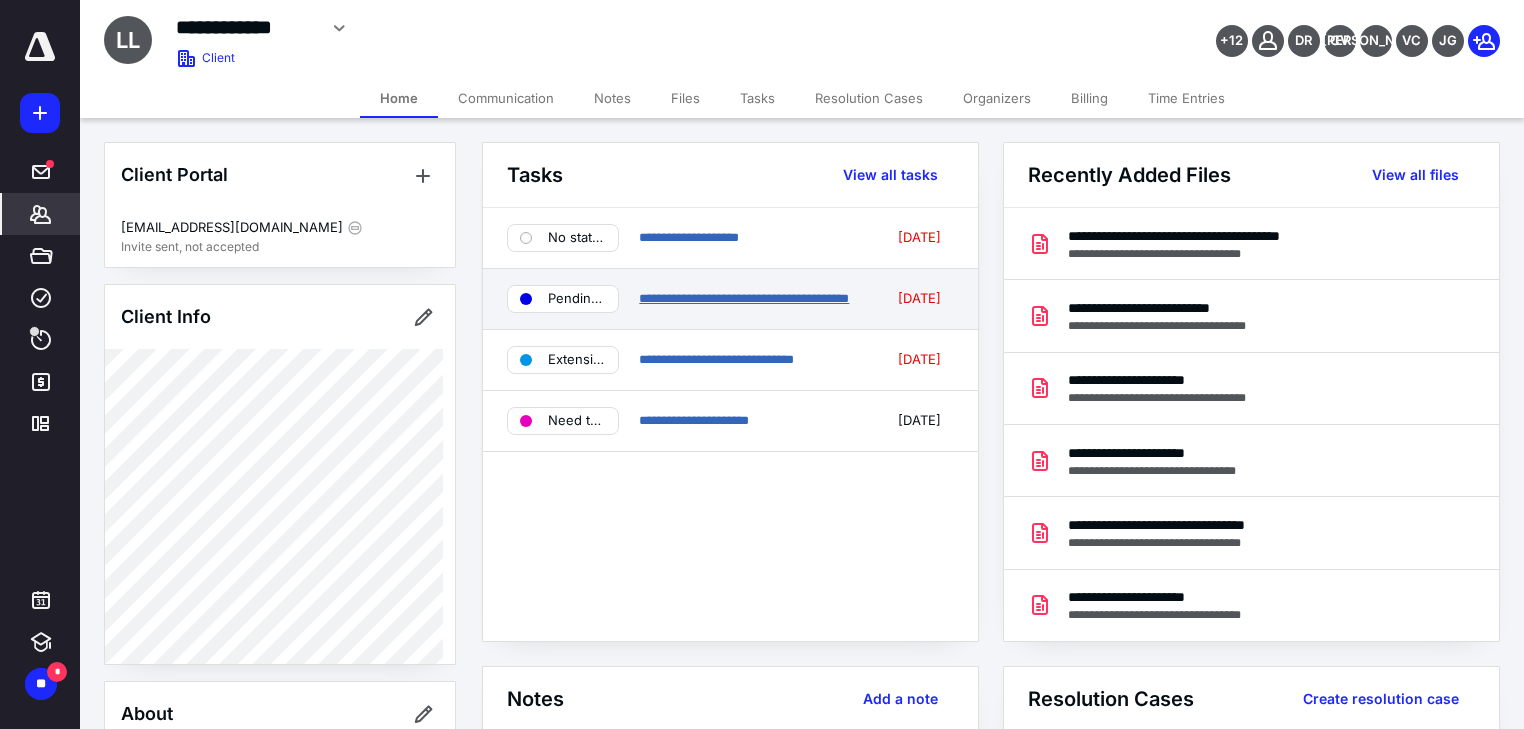 click on "**********" at bounding box center [744, 298] 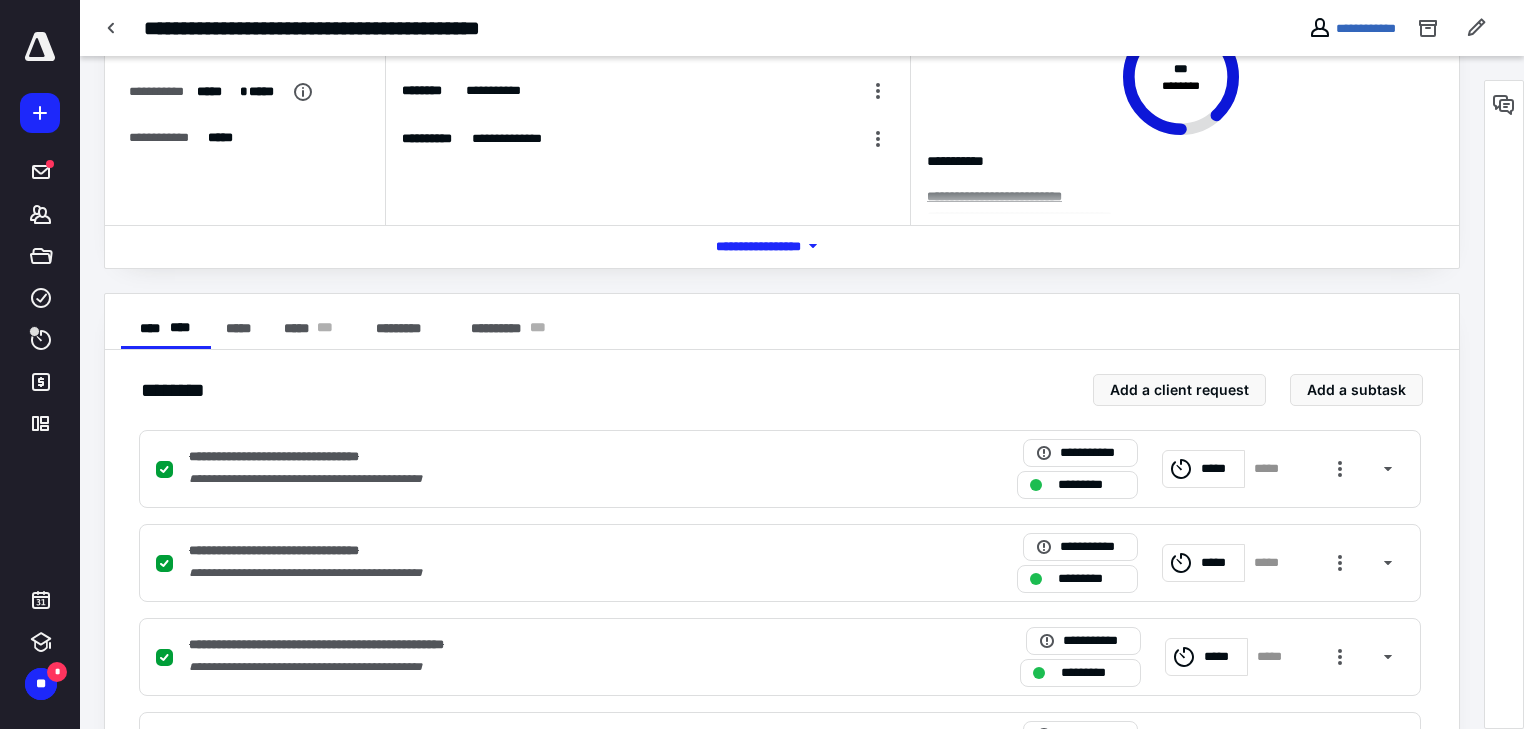 scroll, scrollTop: 0, scrollLeft: 0, axis: both 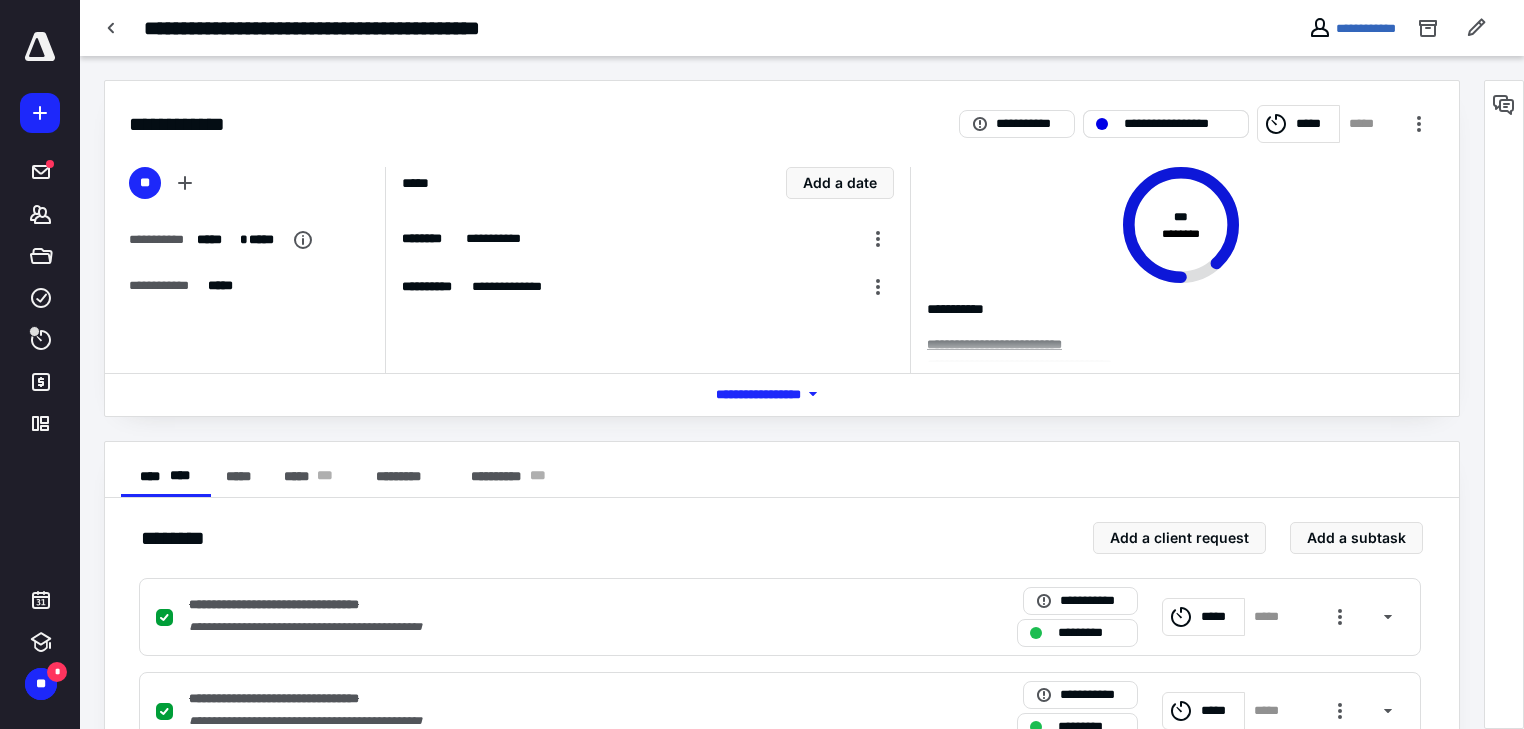 click on "**********" at bounding box center [1180, 124] 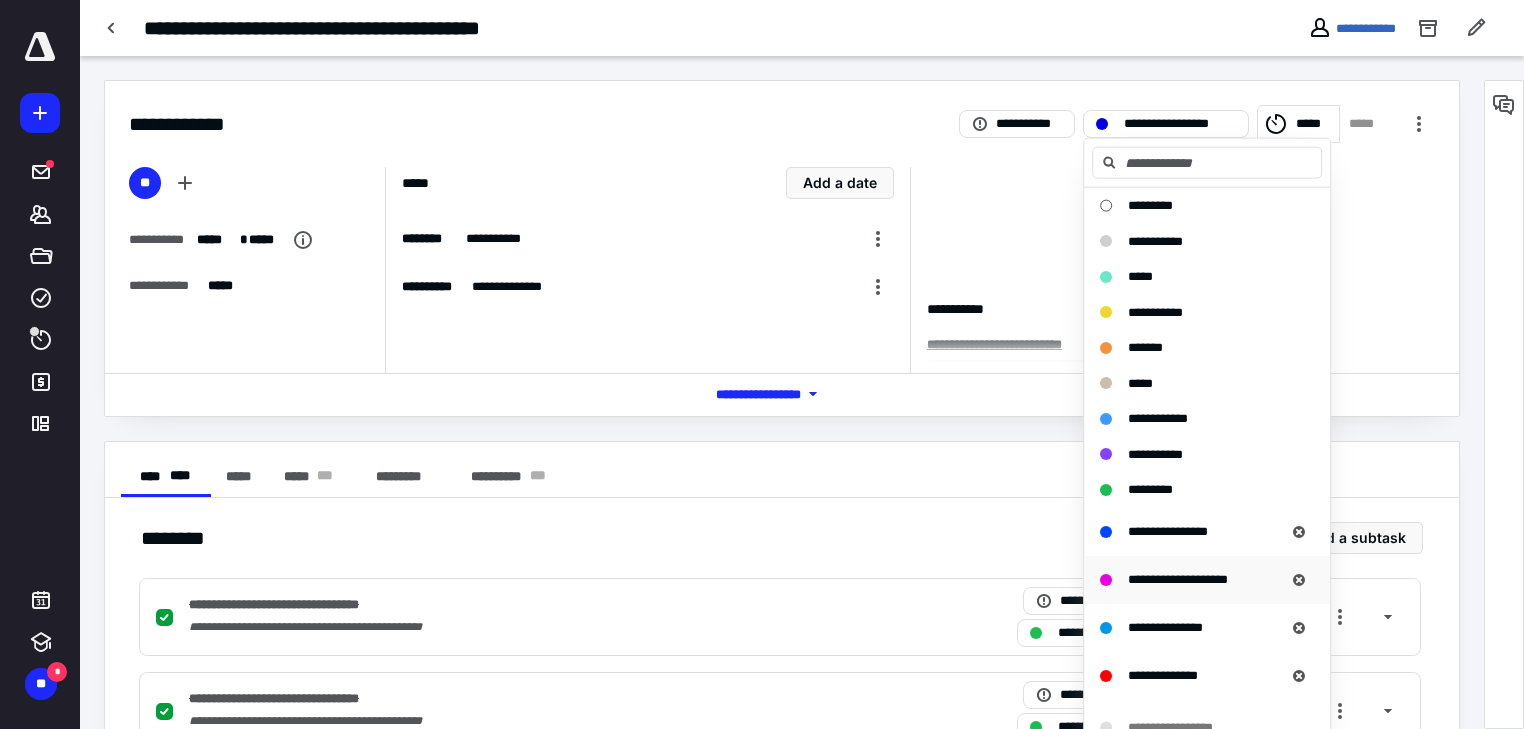 click on "**********" at bounding box center [1178, 578] 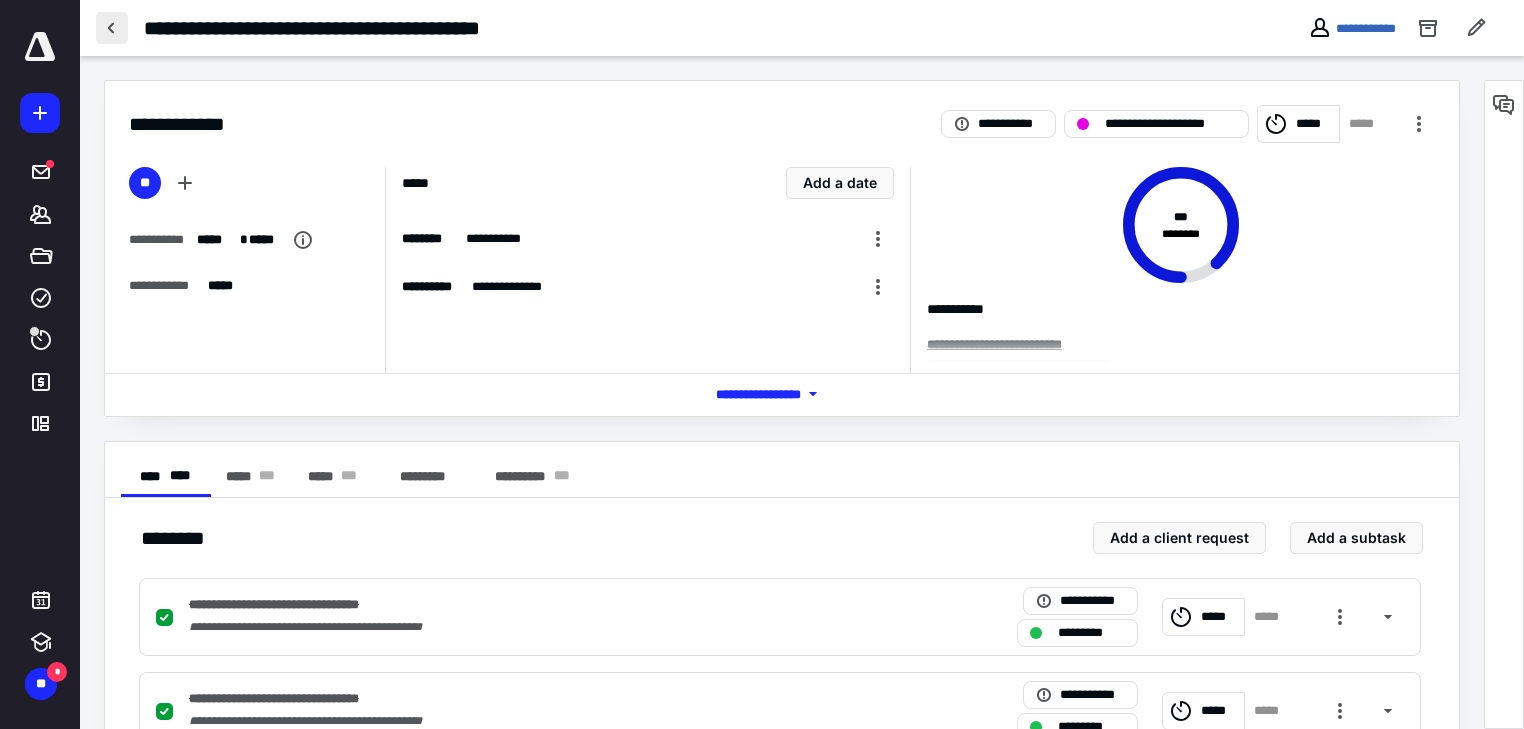 click at bounding box center [112, 28] 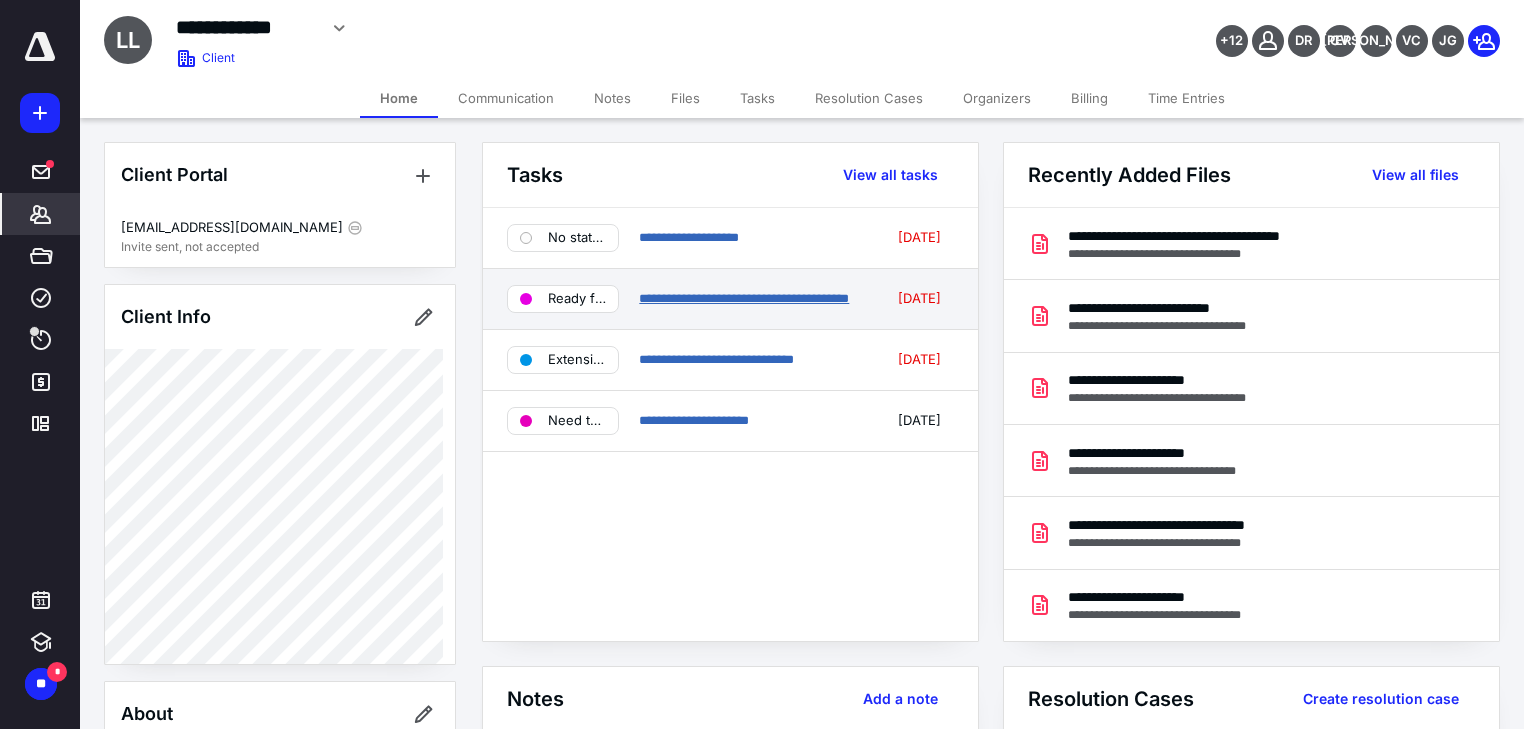 click on "**********" at bounding box center (744, 298) 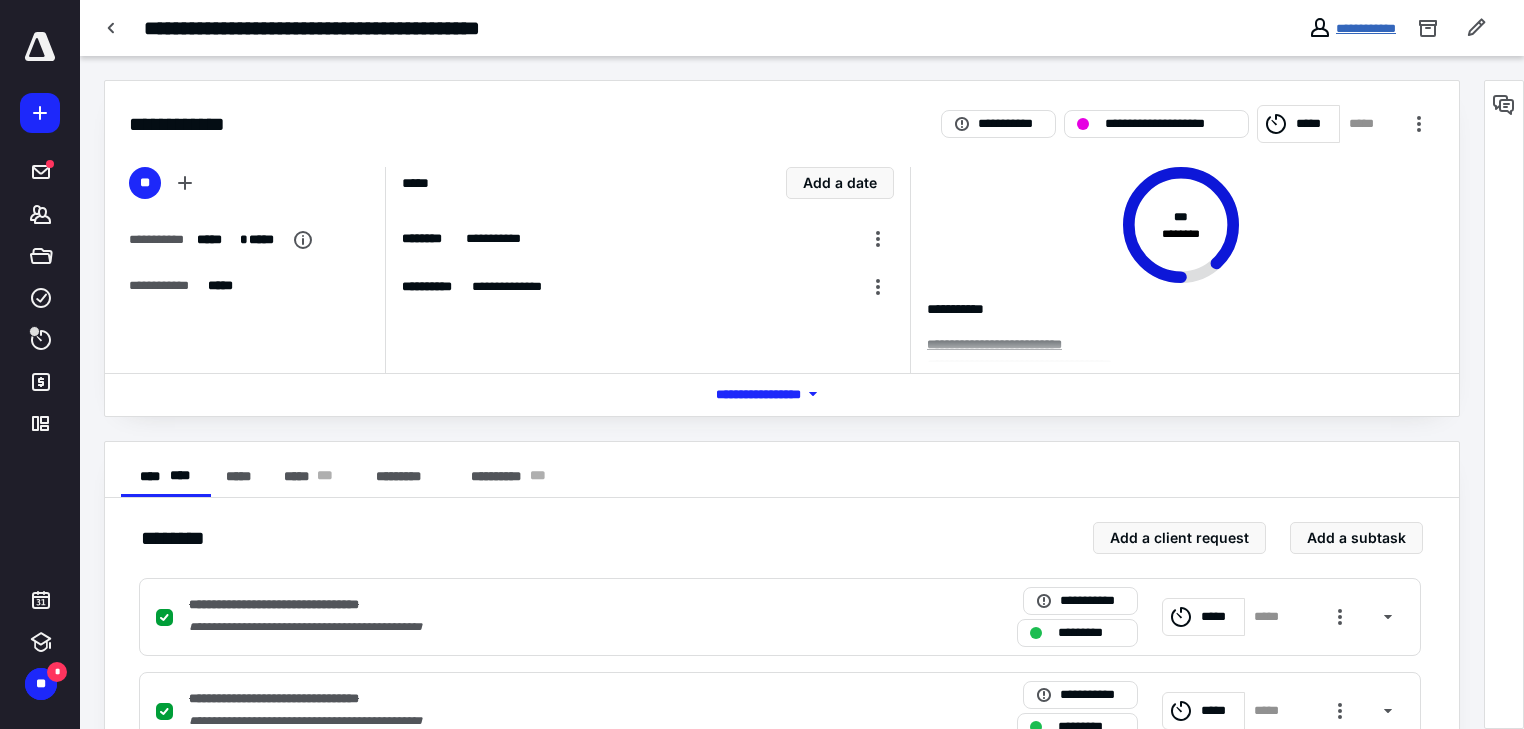 click on "**********" at bounding box center [1366, 28] 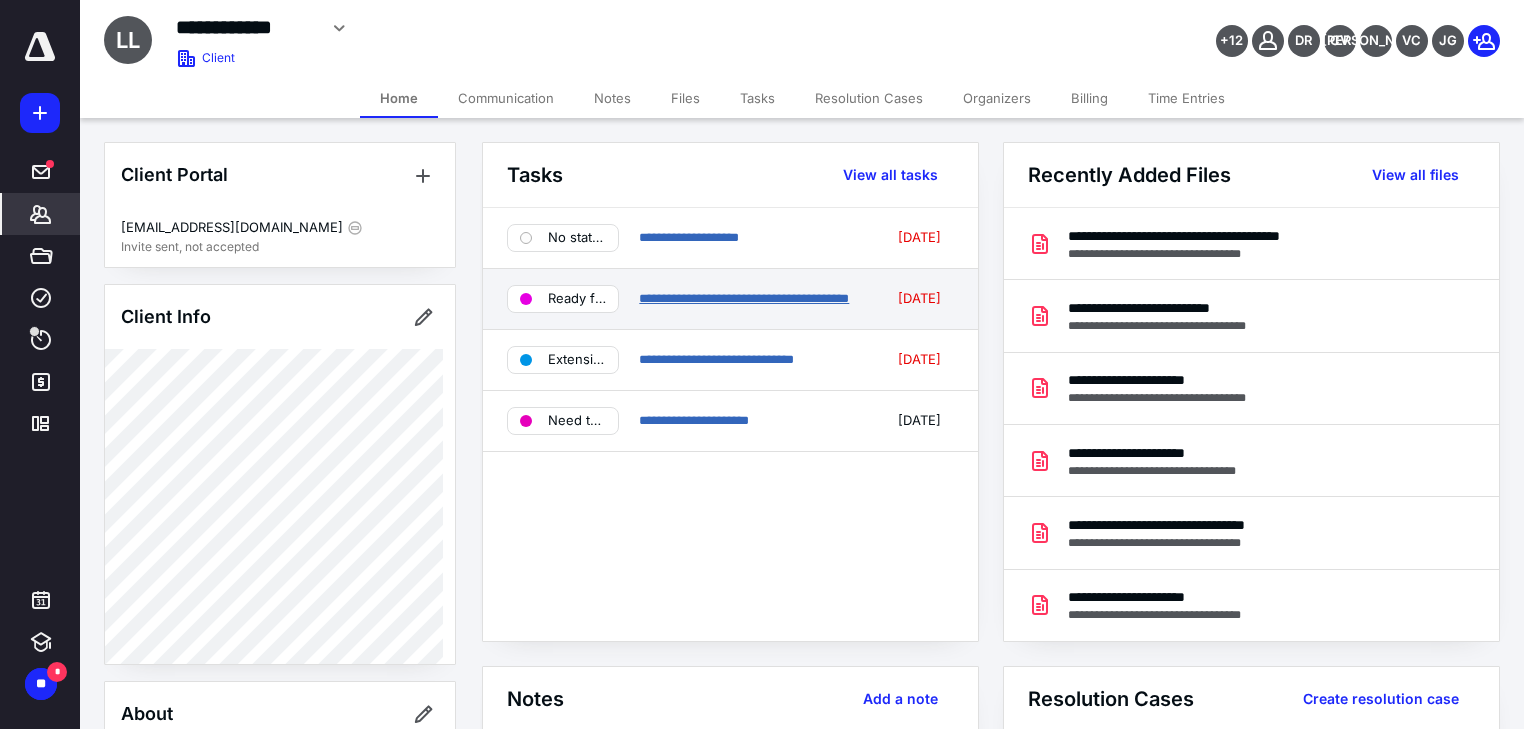 click on "**********" at bounding box center [744, 298] 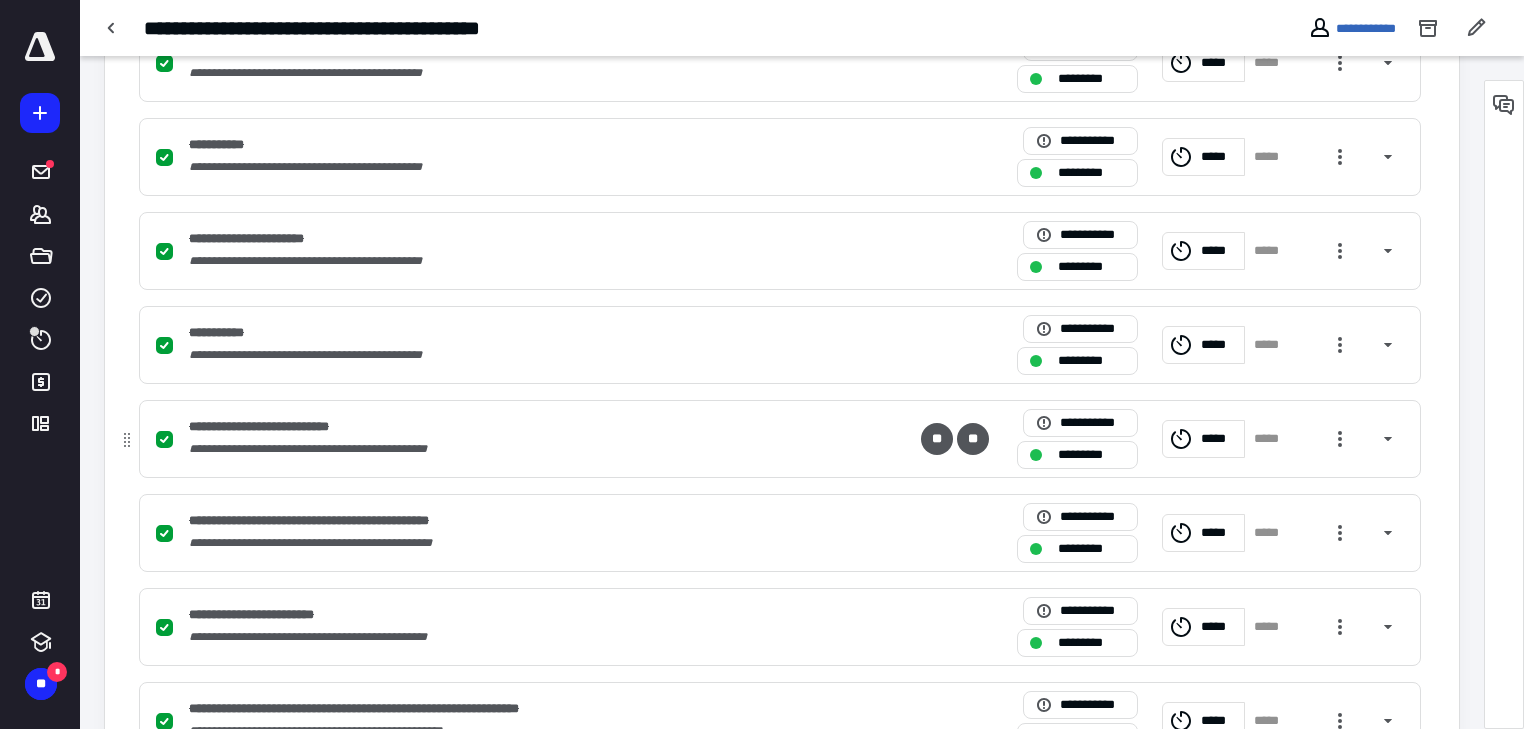 scroll, scrollTop: 1480, scrollLeft: 0, axis: vertical 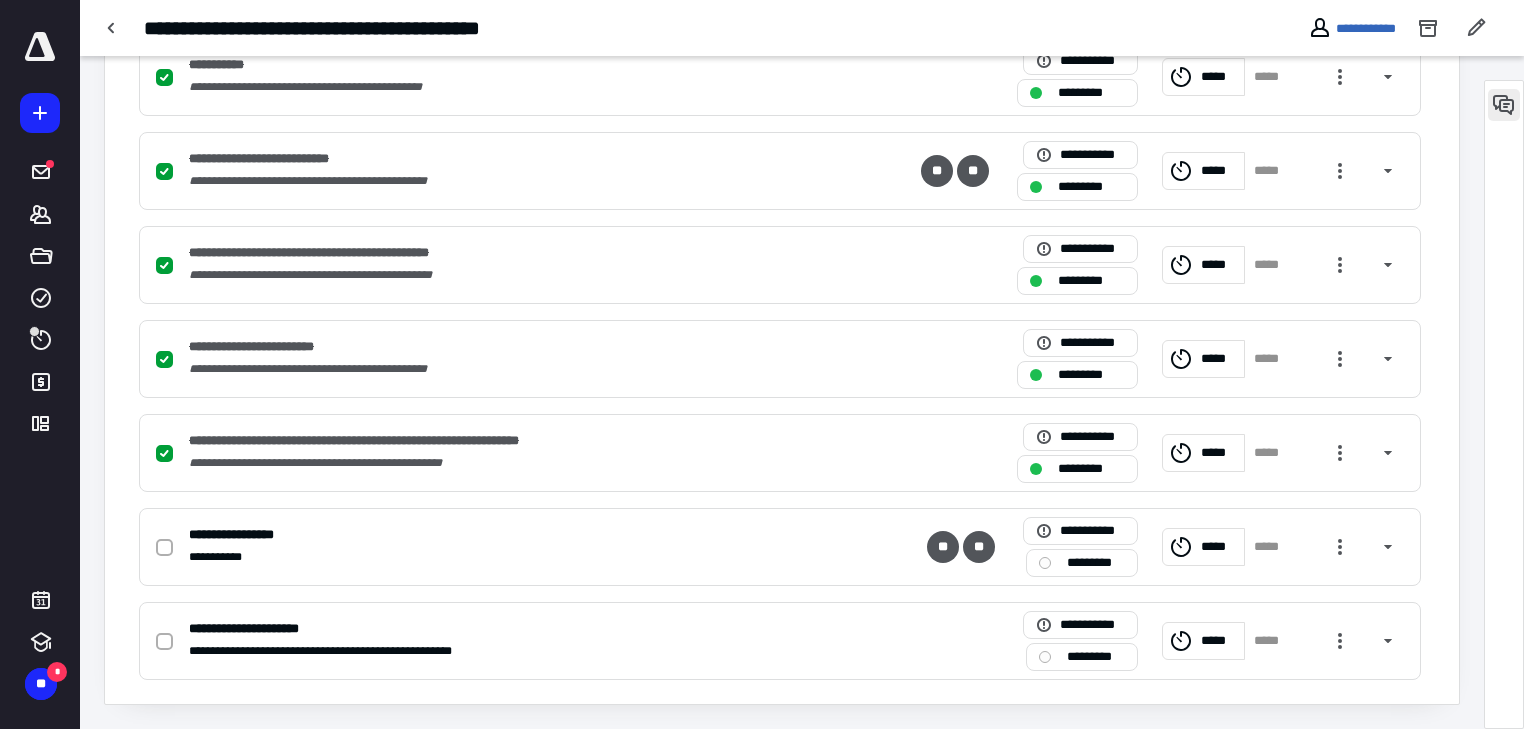 click at bounding box center (1504, 105) 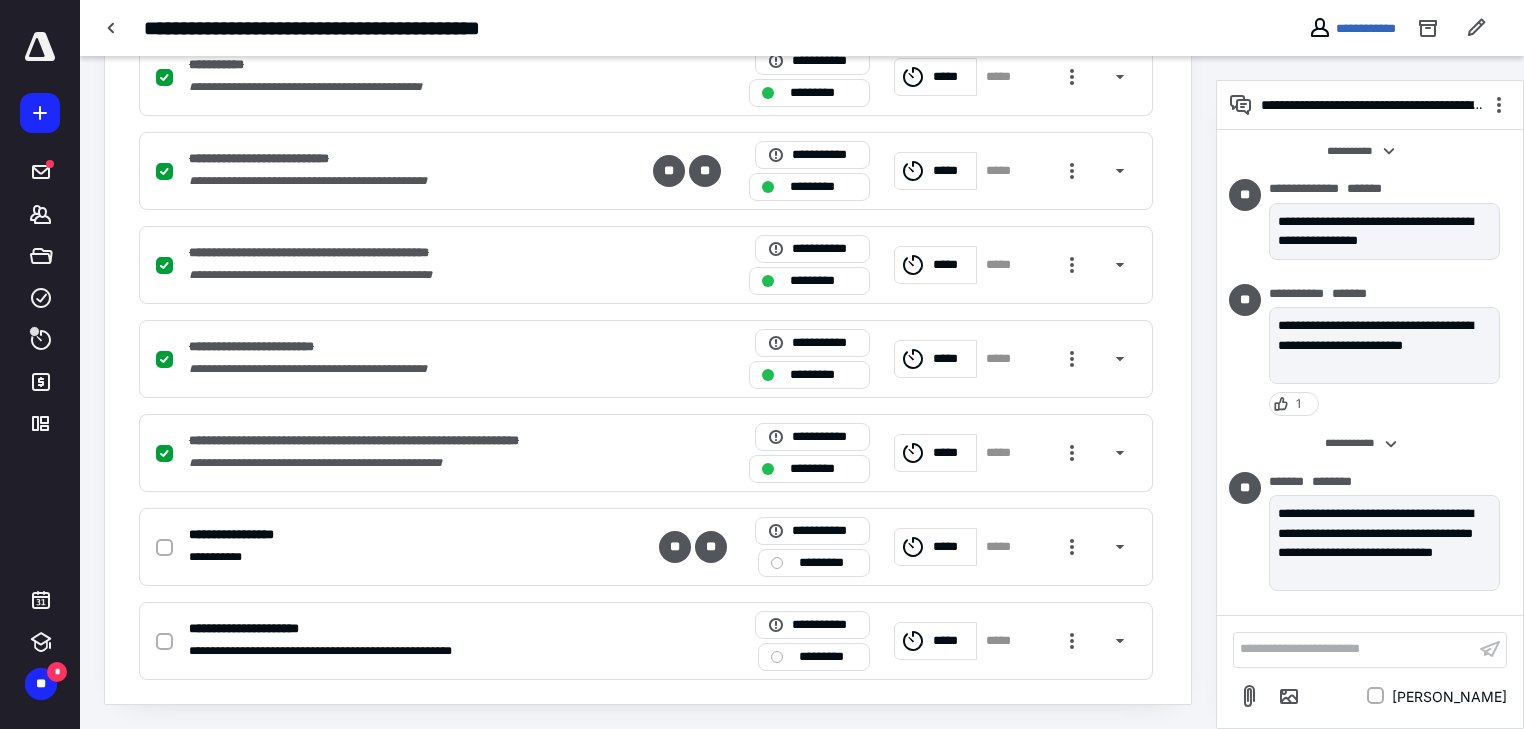scroll, scrollTop: 205, scrollLeft: 0, axis: vertical 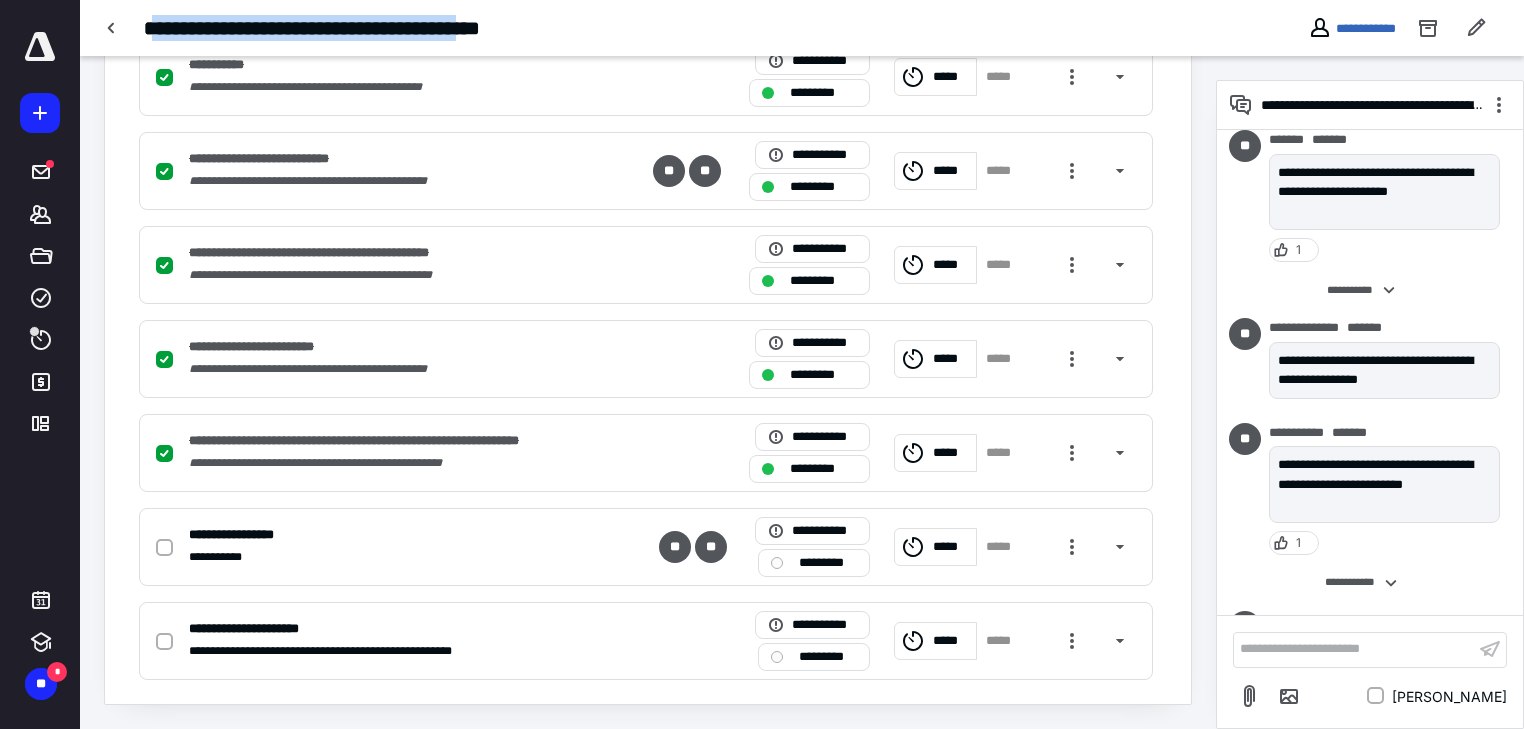 drag, startPoint x: 148, startPoint y: 28, endPoint x: 565, endPoint y: 44, distance: 417.30685 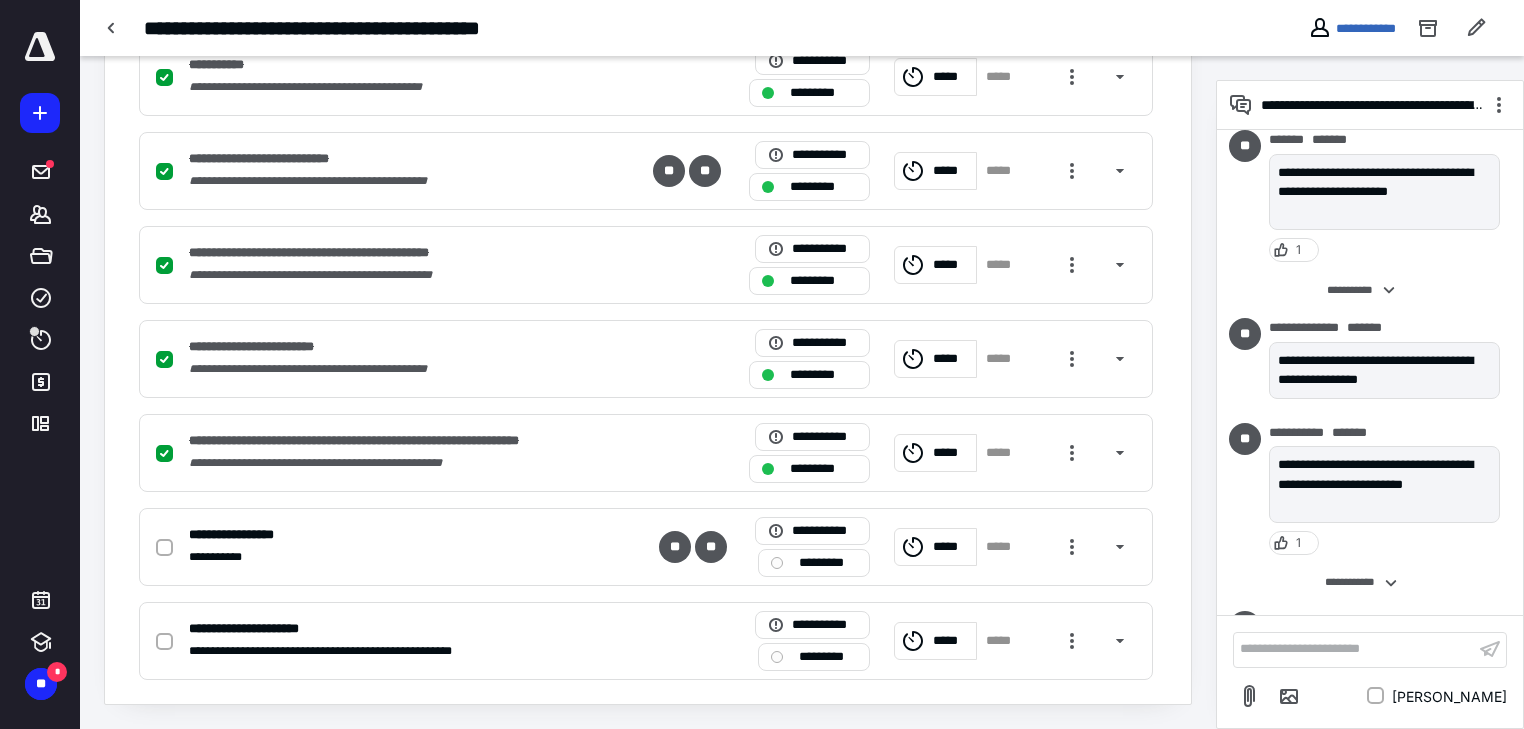 drag, startPoint x: 643, startPoint y: 36, endPoint x: 574, endPoint y: 36, distance: 69 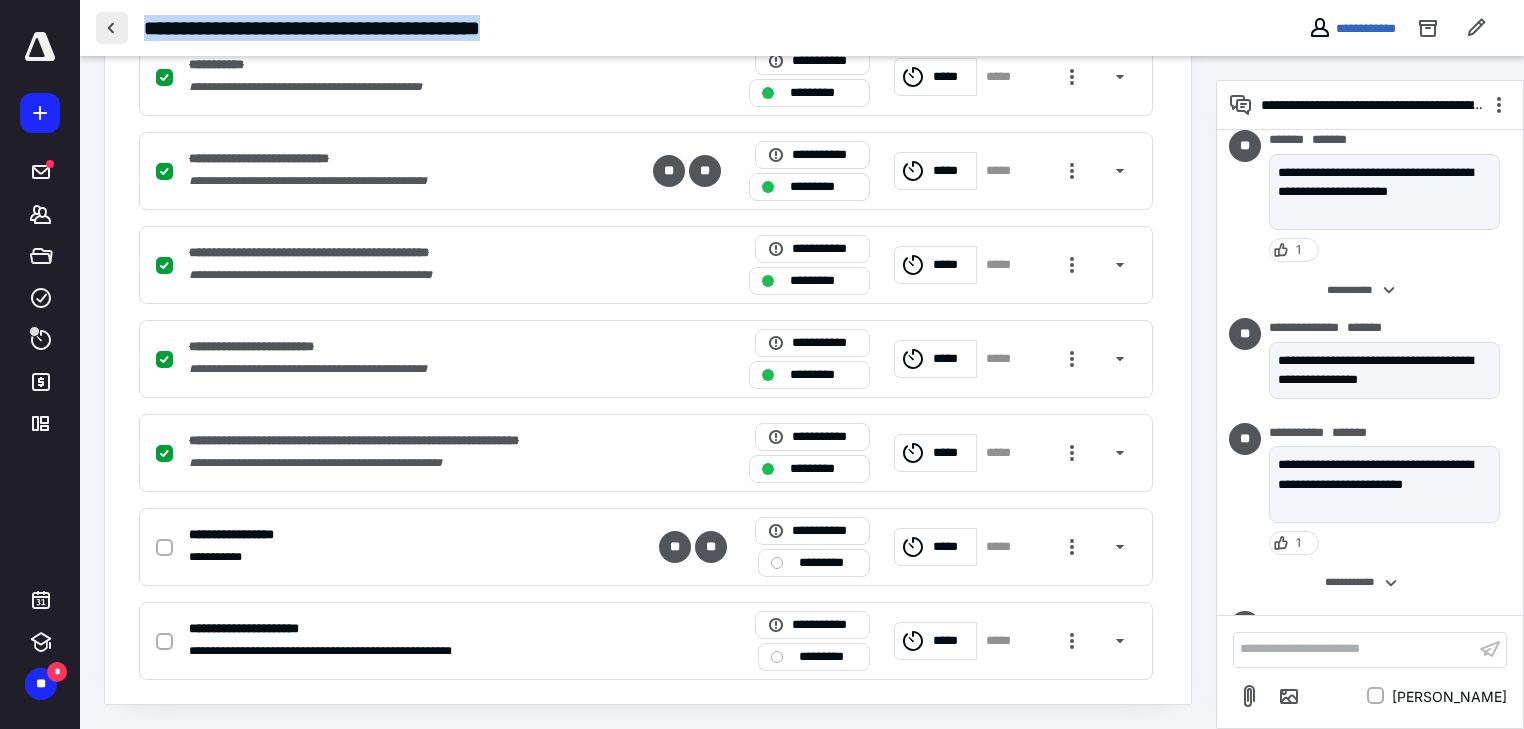 drag, startPoint x: 604, startPoint y: 31, endPoint x: 125, endPoint y: 32, distance: 479.00104 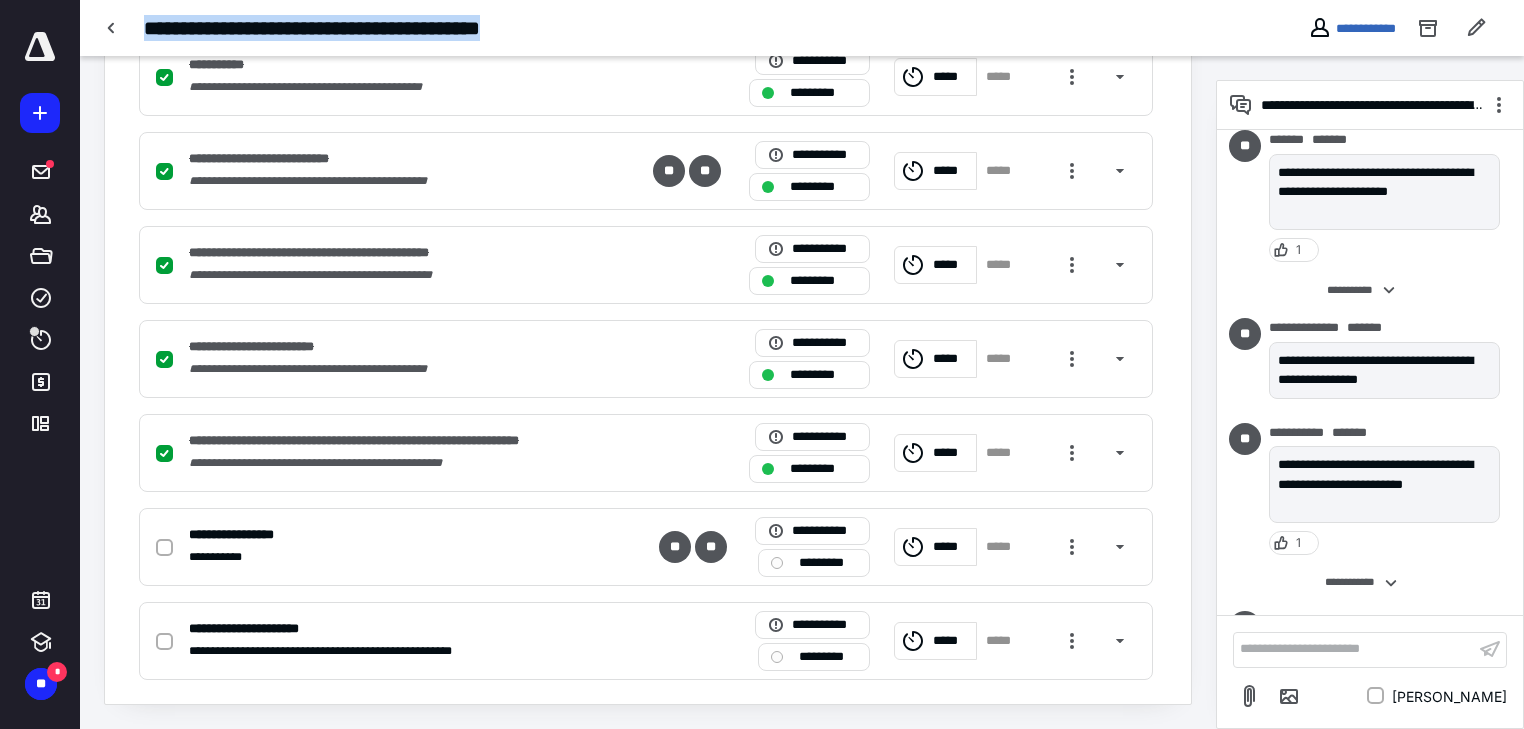 copy on "**********" 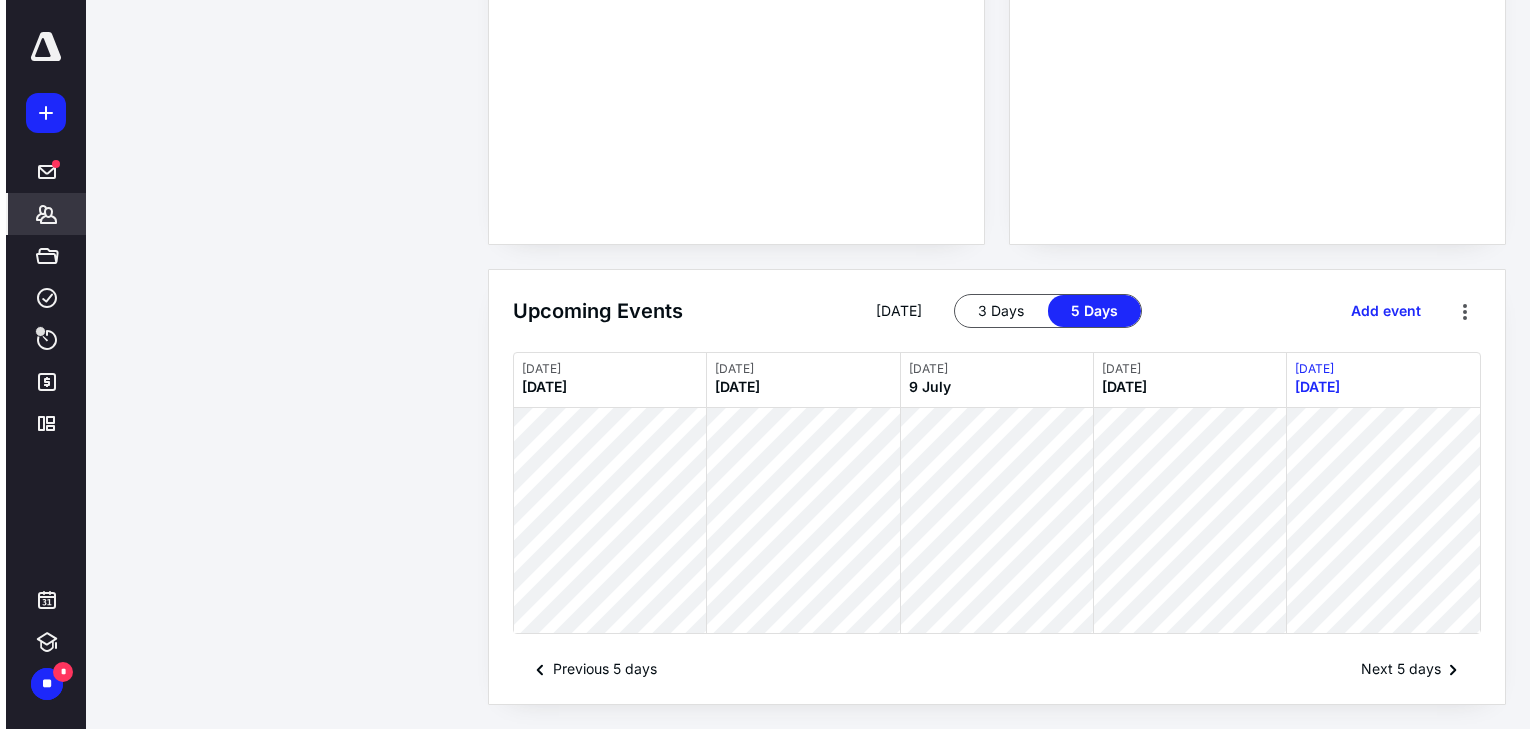 scroll, scrollTop: 0, scrollLeft: 0, axis: both 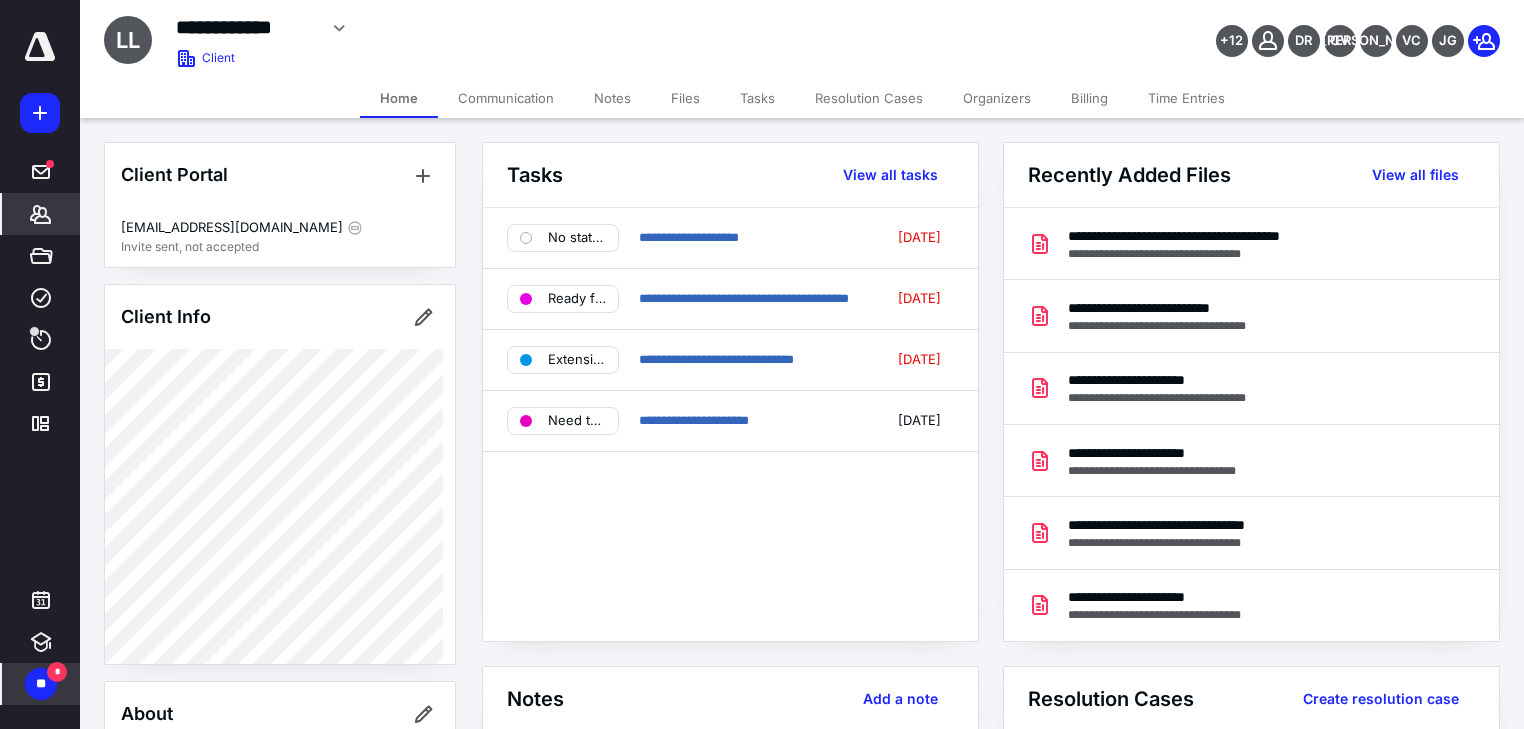 click on "*" at bounding box center [57, 672] 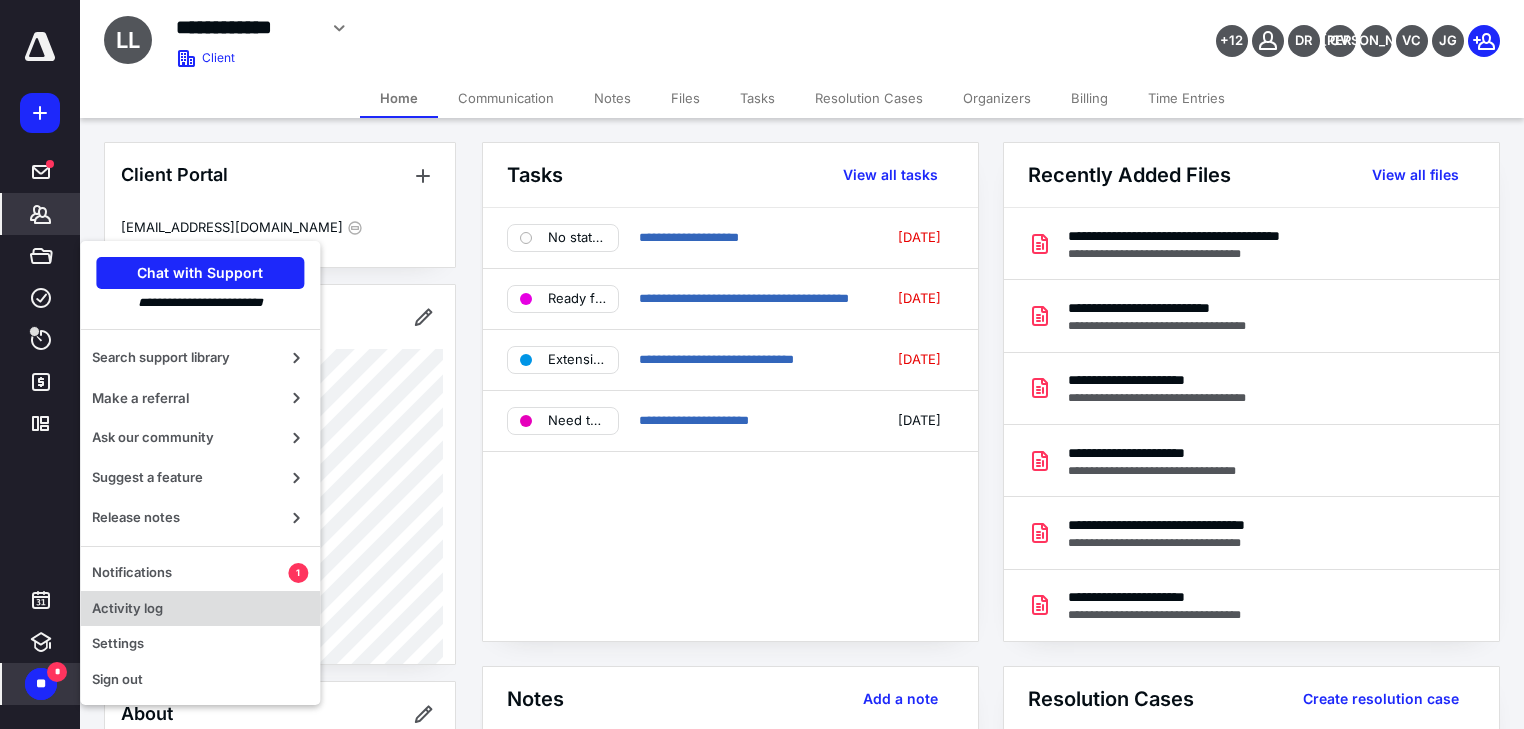 click on "Activity log" at bounding box center [200, 609] 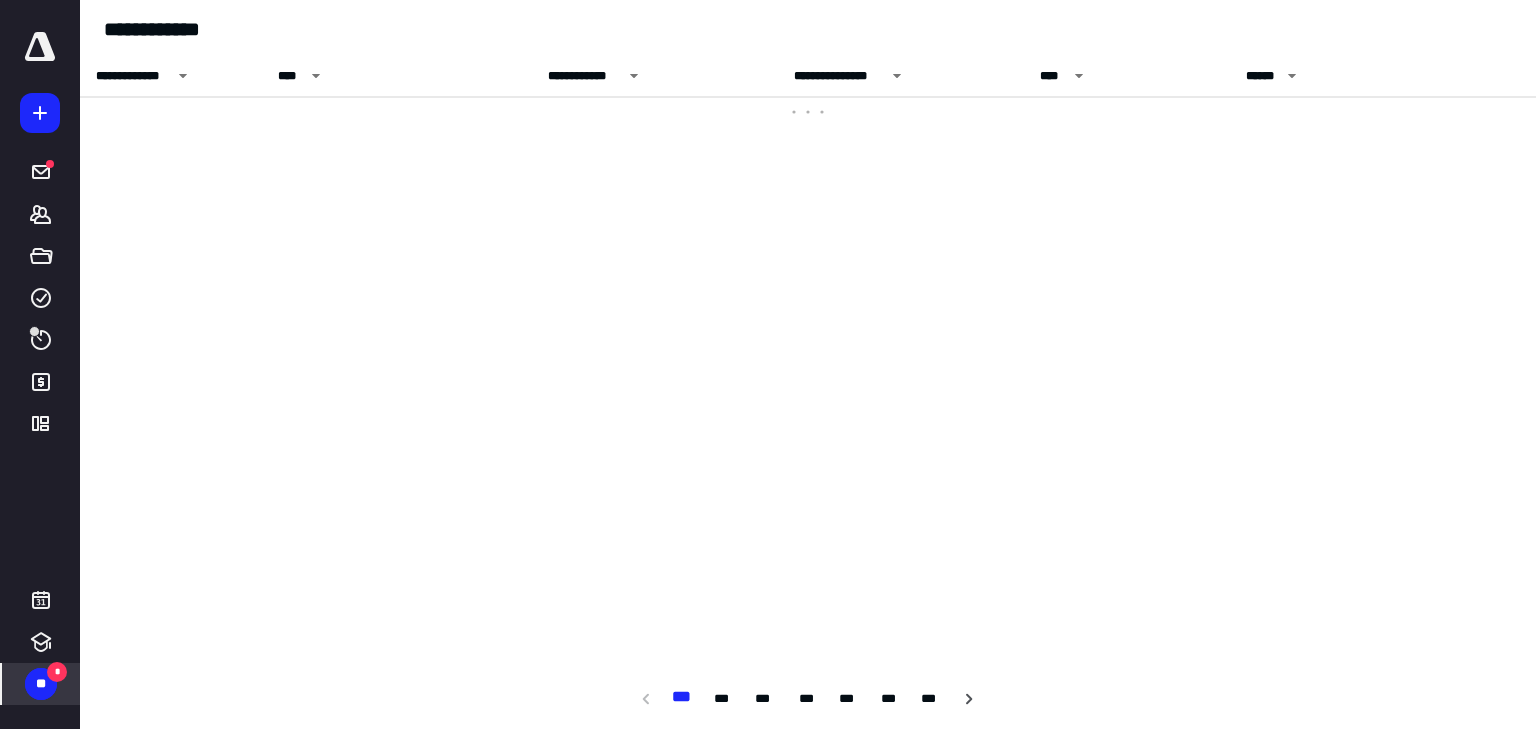 click on "*" at bounding box center [57, 672] 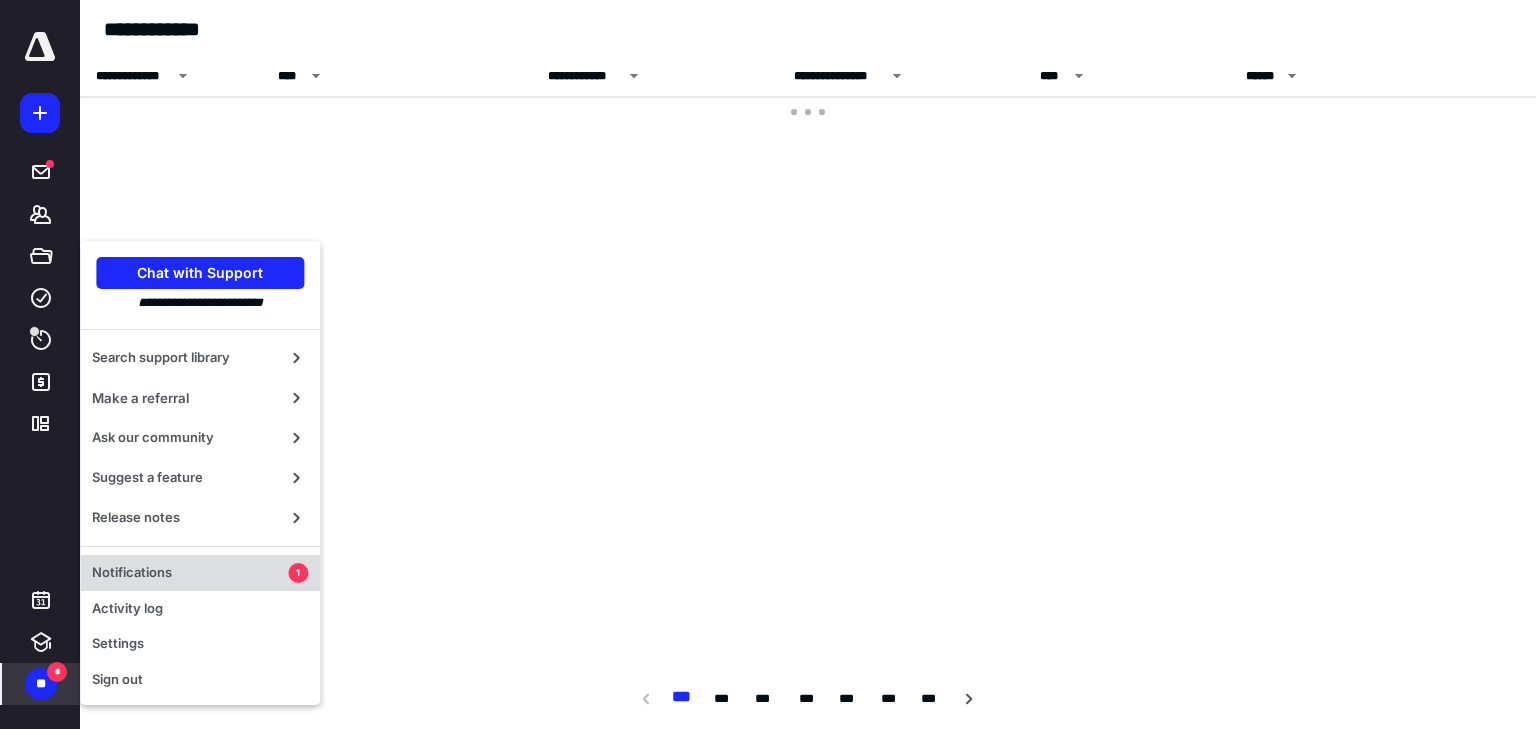 click on "Notifications 1" at bounding box center [200, 573] 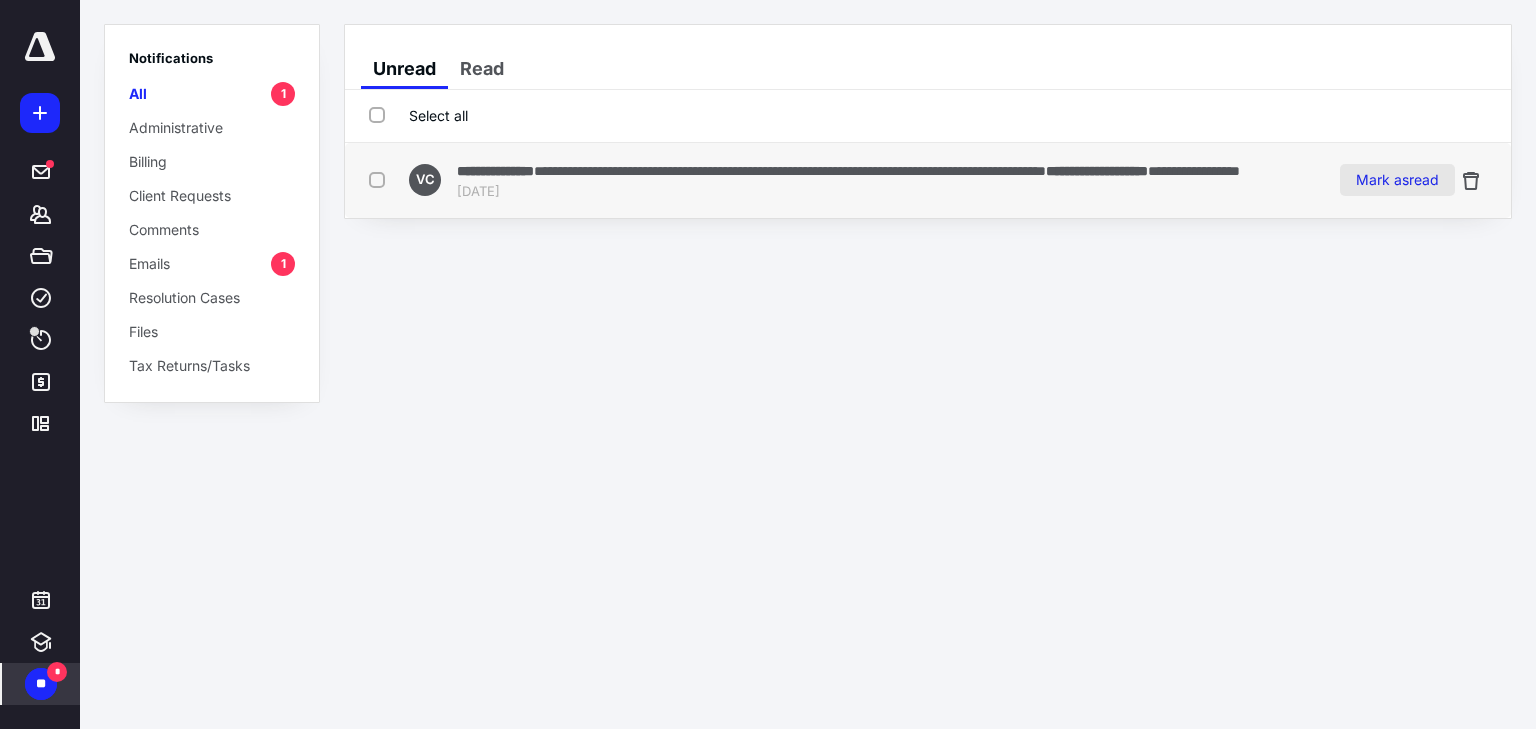 click on "Mark as  read" at bounding box center (1397, 180) 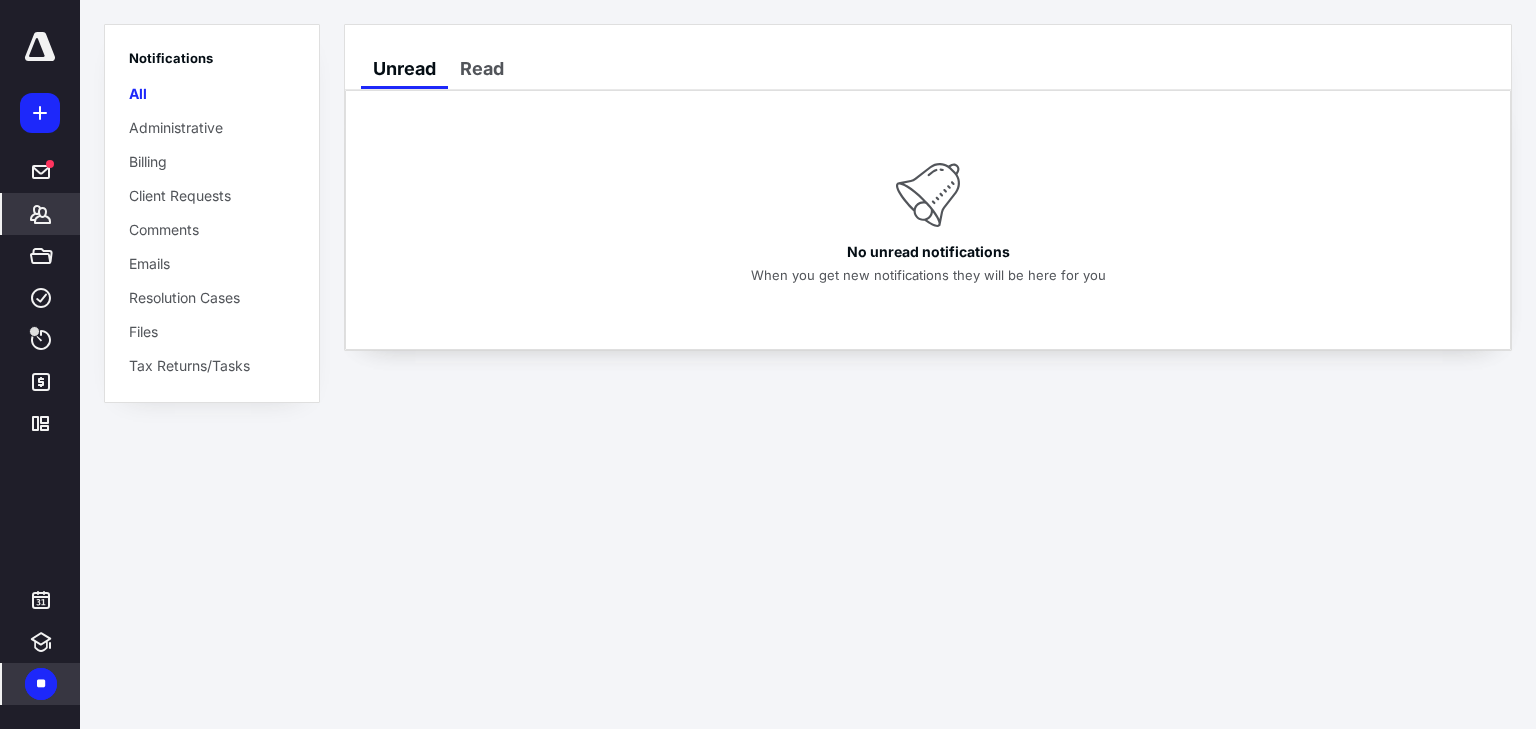 click 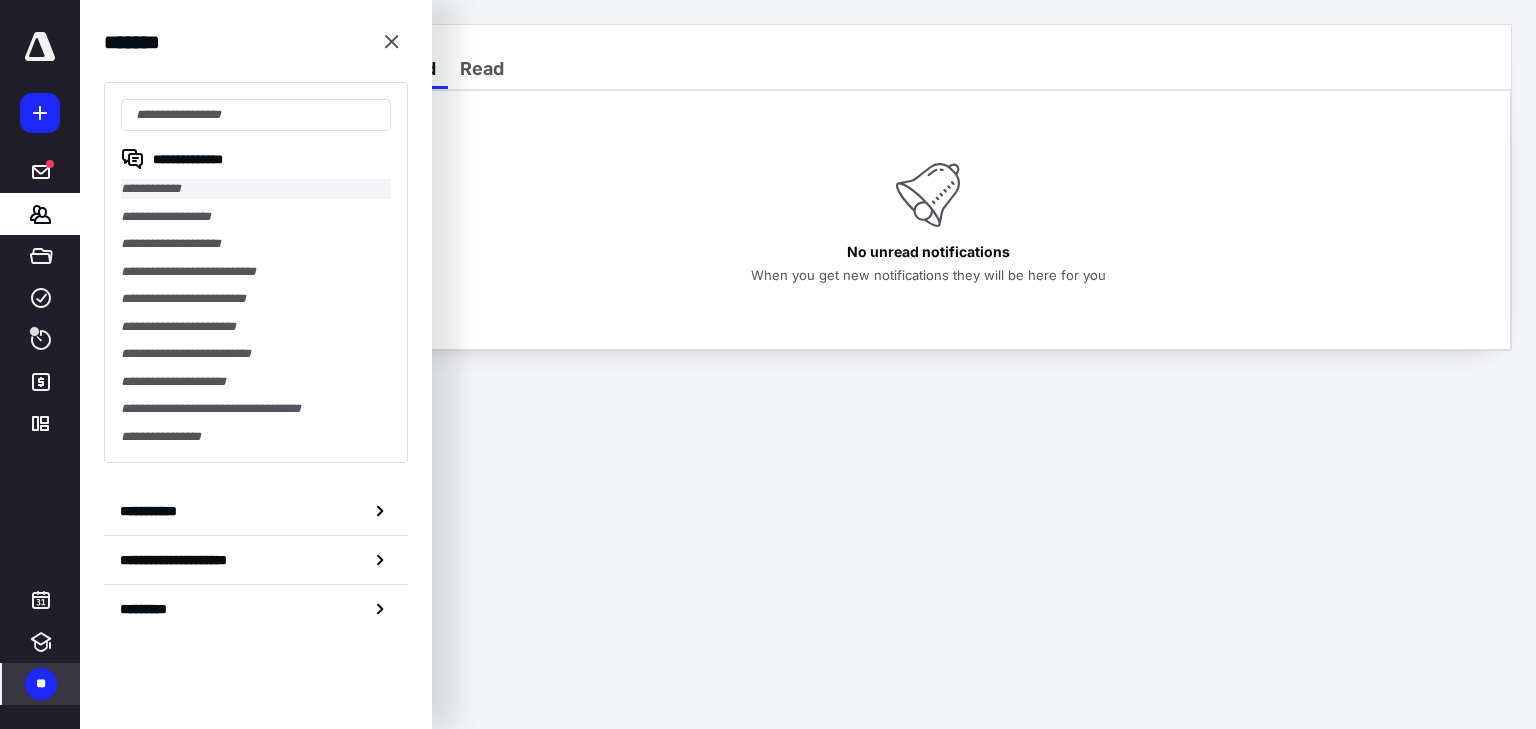 click on "**********" at bounding box center [256, 189] 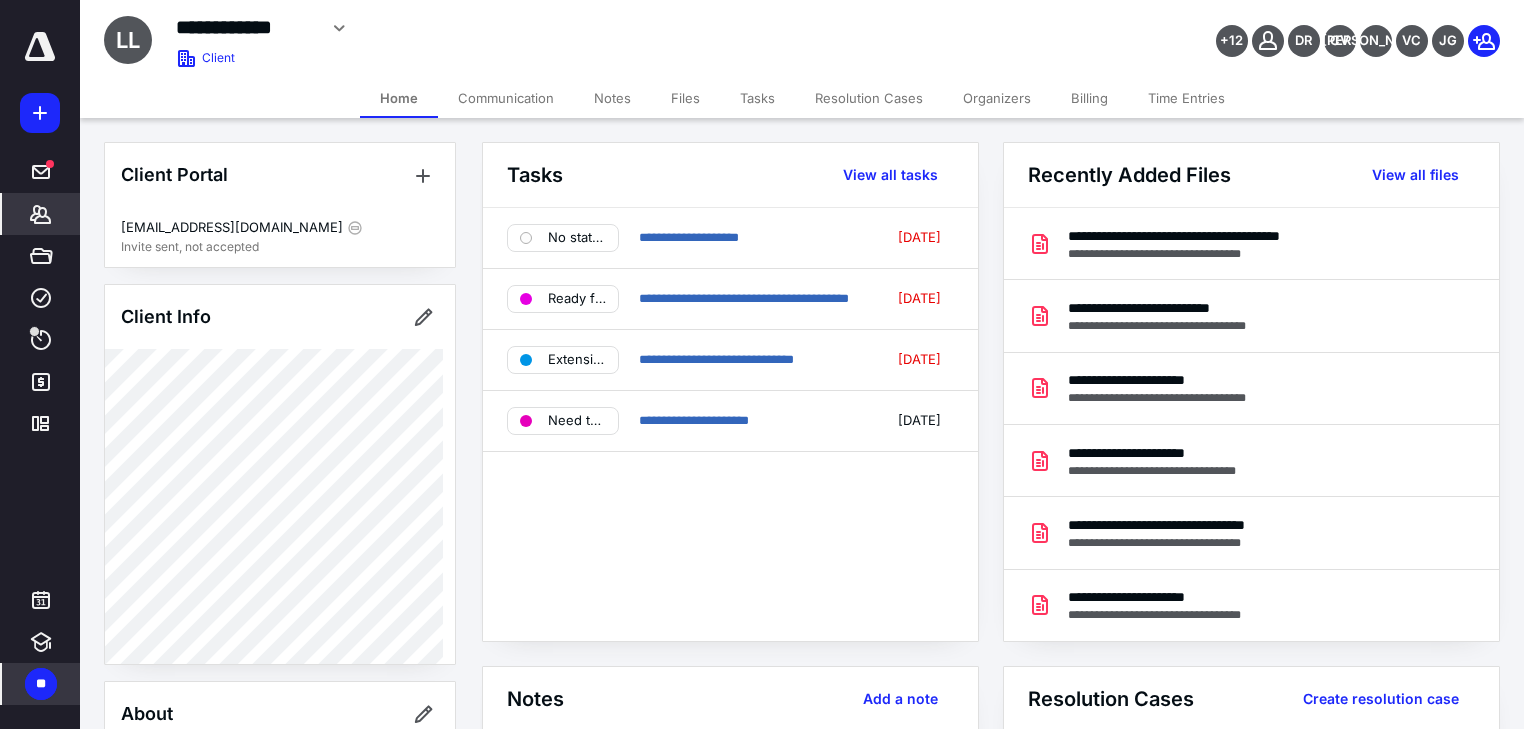 click on "**********" at bounding box center [730, 424] 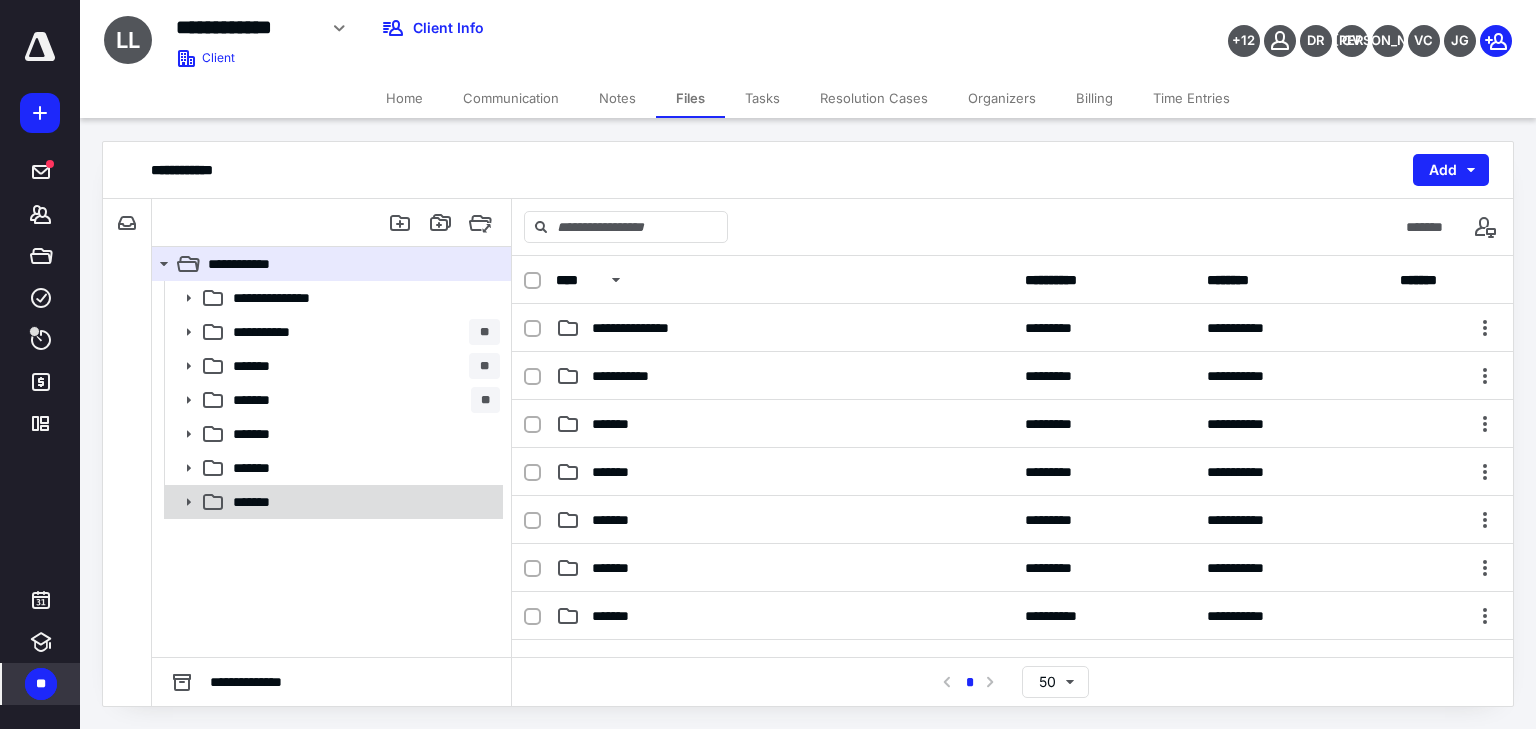 click on "*******" at bounding box center (362, 502) 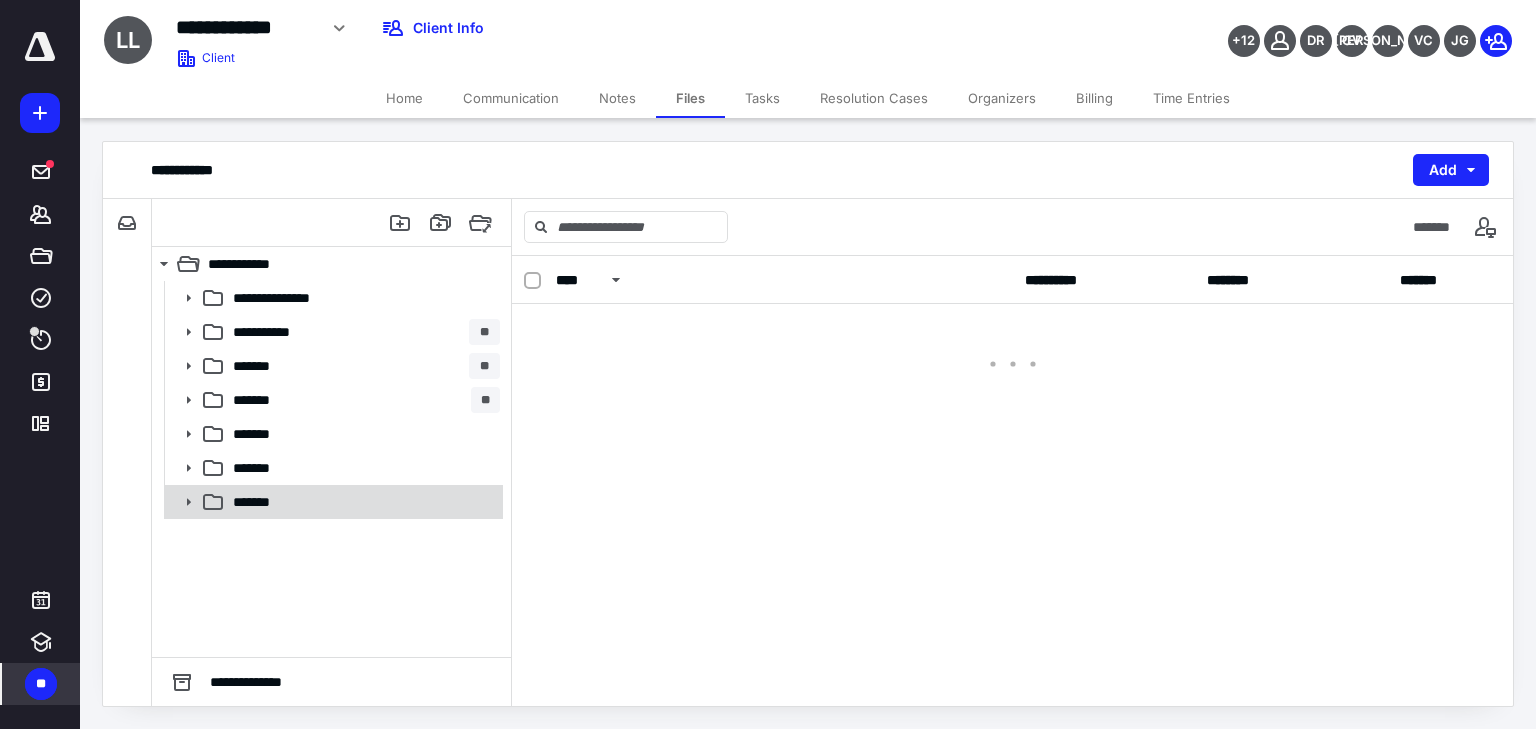 click on "*******" at bounding box center [362, 502] 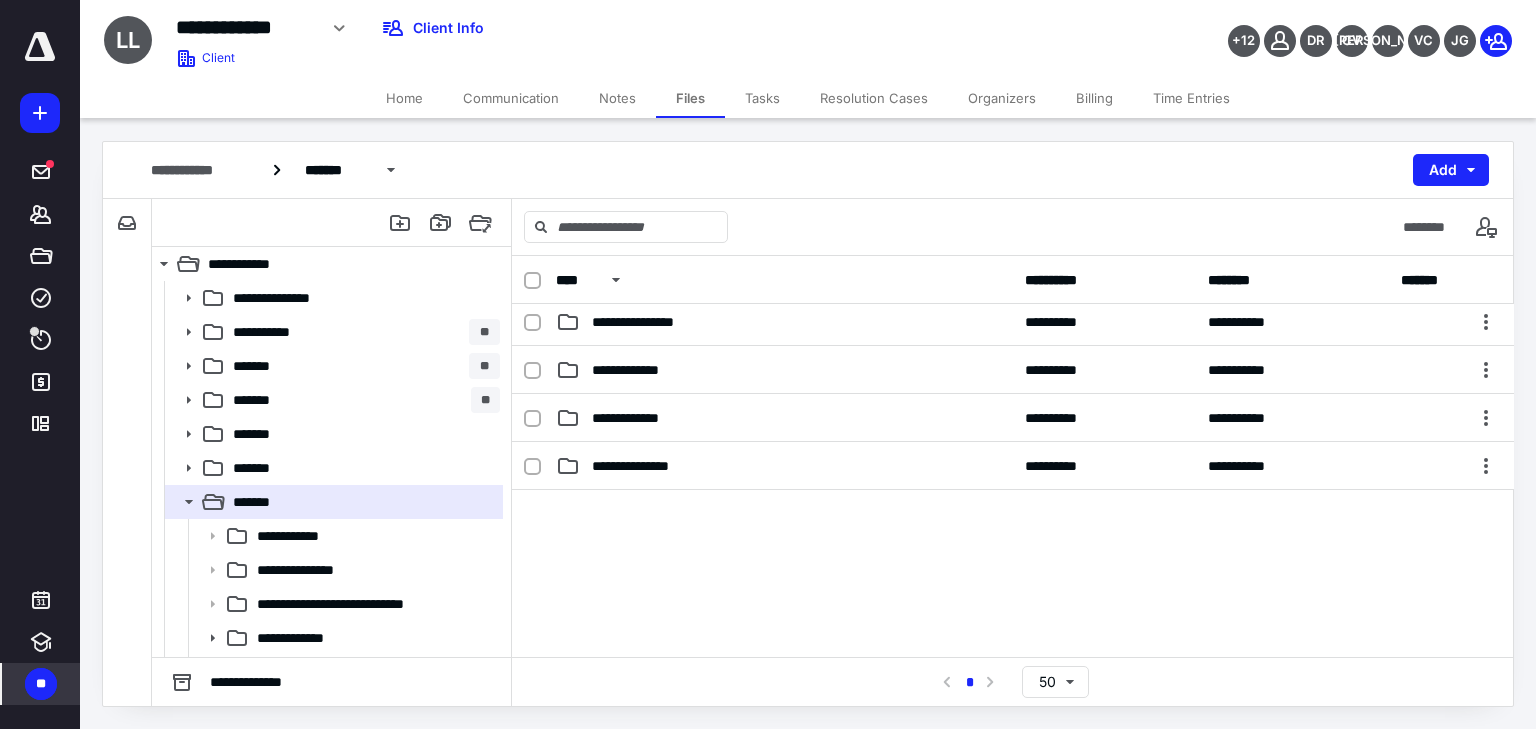 scroll, scrollTop: 400, scrollLeft: 0, axis: vertical 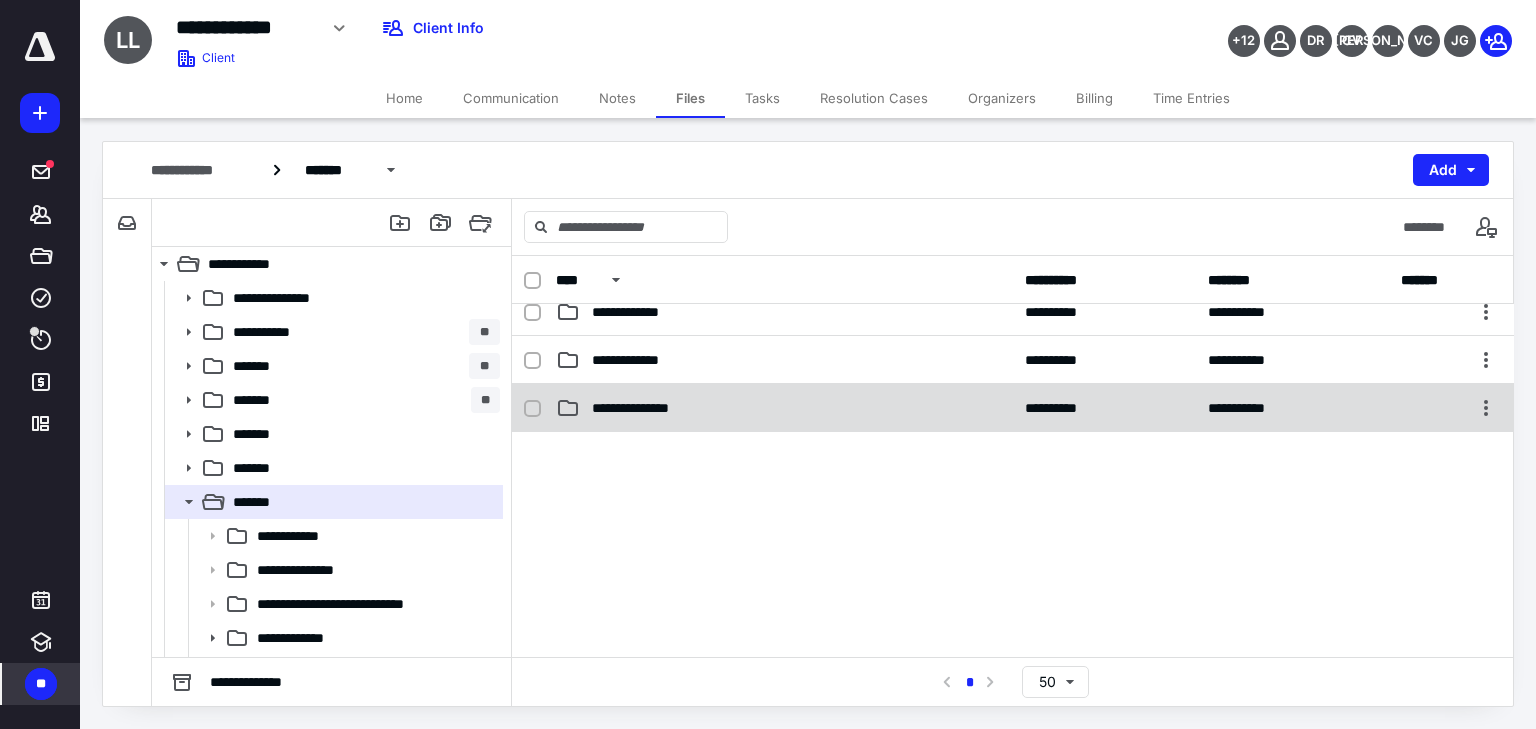 click on "**********" at bounding box center (643, 408) 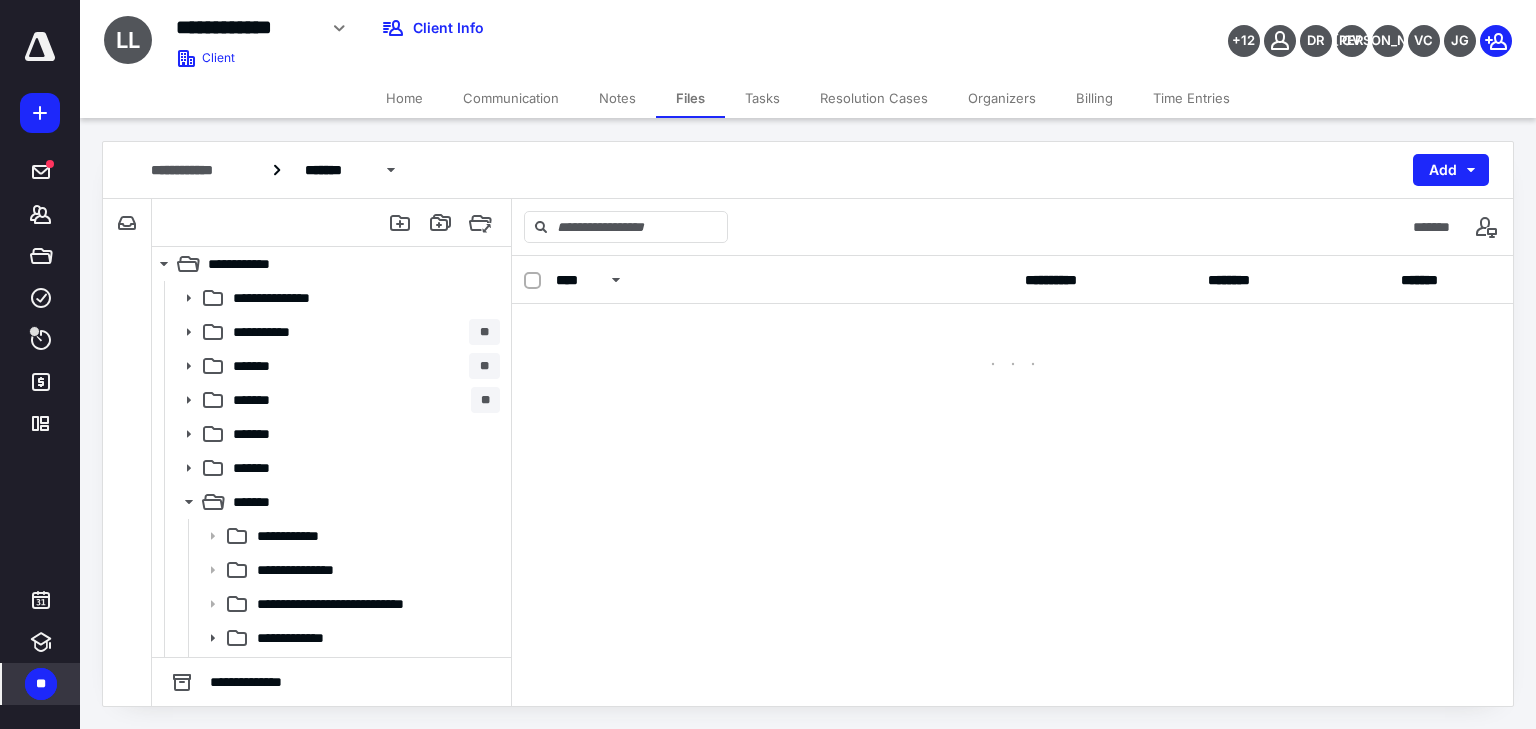 scroll, scrollTop: 0, scrollLeft: 0, axis: both 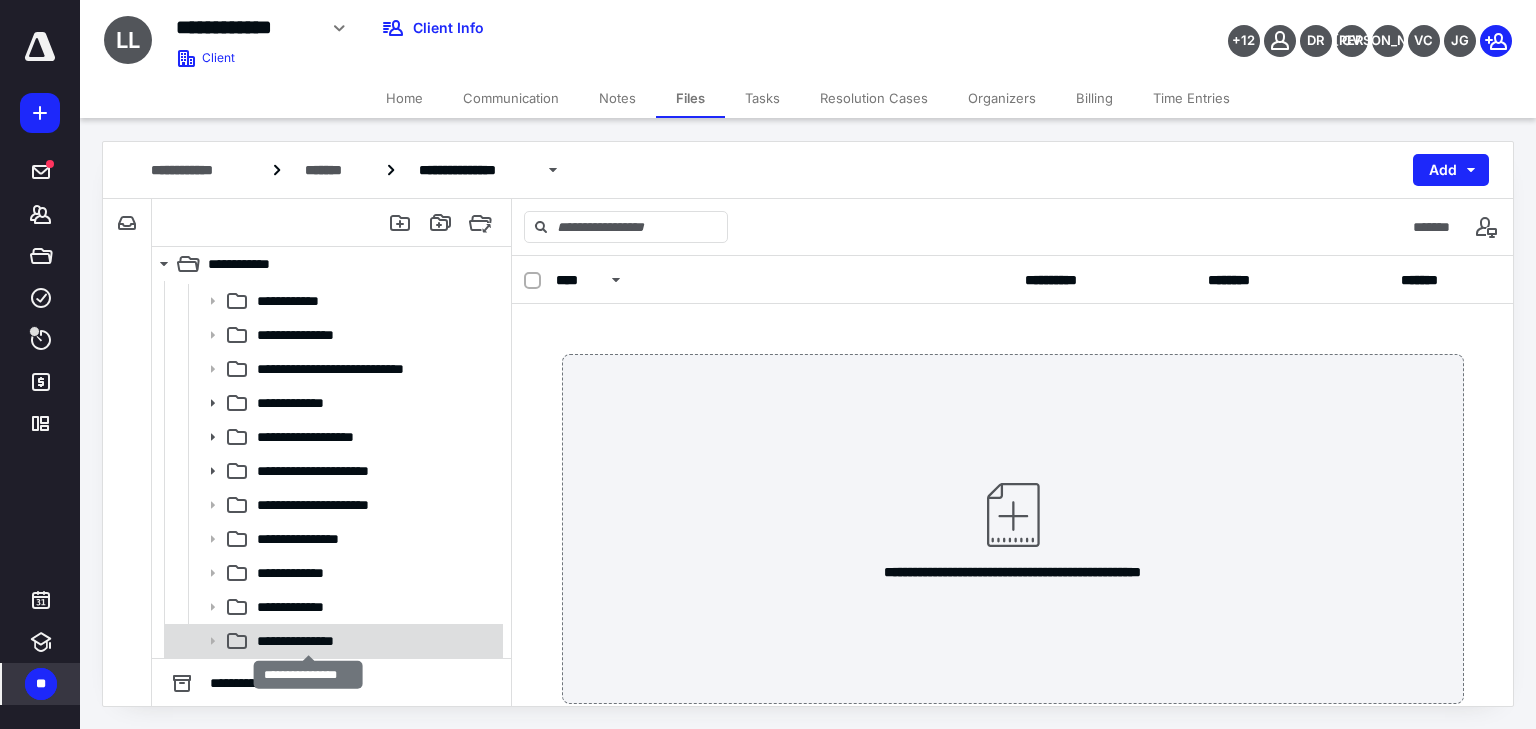 click on "**********" at bounding box center (308, 641) 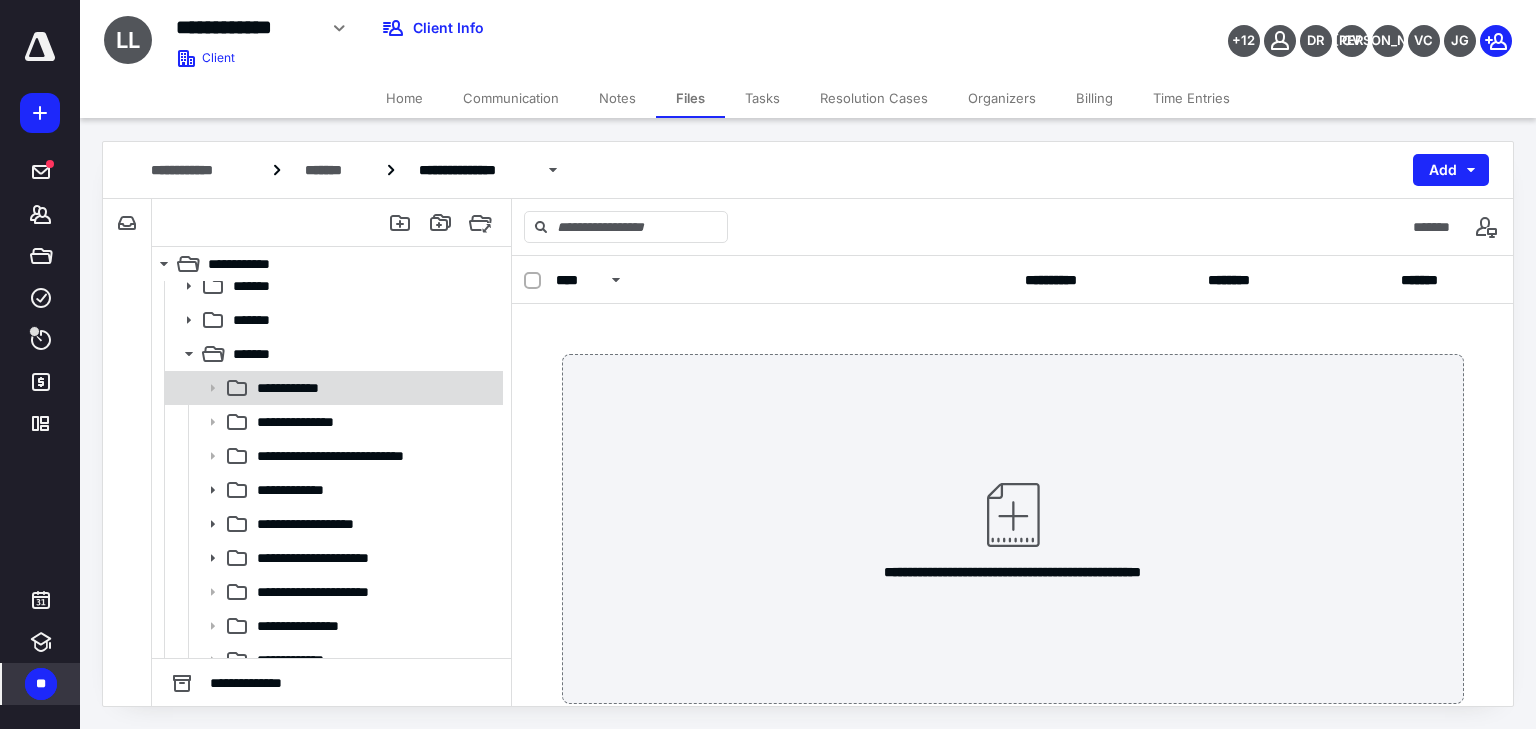 scroll, scrollTop: 0, scrollLeft: 0, axis: both 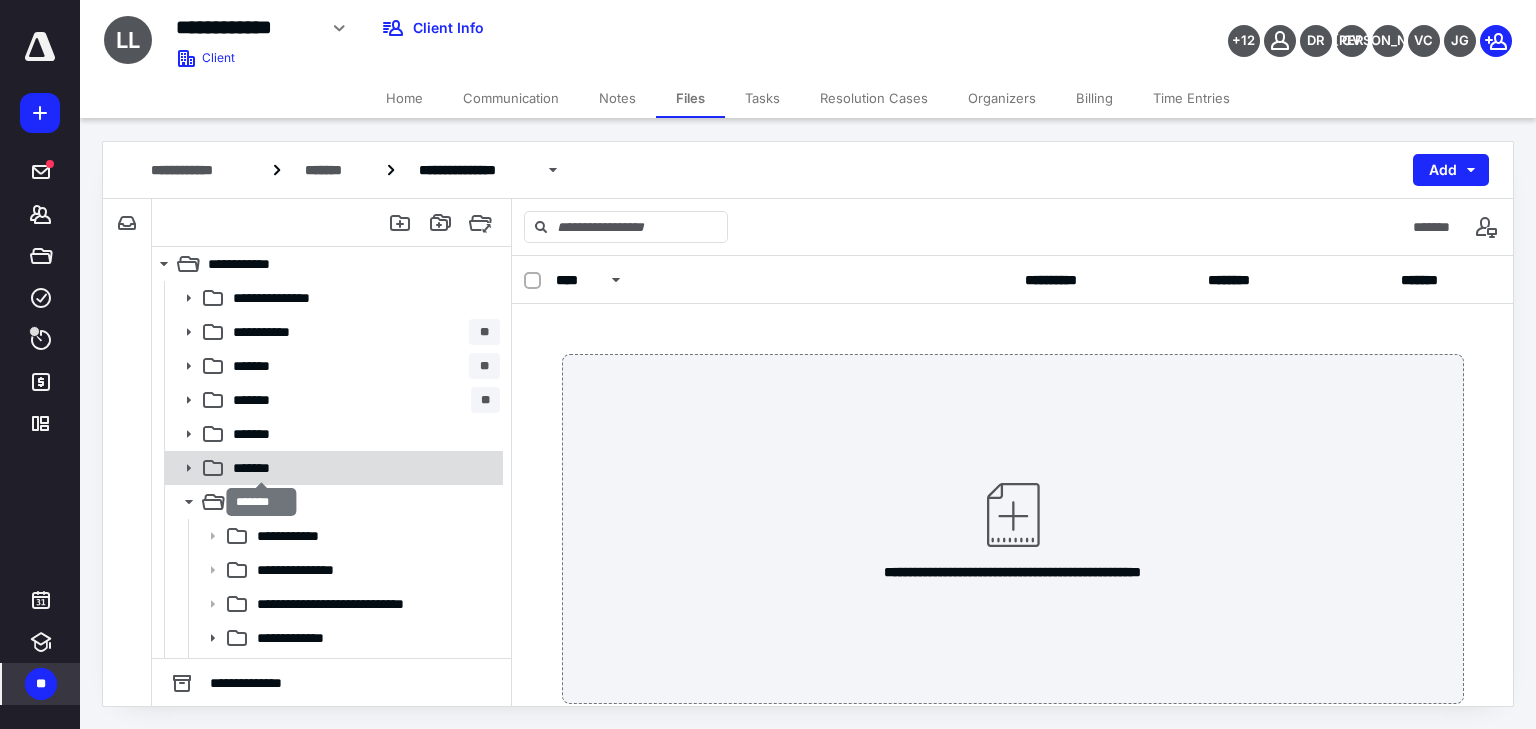 click on "*******" at bounding box center [261, 468] 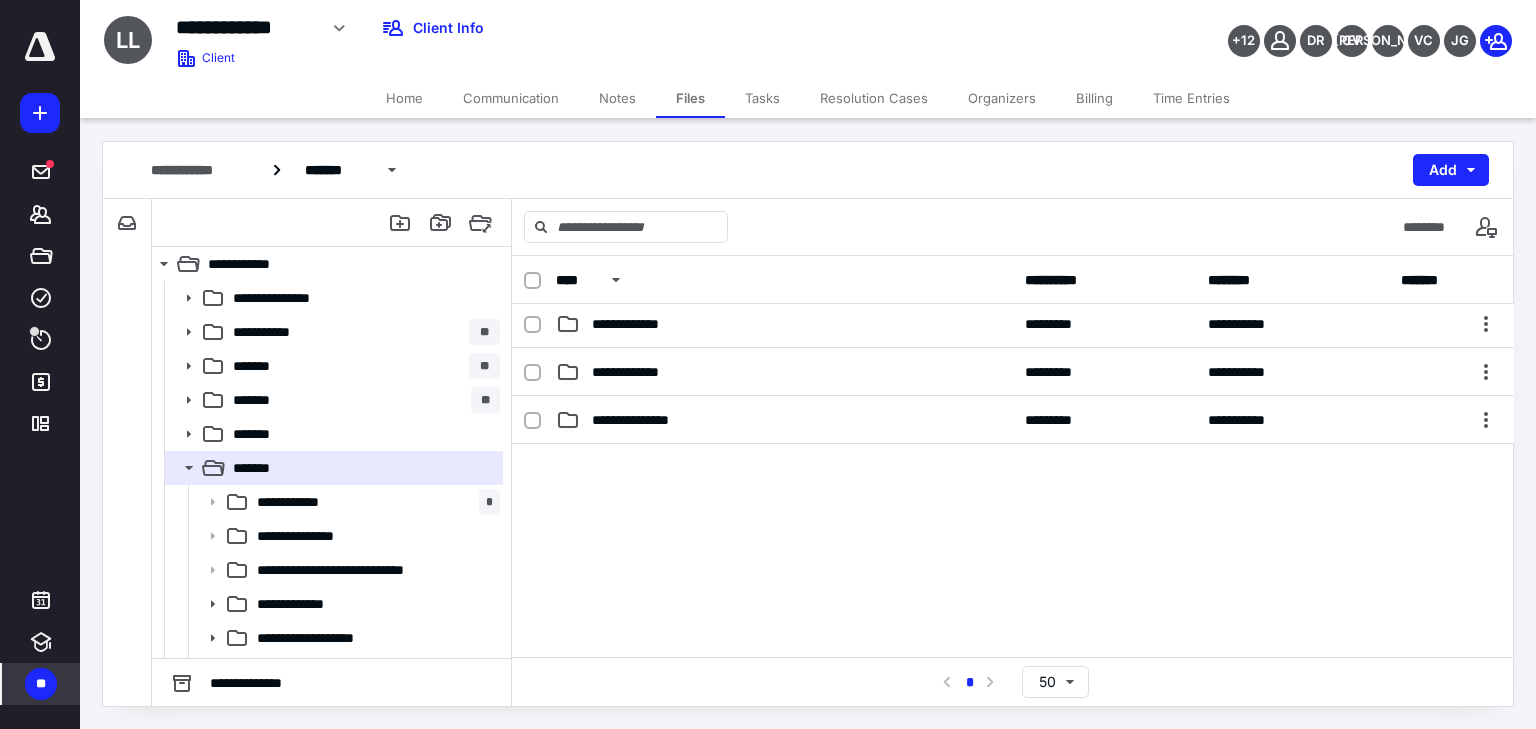 scroll, scrollTop: 472, scrollLeft: 0, axis: vertical 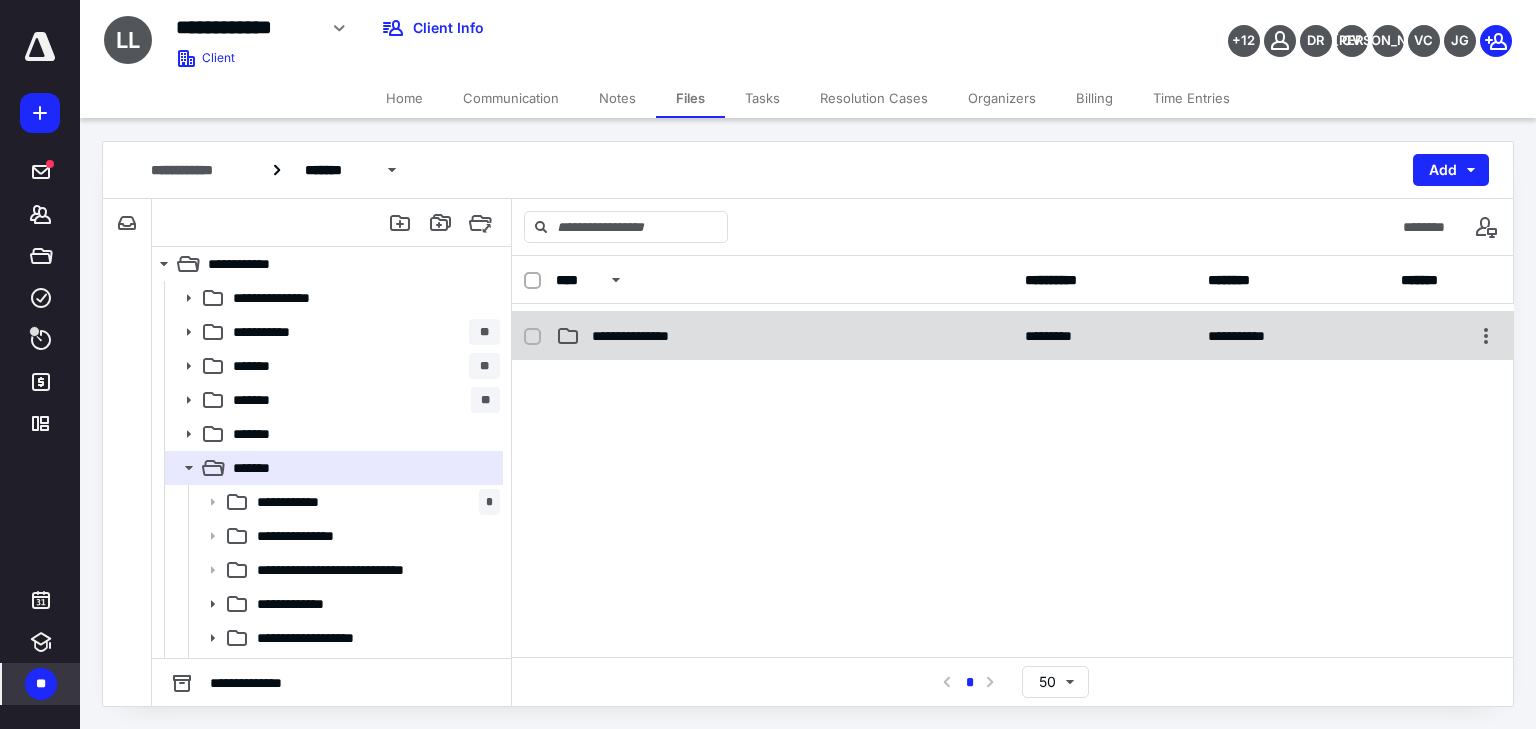 click on "**********" at bounding box center (1013, 336) 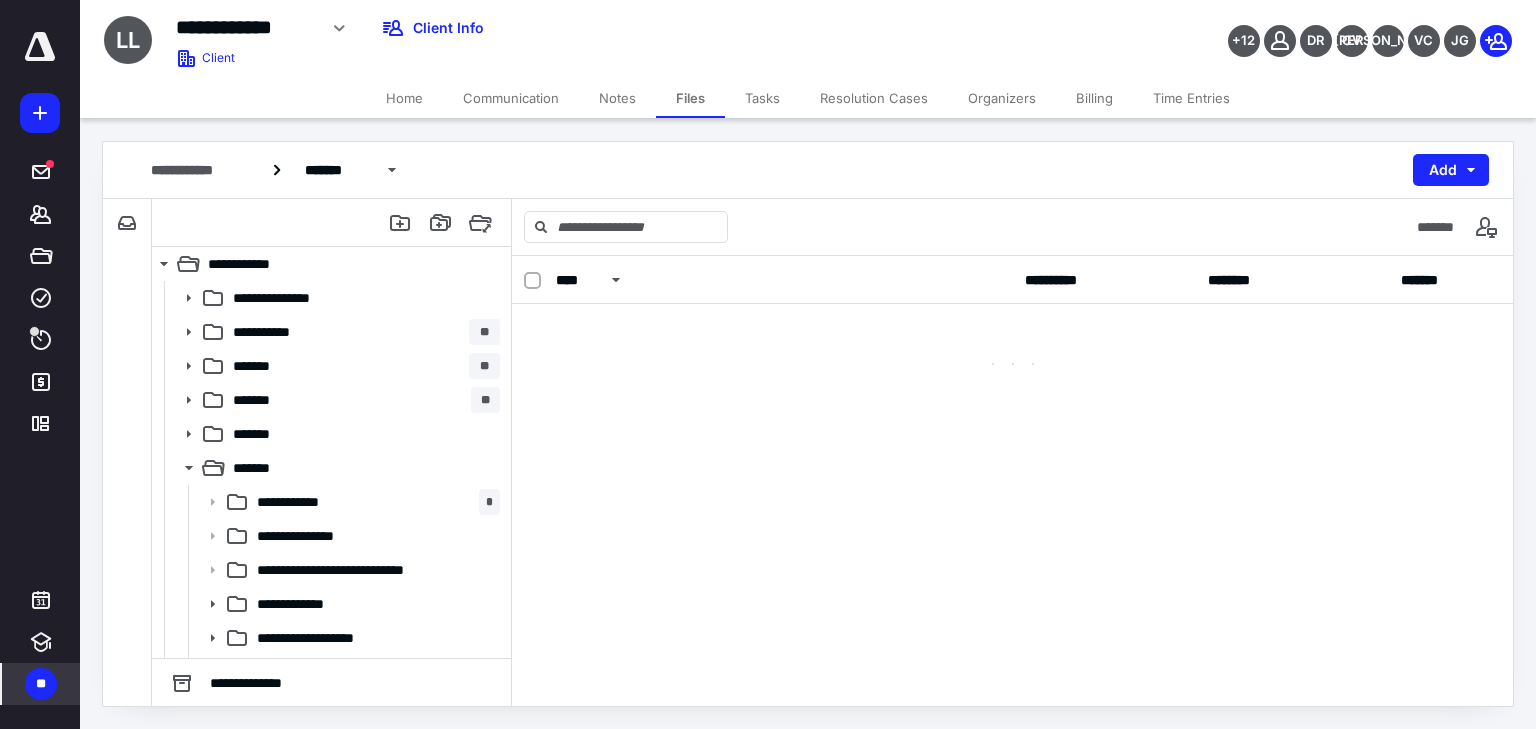 scroll, scrollTop: 0, scrollLeft: 0, axis: both 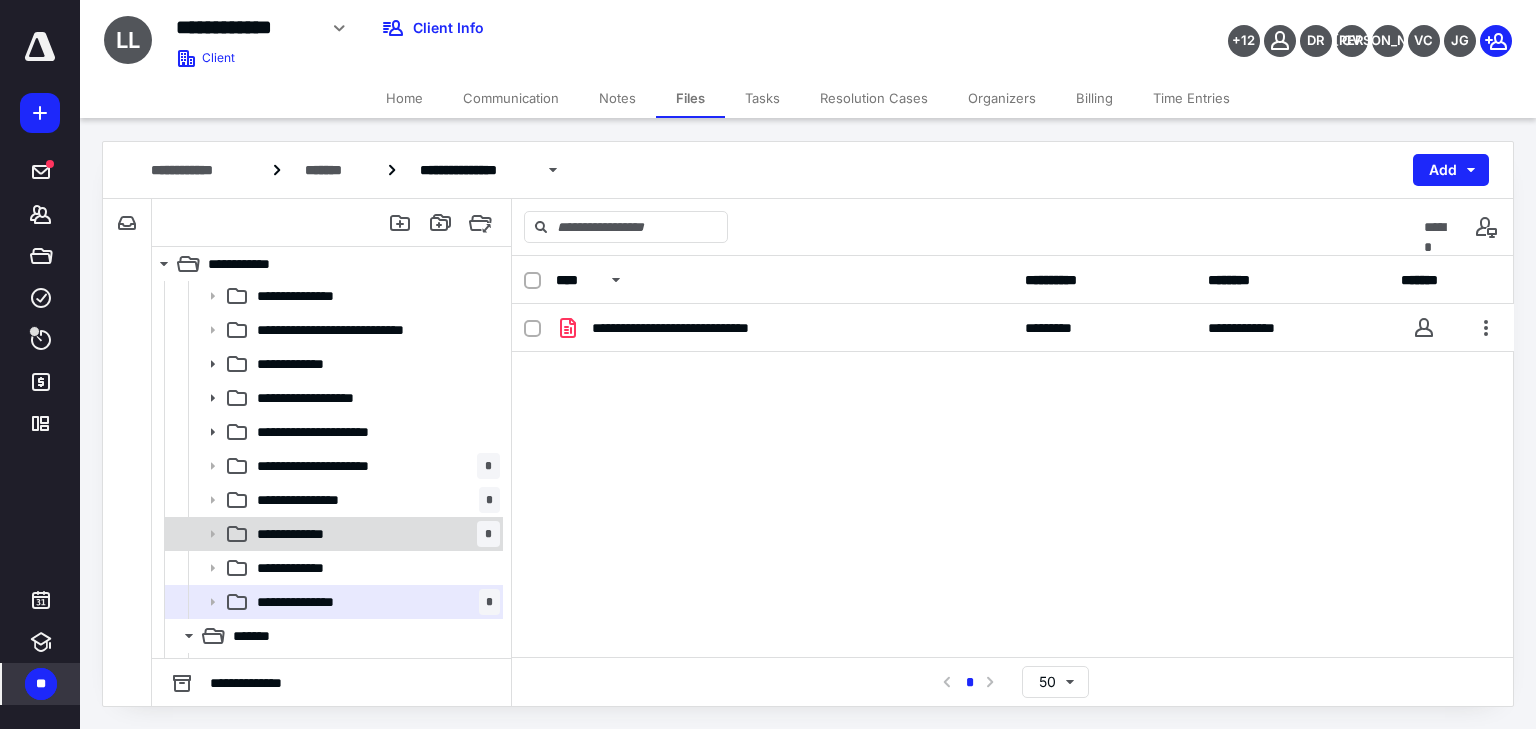 click on "**********" at bounding box center (374, 534) 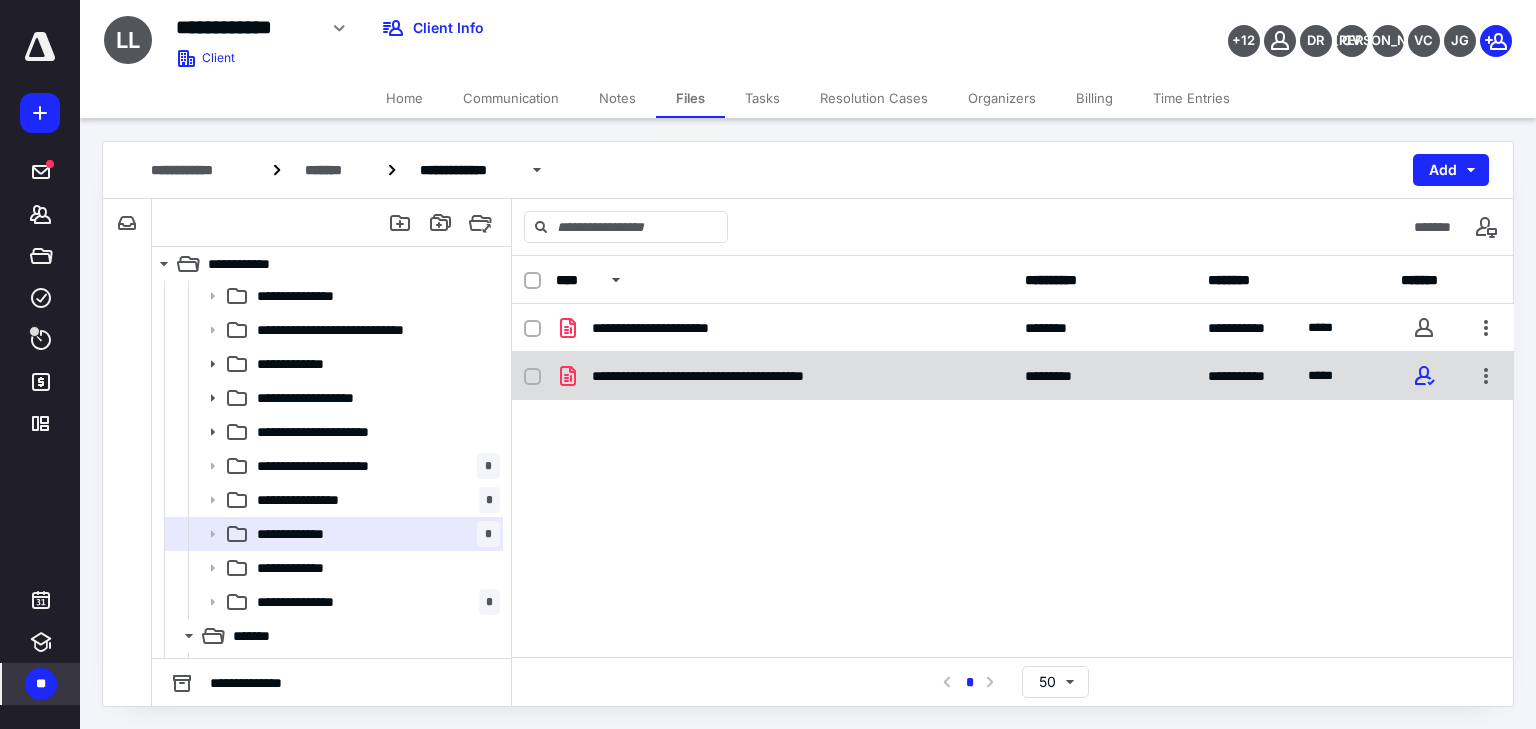 click on "**********" at bounding box center [745, 376] 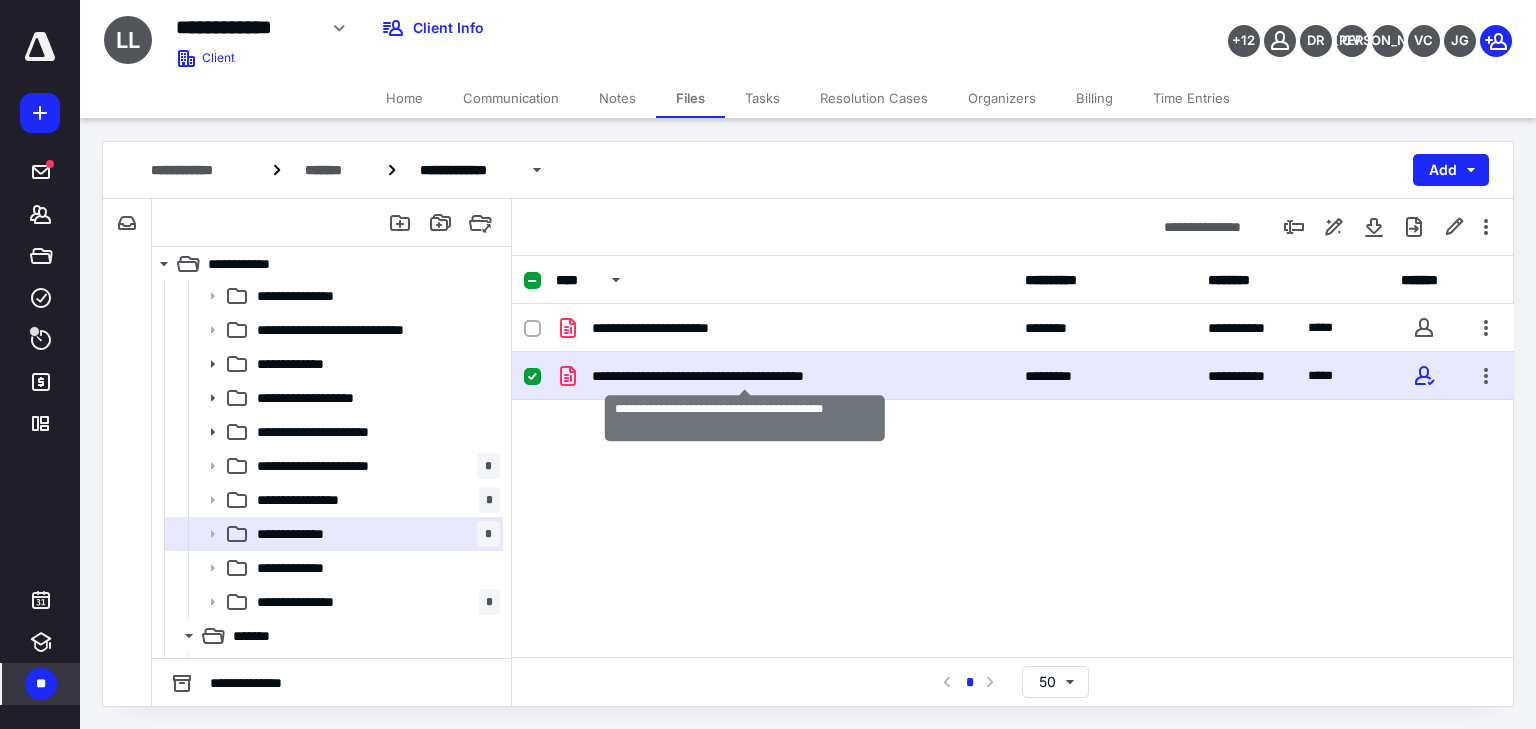 click on "**********" at bounding box center (745, 376) 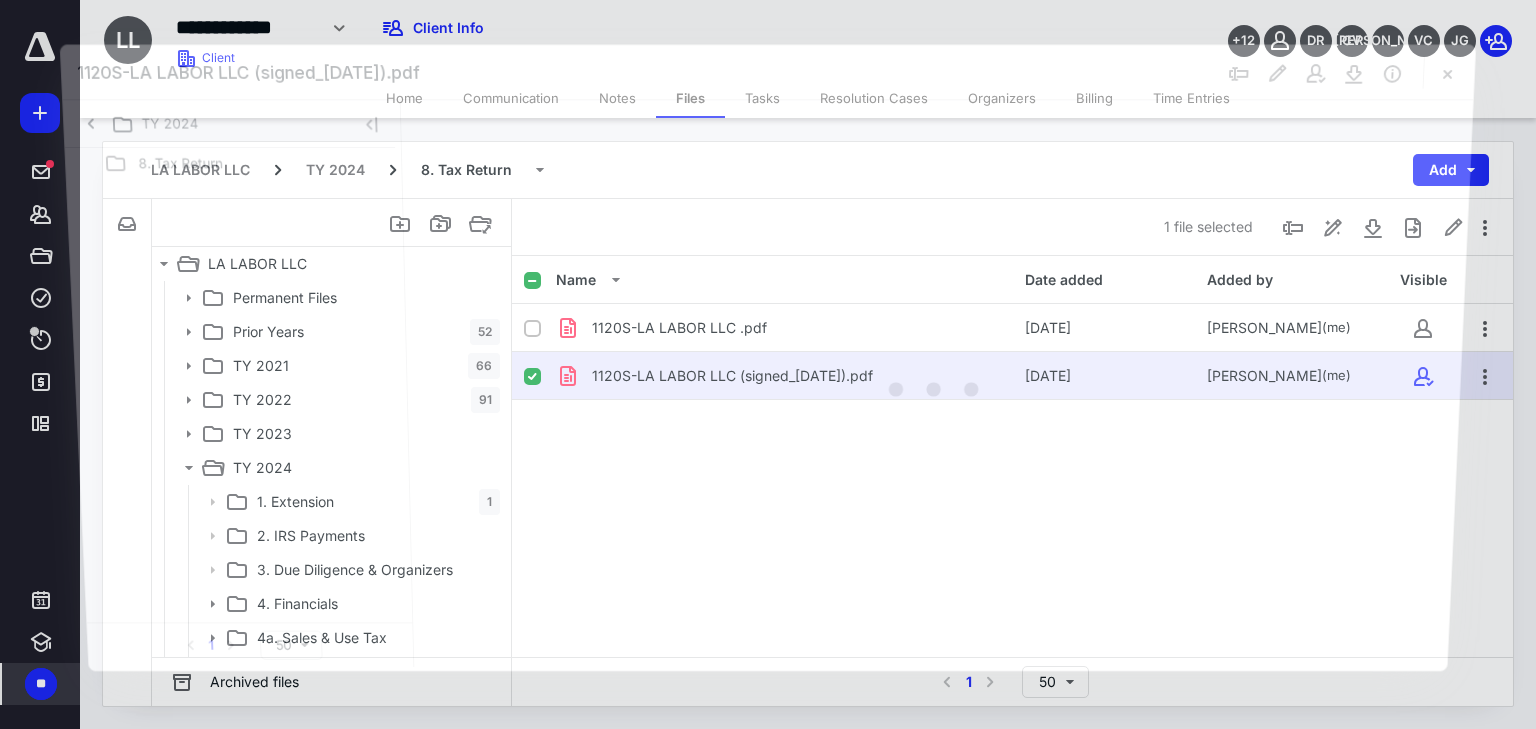 scroll, scrollTop: 240, scrollLeft: 0, axis: vertical 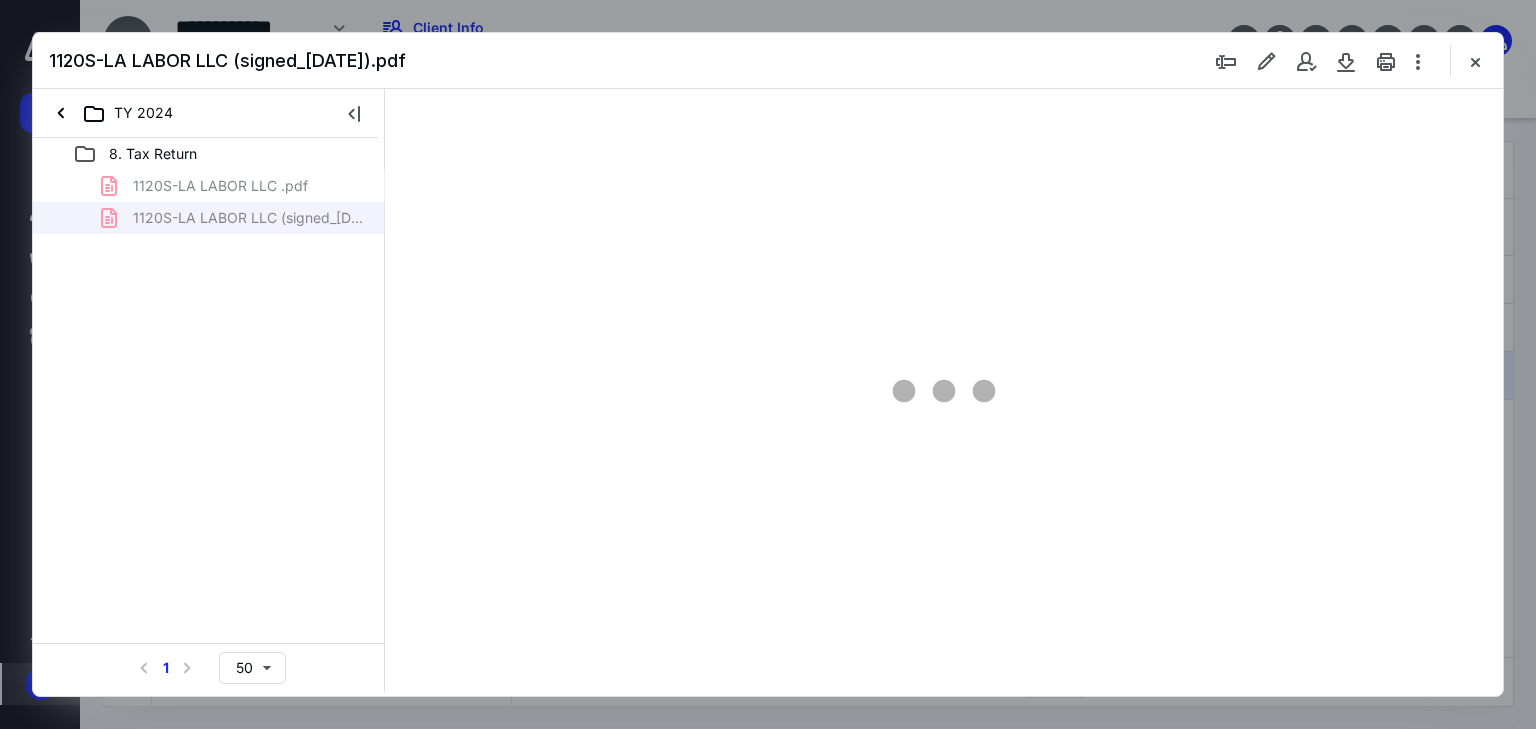 type on "66" 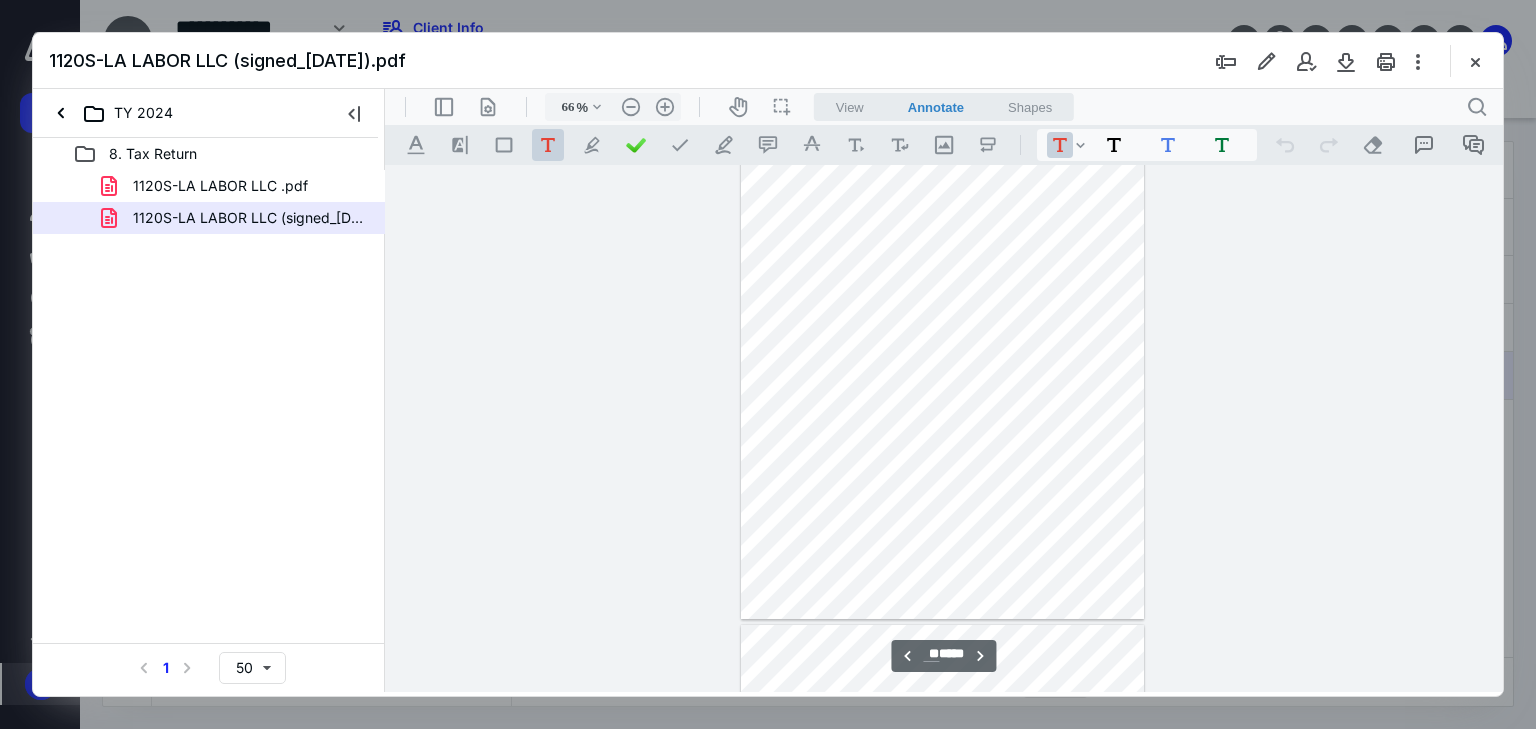scroll, scrollTop: 12719, scrollLeft: 0, axis: vertical 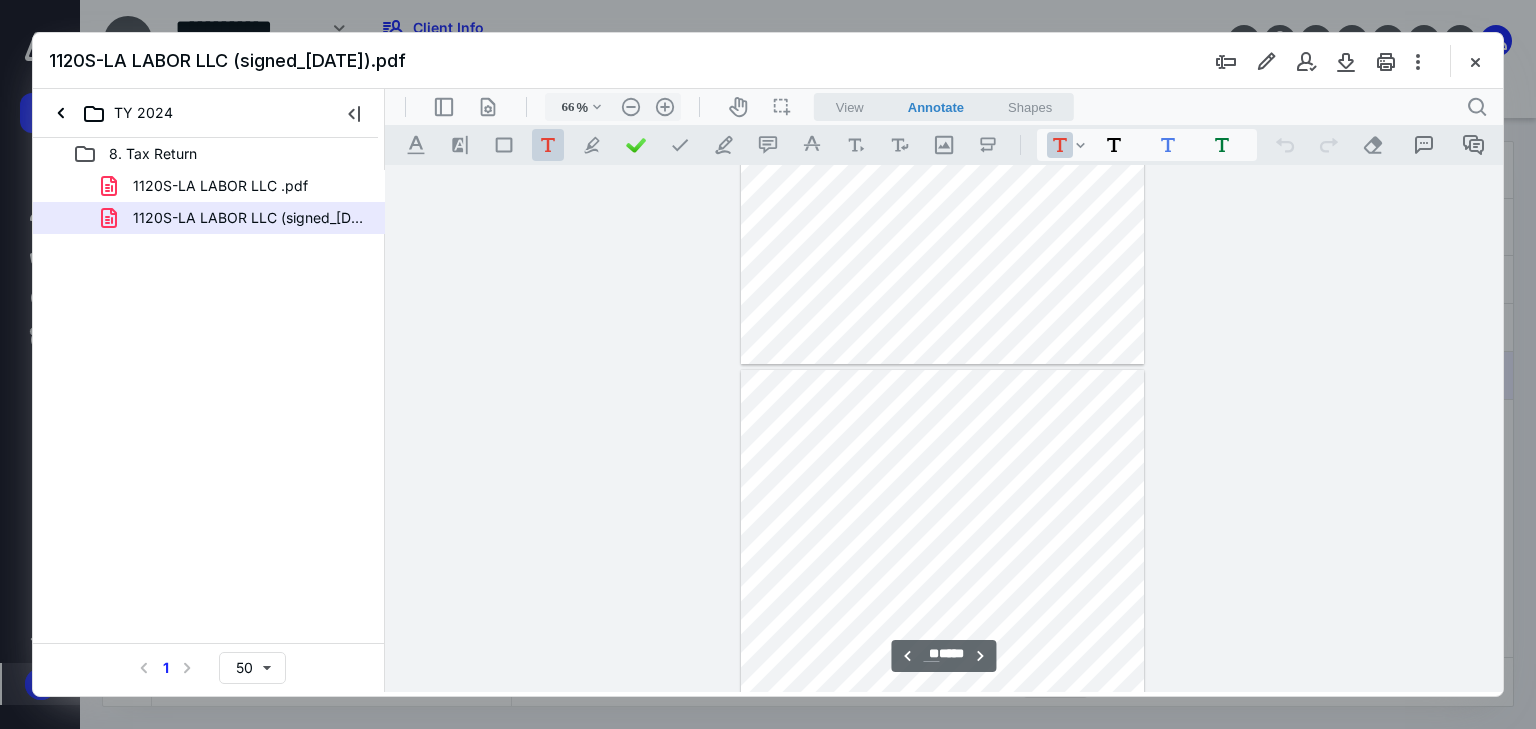 type on "**" 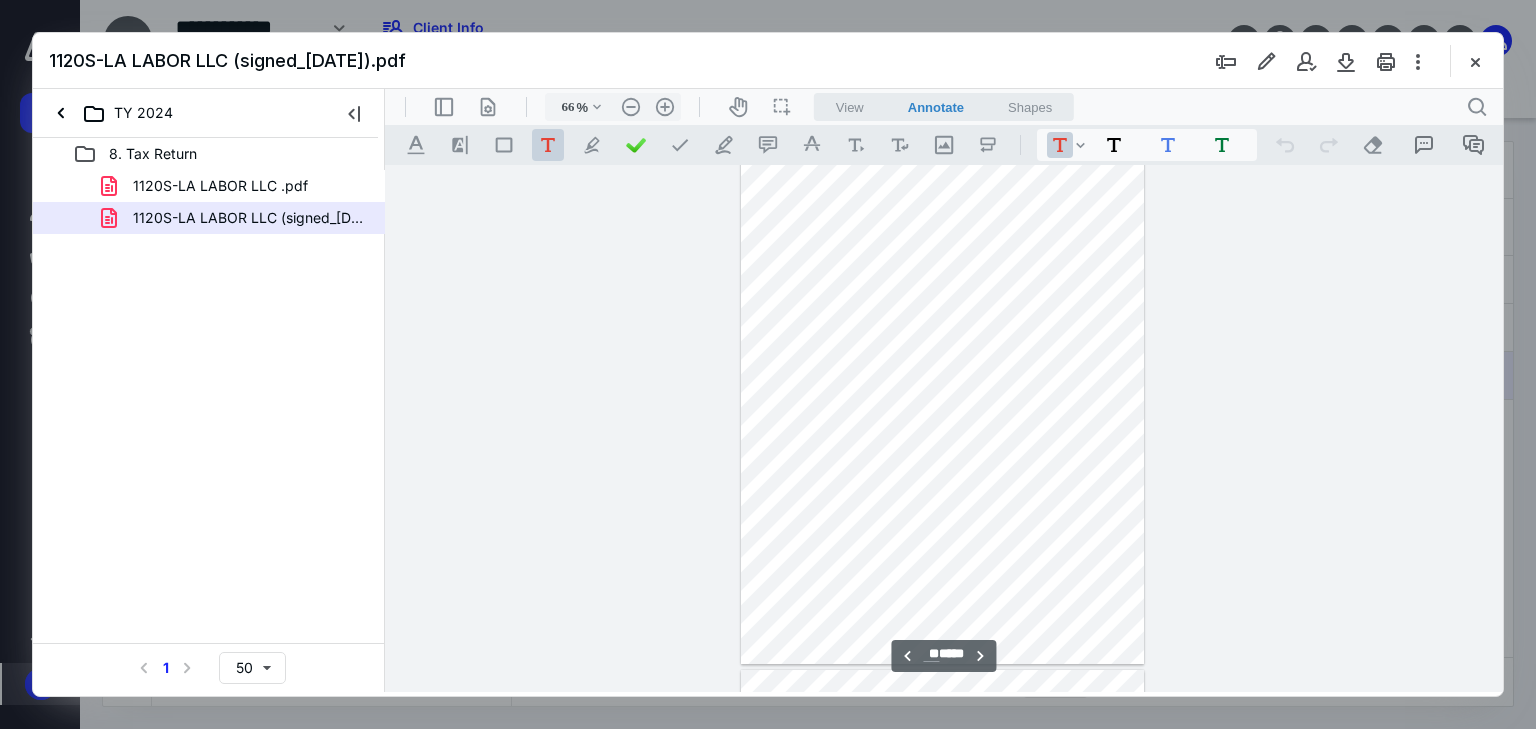 scroll, scrollTop: 12159, scrollLeft: 0, axis: vertical 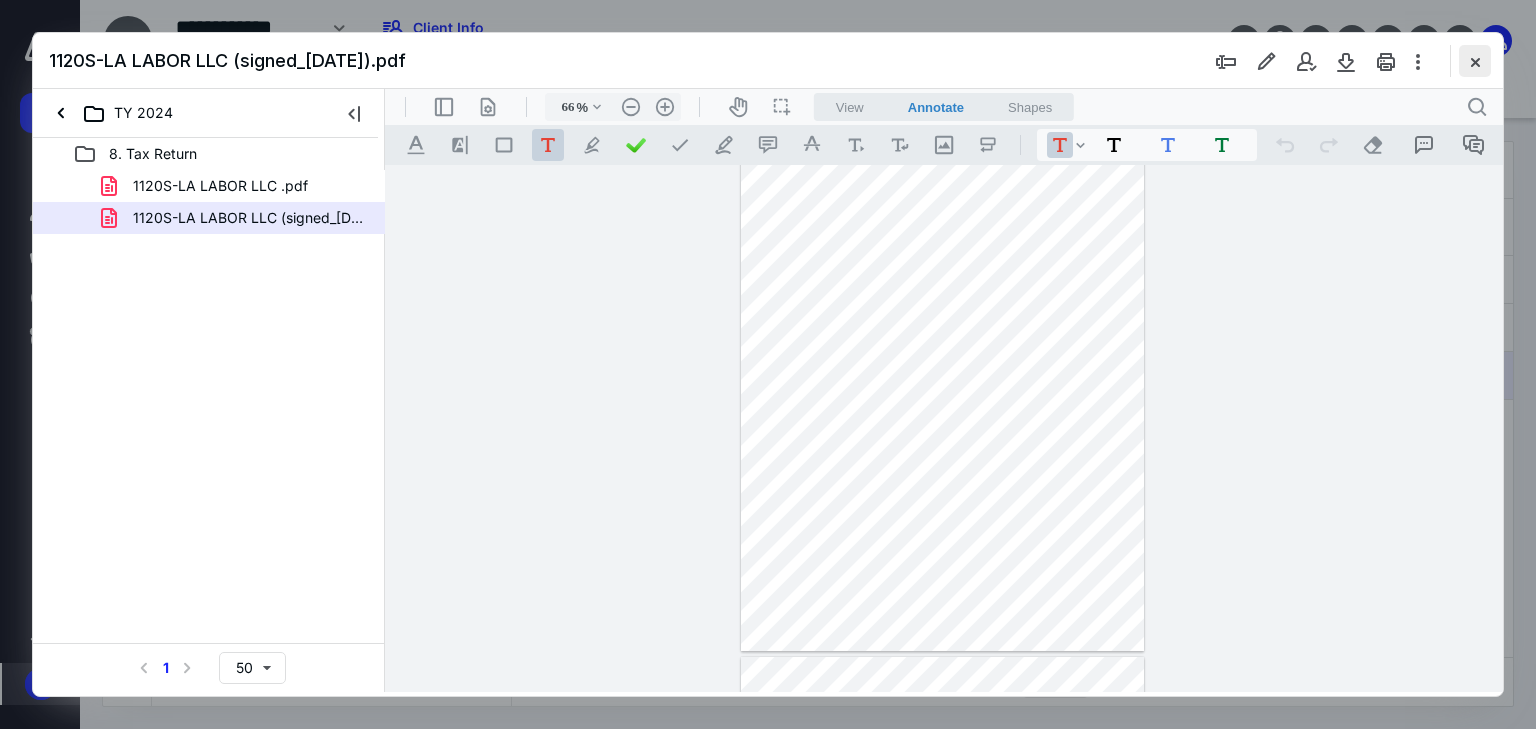 click at bounding box center [1475, 61] 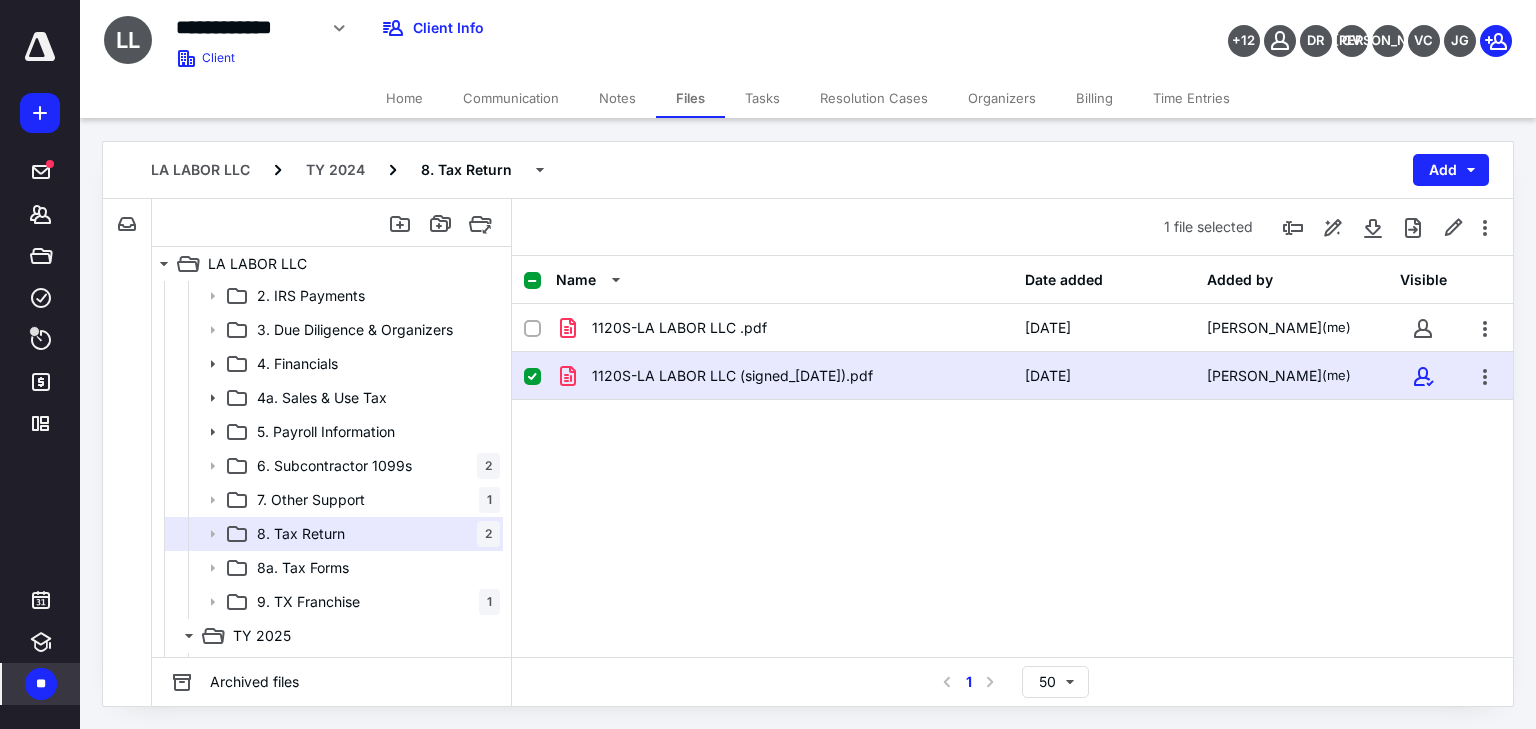 click on "1120S-LA LABOR LLC (signed_[DATE]).pdf [DATE] [PERSON_NAME]  (me)" at bounding box center [1012, 376] 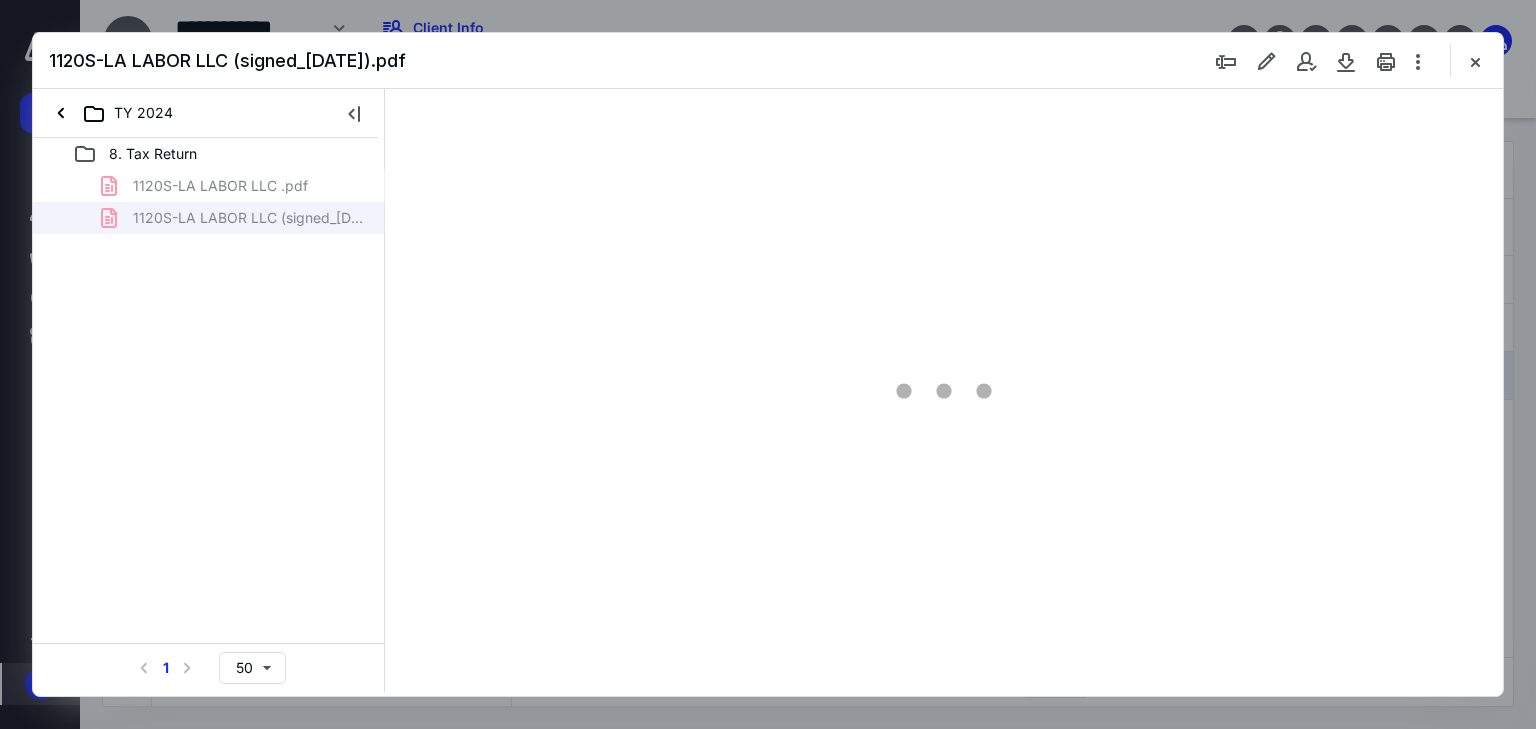 scroll, scrollTop: 0, scrollLeft: 0, axis: both 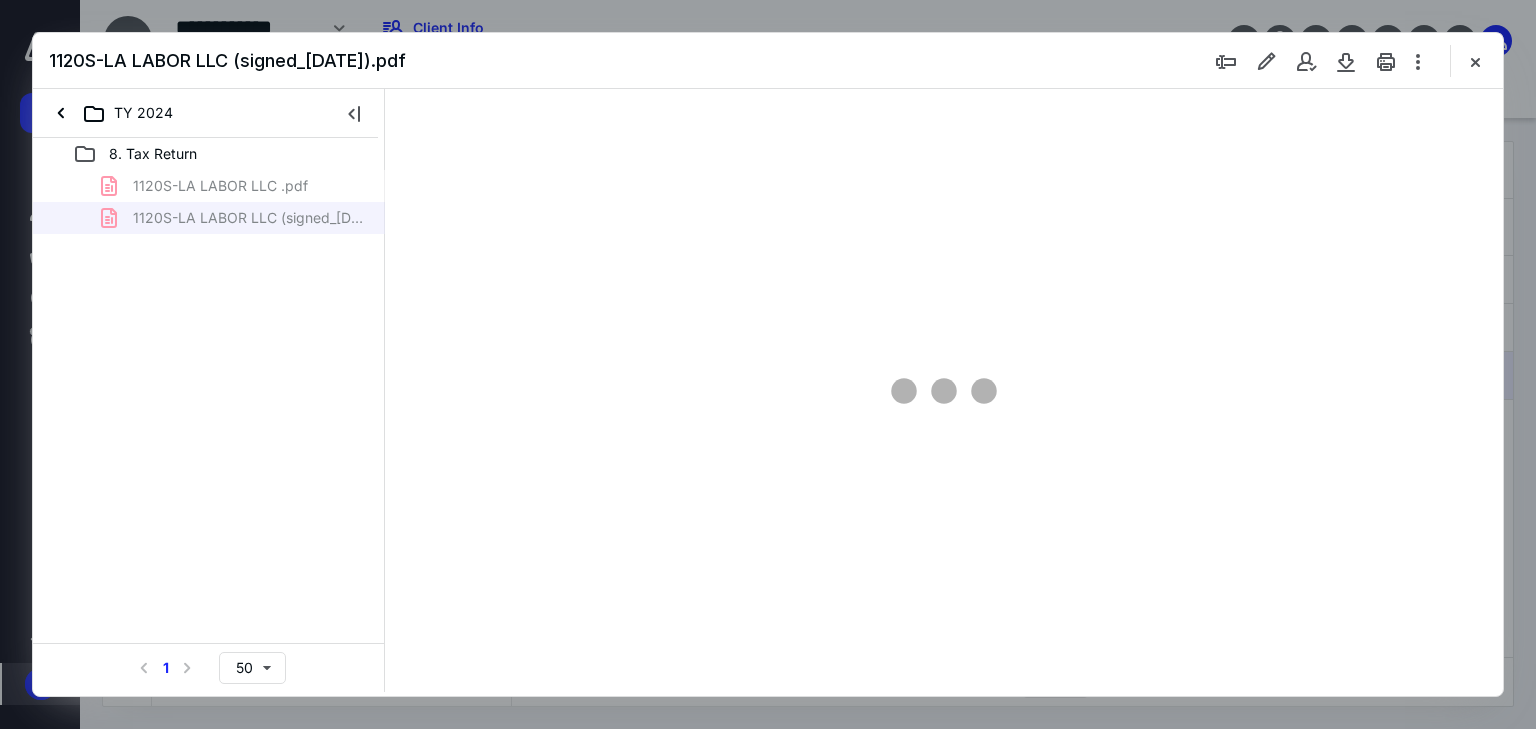 type on "66" 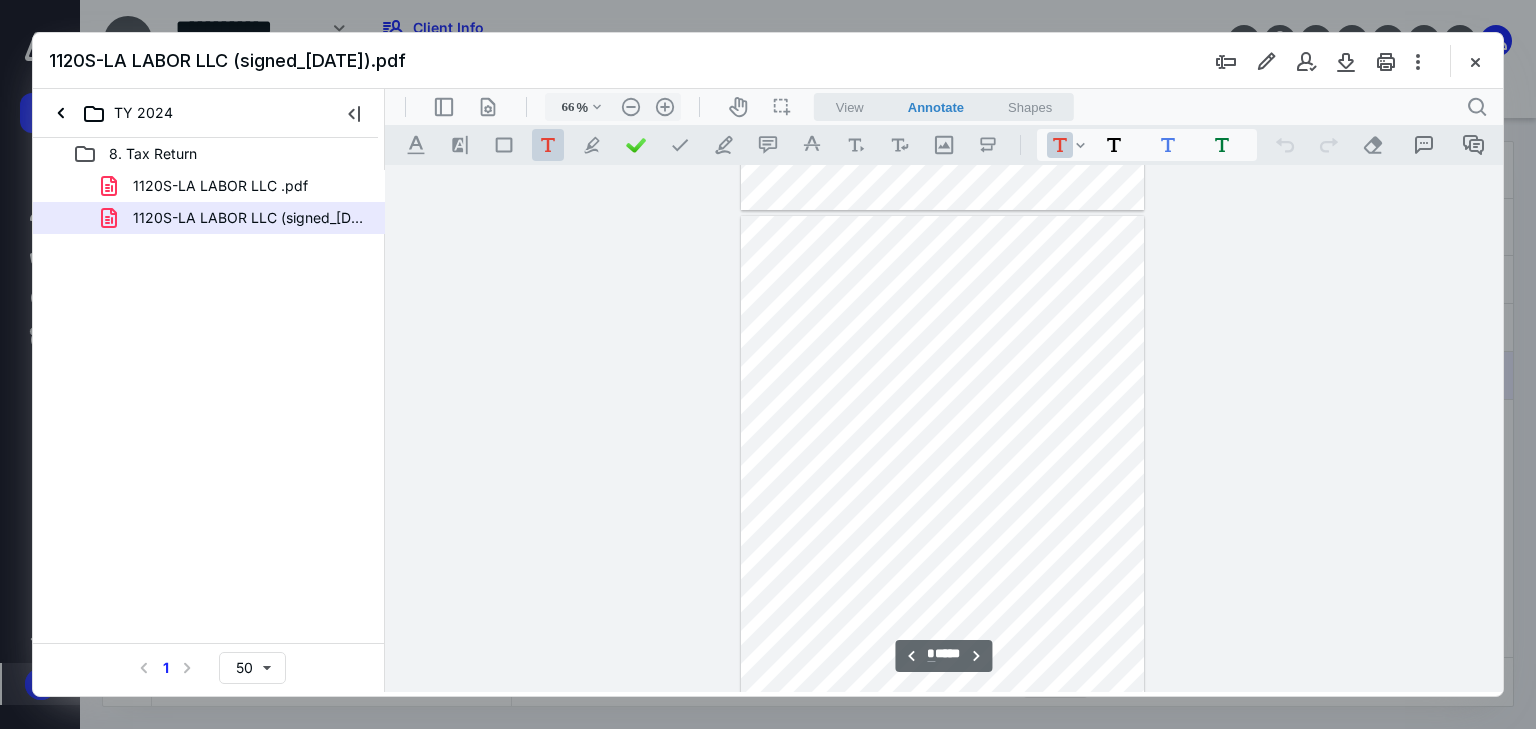 scroll, scrollTop: 1039, scrollLeft: 0, axis: vertical 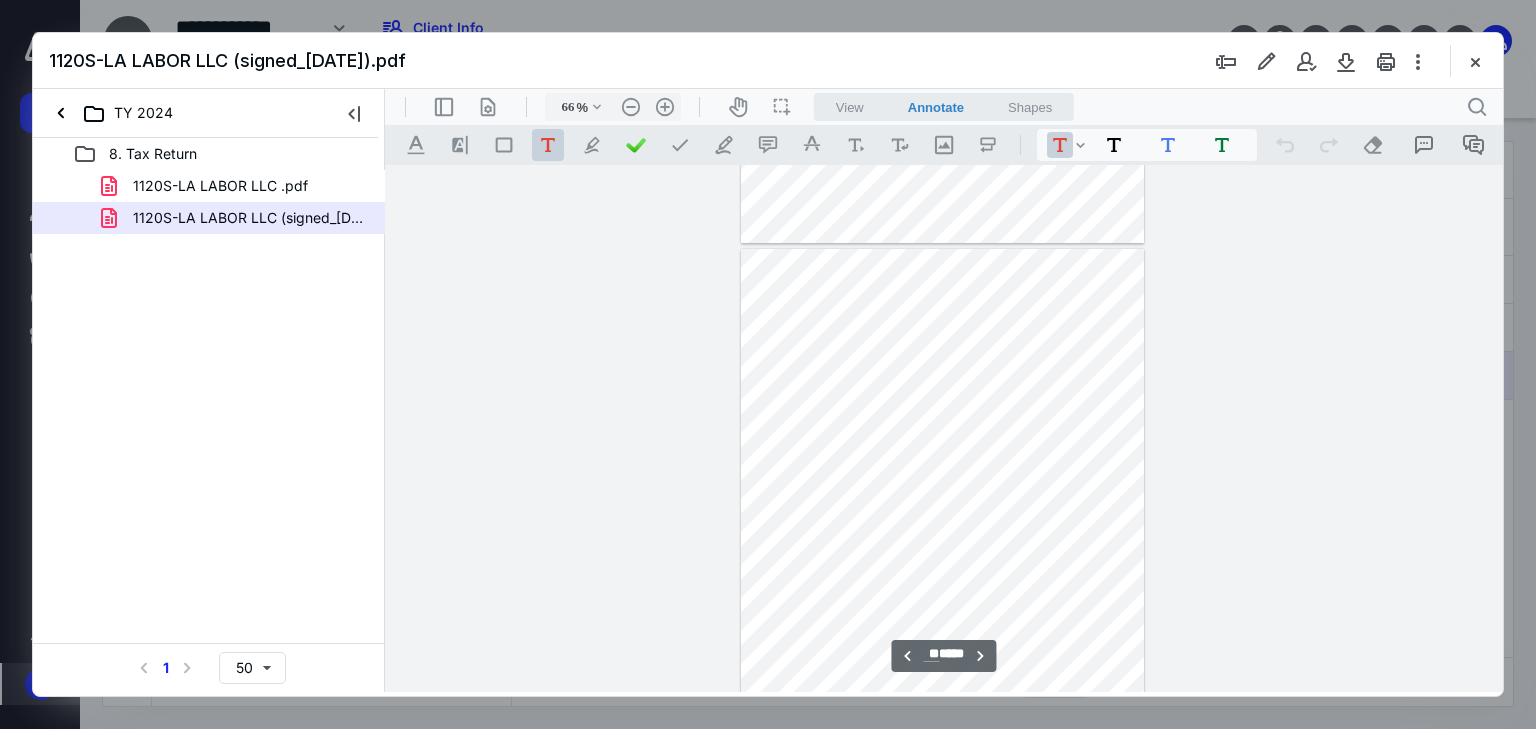 type on "**" 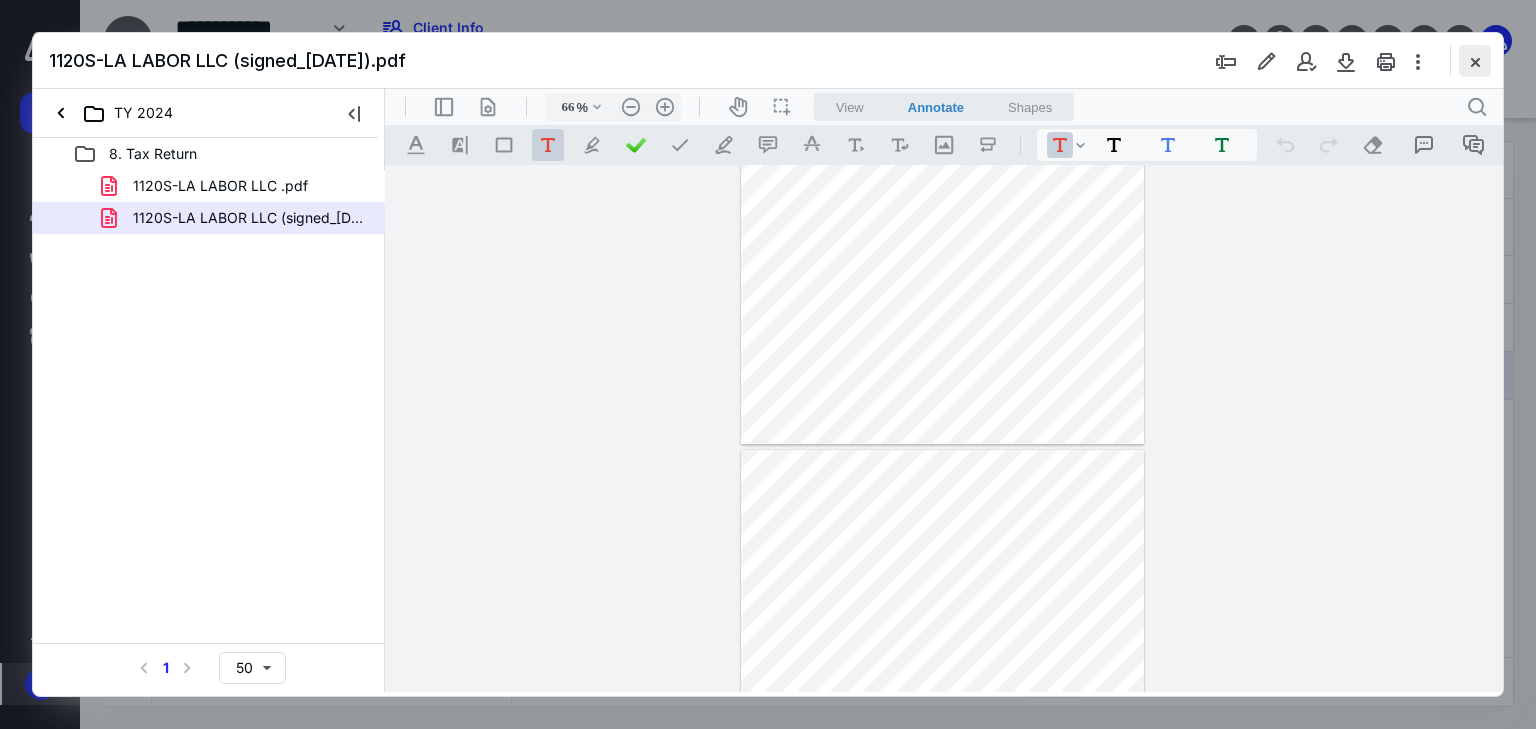 click at bounding box center (1475, 61) 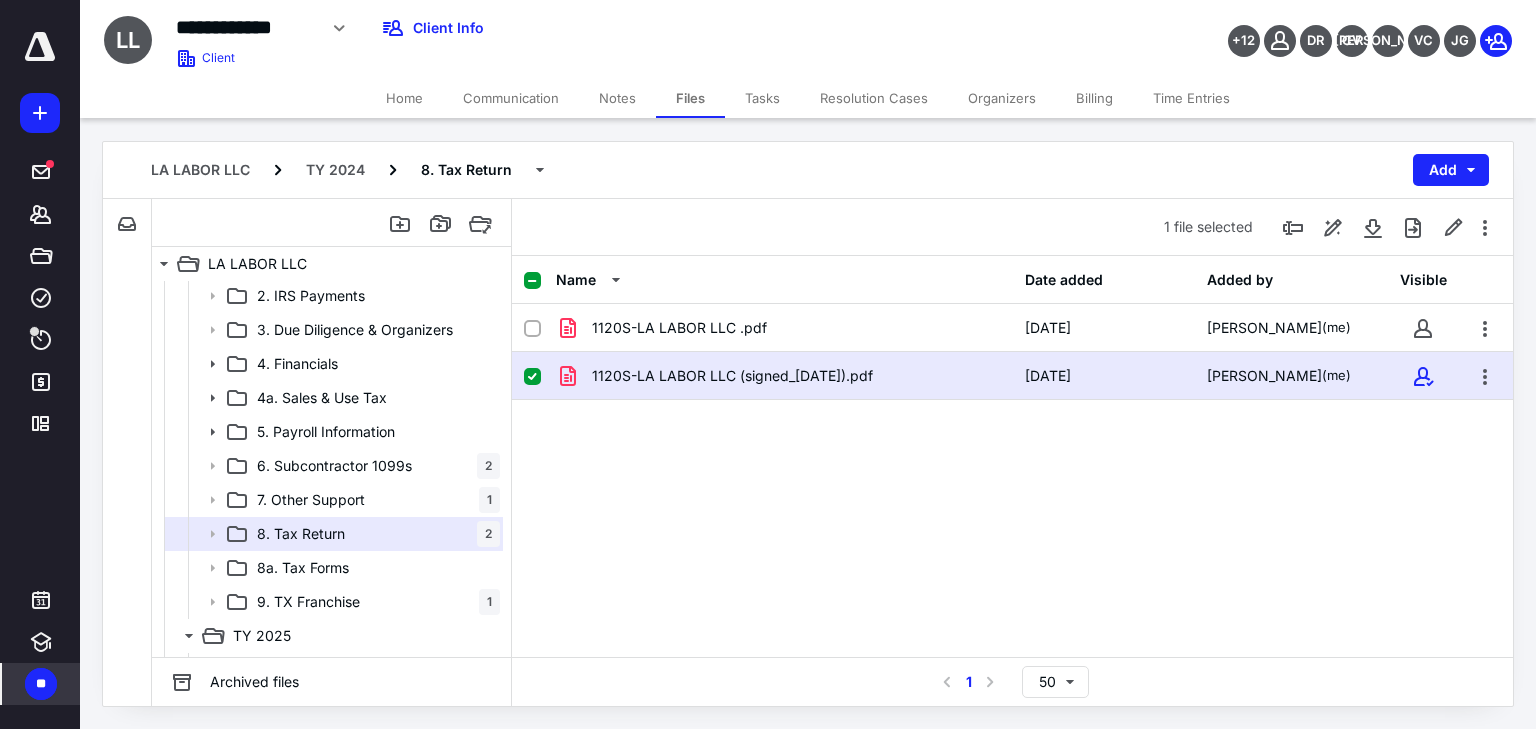 click on "1120S-LA LABOR LLC .pdf [DATE] [PERSON_NAME]  (me) 1120S-LA LABOR LLC (signed_[DATE]).pdf [DATE] [PERSON_NAME]  (me)" at bounding box center [1012, 454] 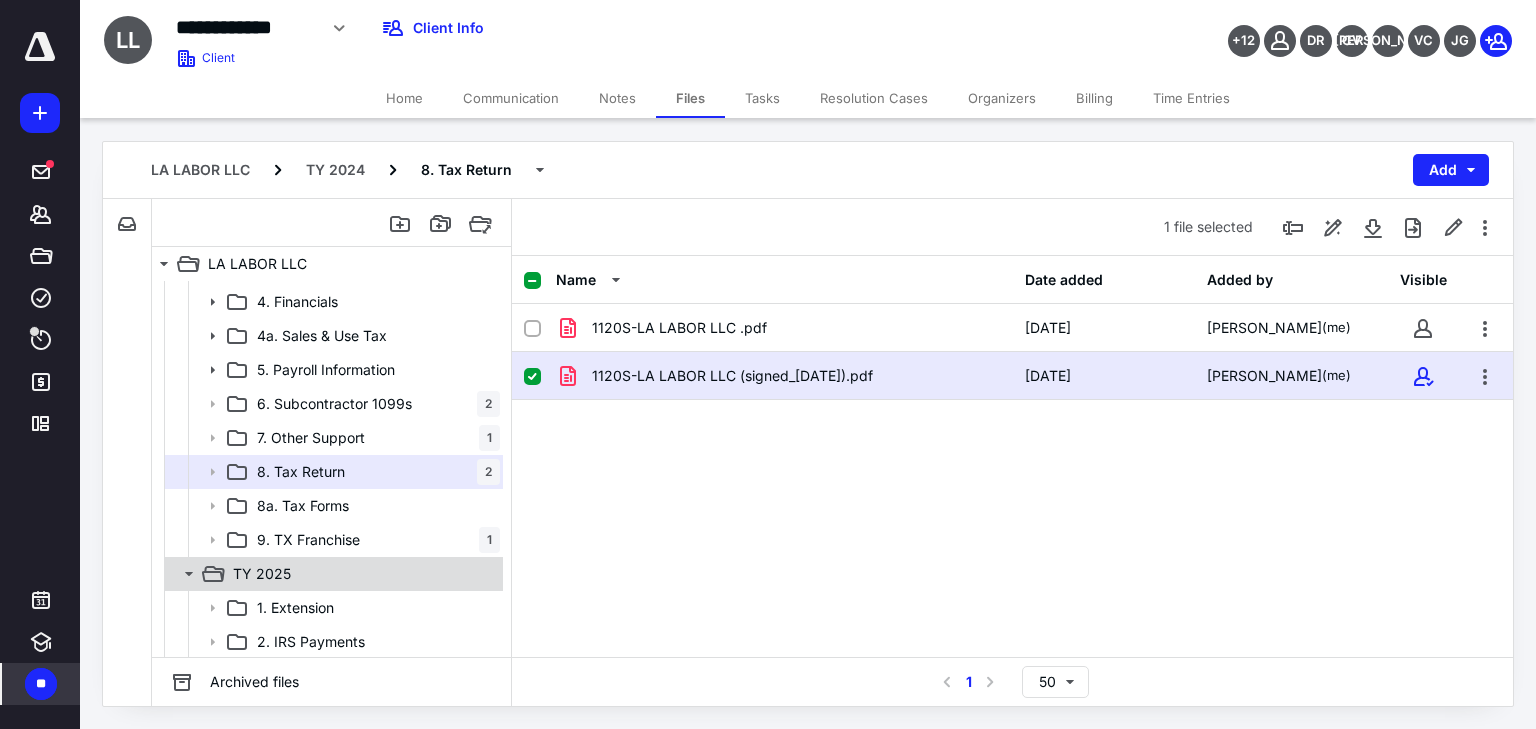 scroll, scrollTop: 288, scrollLeft: 0, axis: vertical 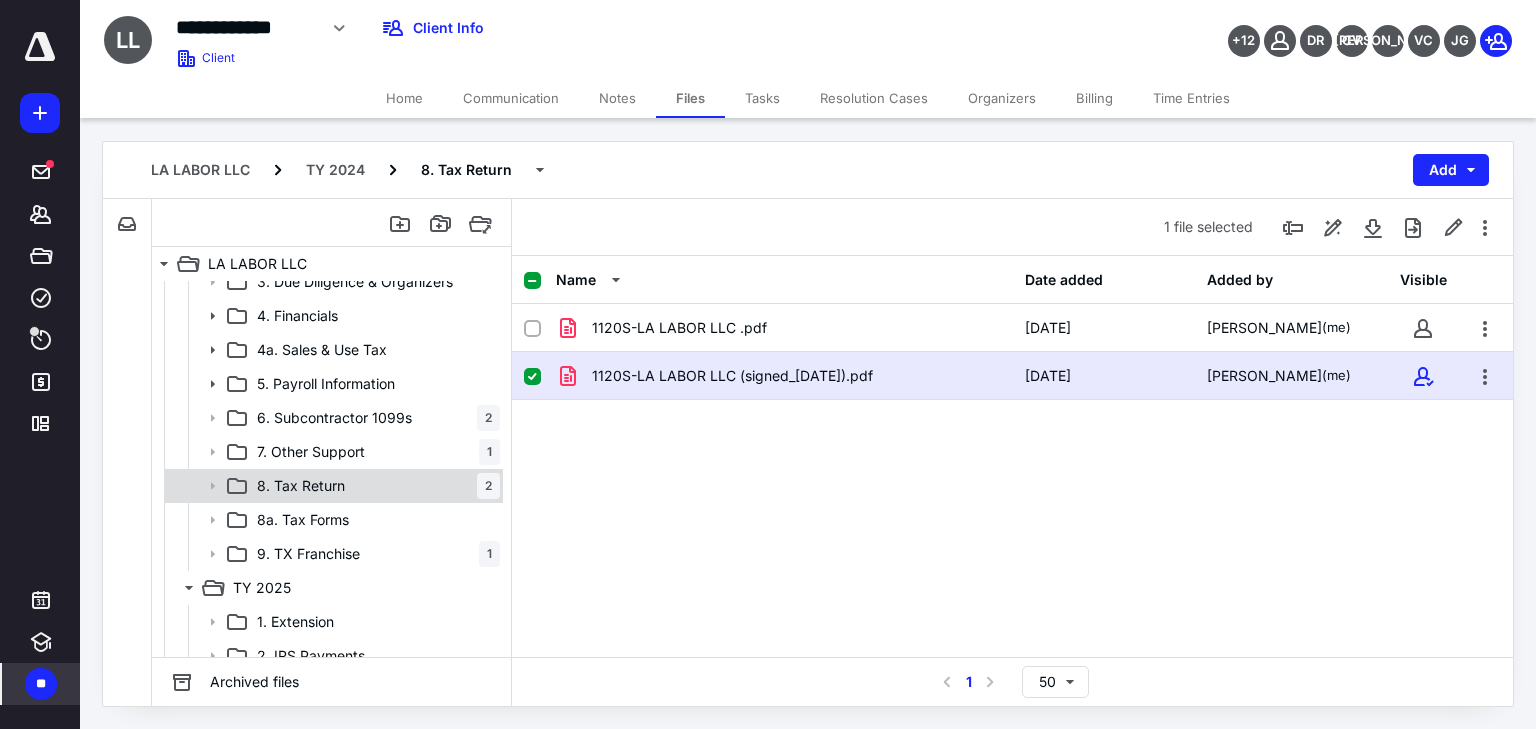 click on "8. Tax Return 2" at bounding box center [374, 486] 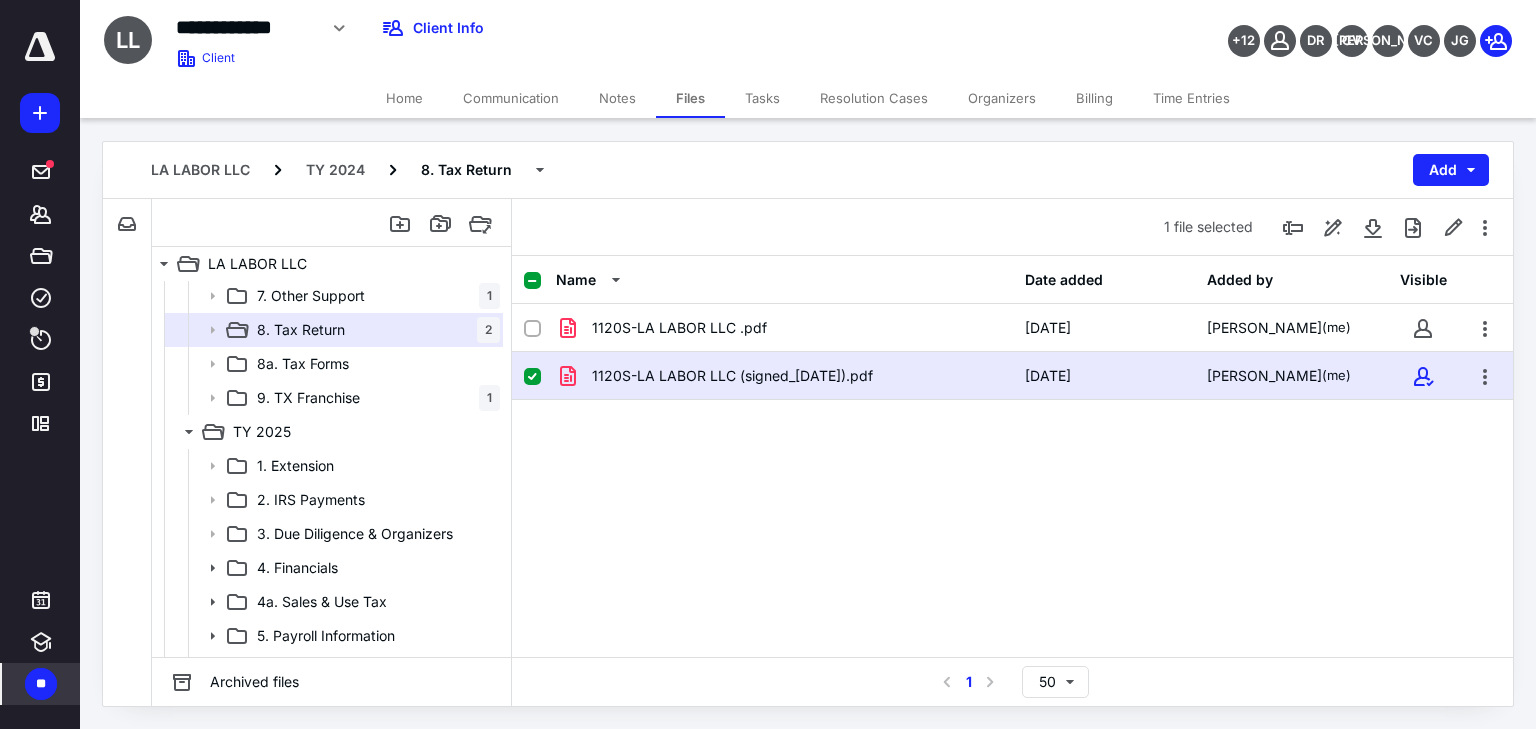 scroll, scrollTop: 448, scrollLeft: 0, axis: vertical 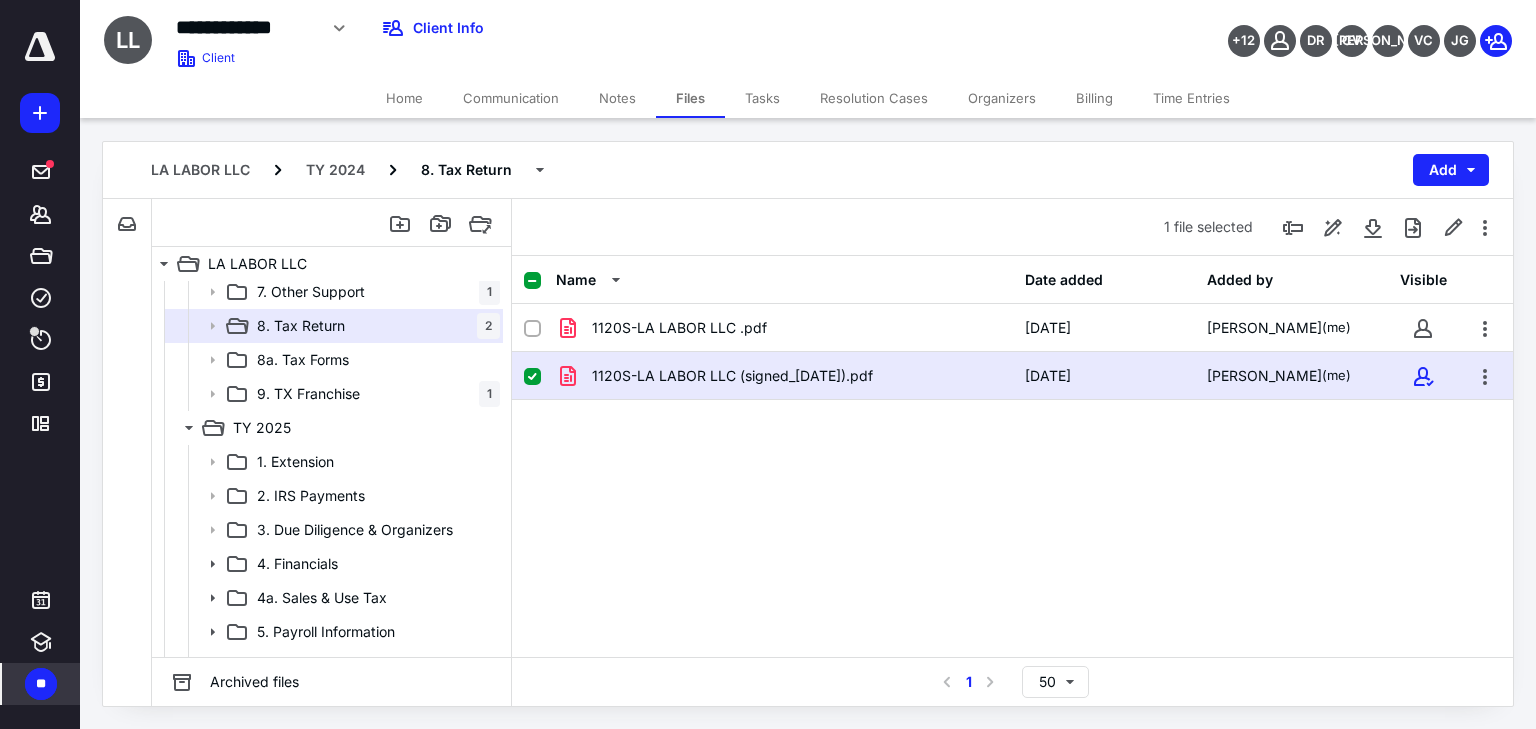 click at bounding box center [532, 377] 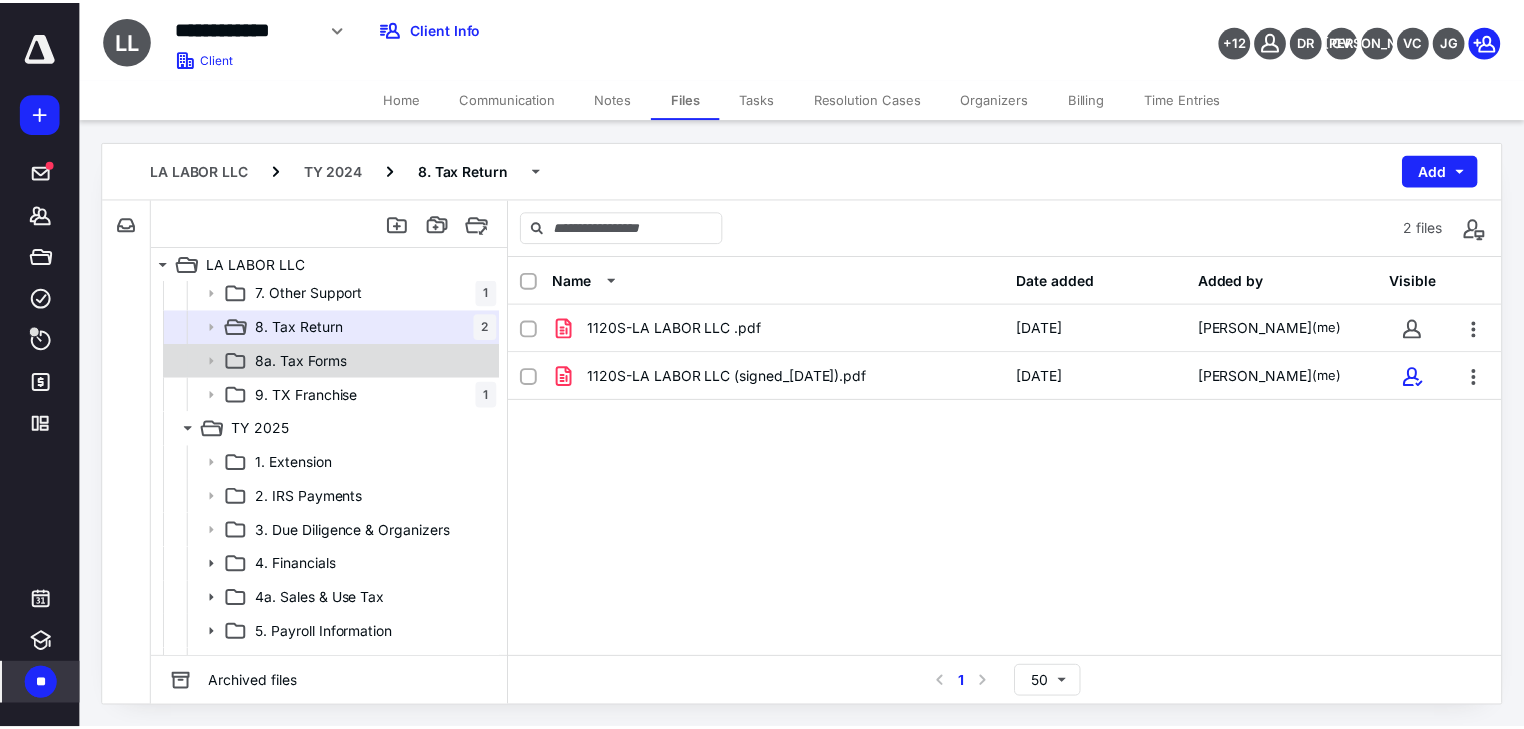scroll, scrollTop: 448, scrollLeft: 0, axis: vertical 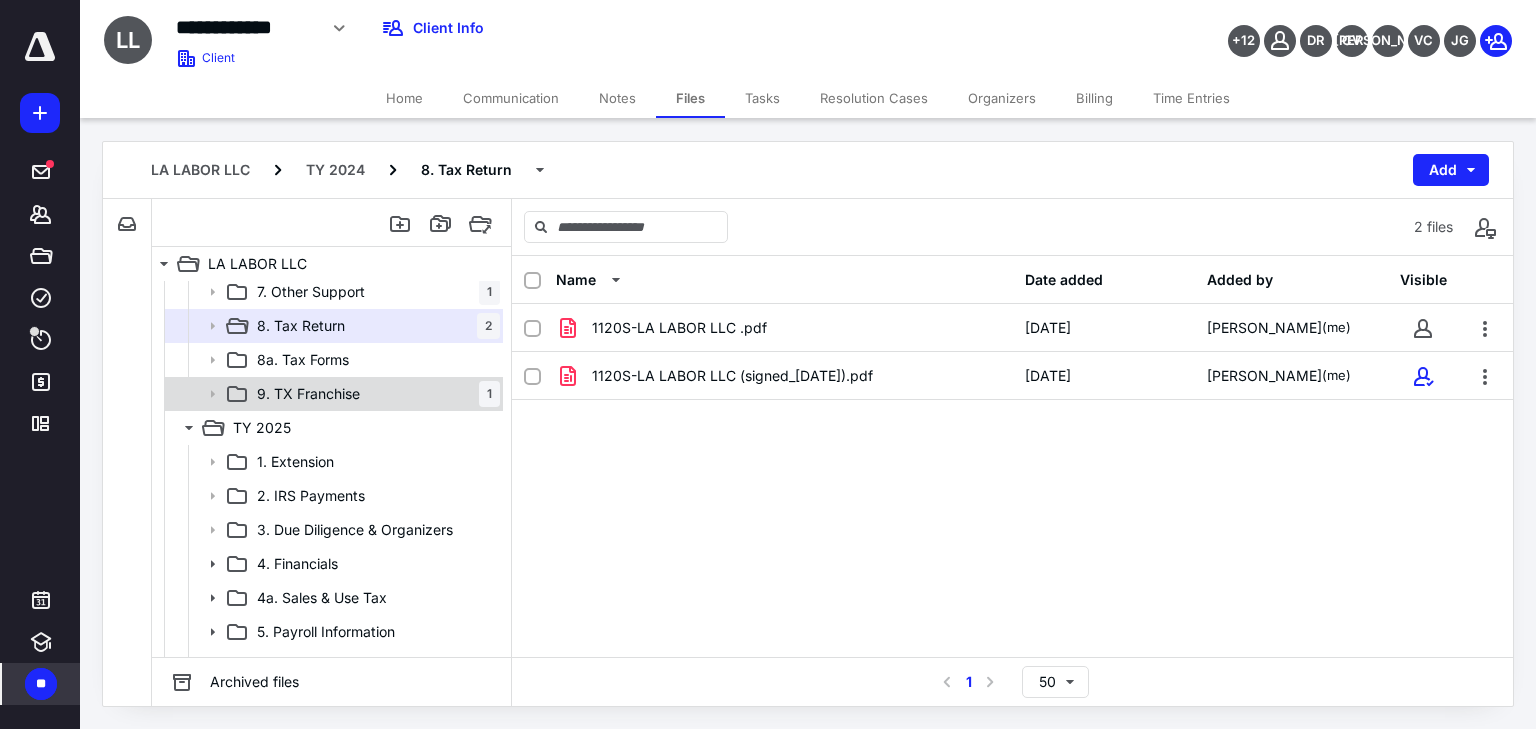 click on "9. TX Franchise" at bounding box center [308, 394] 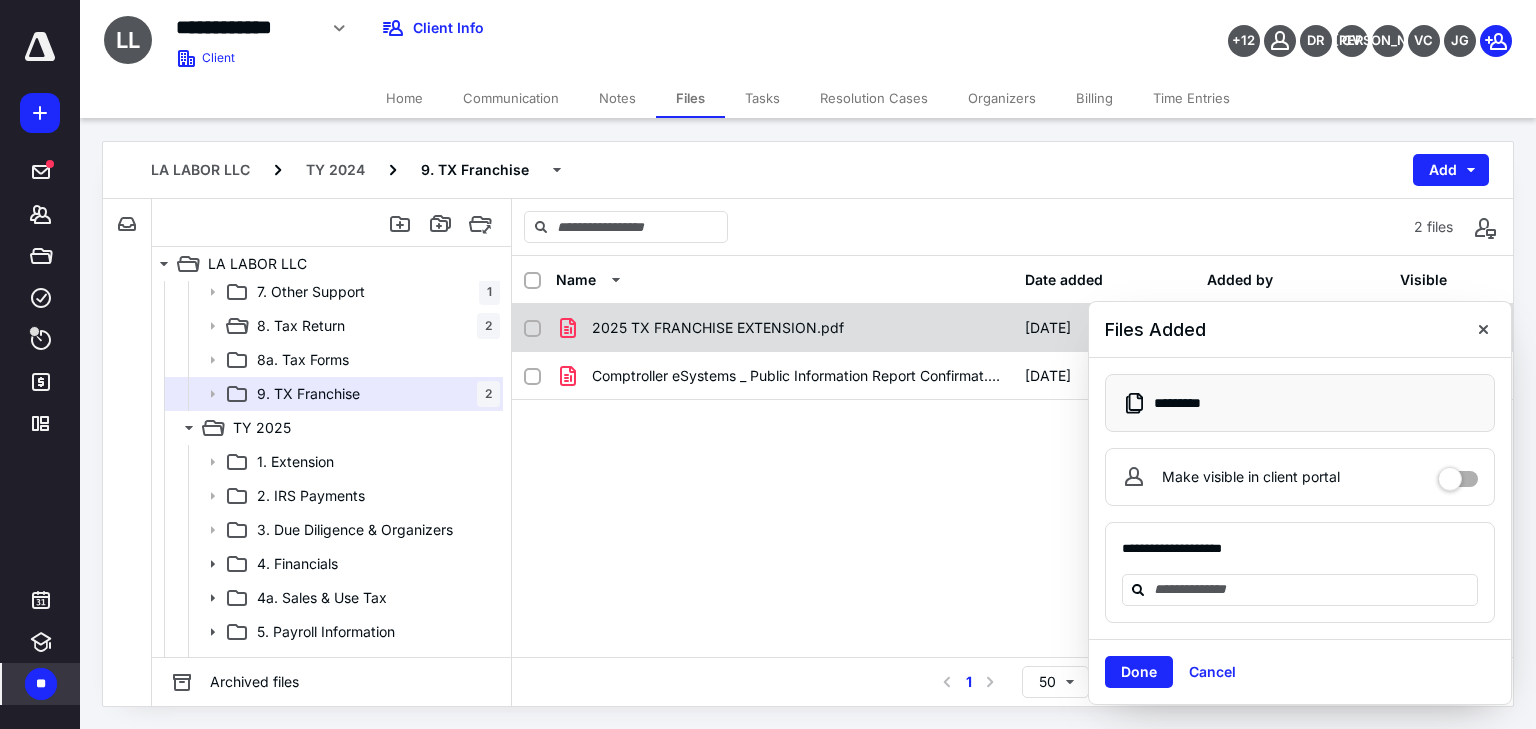 click at bounding box center (1483, 329) 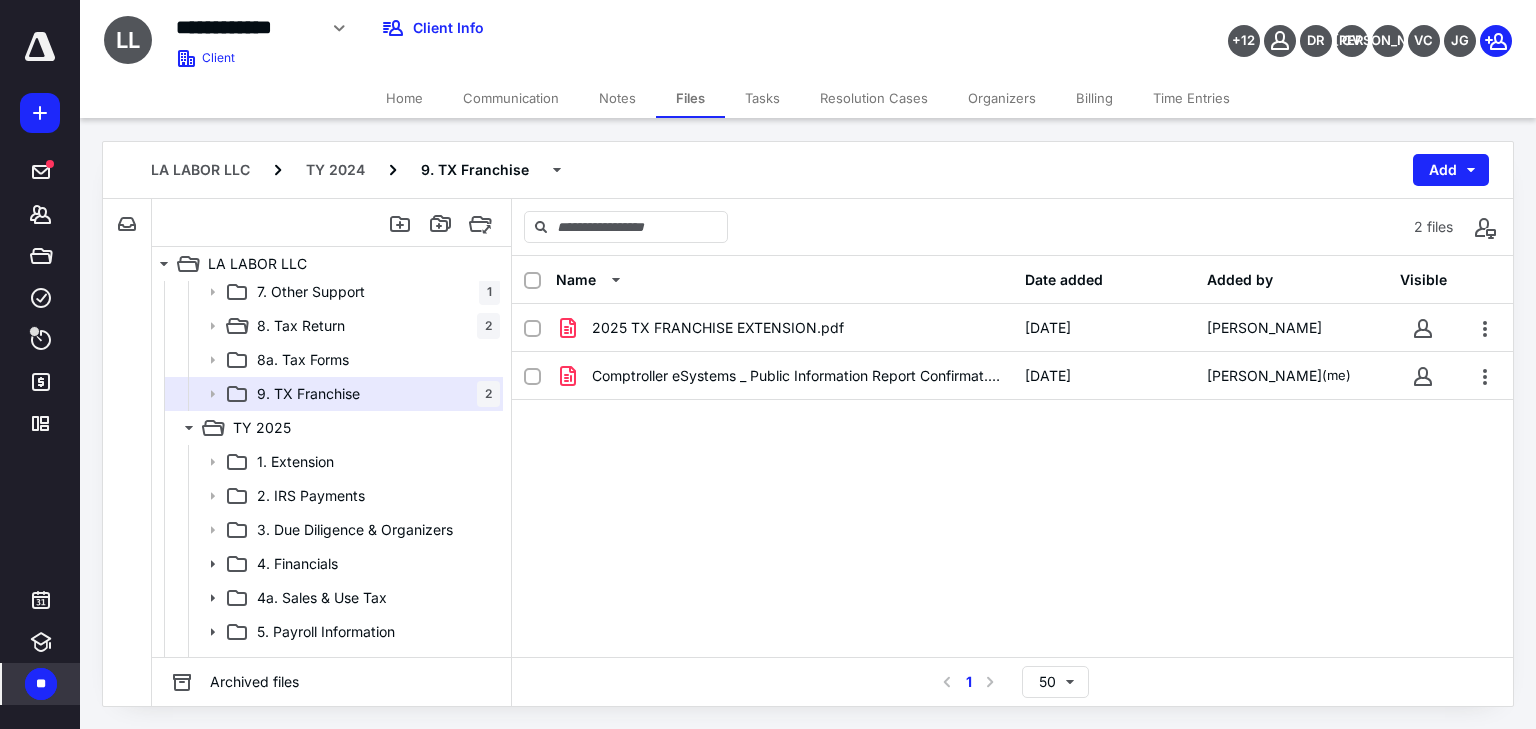 click on "2025 TX FRANCHISE EXTENSION.pdf [DATE] [PERSON_NAME] G Comptroller eSystems _ Public Information Report Confirmat.pdf [DATE] [PERSON_NAME]  (me)" at bounding box center (1012, 454) 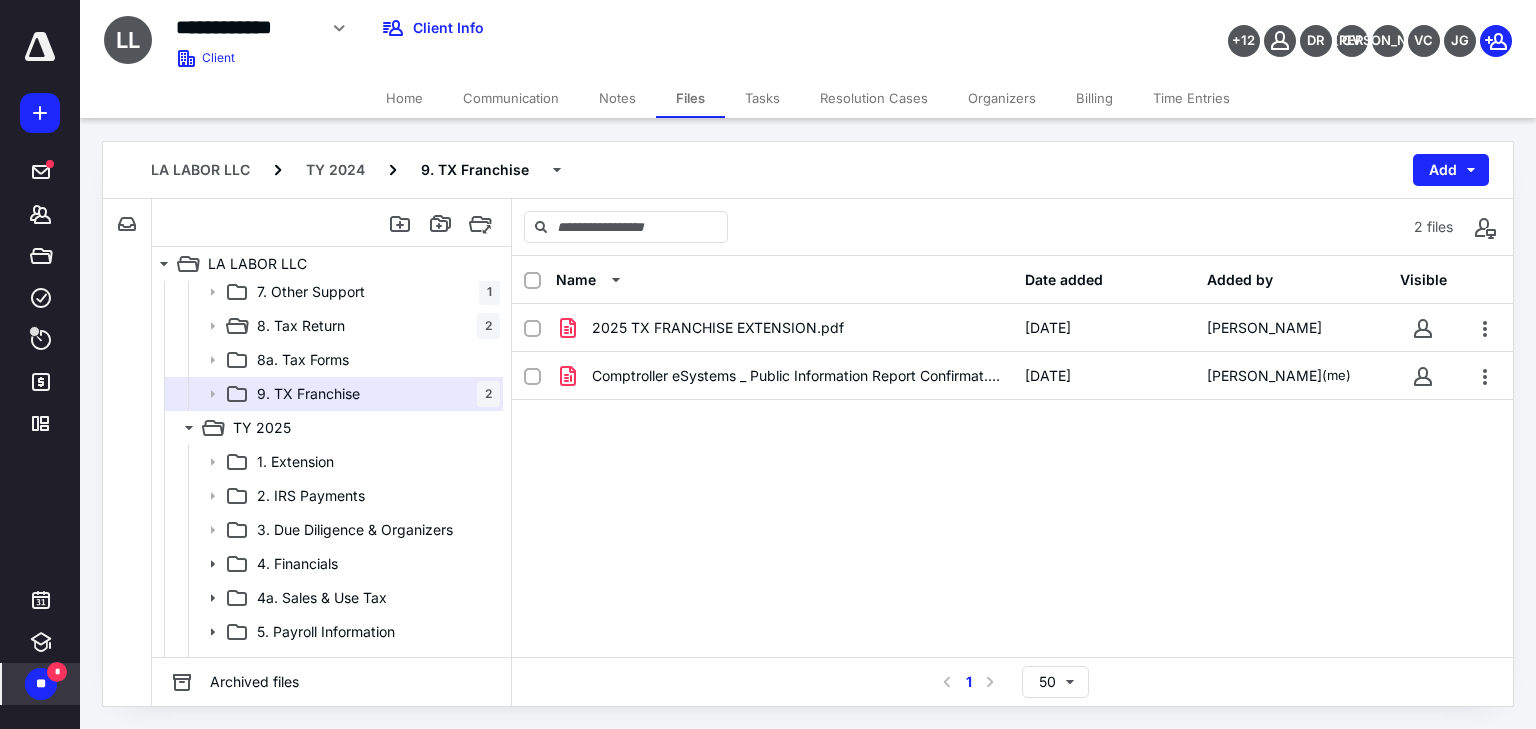 click on "**" at bounding box center [41, 684] 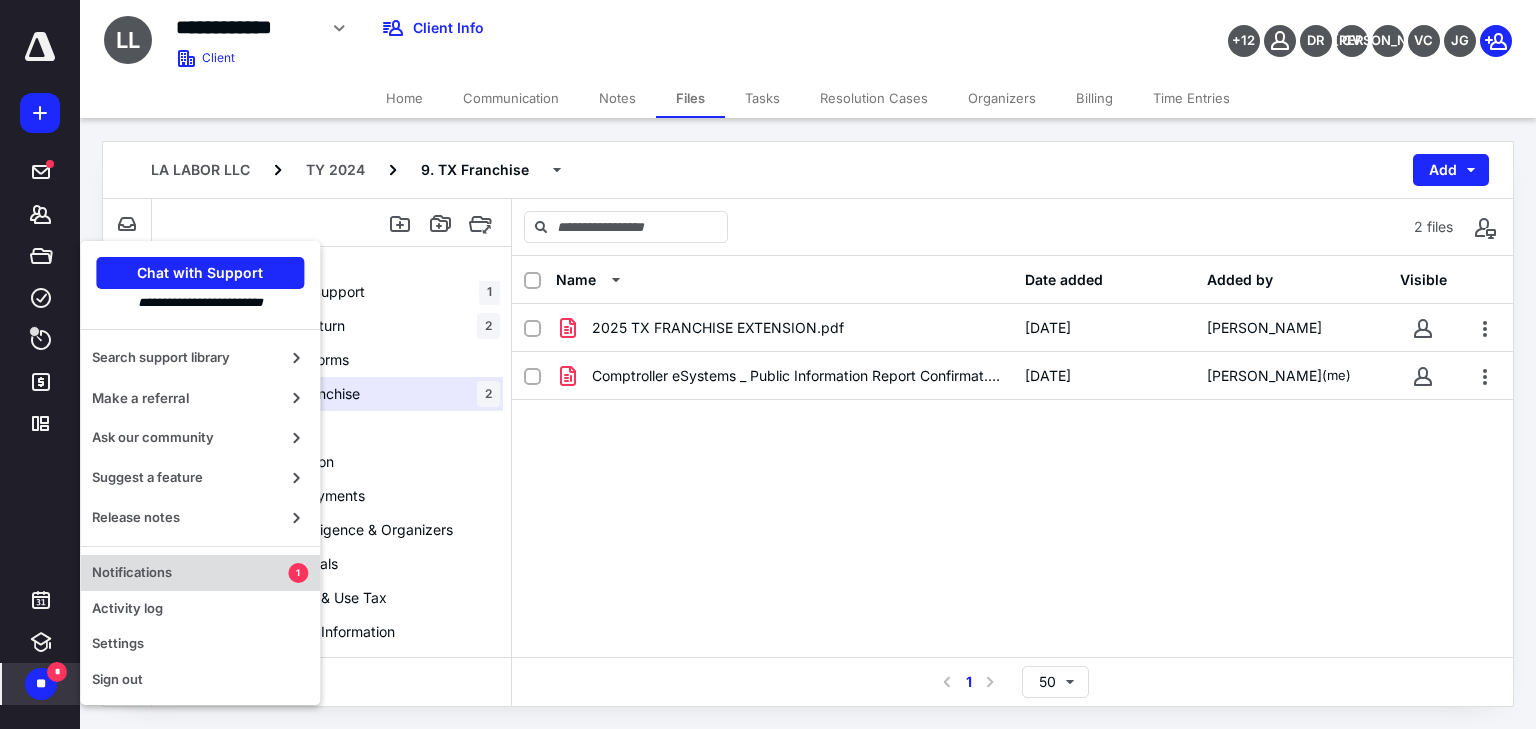 click on "Notifications" at bounding box center [190, 573] 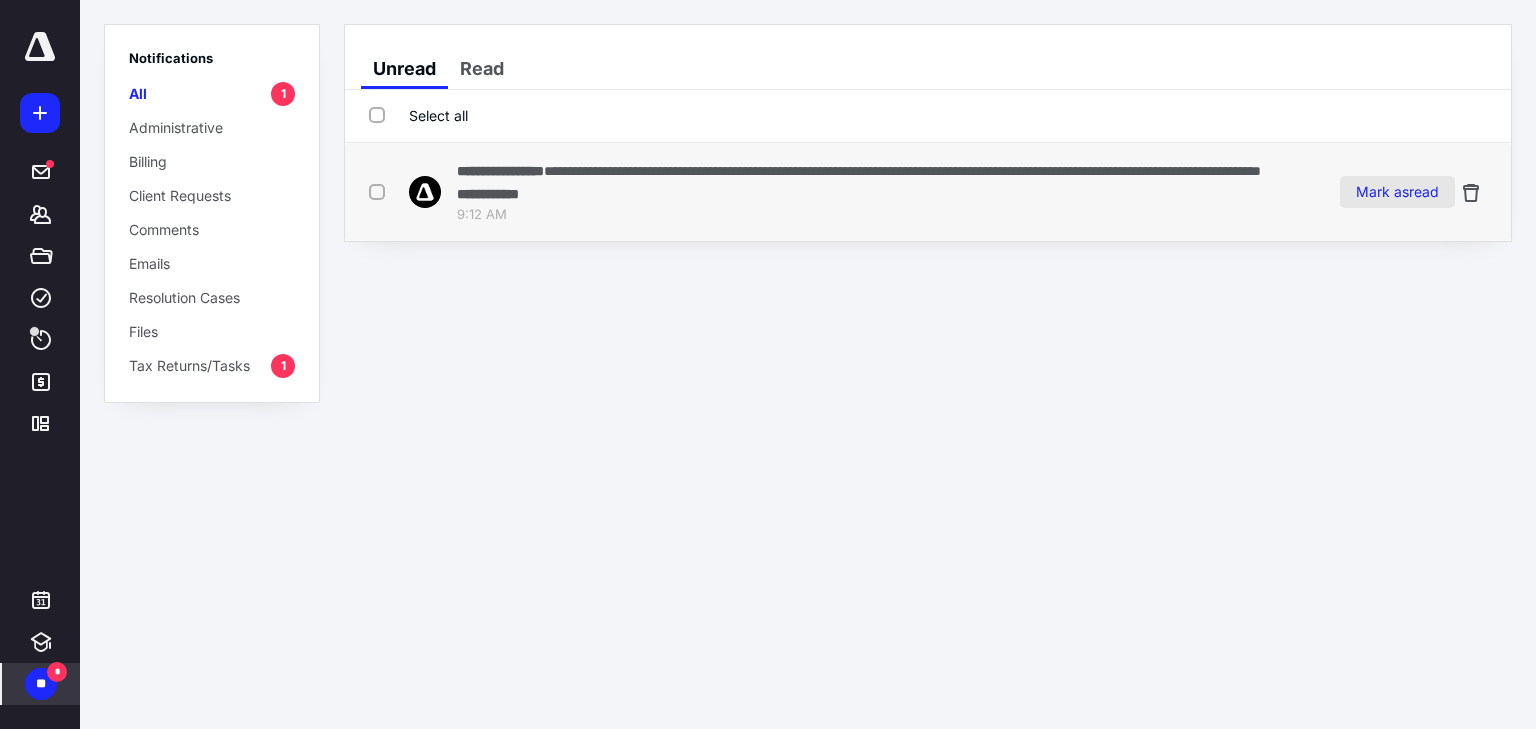 click on "Mark as  read" at bounding box center (1397, 192) 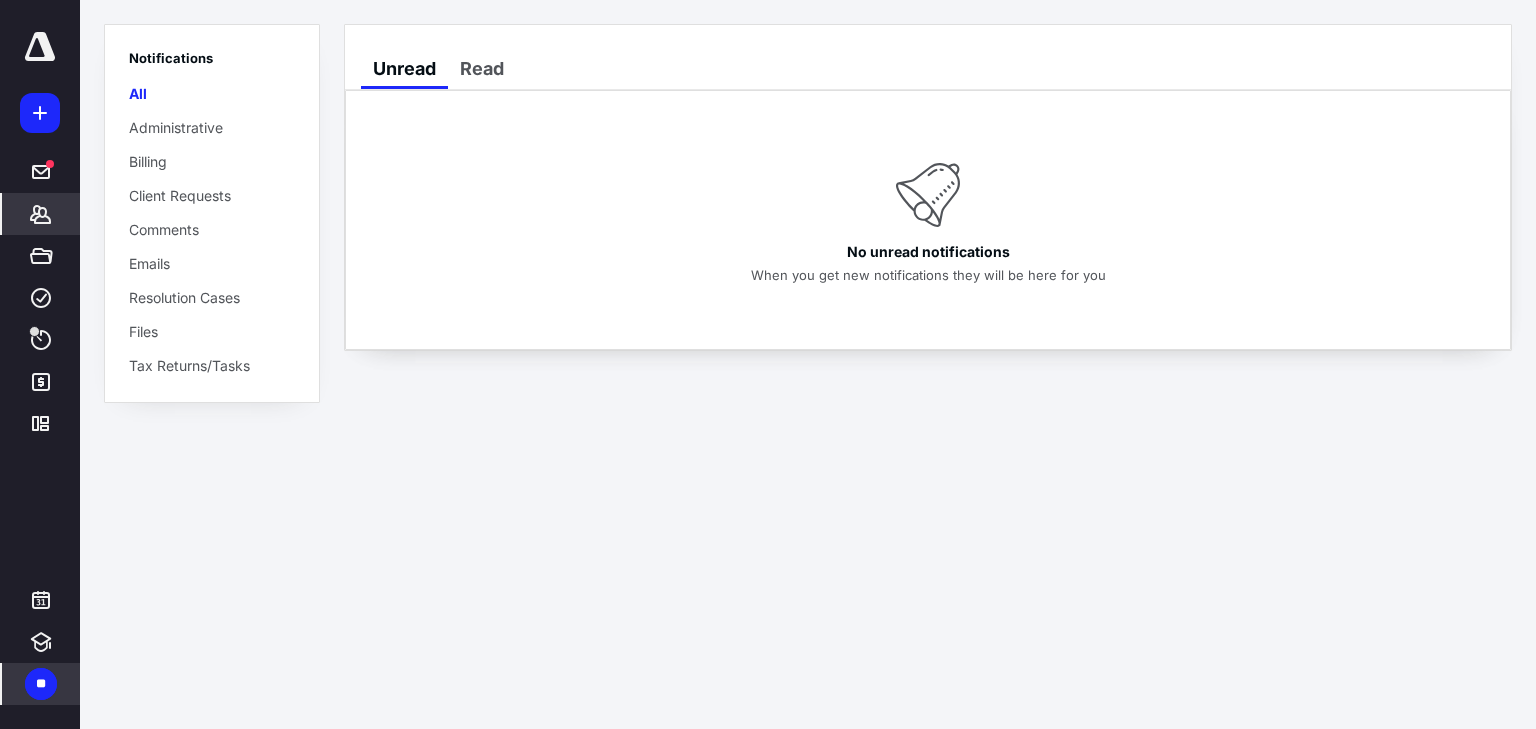 click on "*******" at bounding box center (41, 214) 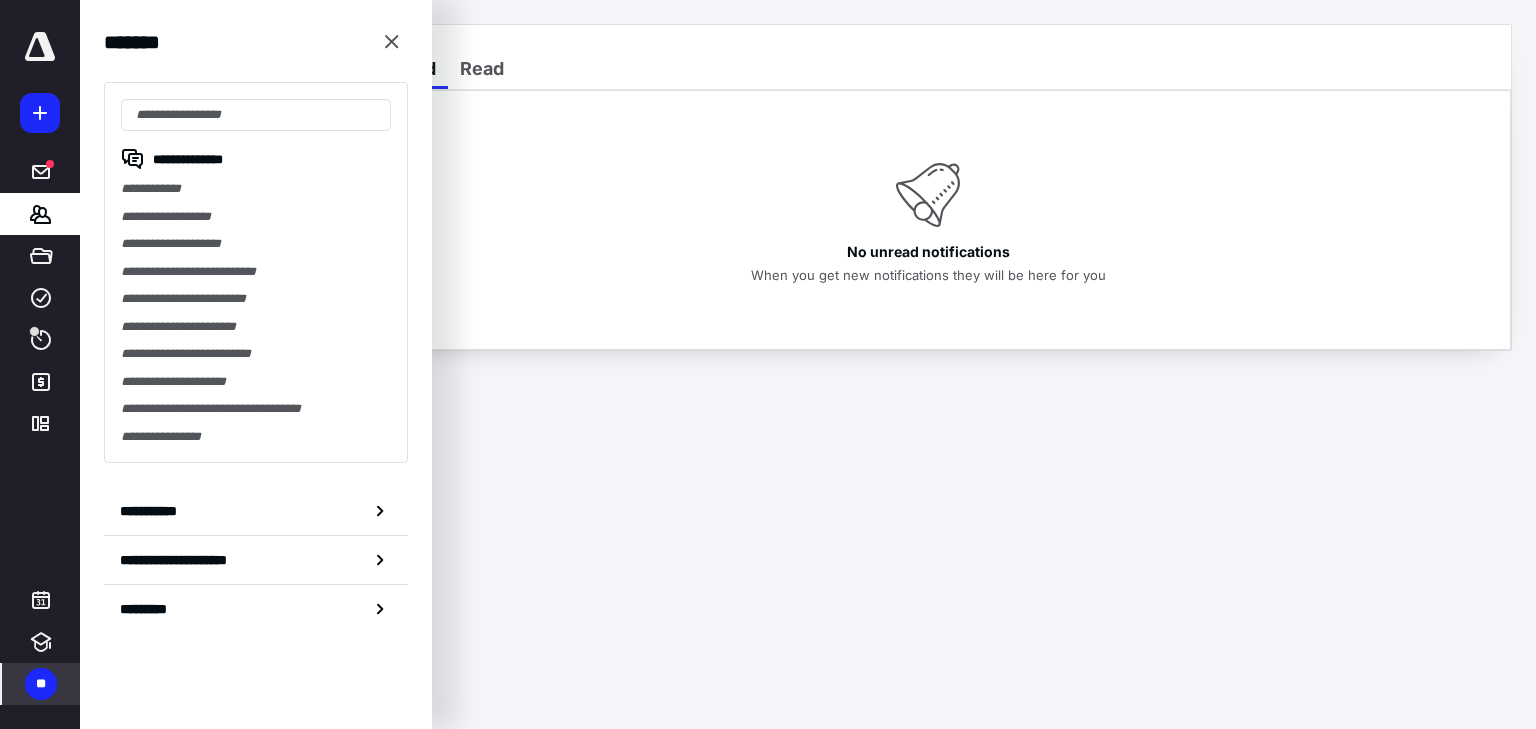 click on "**********" at bounding box center (768, 364) 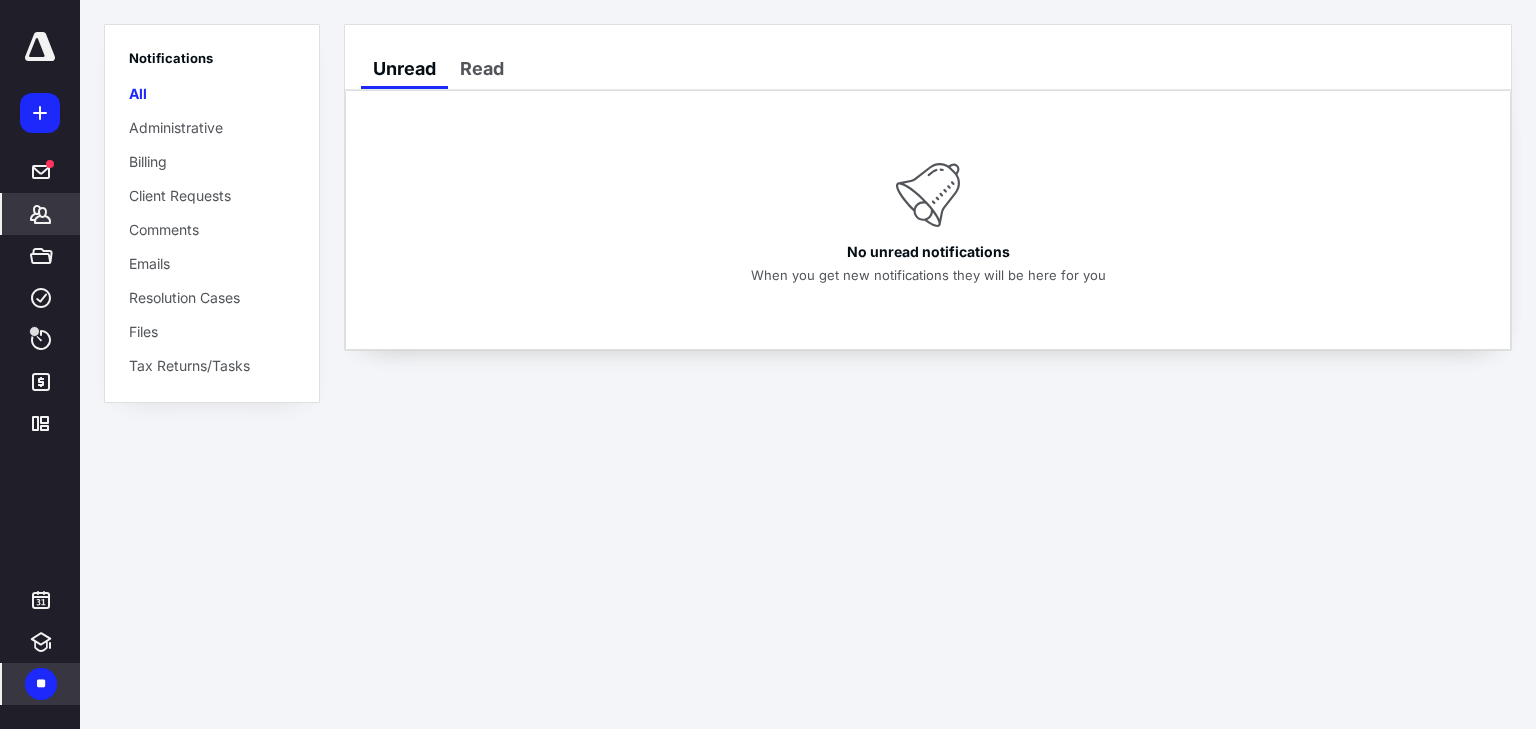 click 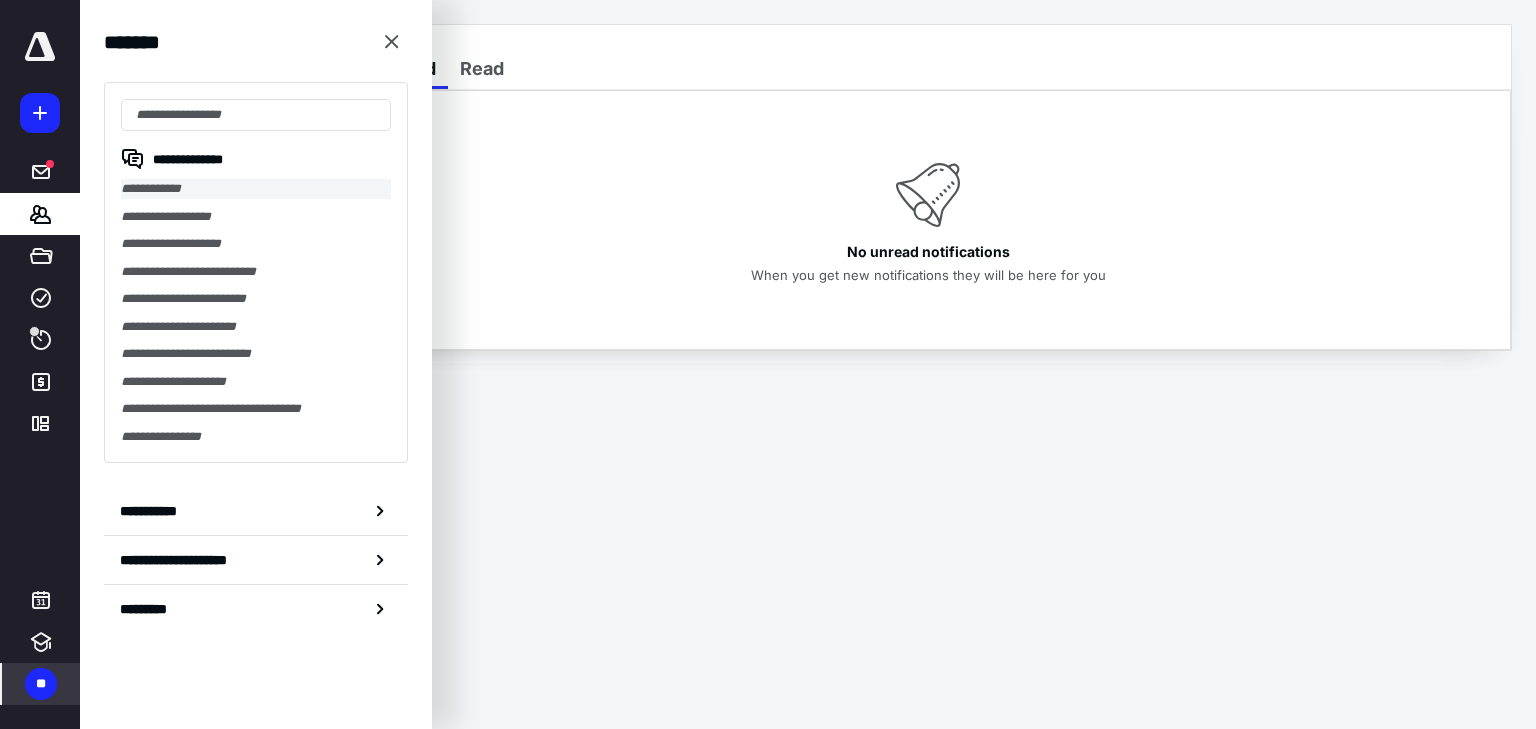 click on "**********" at bounding box center [256, 189] 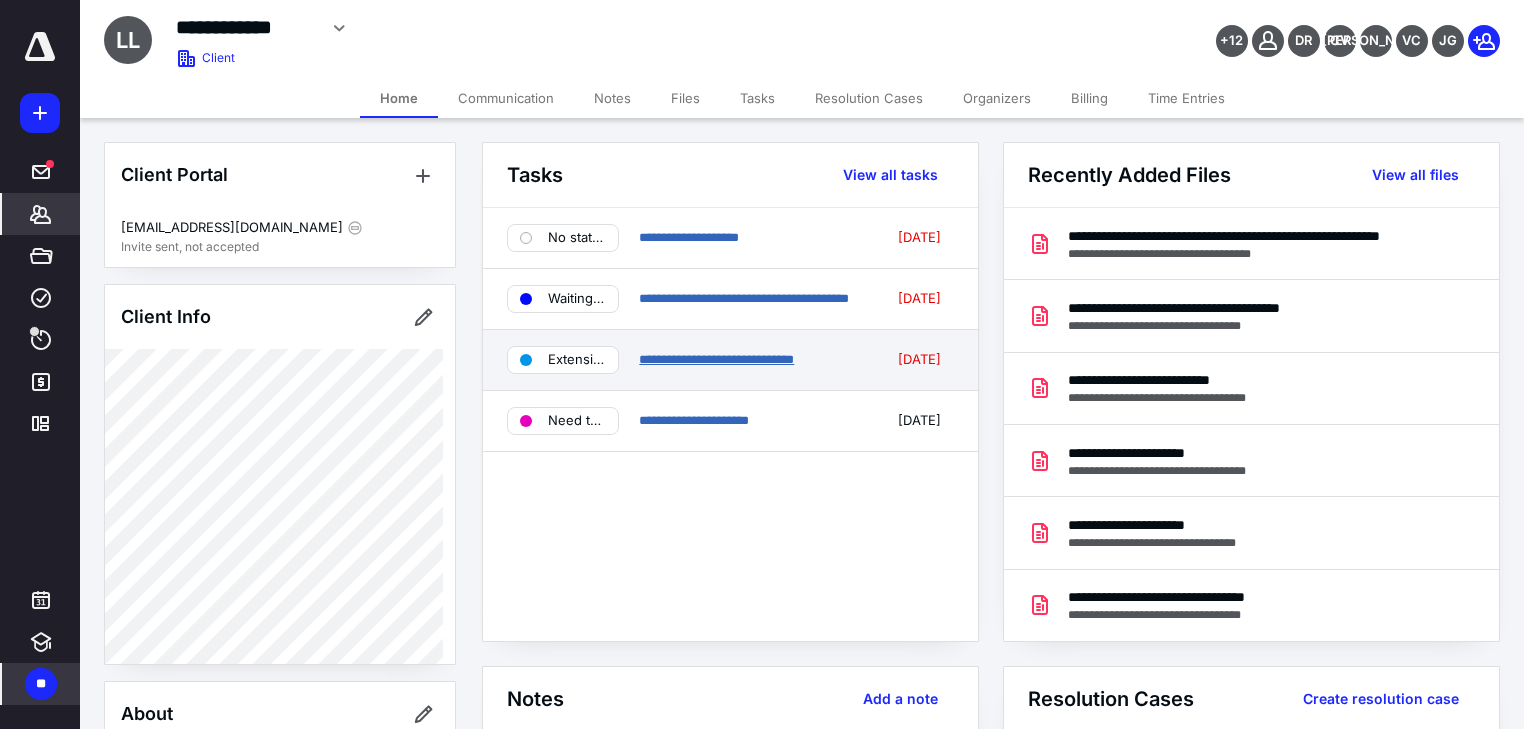 click on "**********" at bounding box center (716, 359) 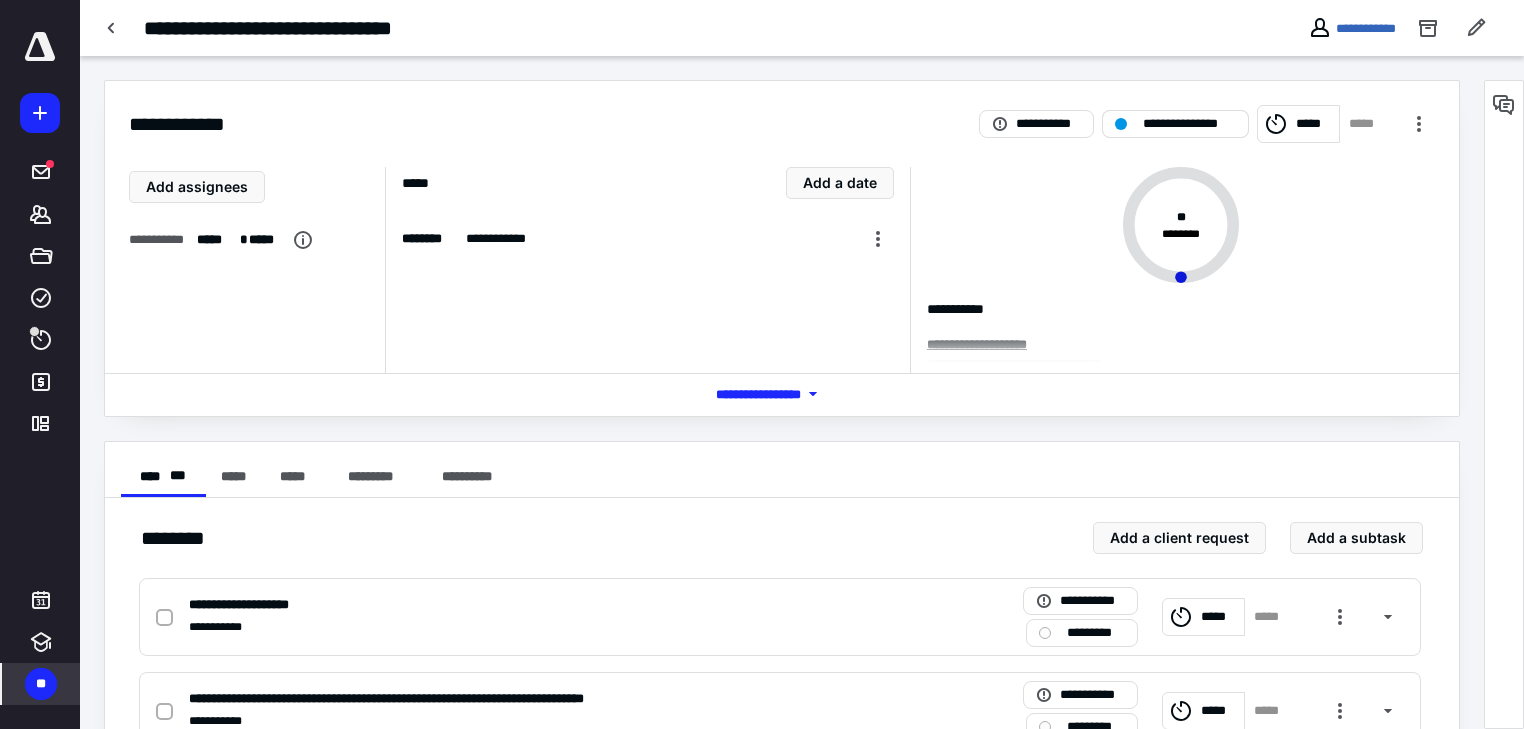 click on "**********" at bounding box center [1189, 124] 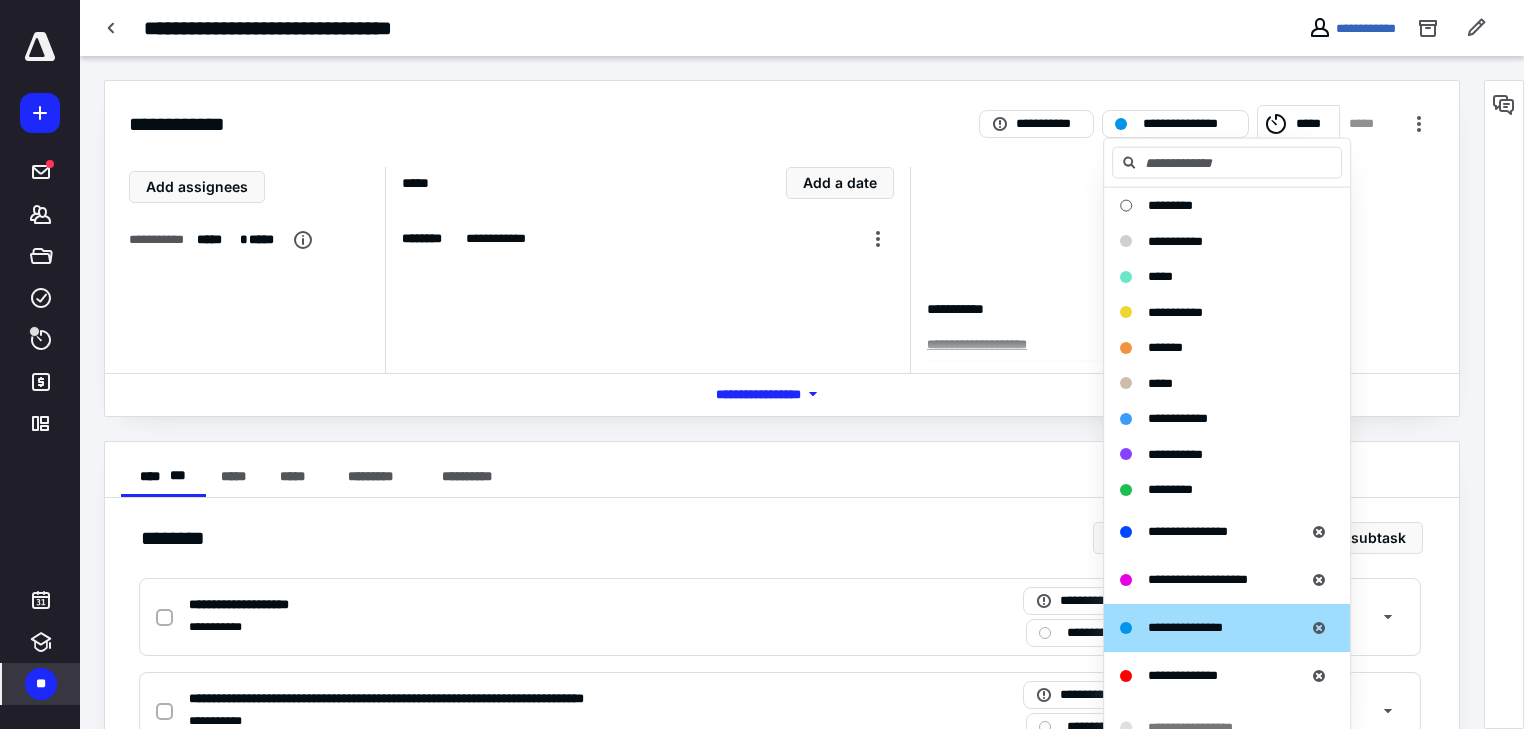 click on "**********" at bounding box center [1172, 270] 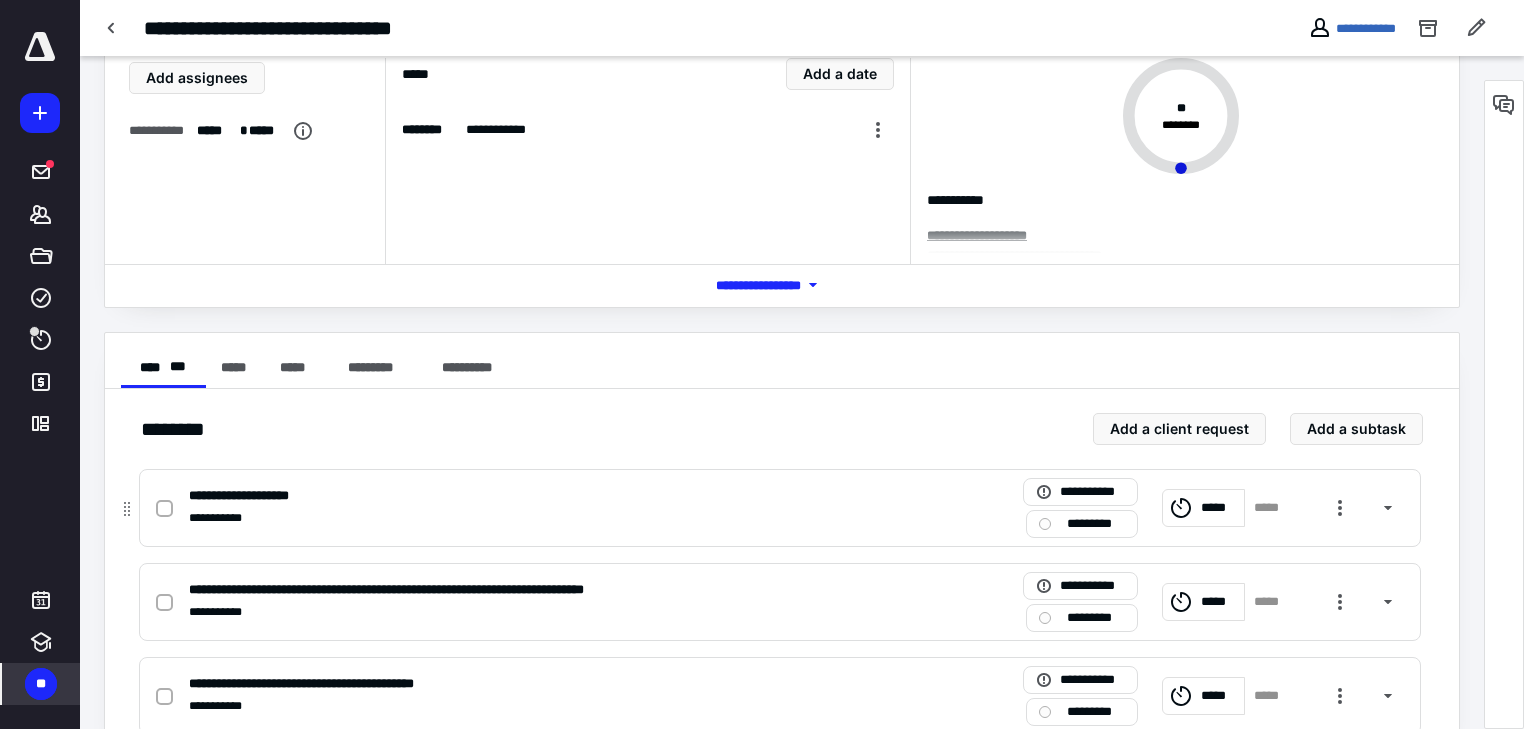 scroll, scrollTop: 164, scrollLeft: 0, axis: vertical 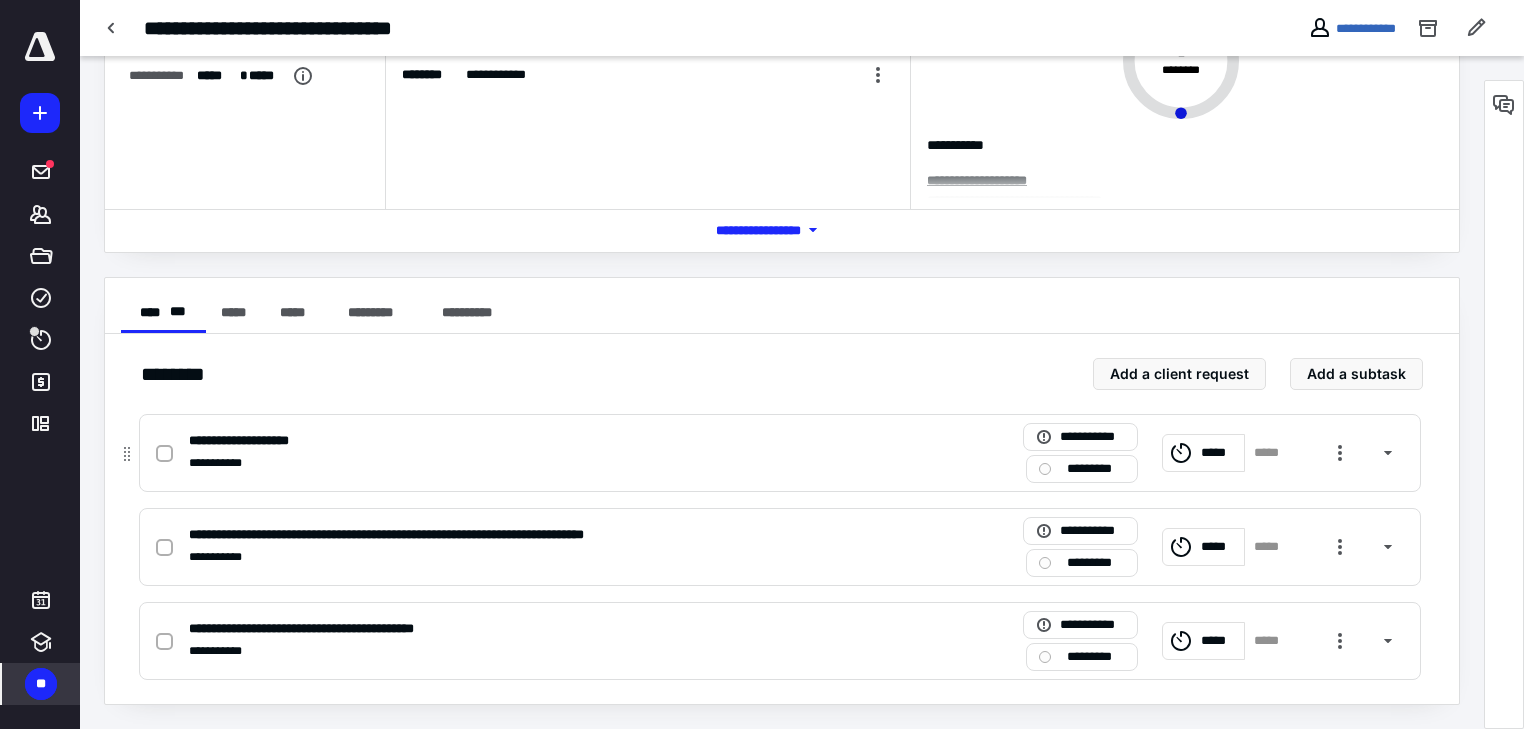 click at bounding box center (164, 454) 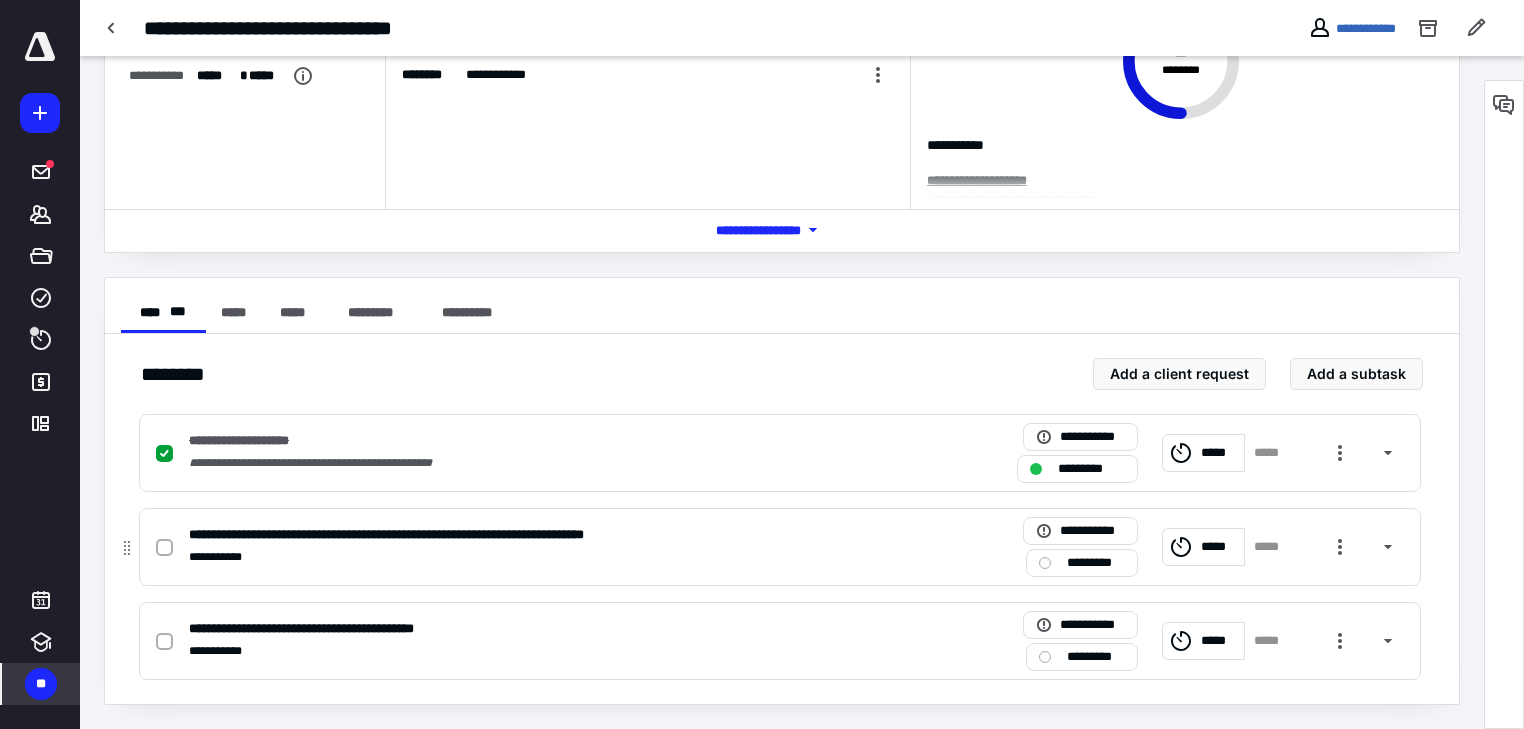 click at bounding box center [168, 547] 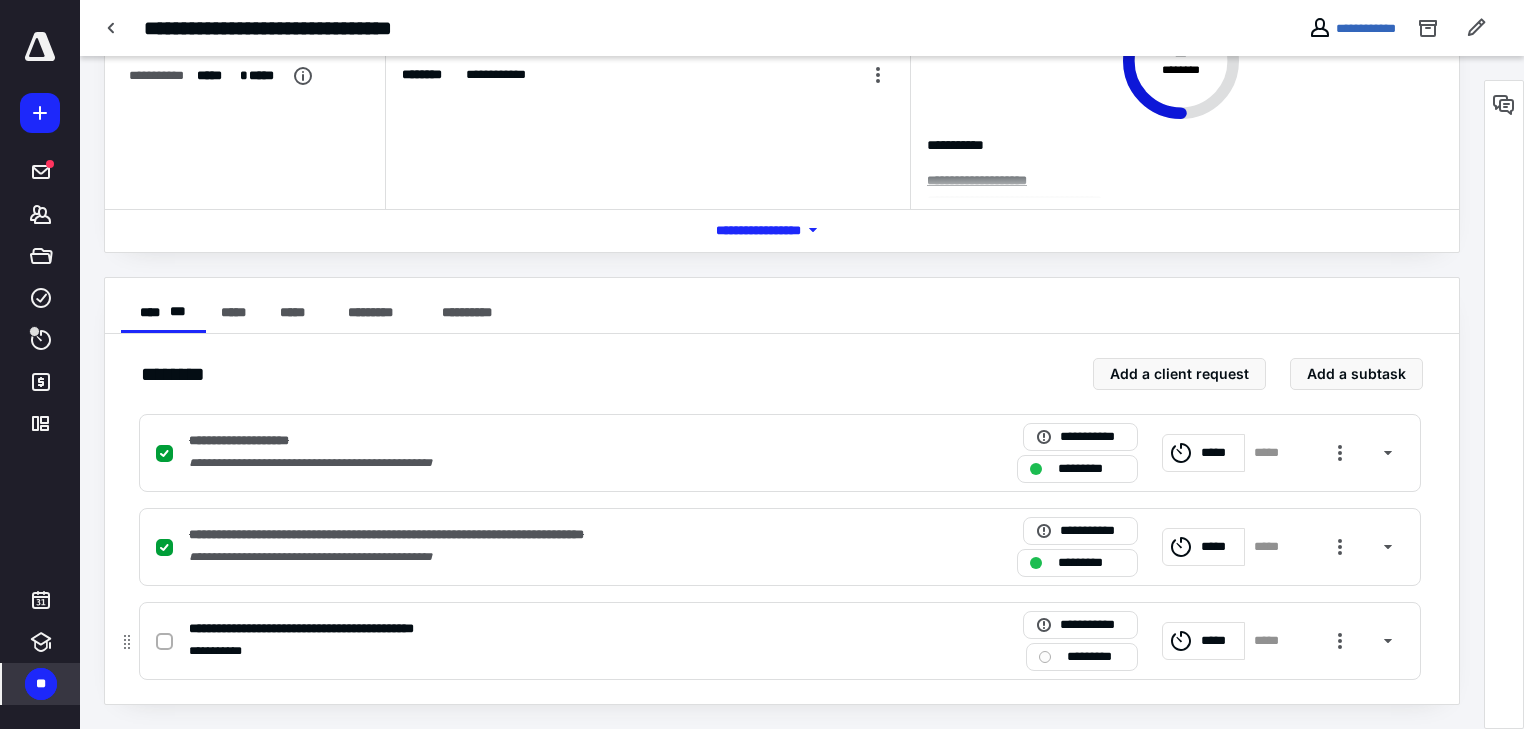 click 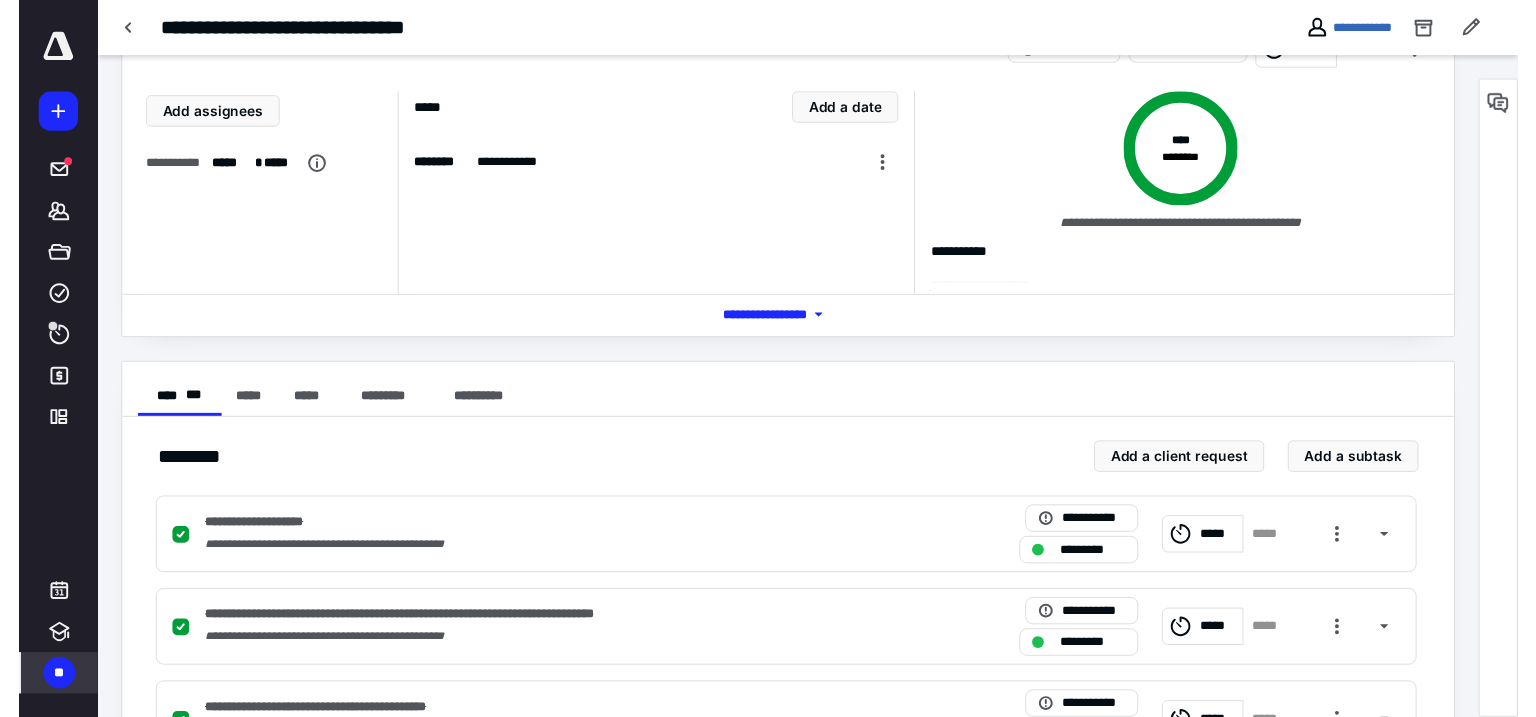 scroll, scrollTop: 0, scrollLeft: 0, axis: both 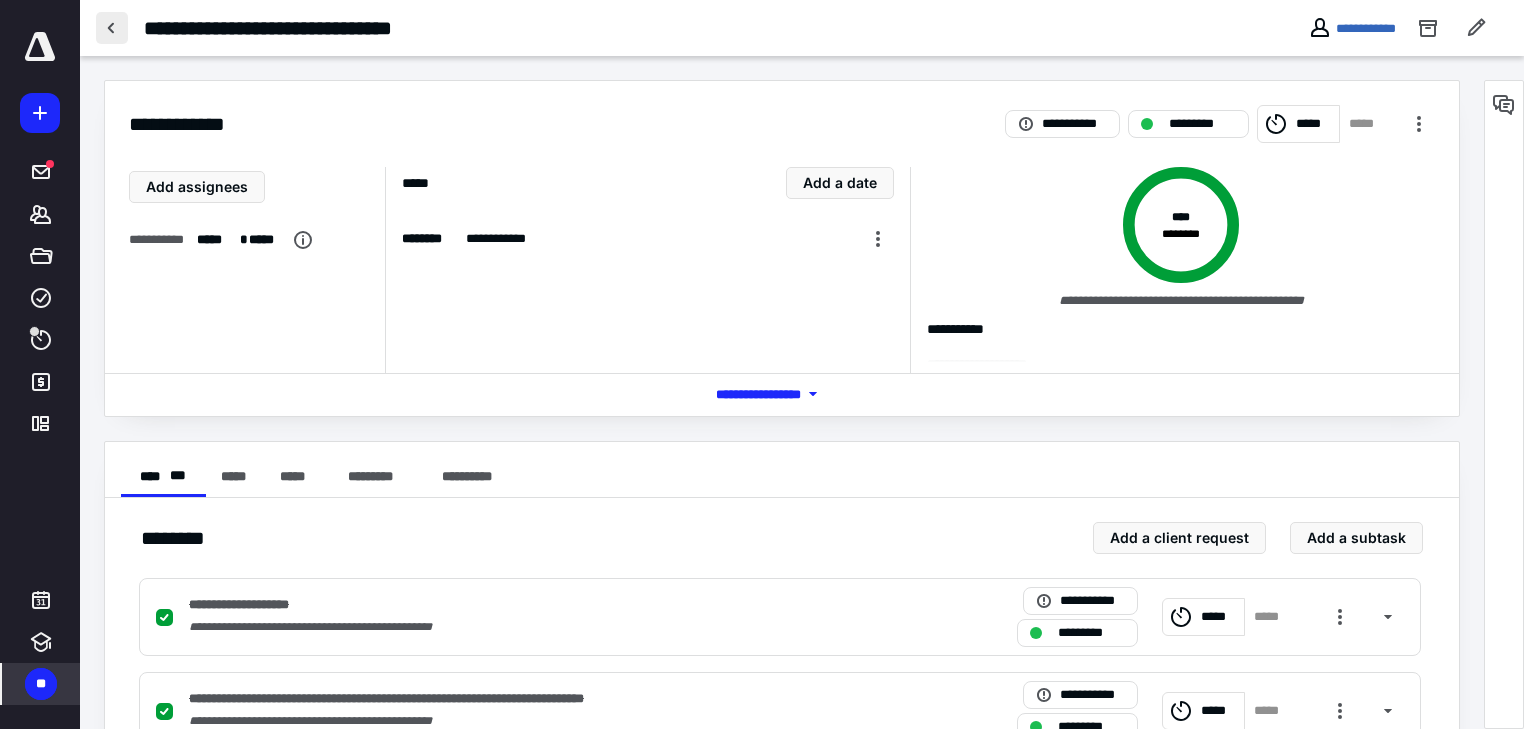click at bounding box center (112, 28) 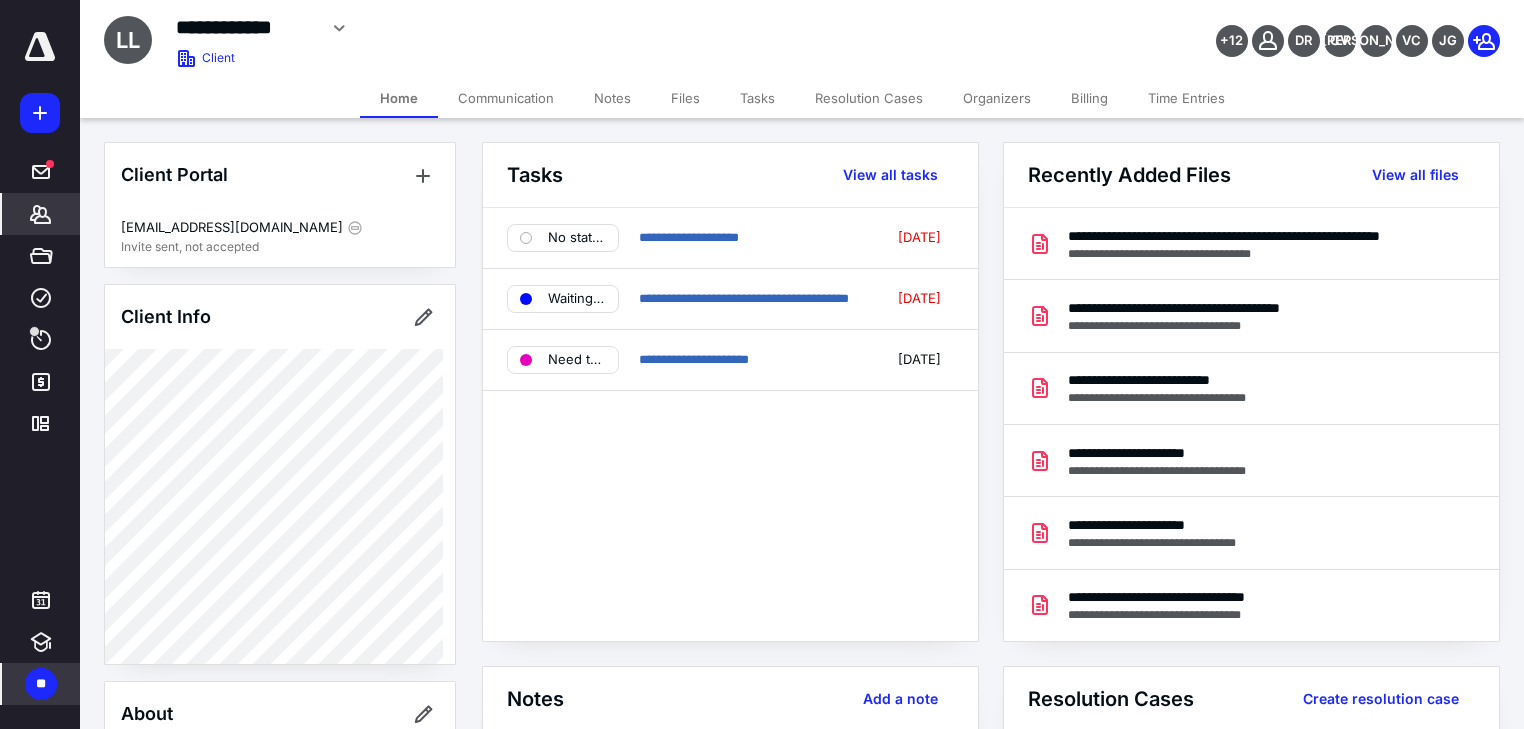 click on "**********" at bounding box center [730, 424] 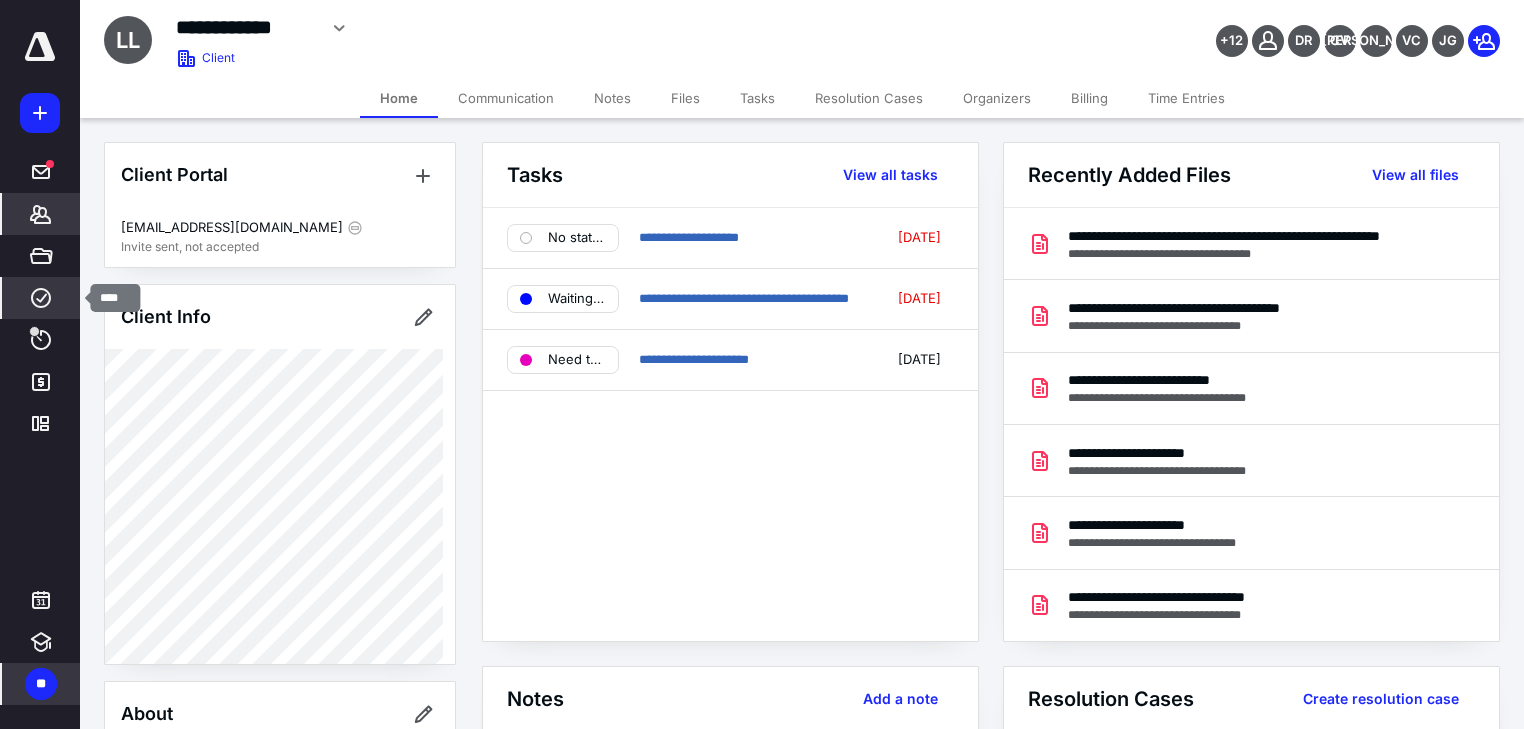 click on "****" at bounding box center [41, 298] 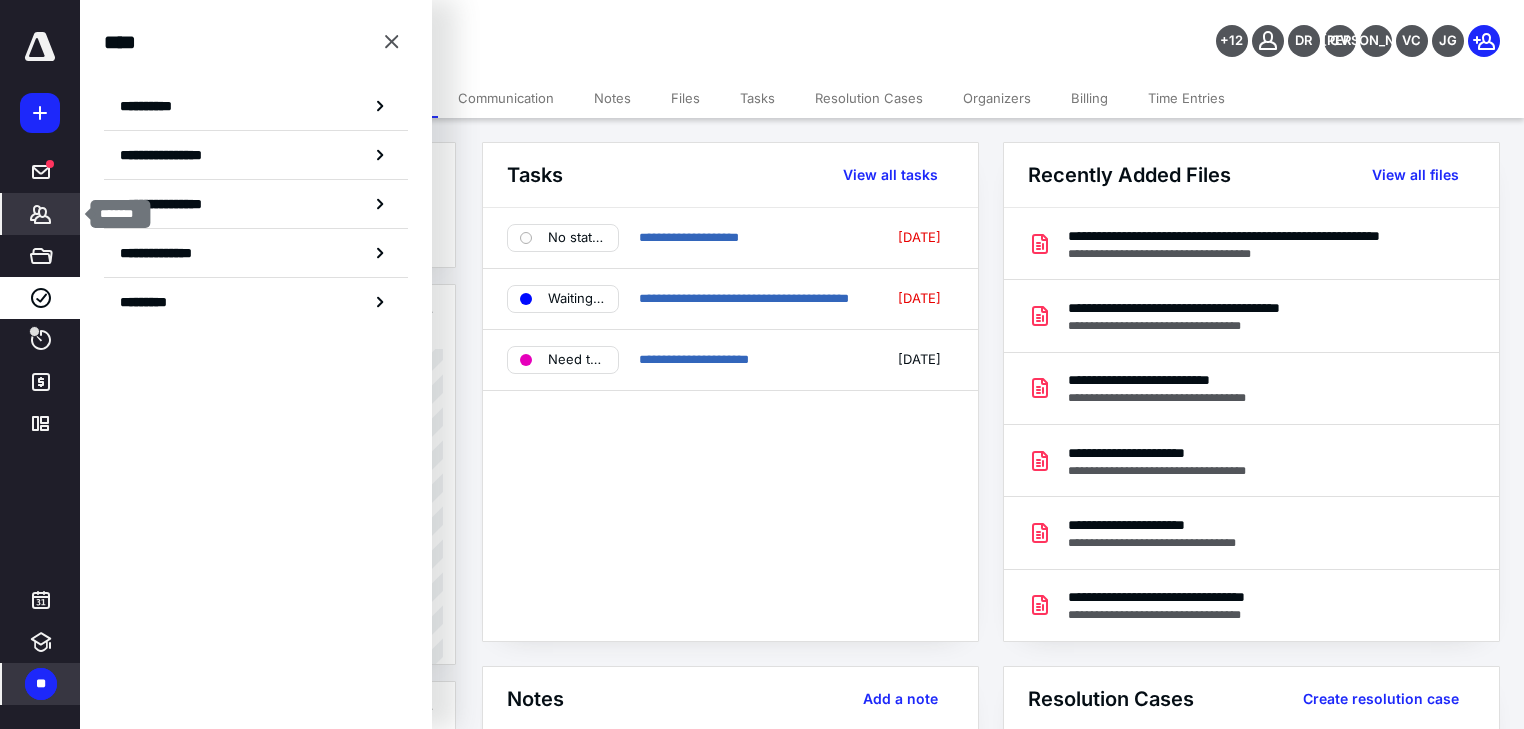 click 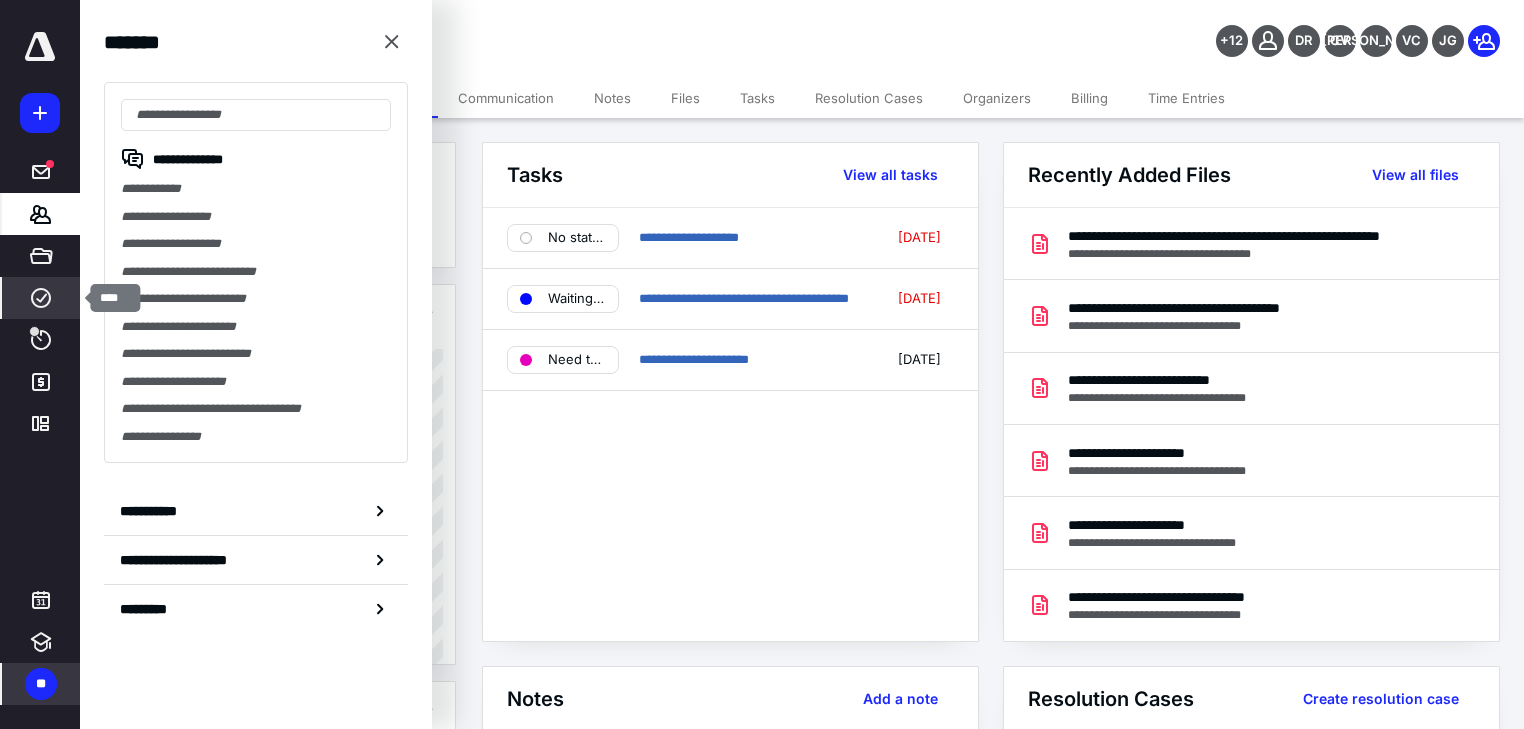 click 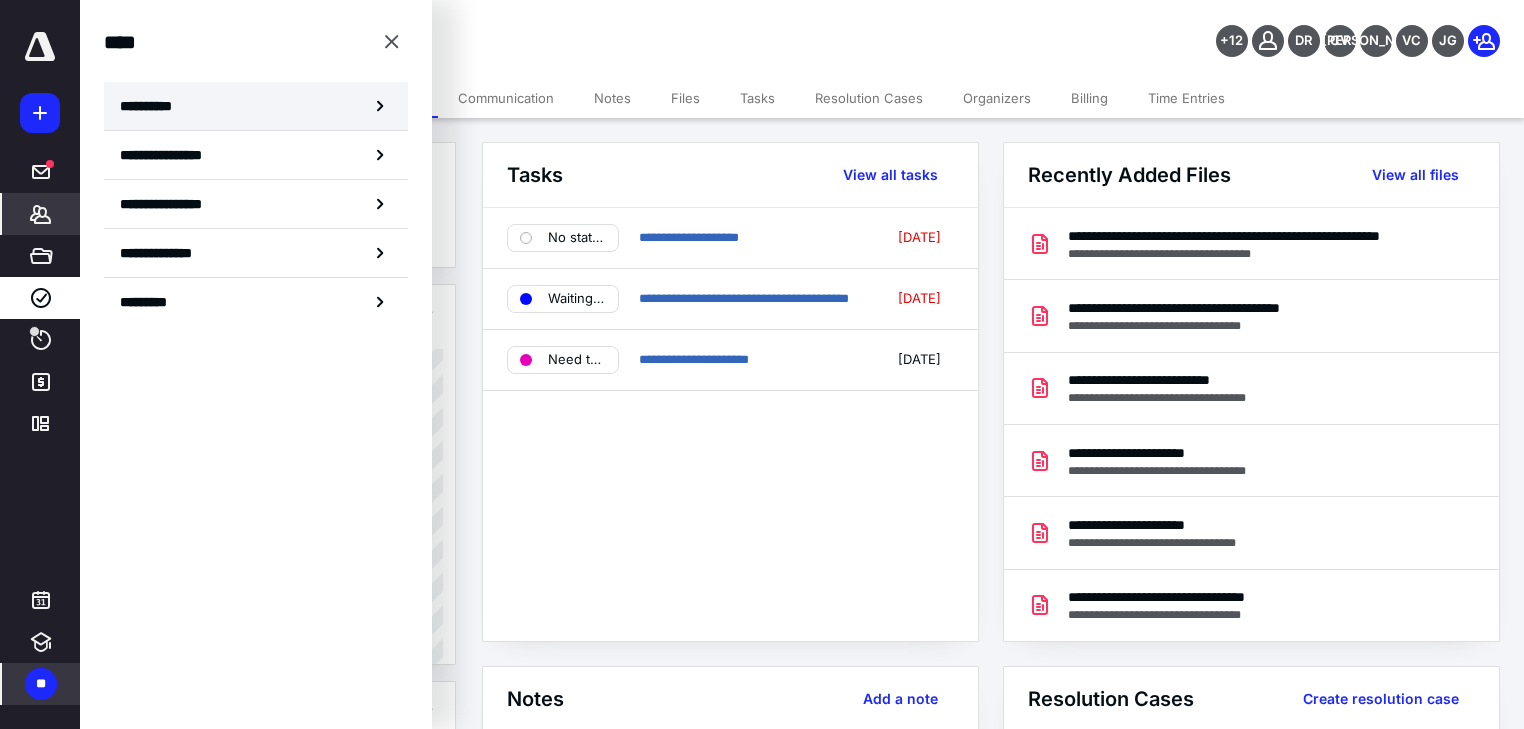 click on "**********" at bounding box center [256, 106] 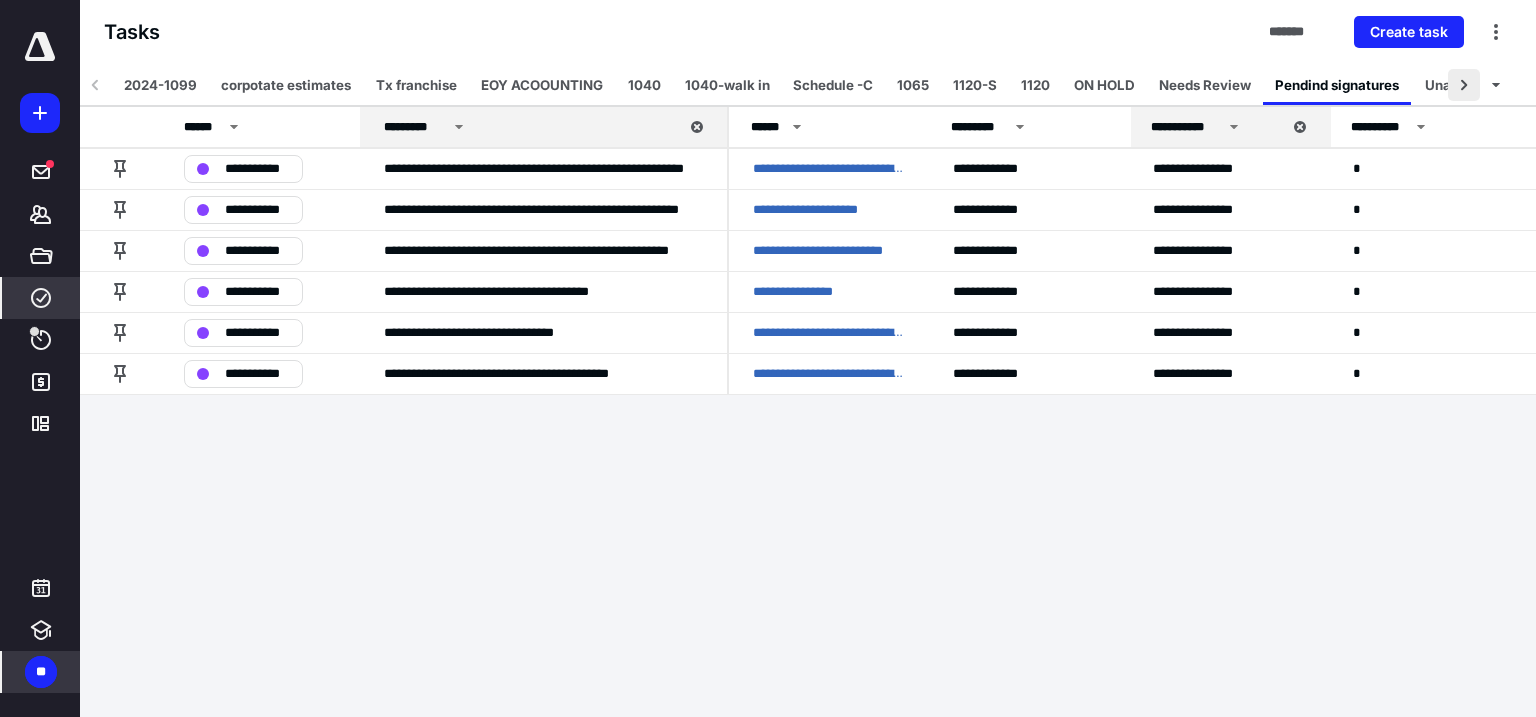 click at bounding box center (1464, 85) 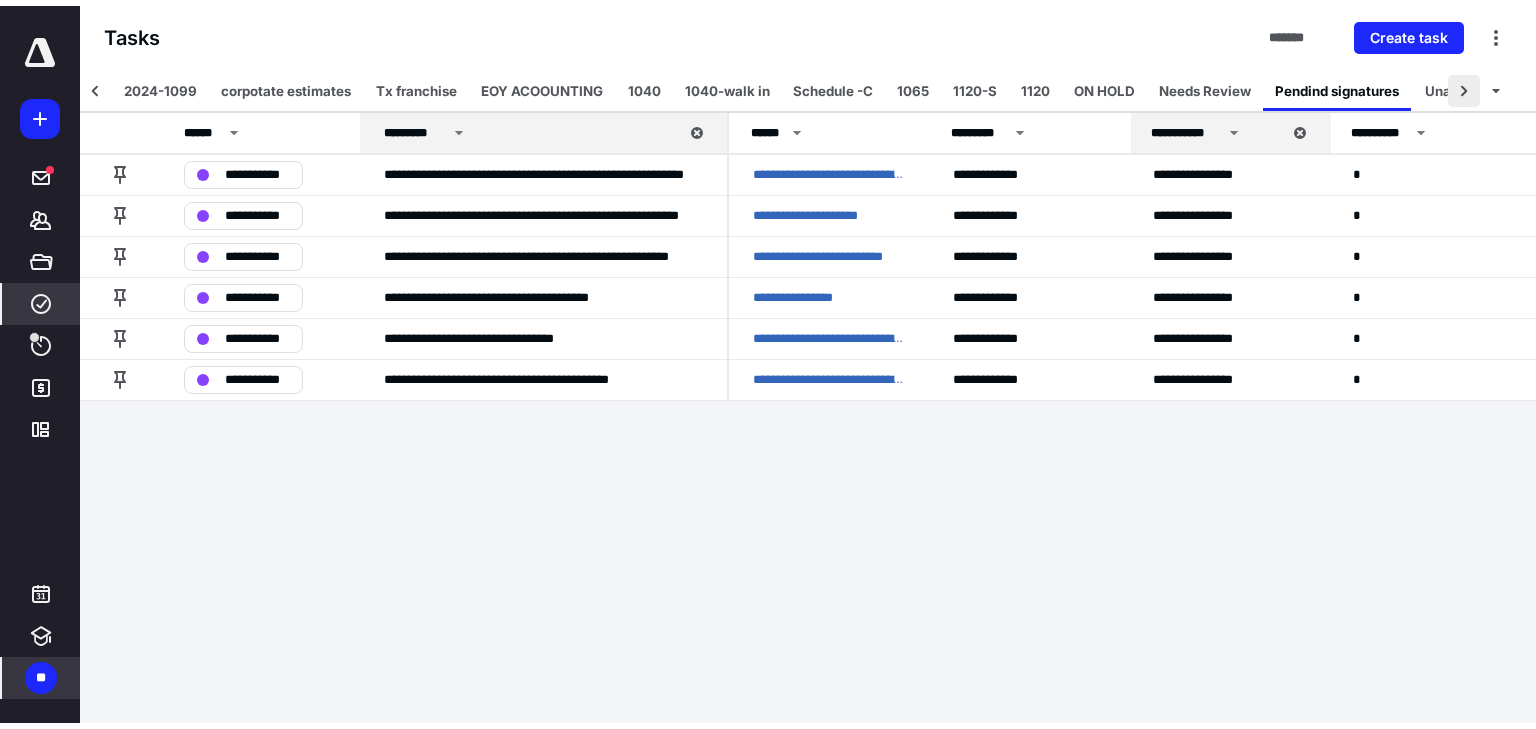 scroll, scrollTop: 0, scrollLeft: 96, axis: horizontal 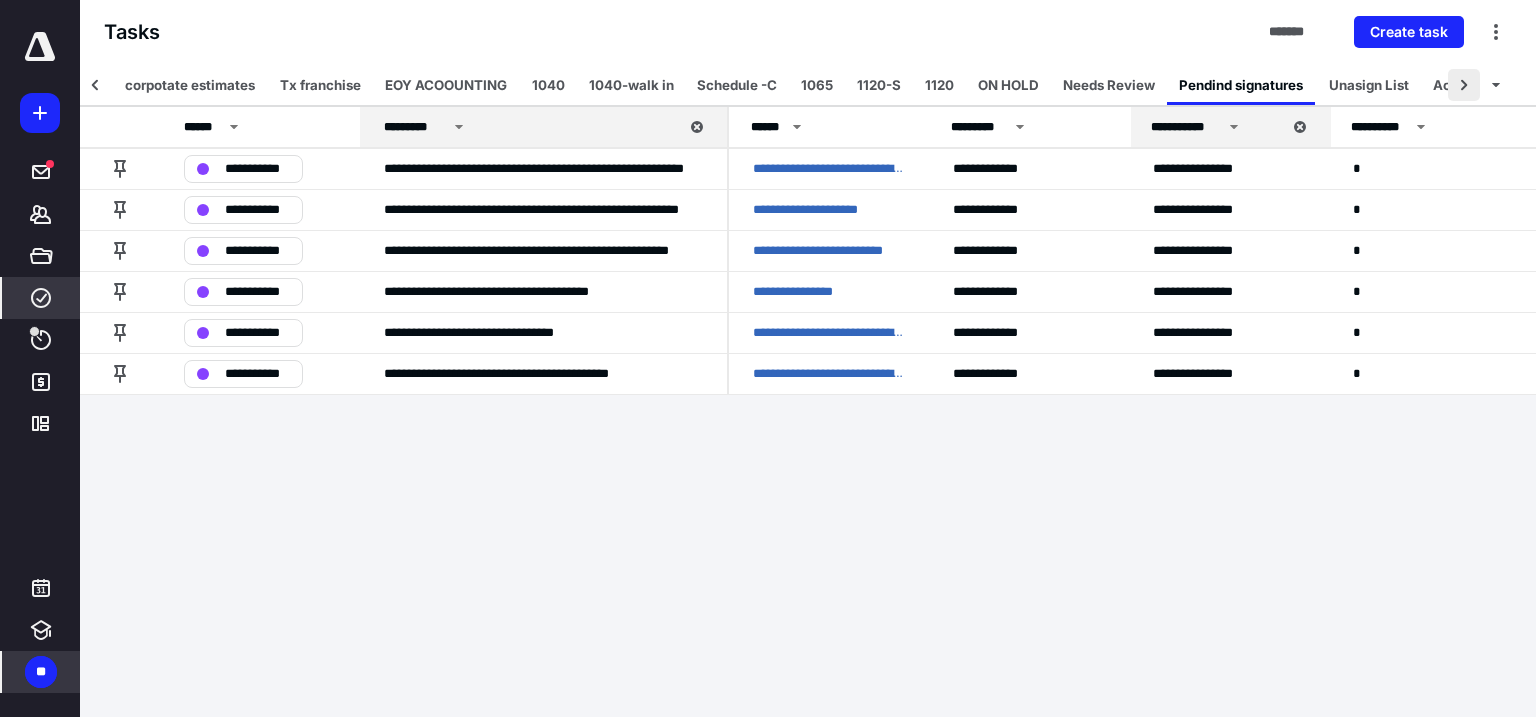 click at bounding box center [1464, 85] 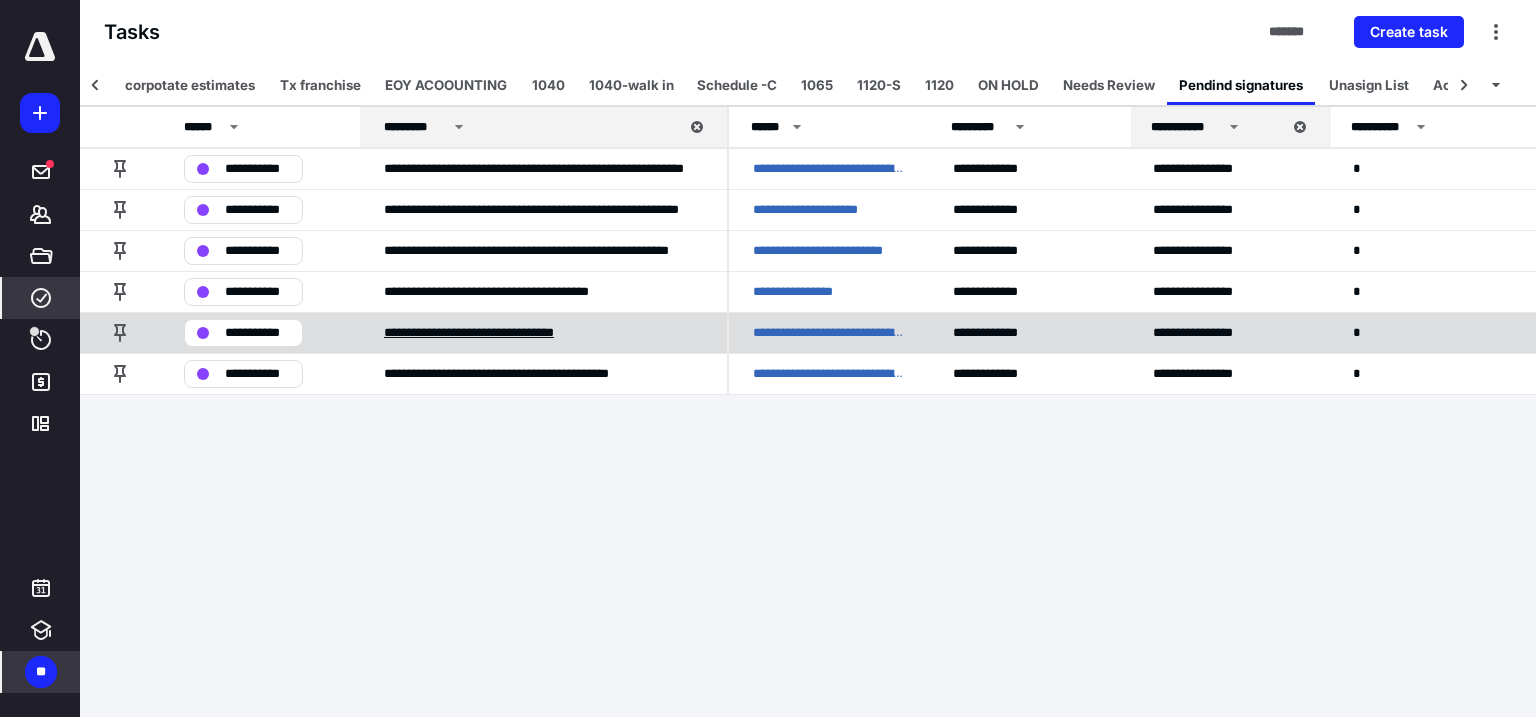 click on "**********" at bounding box center (490, 333) 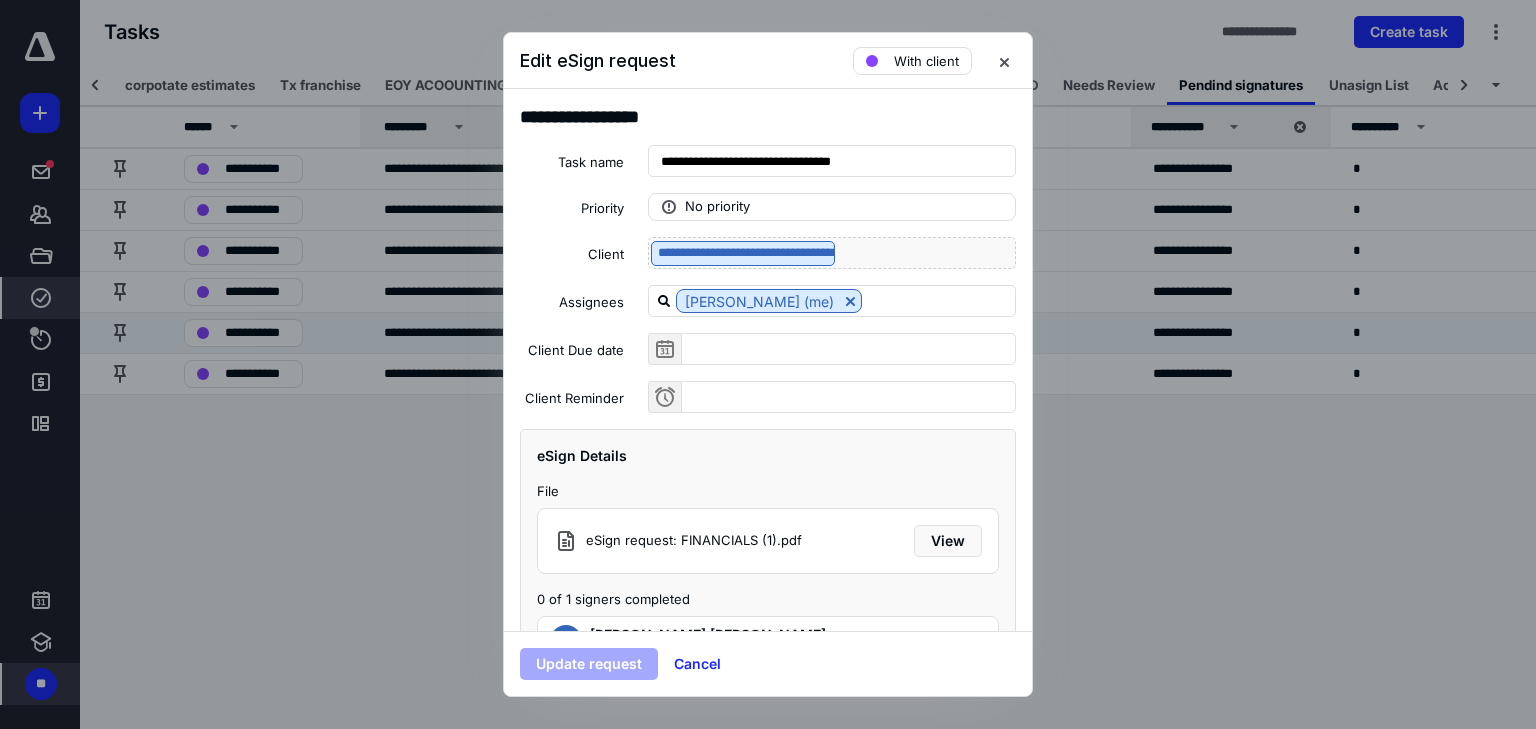 scroll, scrollTop: 102, scrollLeft: 0, axis: vertical 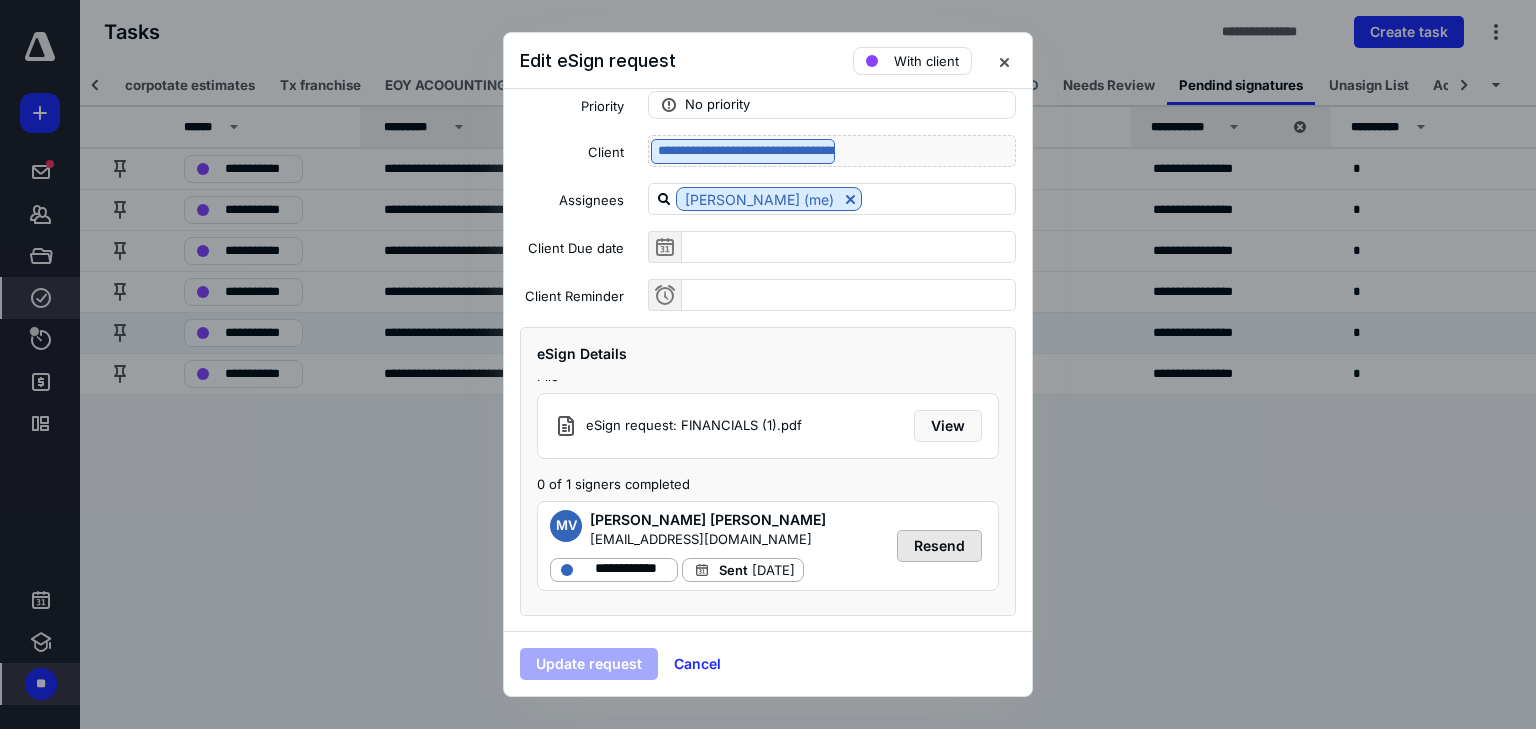 click on "Resend" at bounding box center (939, 546) 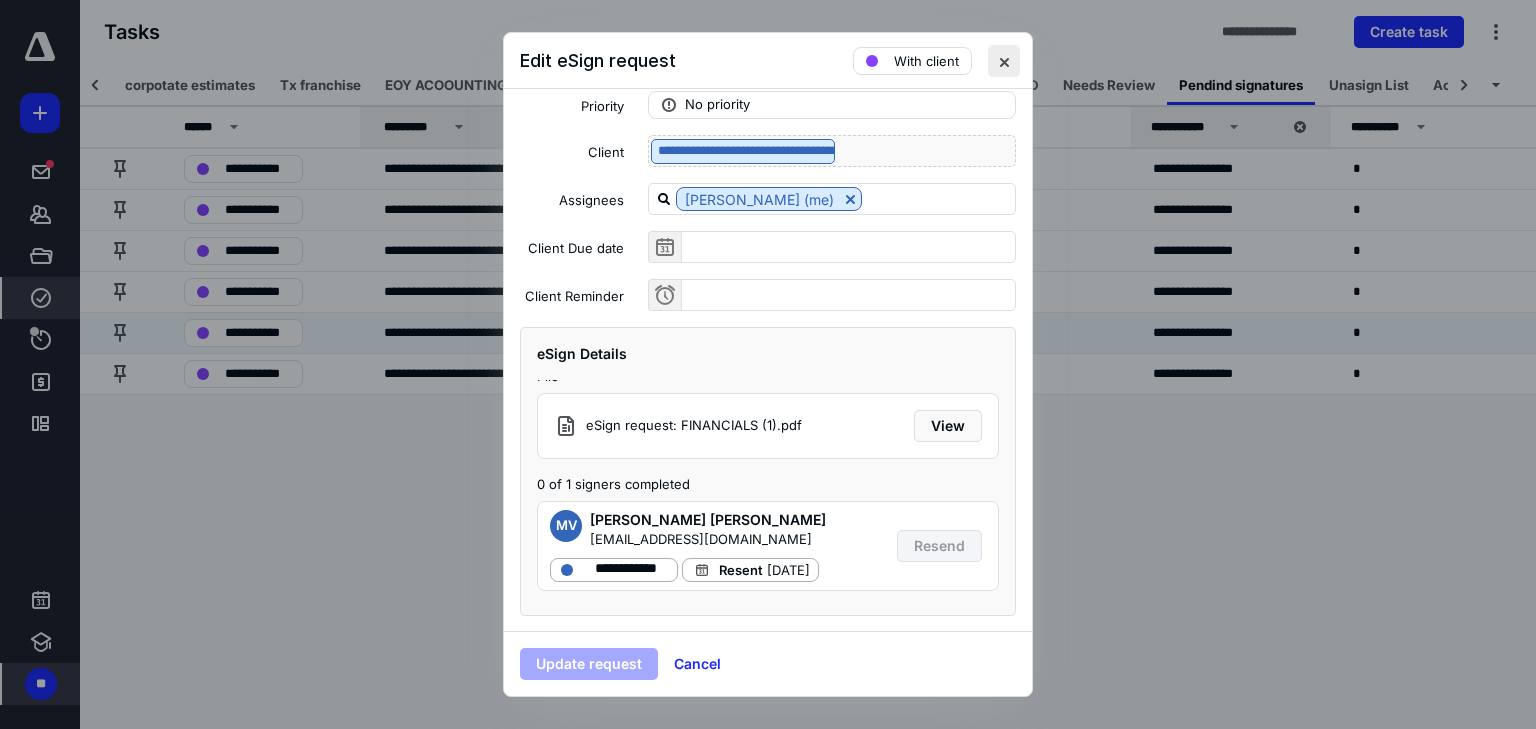 click at bounding box center [1004, 61] 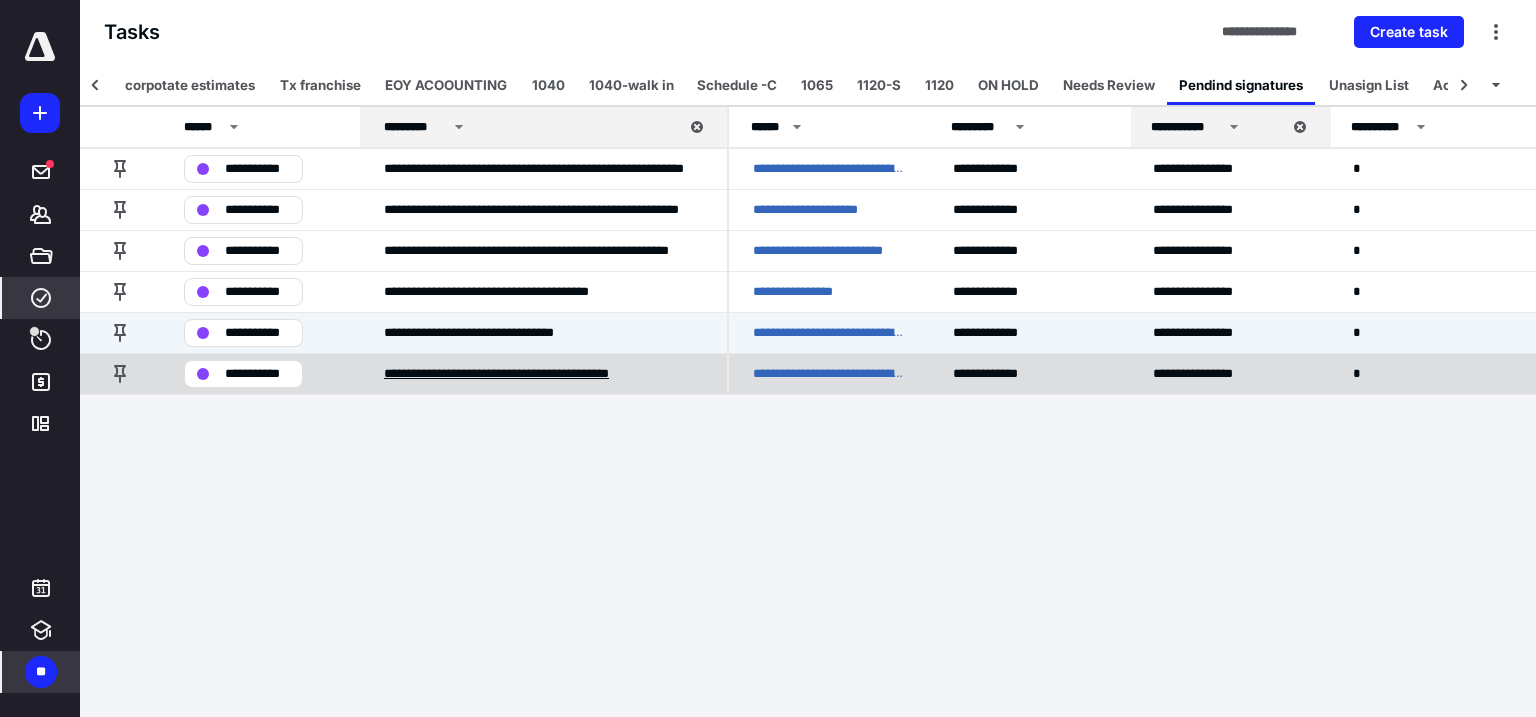 click on "**********" at bounding box center [532, 374] 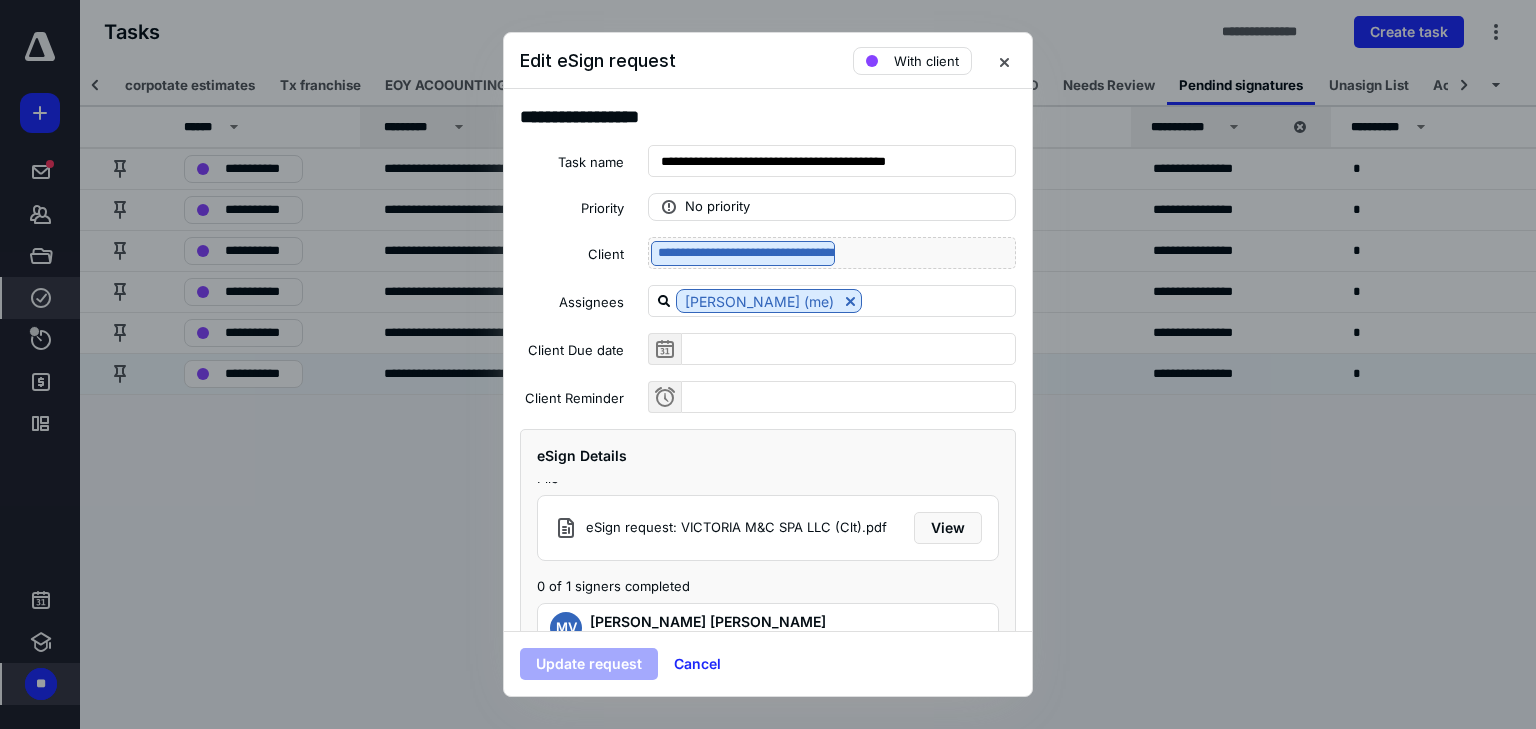 scroll, scrollTop: 23, scrollLeft: 0, axis: vertical 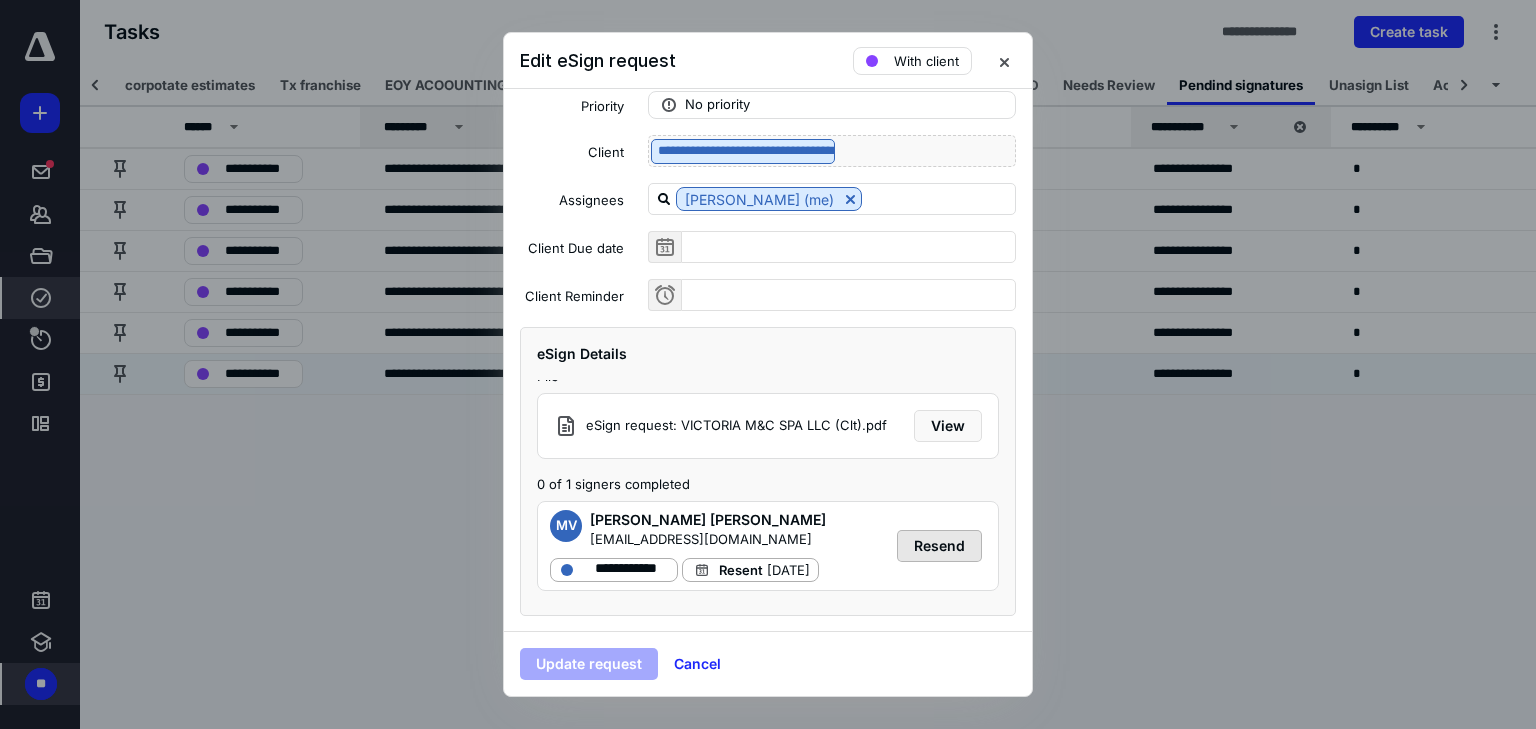 click on "Resend" at bounding box center [939, 546] 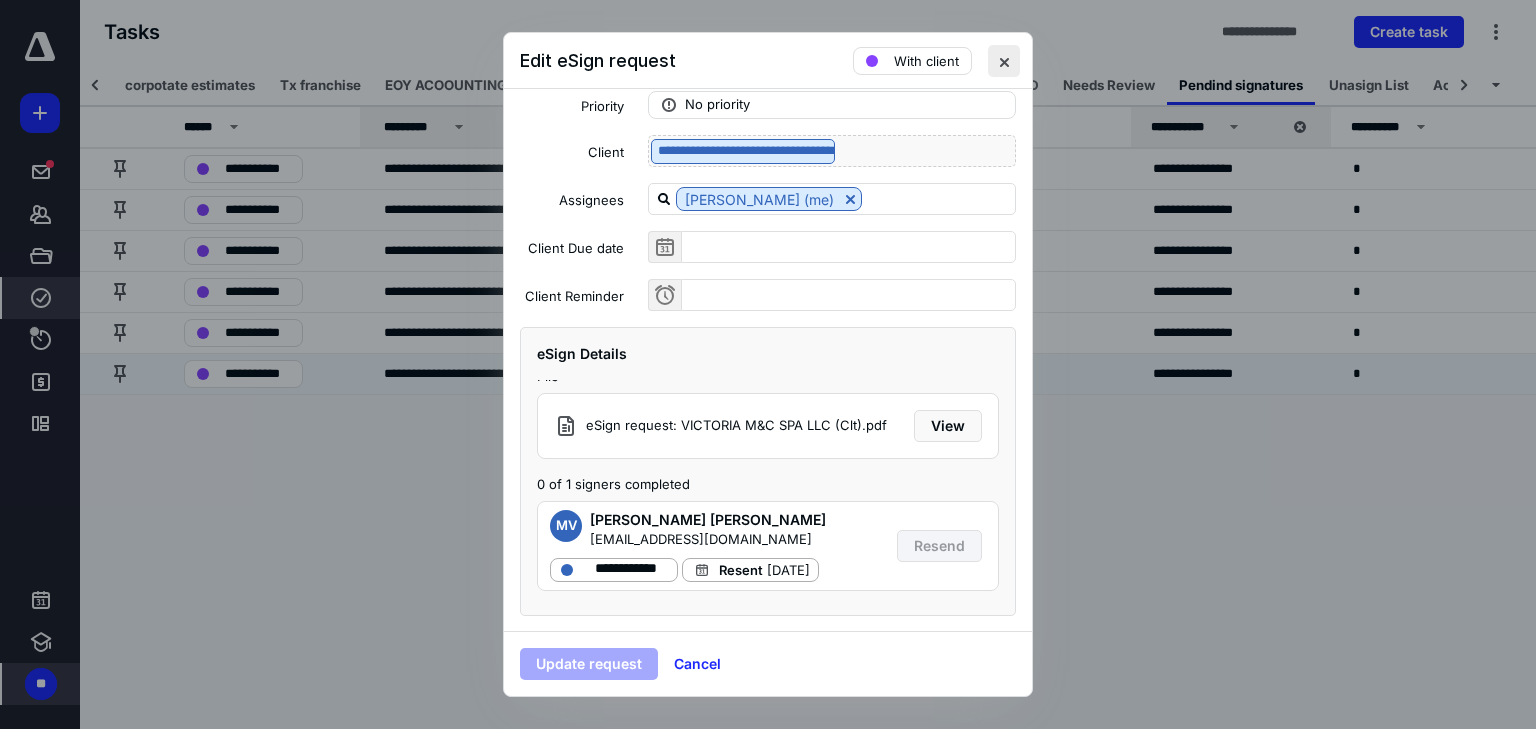click at bounding box center [1004, 61] 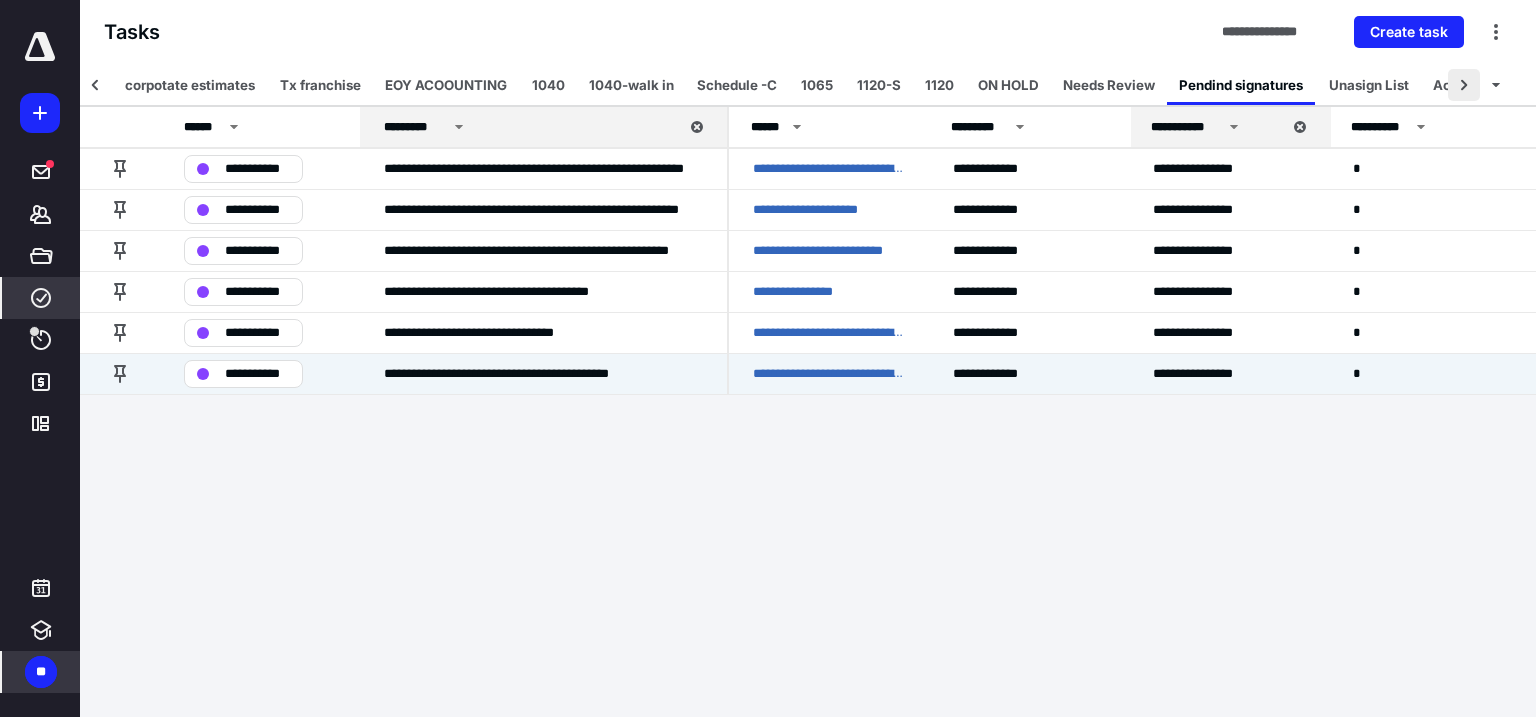 click at bounding box center (1464, 85) 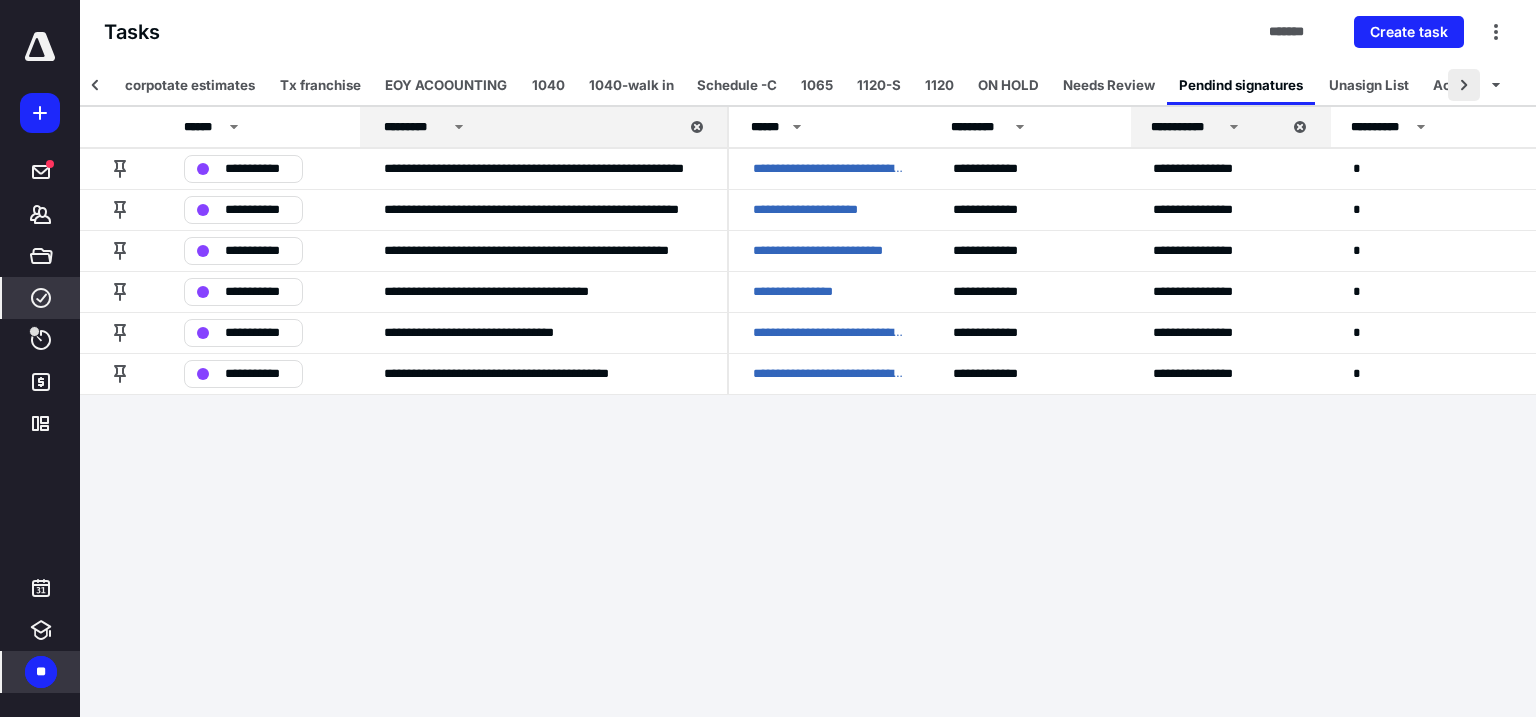 click at bounding box center (1464, 85) 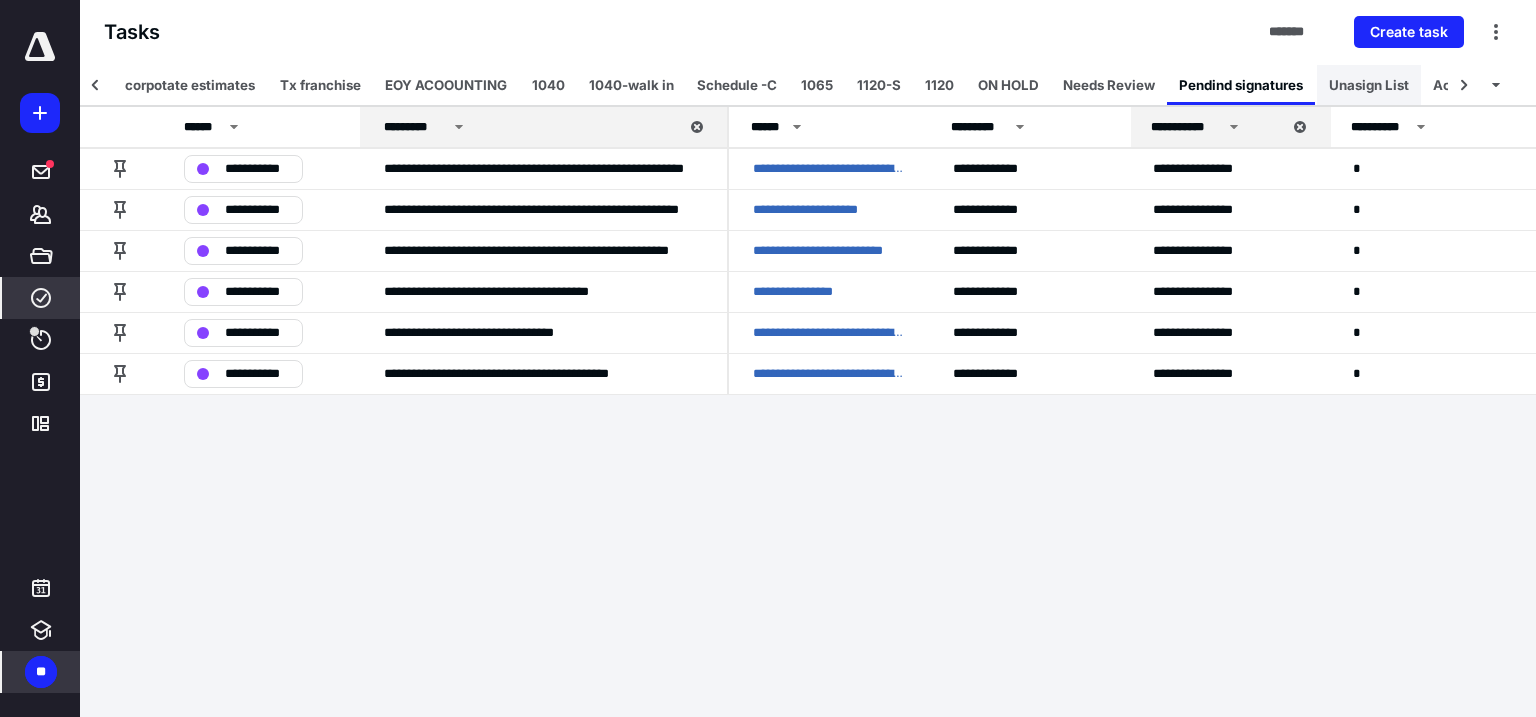 click on "Unasign List" at bounding box center [1369, 85] 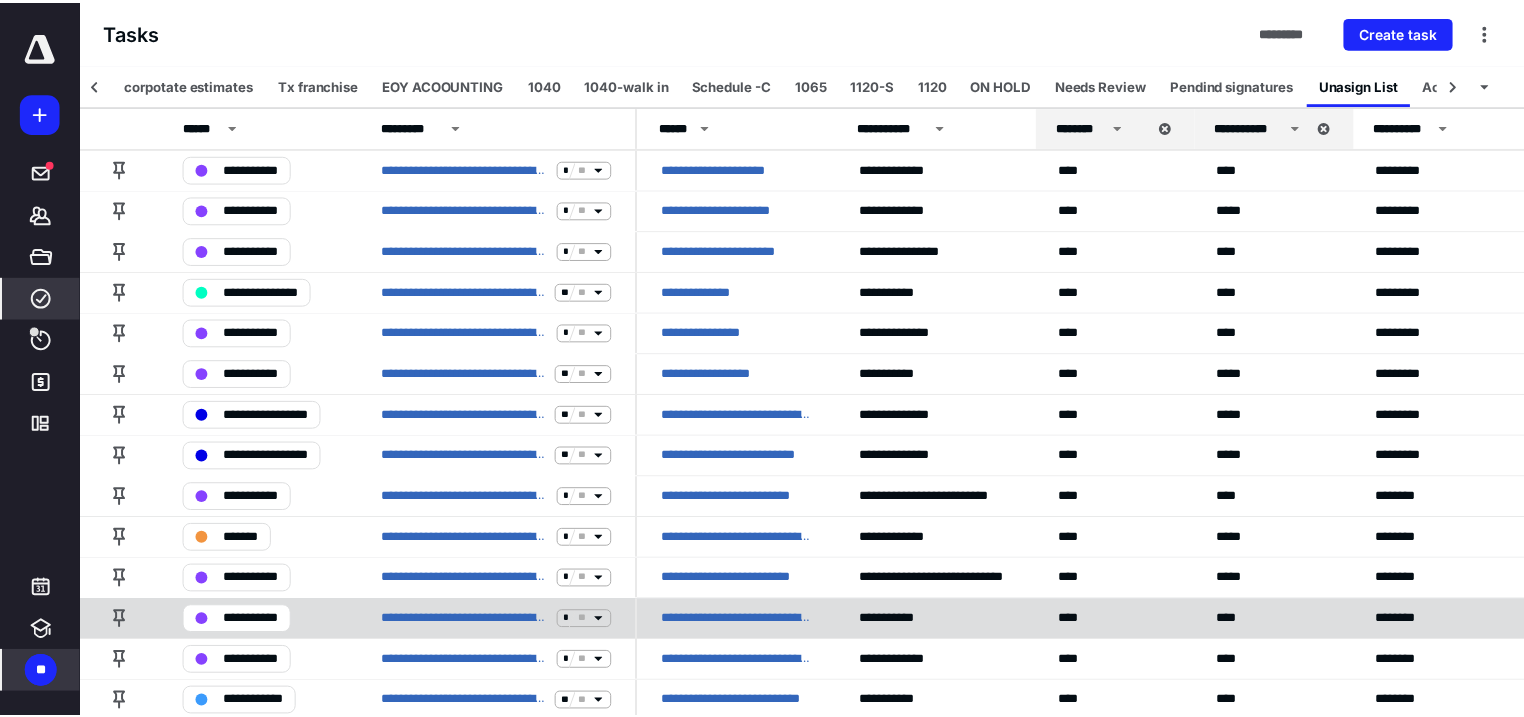scroll, scrollTop: 0, scrollLeft: 228, axis: horizontal 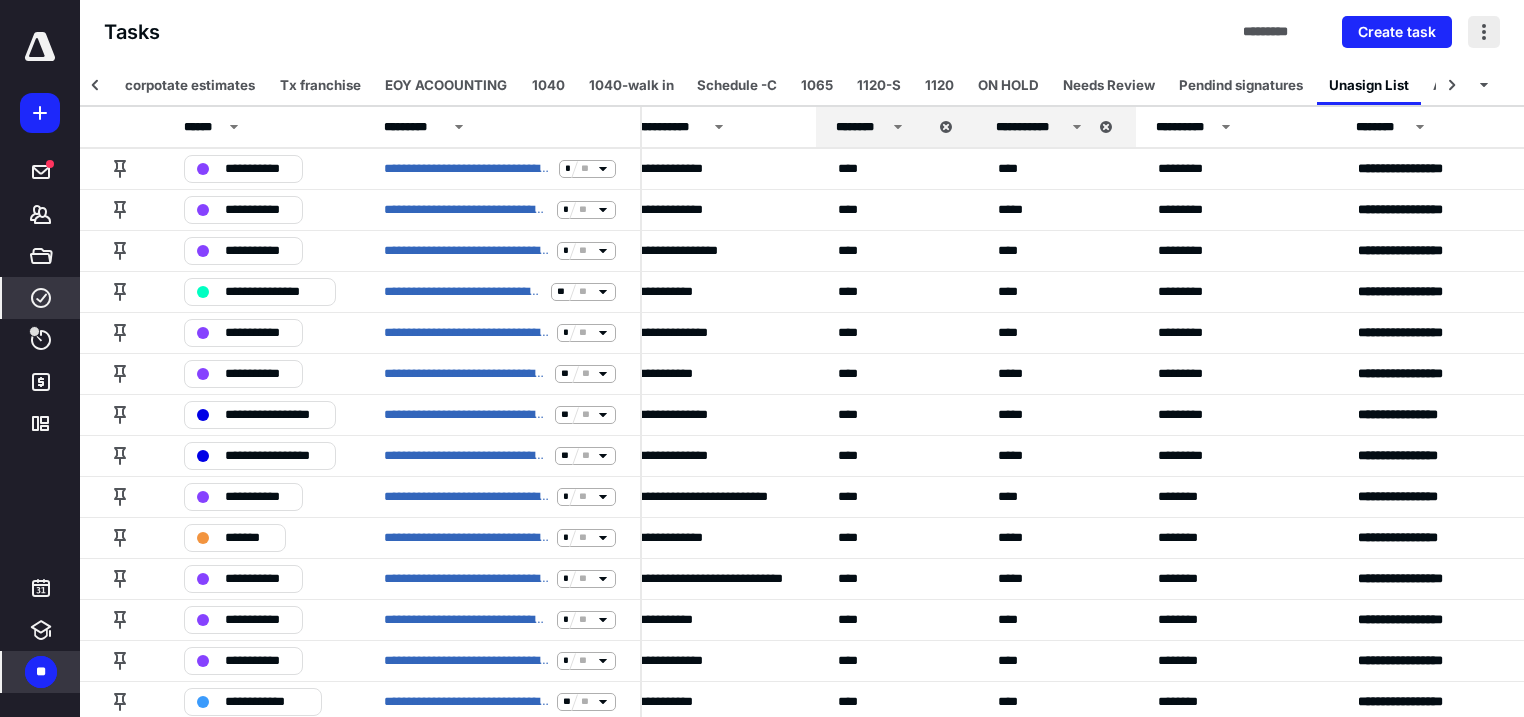 click at bounding box center [1484, 32] 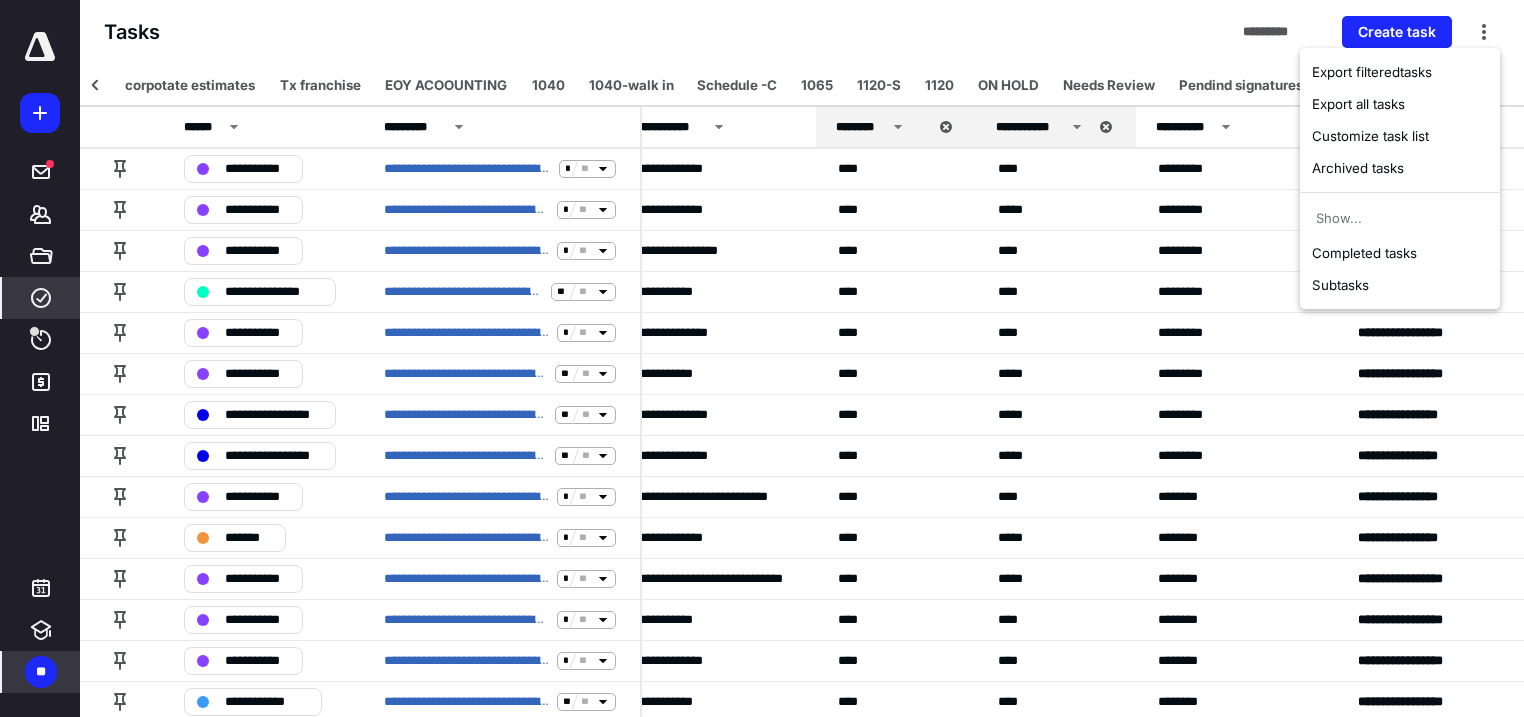 click on "Tasks ********* Create task" at bounding box center (802, 32) 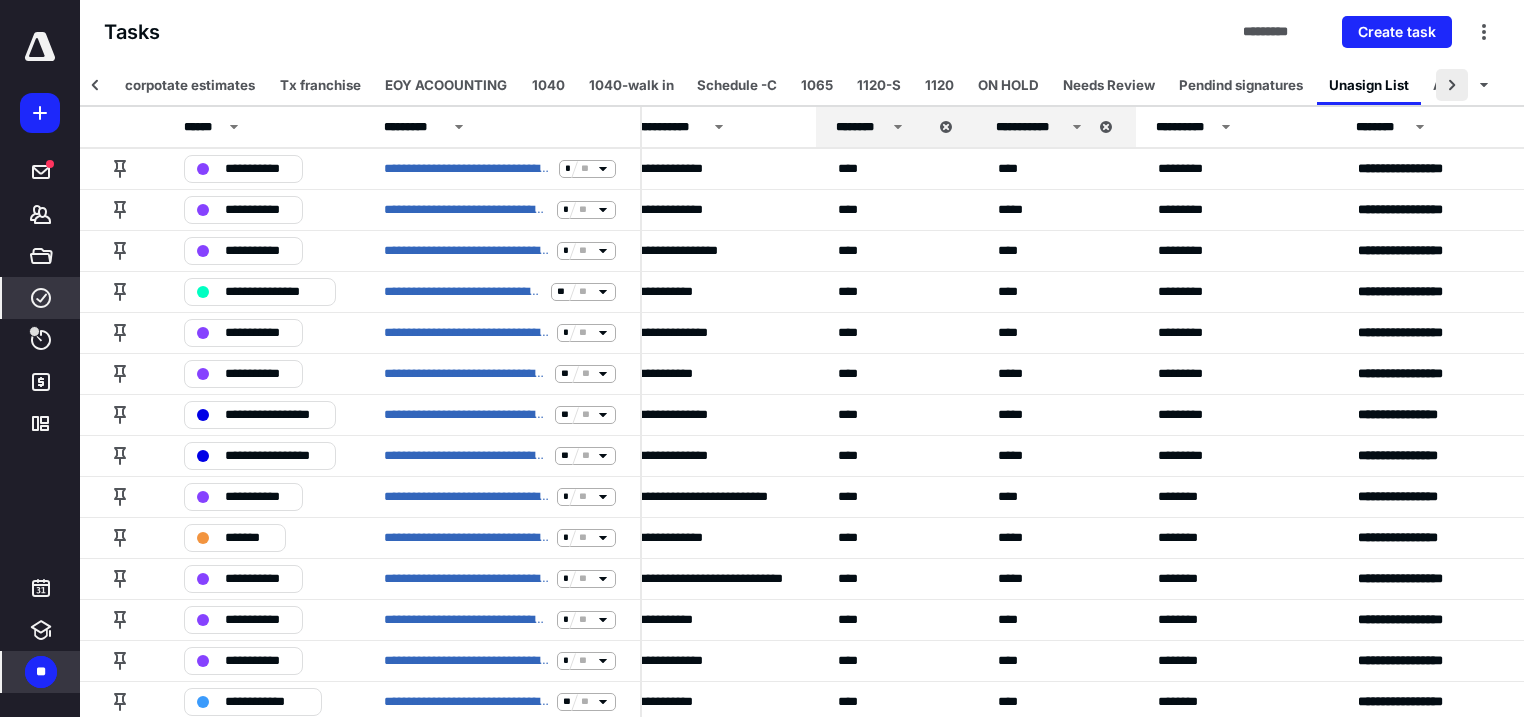 click at bounding box center (1452, 85) 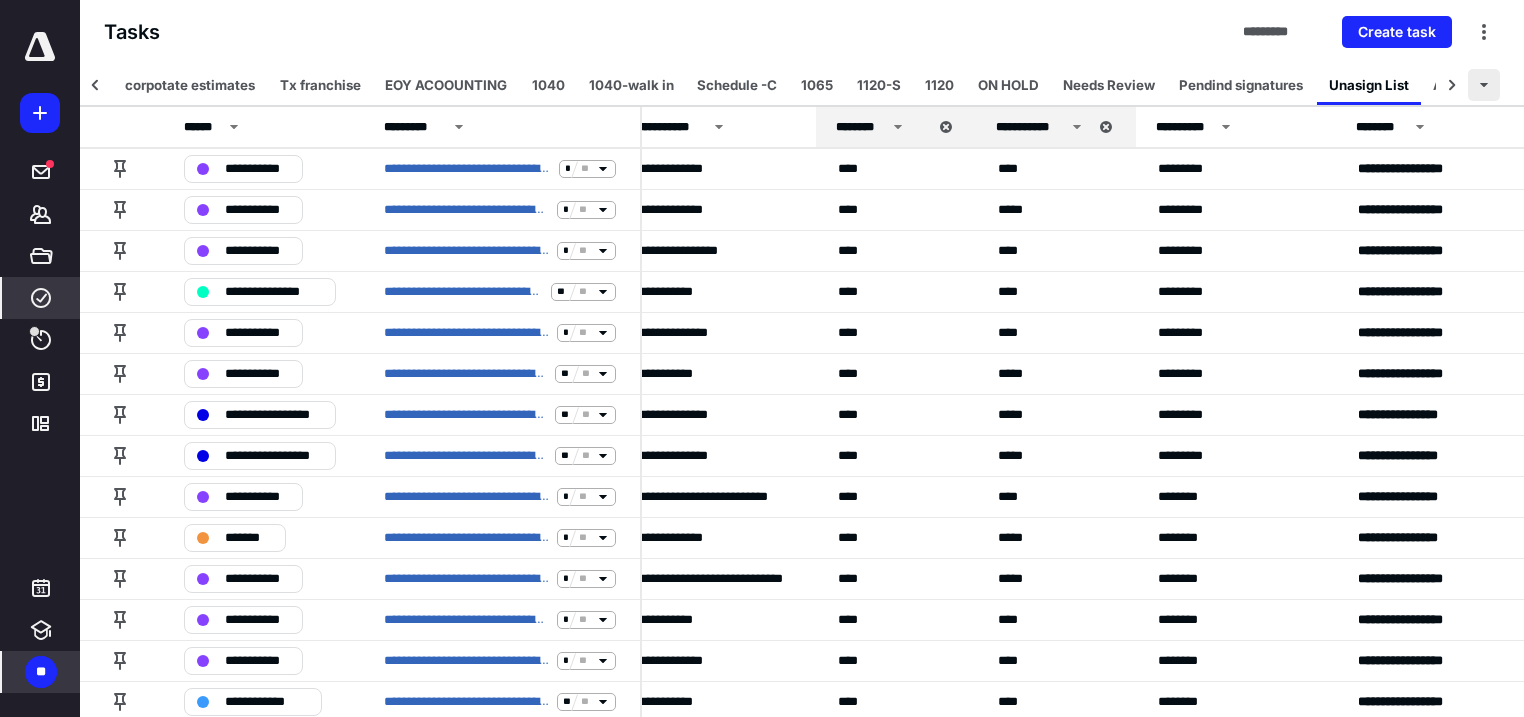 click at bounding box center [1484, 85] 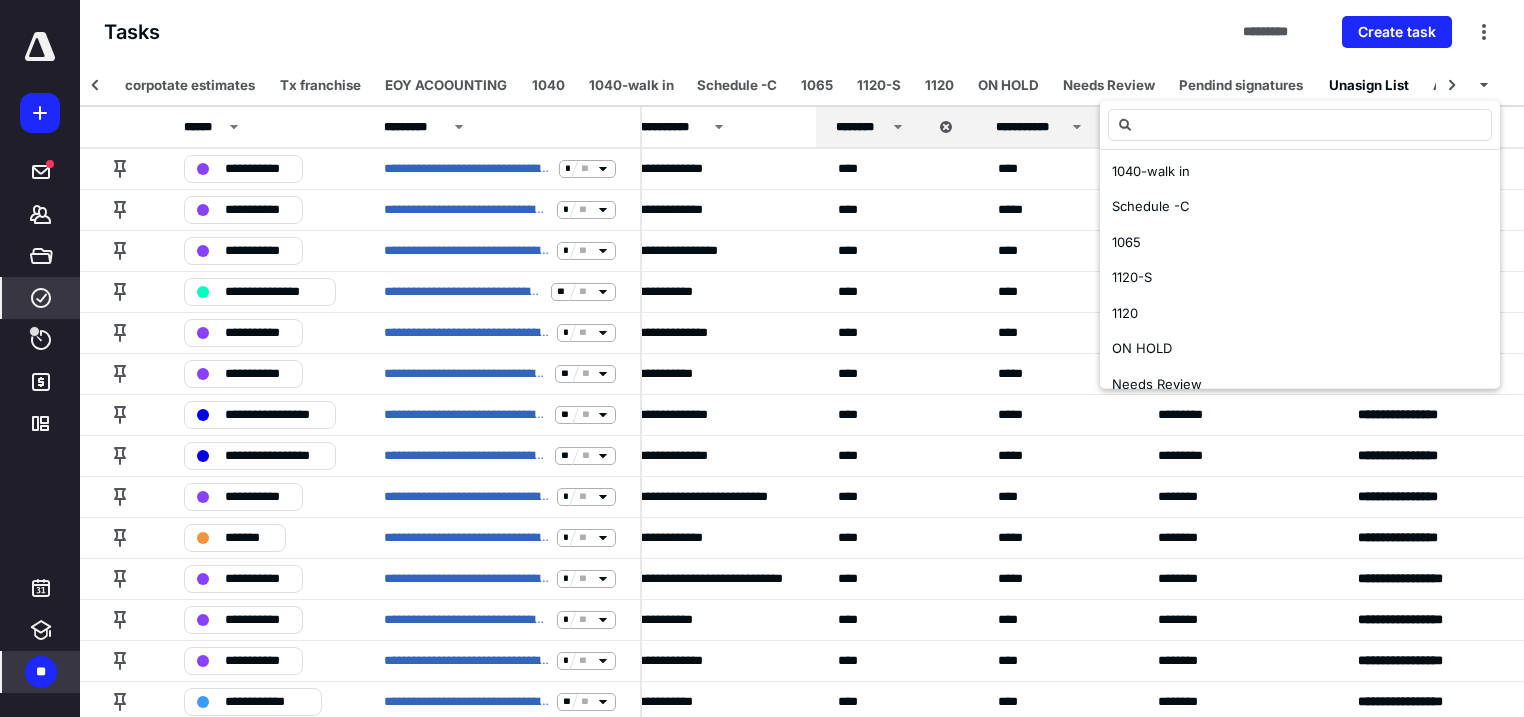 scroll, scrollTop: 420, scrollLeft: 0, axis: vertical 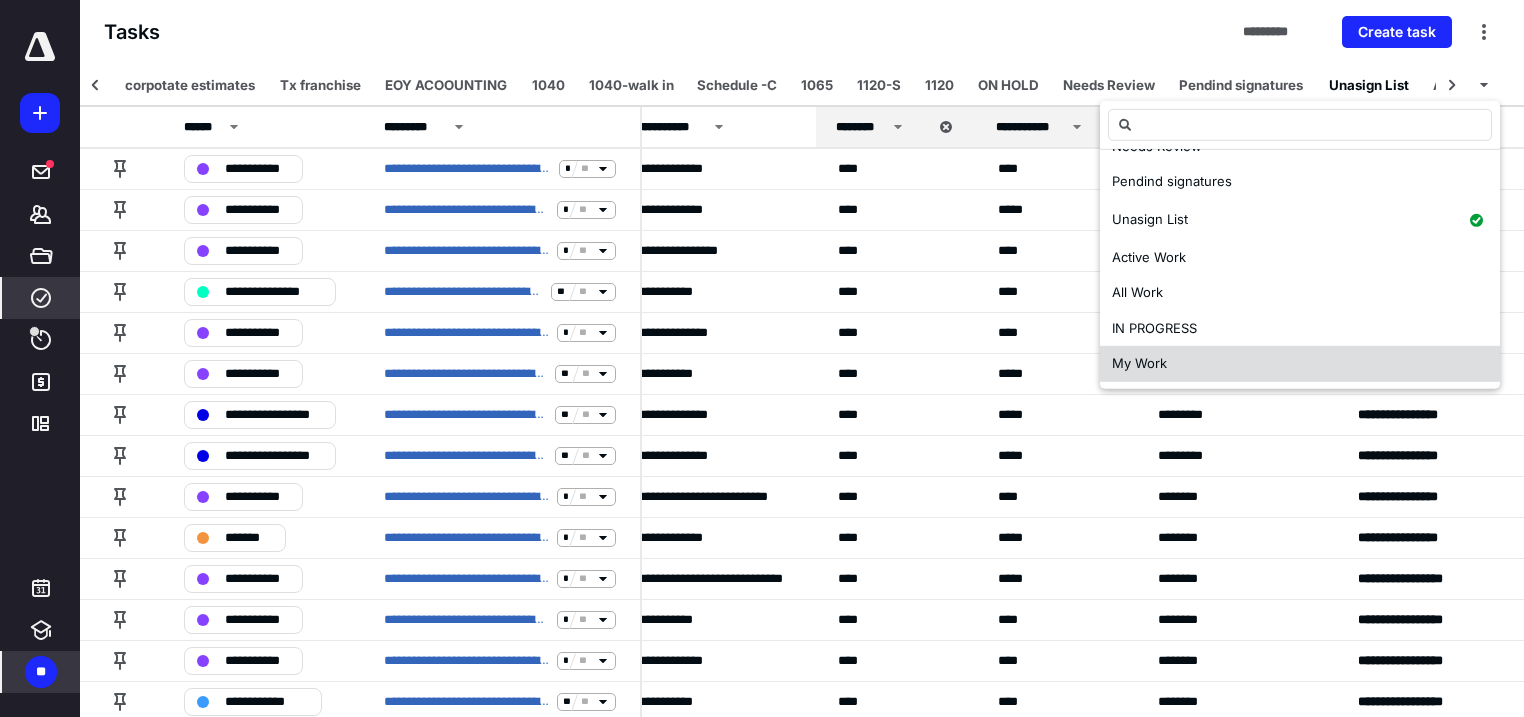 click on "My Work" at bounding box center [1300, 364] 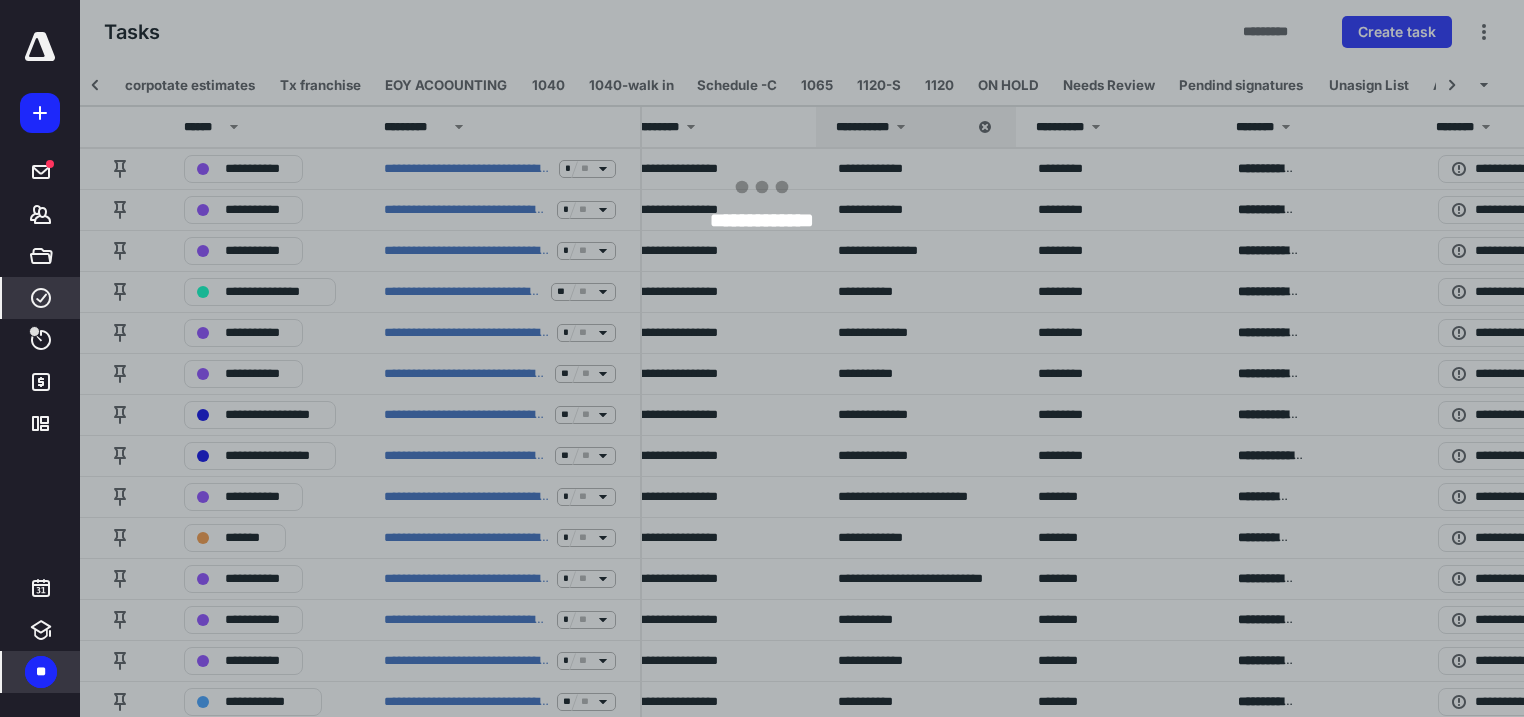 scroll, scrollTop: 0, scrollLeft: 0, axis: both 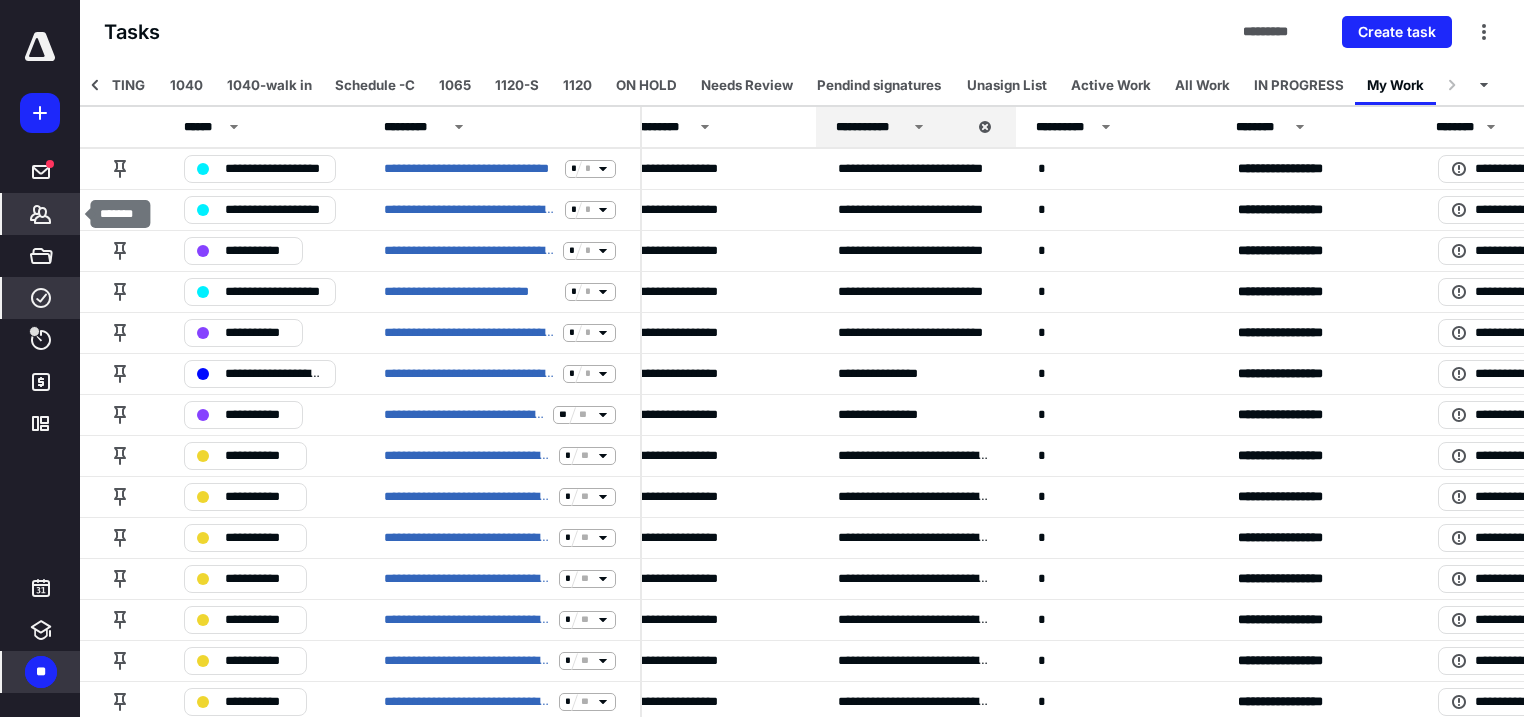 click on "*******" at bounding box center [41, 214] 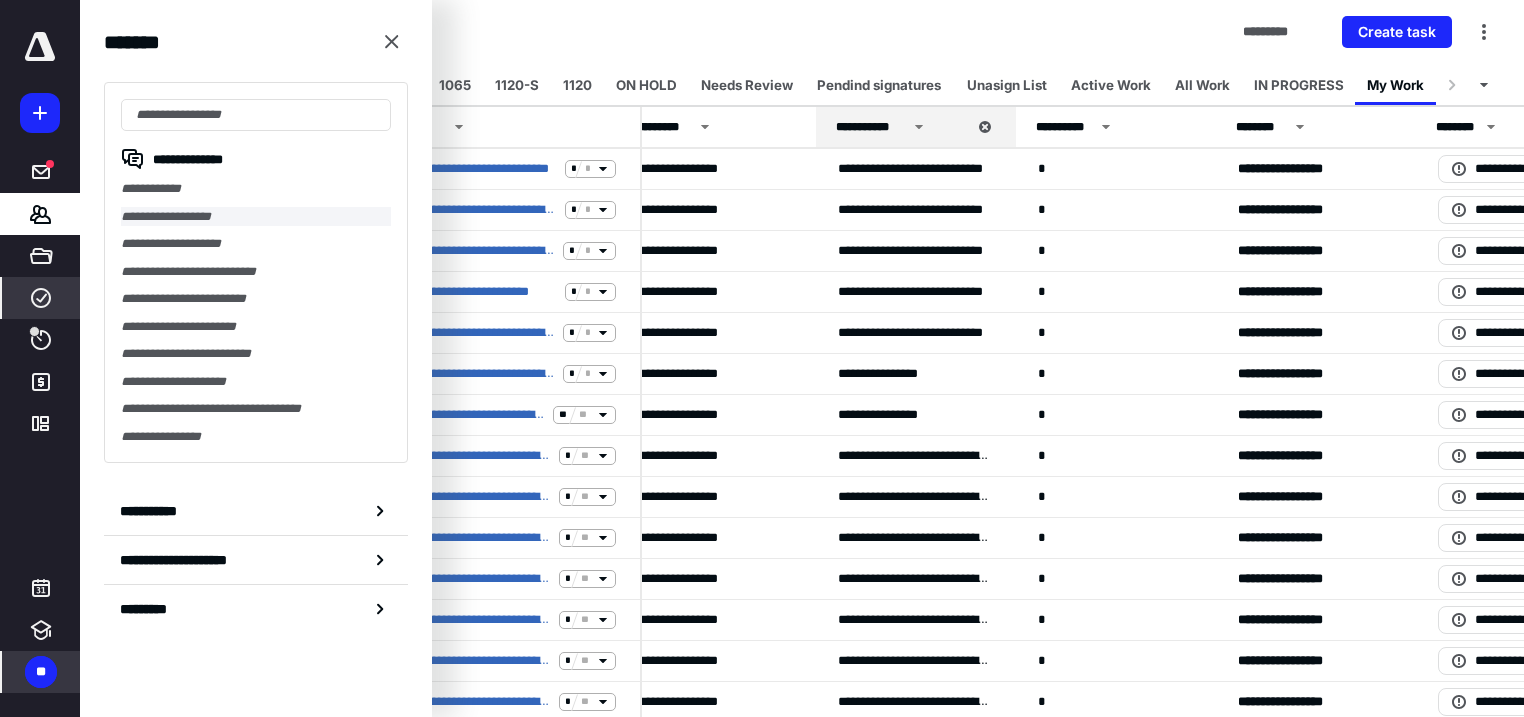 click on "**********" at bounding box center [256, 217] 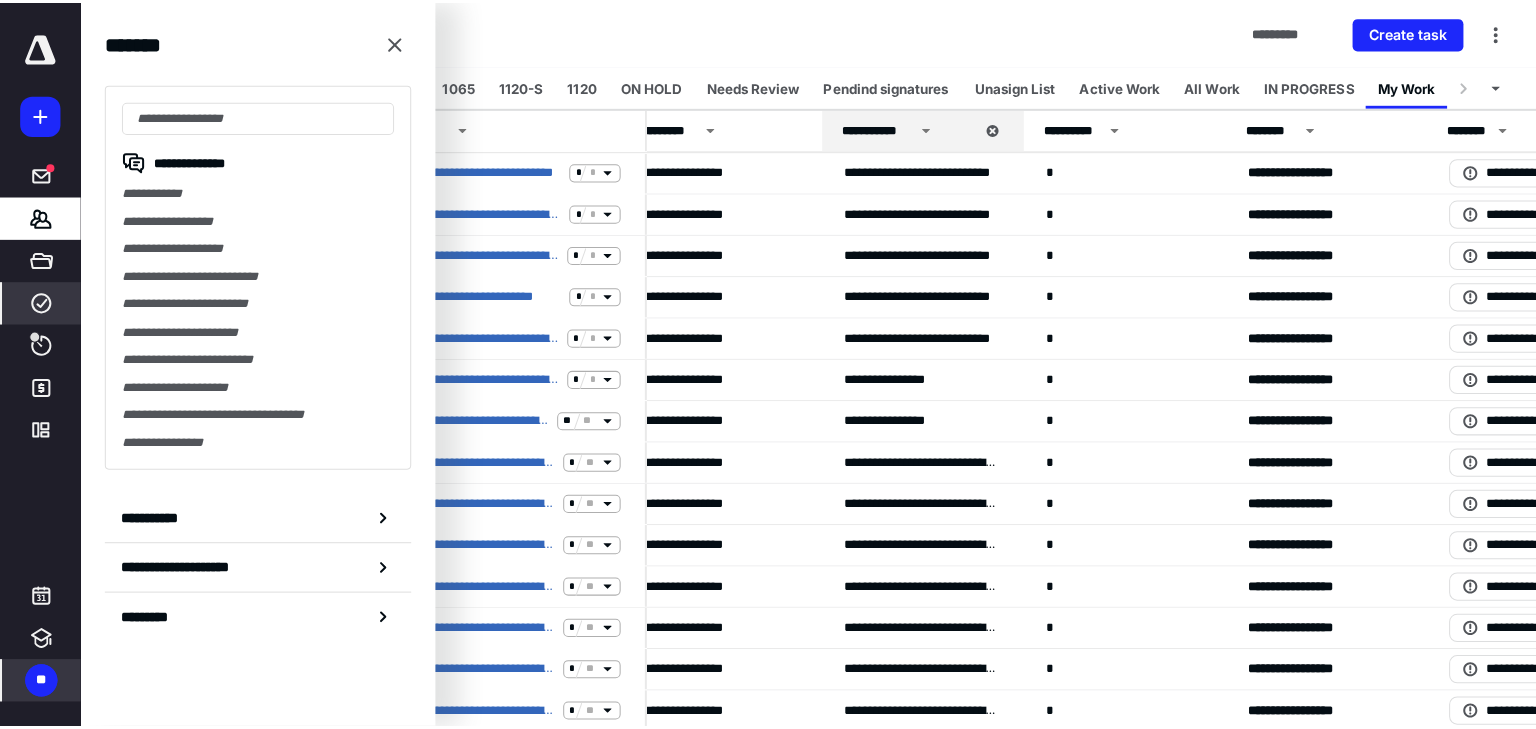 scroll, scrollTop: 0, scrollLeft: 0, axis: both 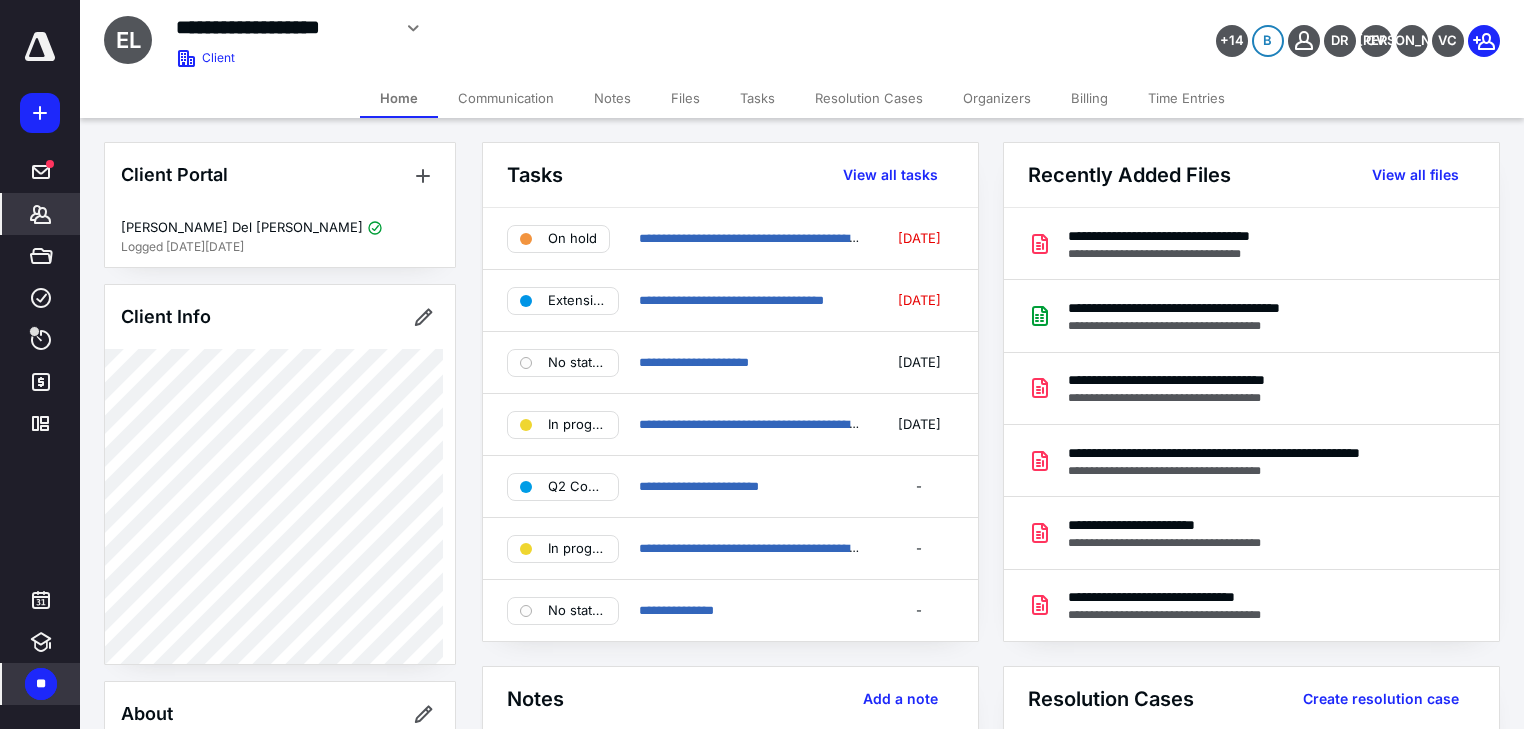 click on "Files" at bounding box center [685, 98] 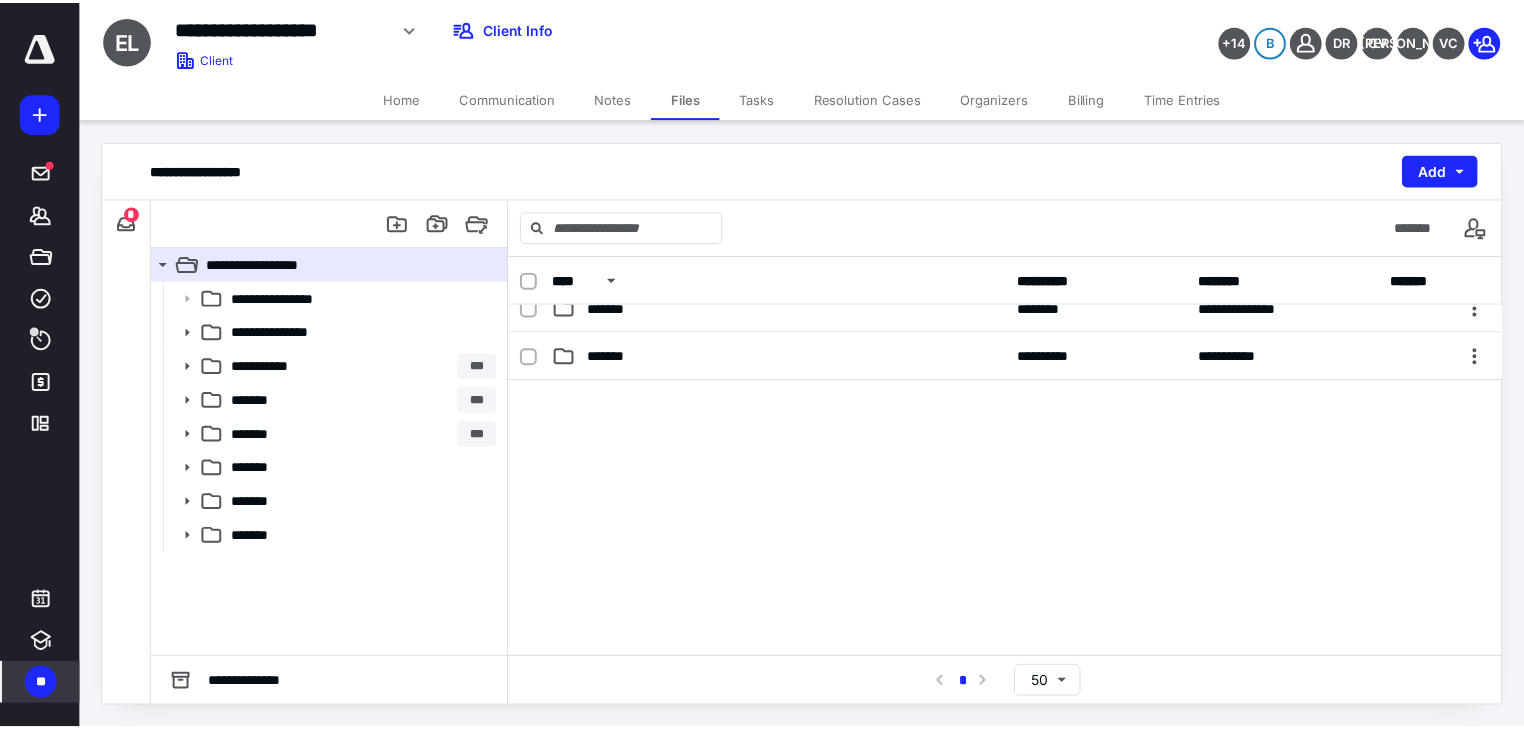 scroll, scrollTop: 320, scrollLeft: 0, axis: vertical 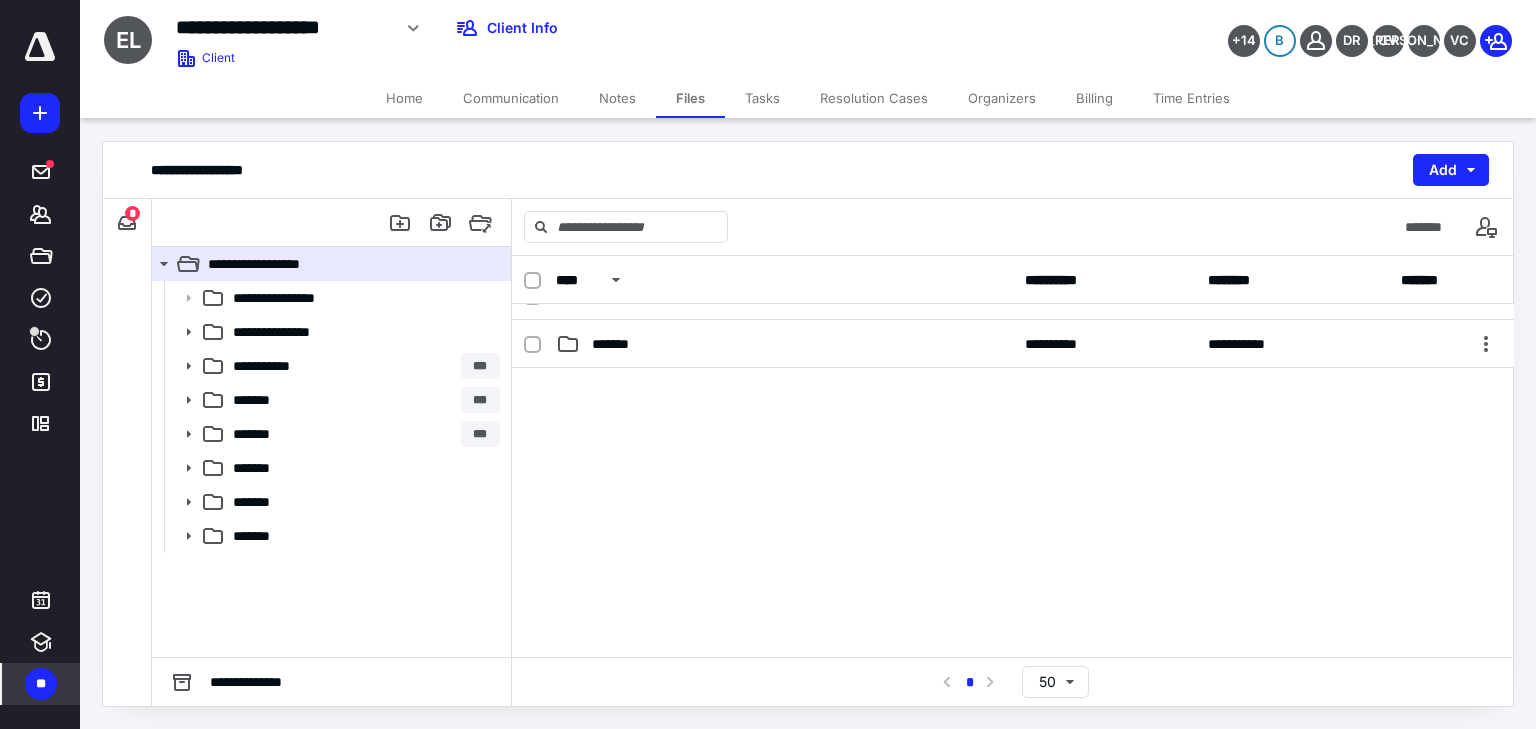 click on "Tasks" at bounding box center (762, 98) 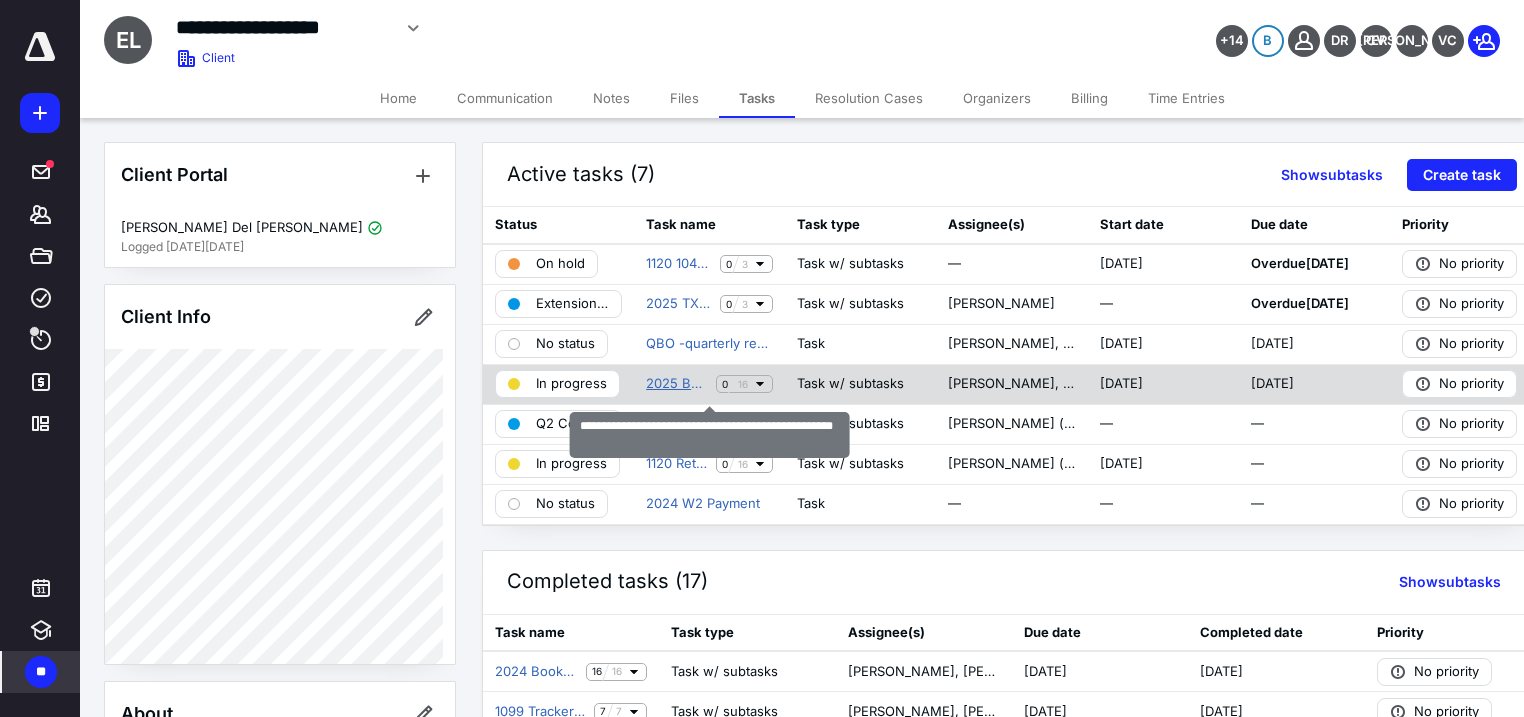 click on "2025 Bookkeeping Tracker  EXCAVATION 360 LLC (1120)" at bounding box center [677, 384] 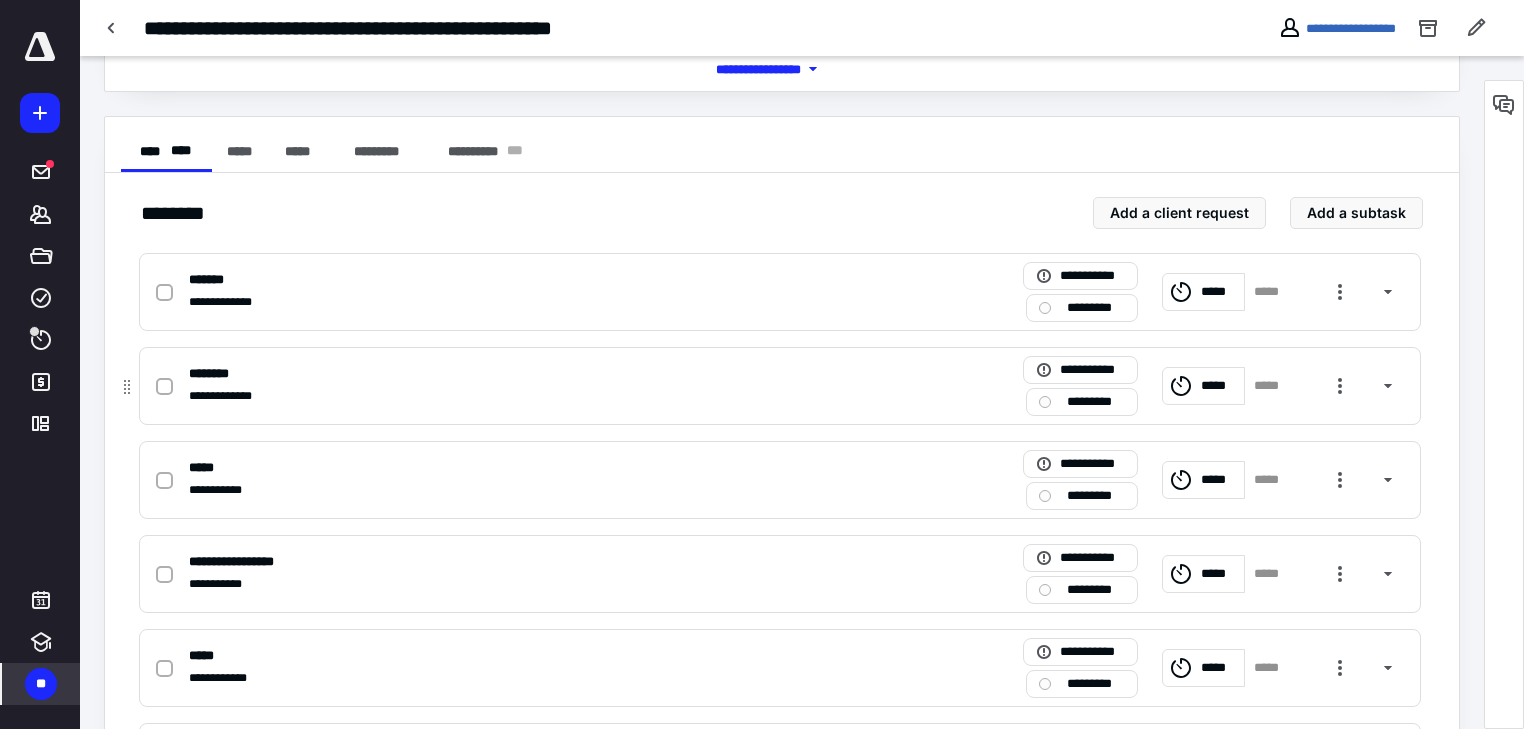 scroll, scrollTop: 400, scrollLeft: 0, axis: vertical 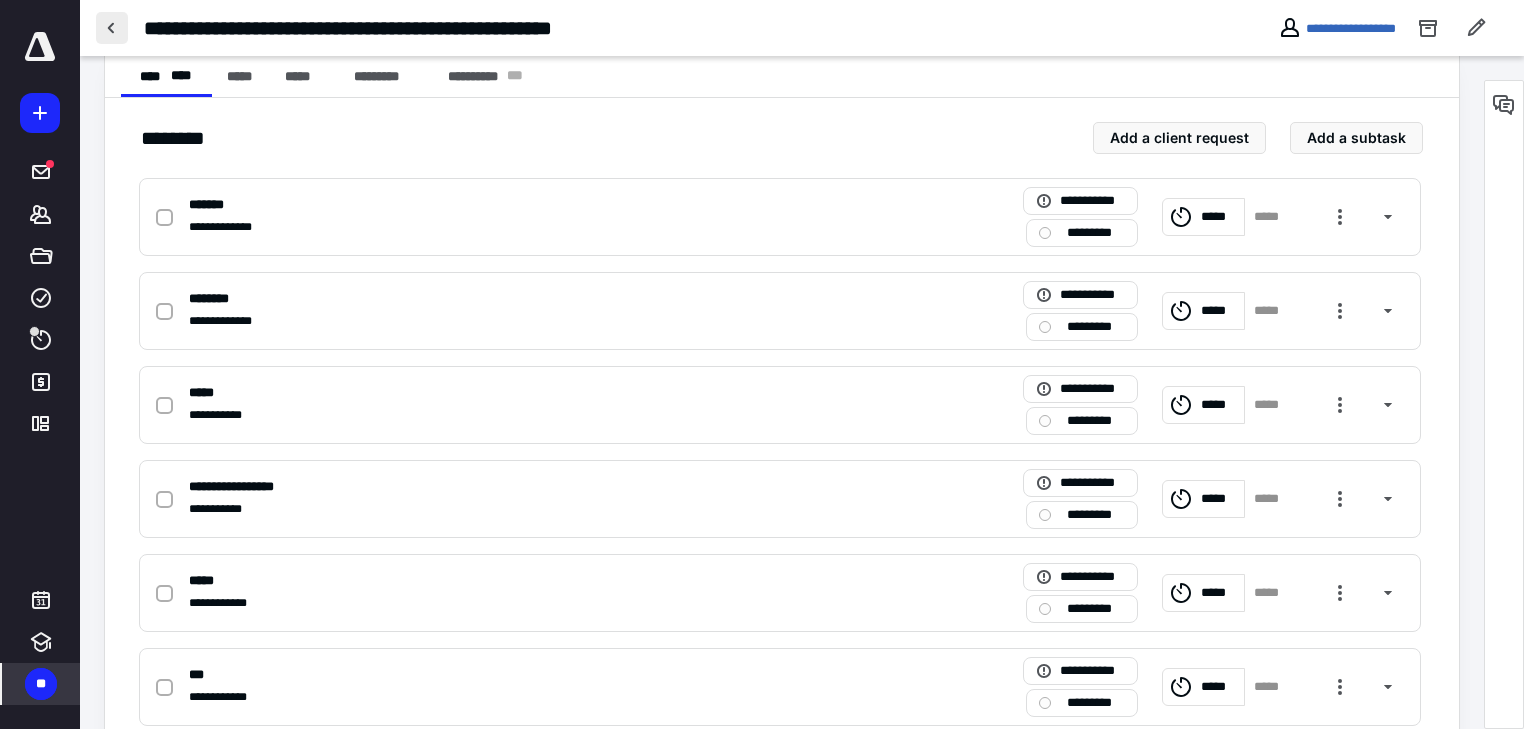 click at bounding box center (112, 28) 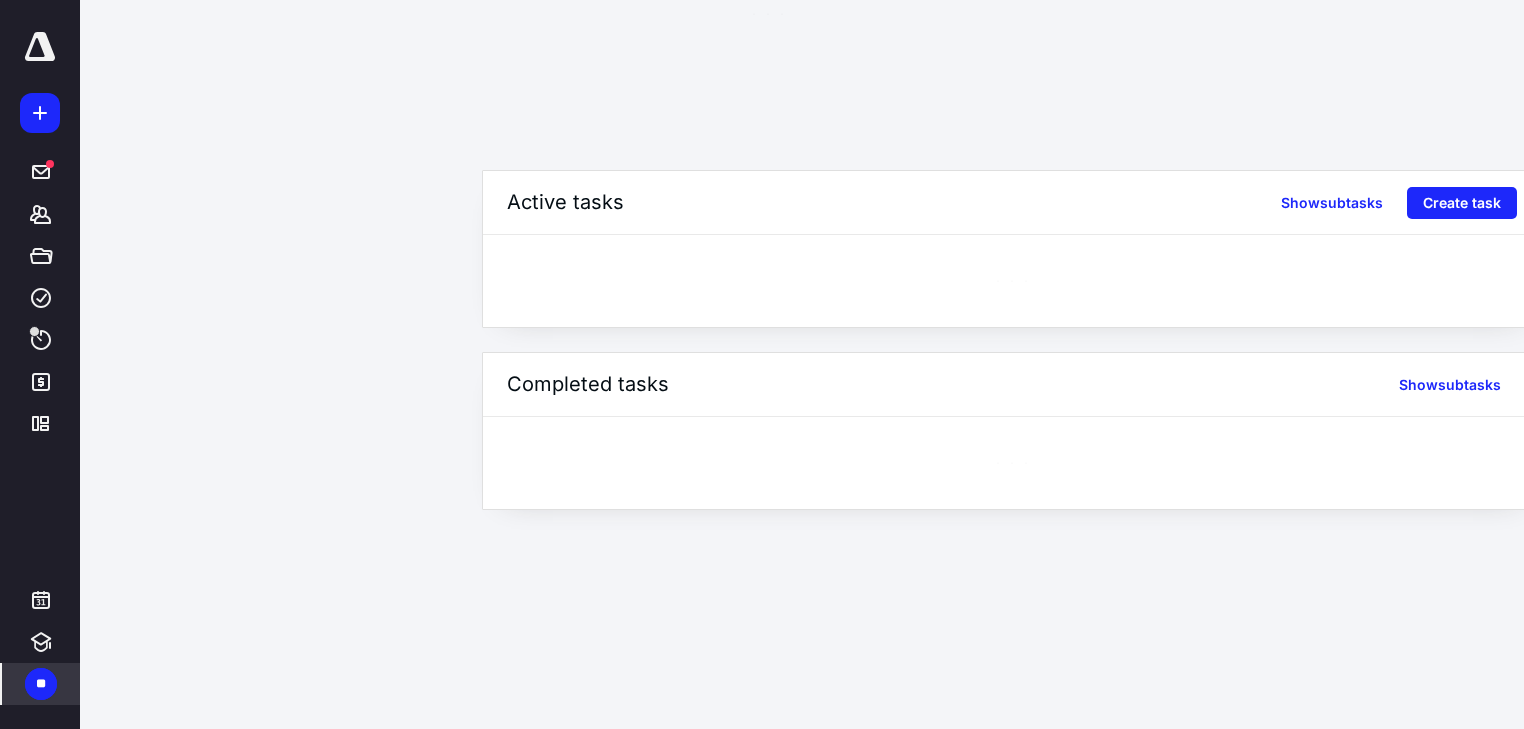 scroll, scrollTop: 0, scrollLeft: 0, axis: both 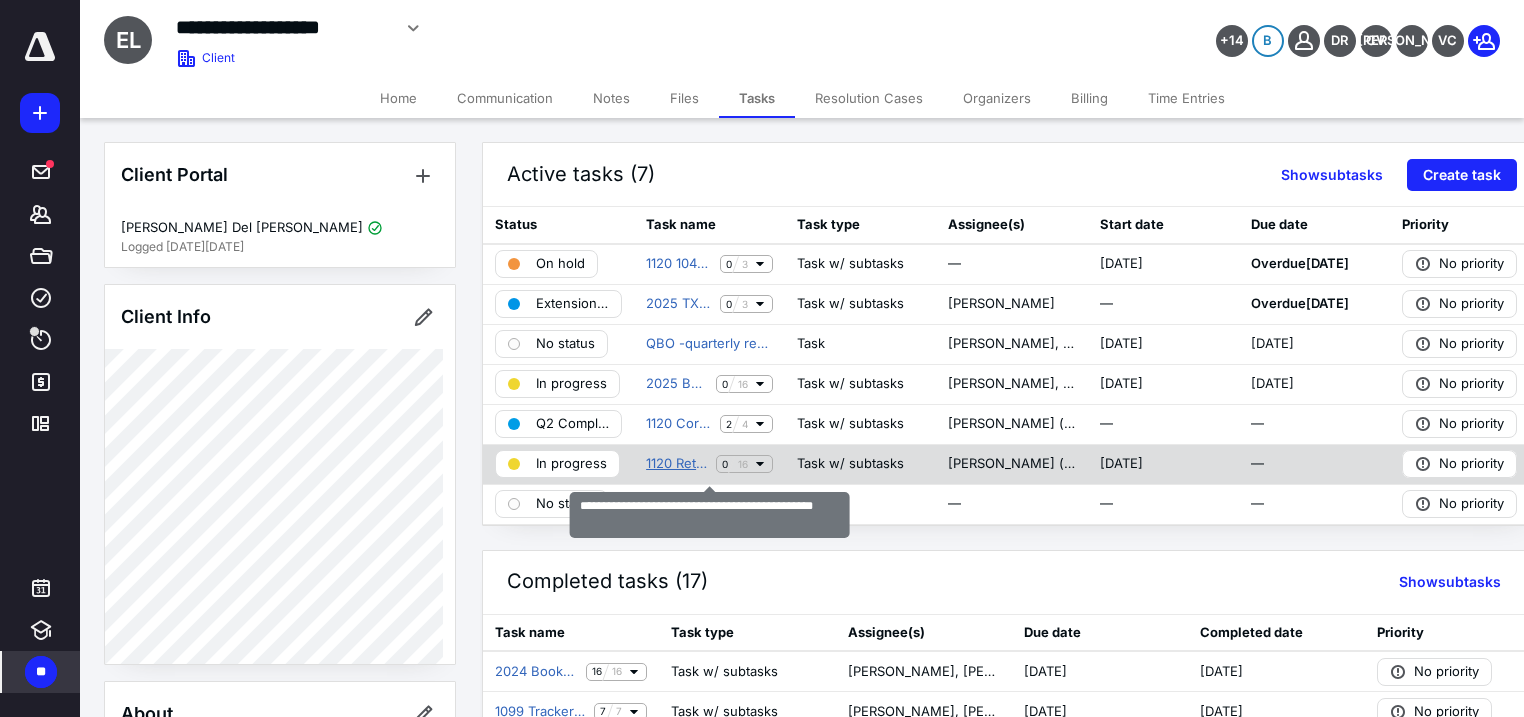 click on "1120 Return -EXCA3742- EXCAVATION 360 LLC  ([GEOGRAPHIC_DATA])" at bounding box center (677, 464) 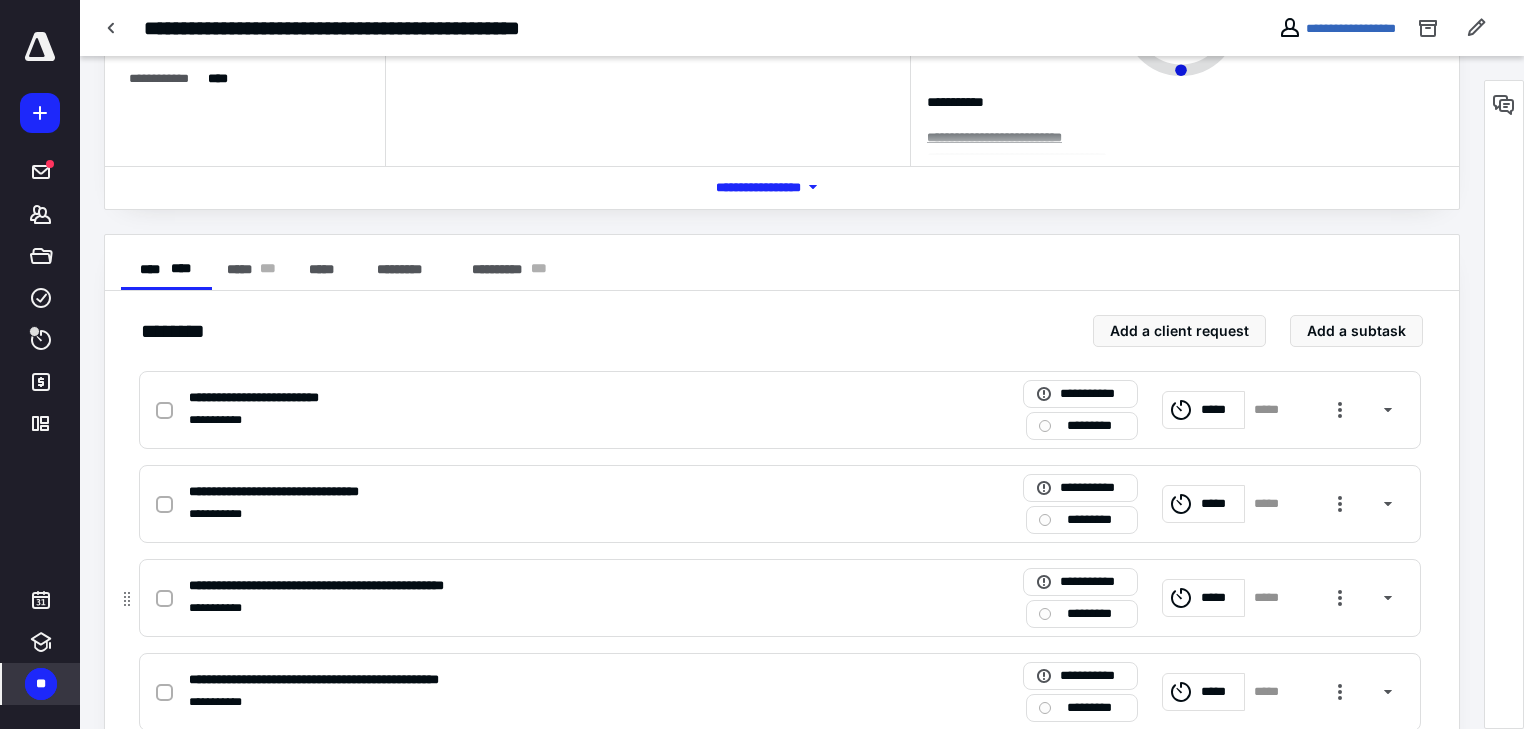 scroll, scrollTop: 320, scrollLeft: 0, axis: vertical 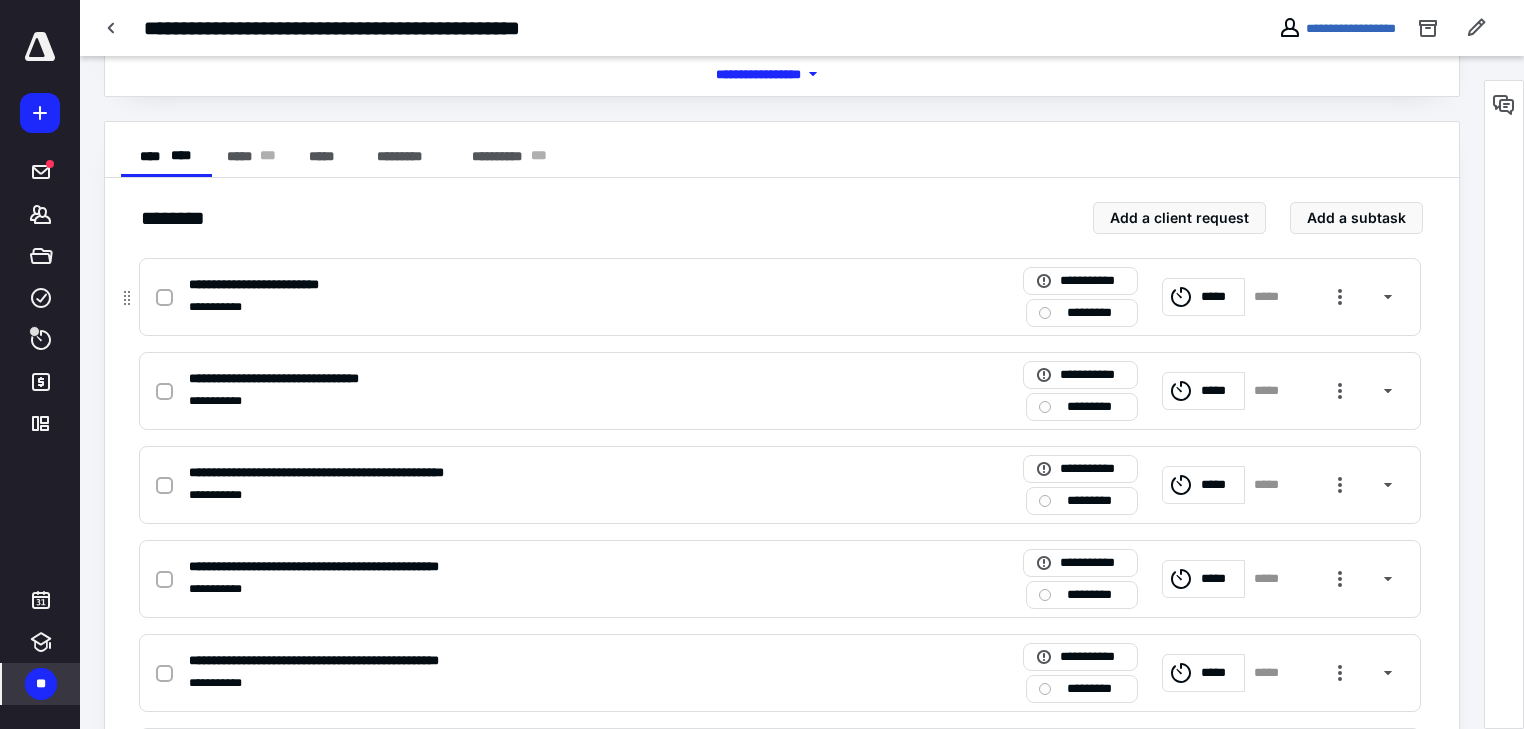 click at bounding box center (168, 297) 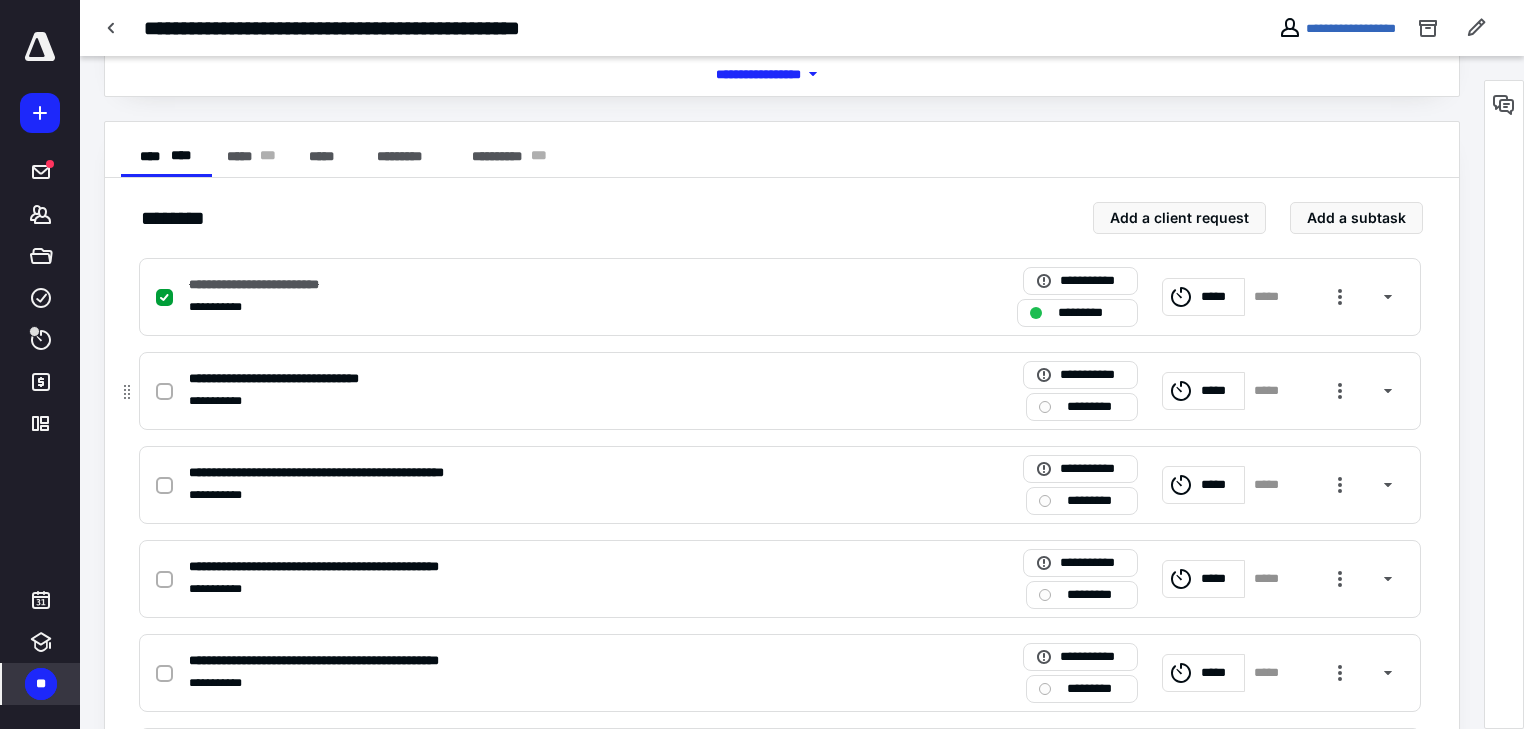 click at bounding box center [164, 392] 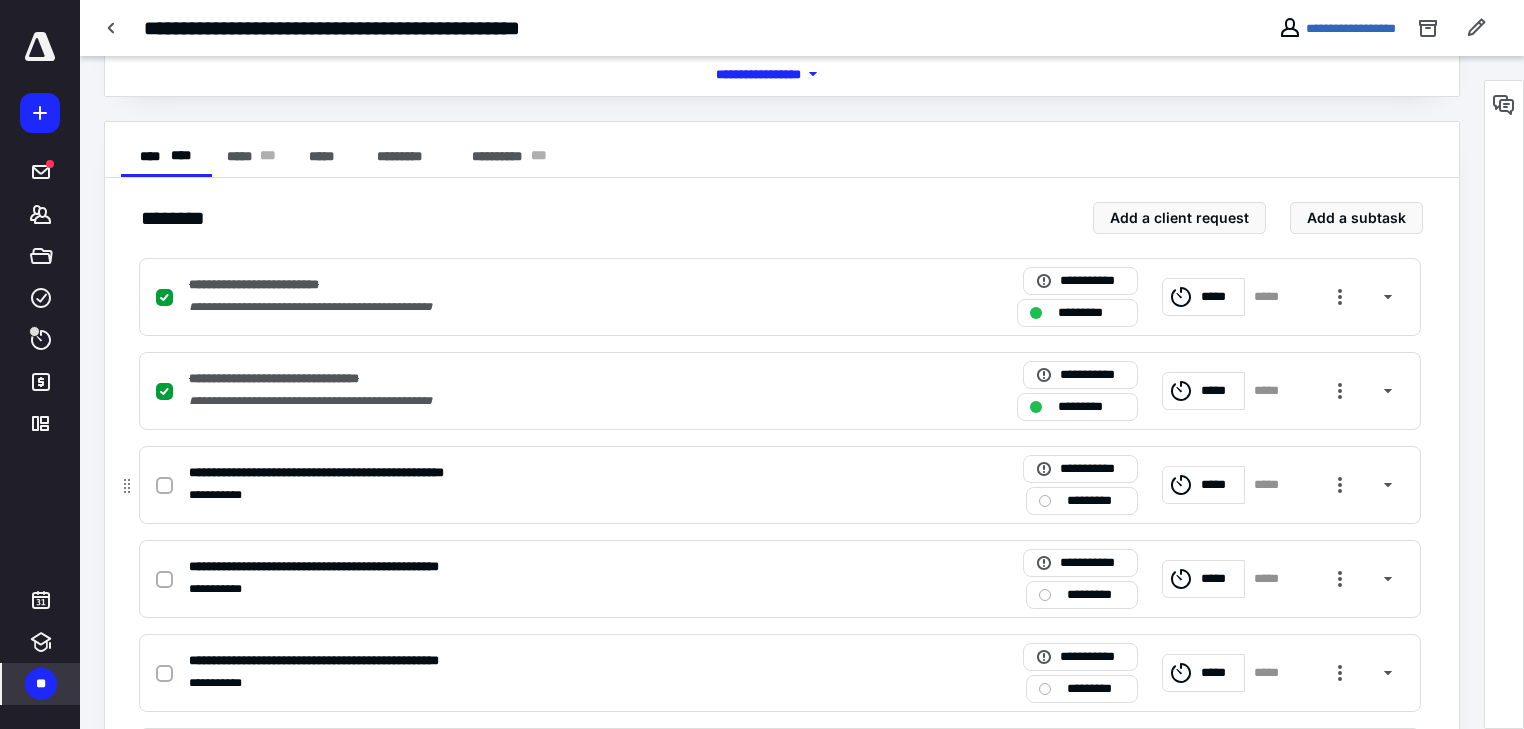 click at bounding box center [164, 486] 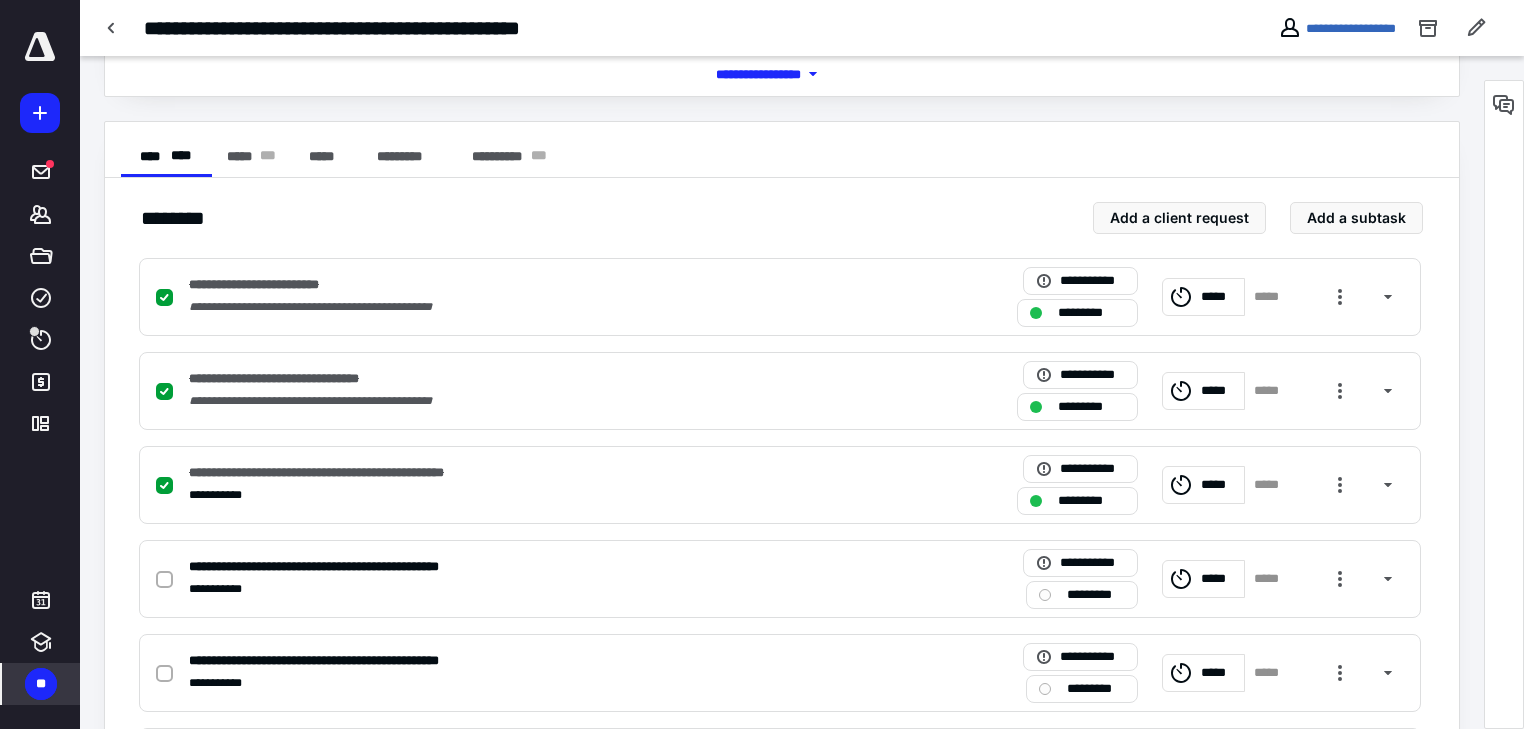 scroll, scrollTop: 640, scrollLeft: 0, axis: vertical 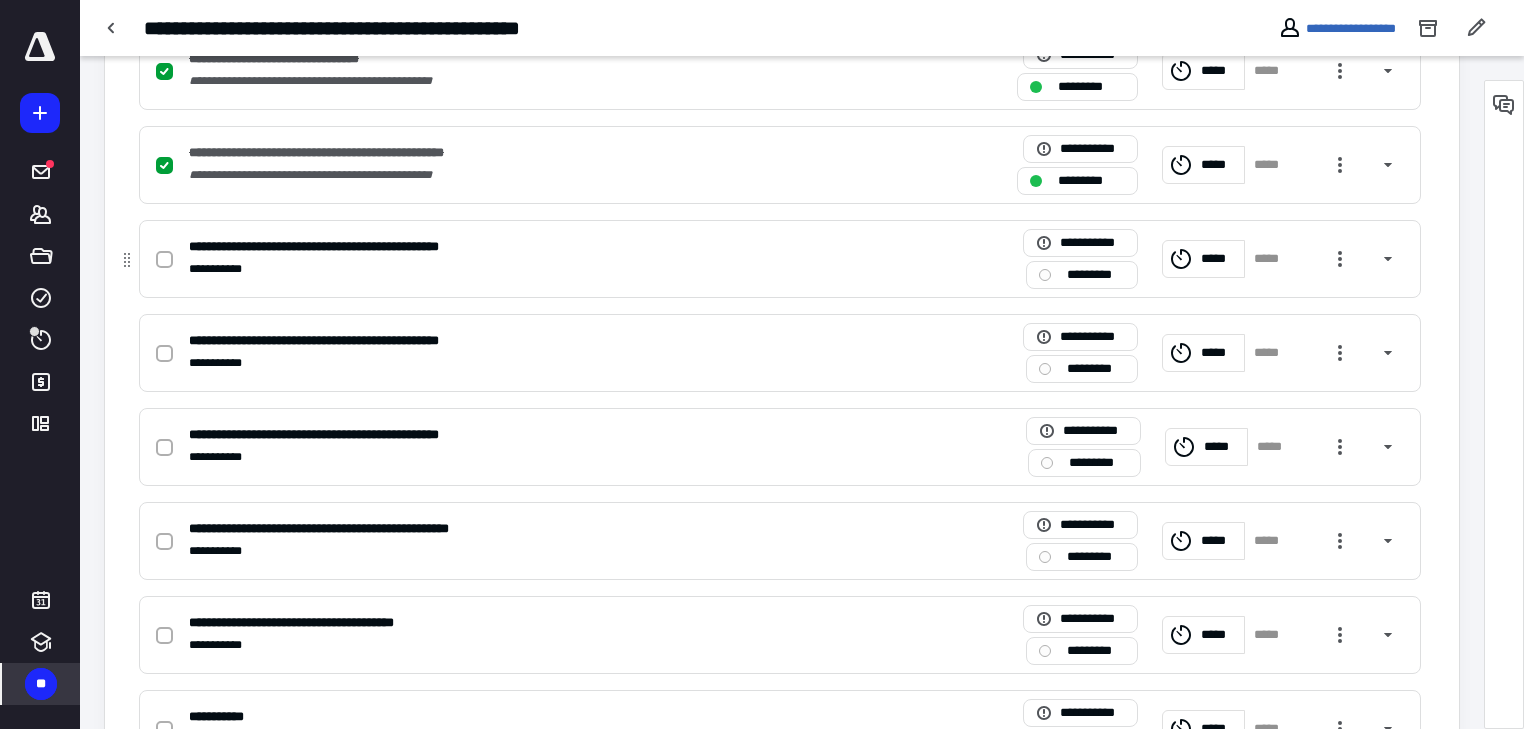 click at bounding box center [164, 260] 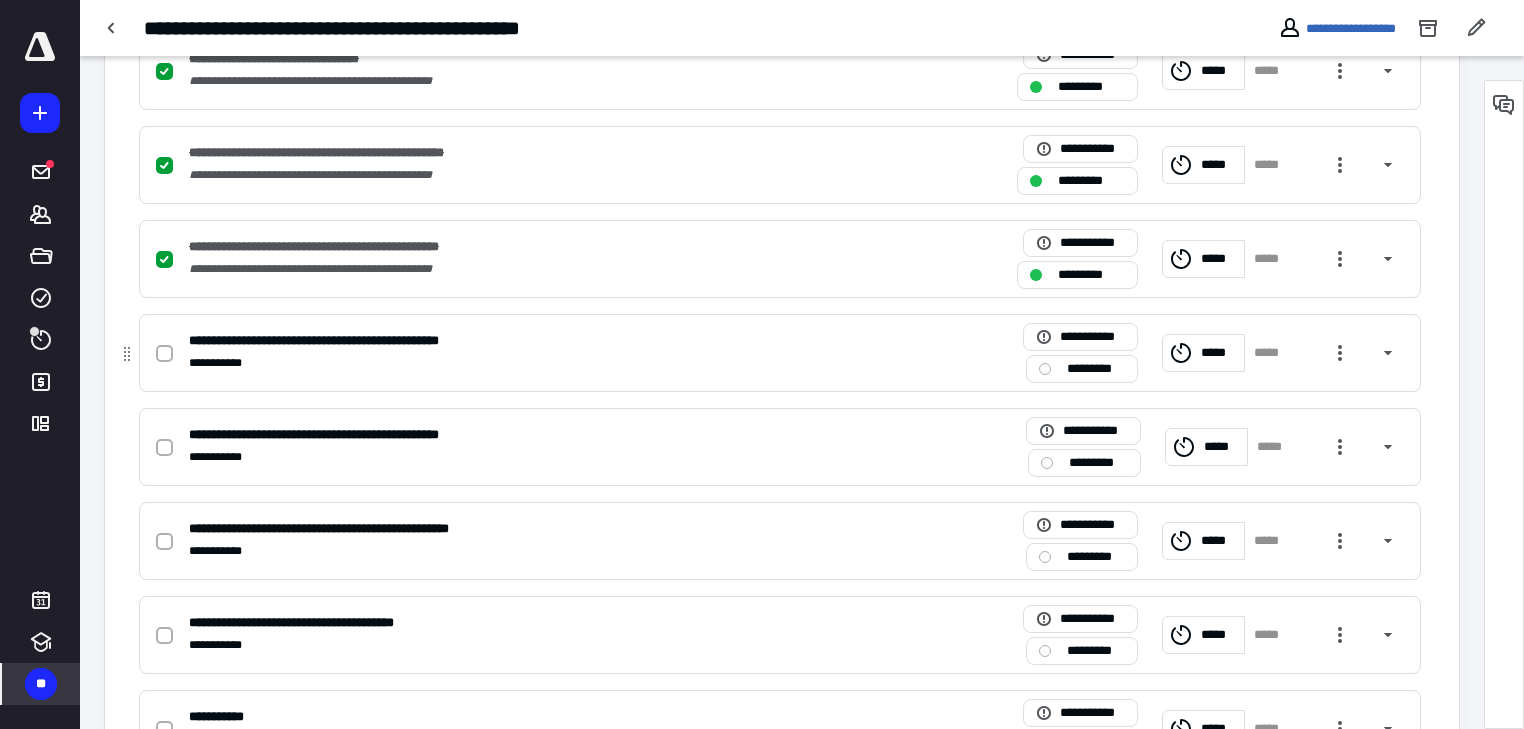 click 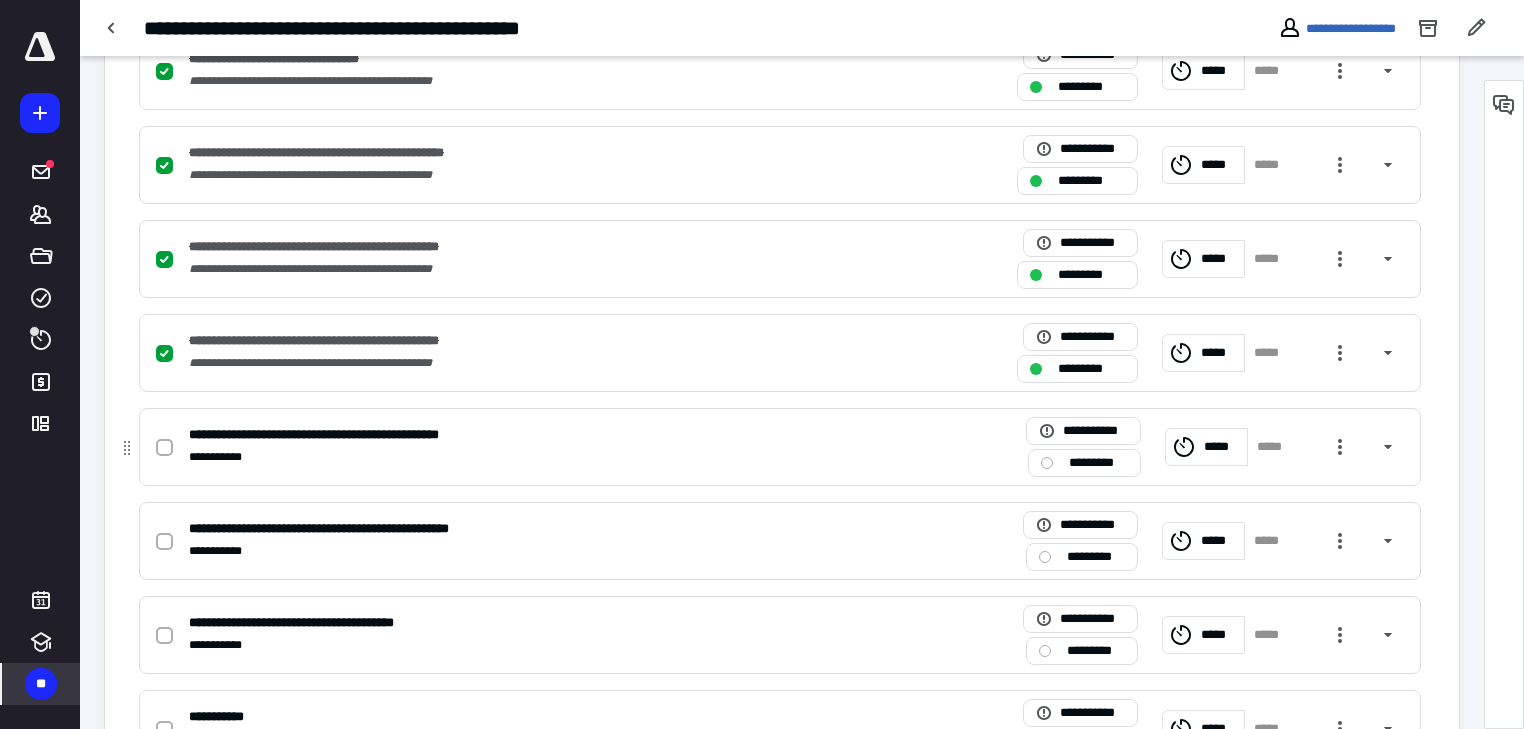 click 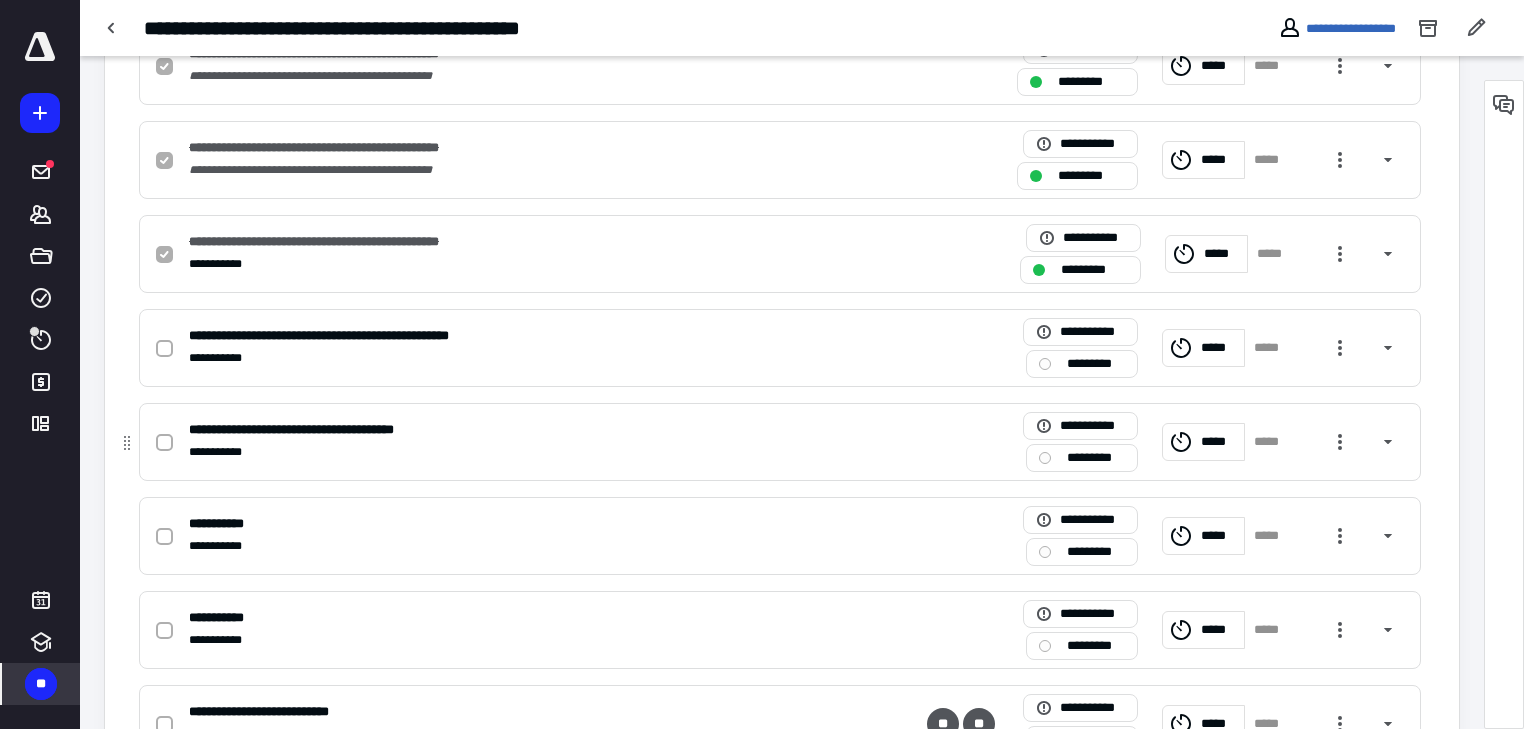 scroll, scrollTop: 880, scrollLeft: 0, axis: vertical 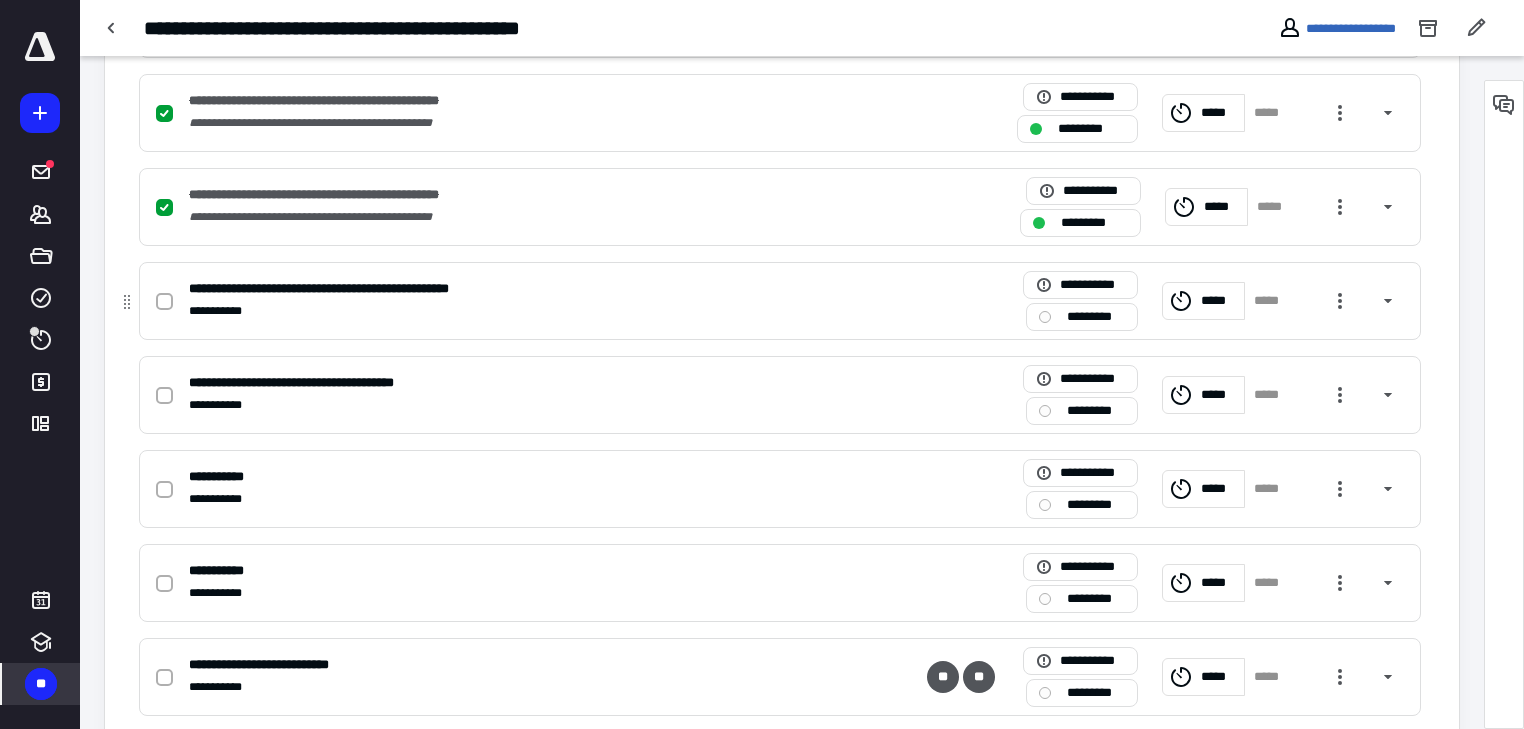 click at bounding box center (164, 302) 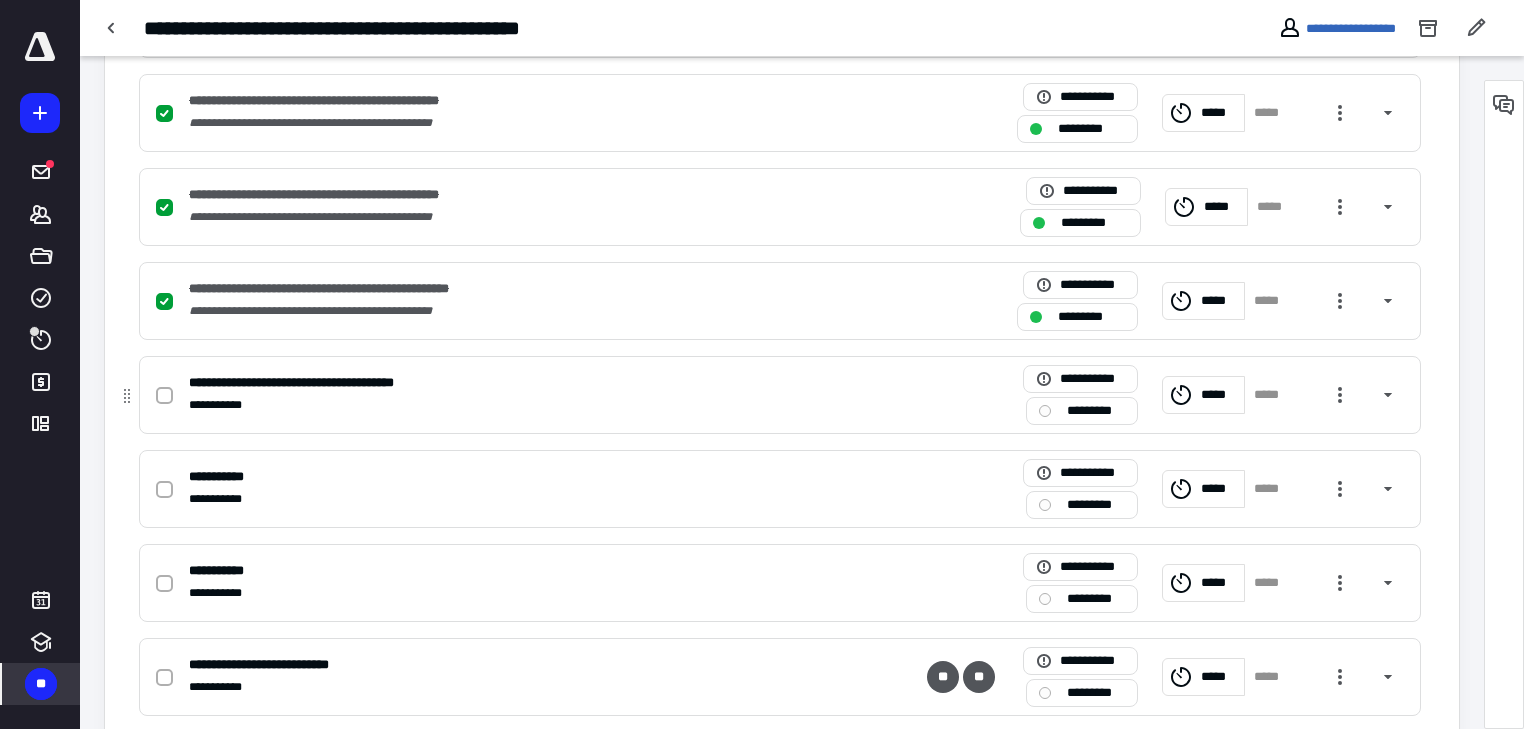 click at bounding box center [164, 396] 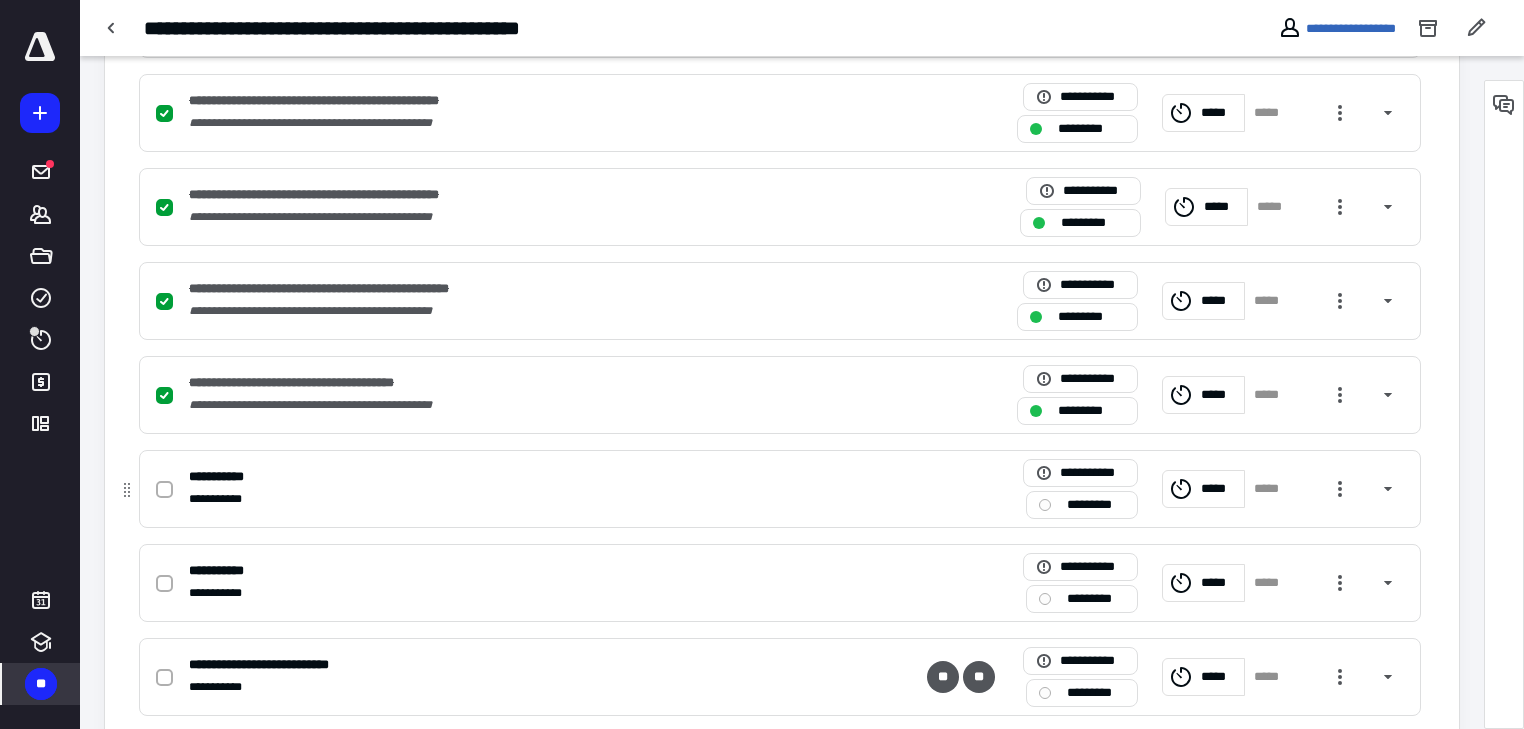 click at bounding box center (164, 490) 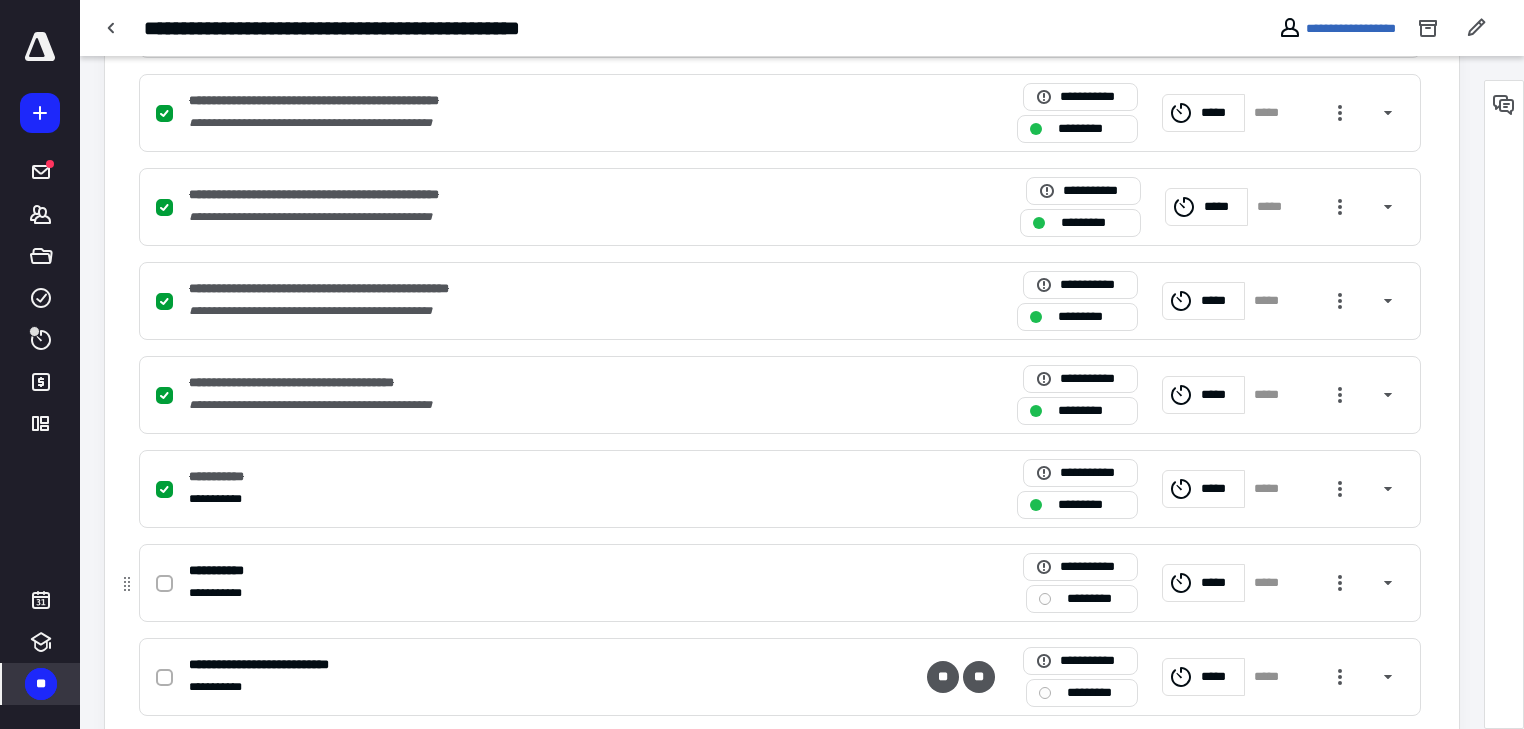 click 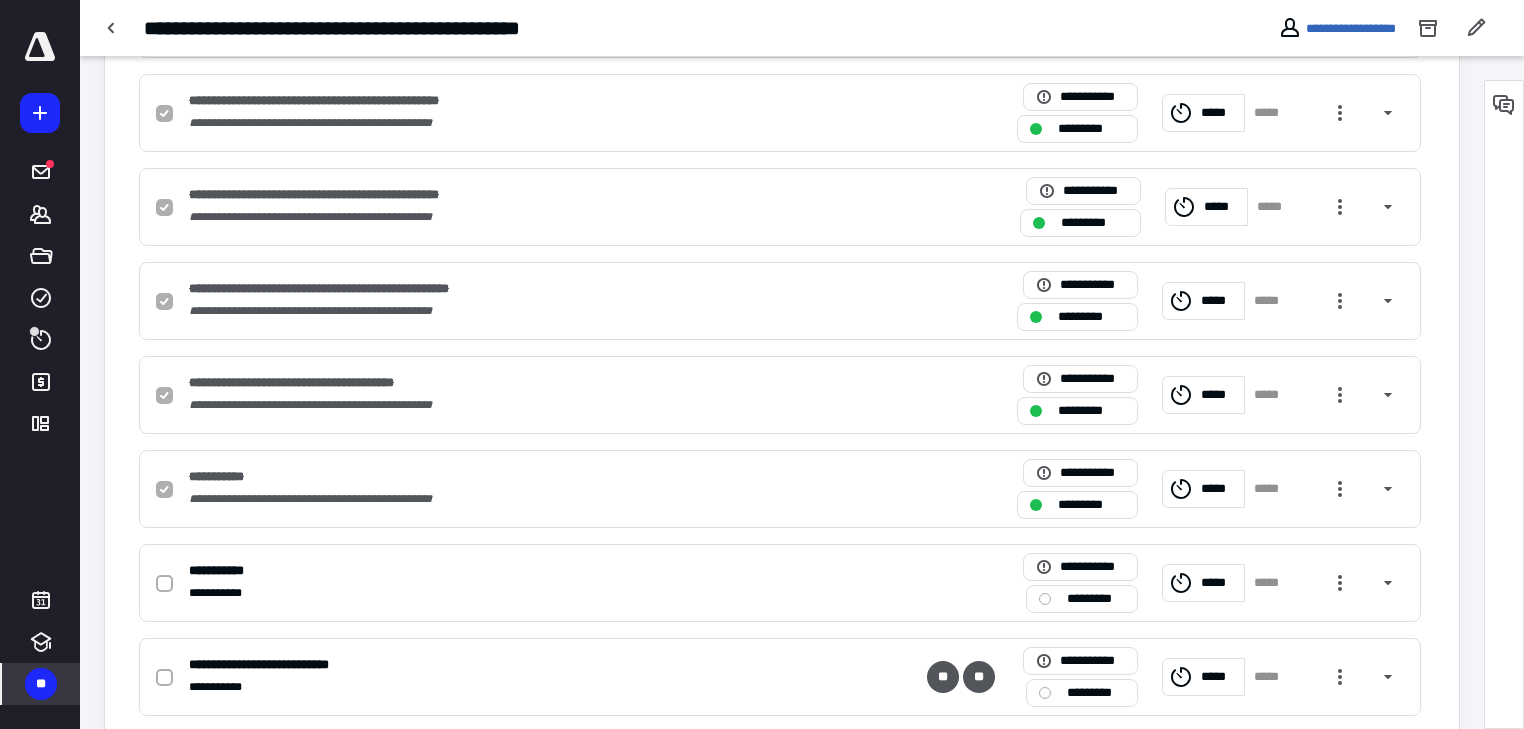 checkbox on "true" 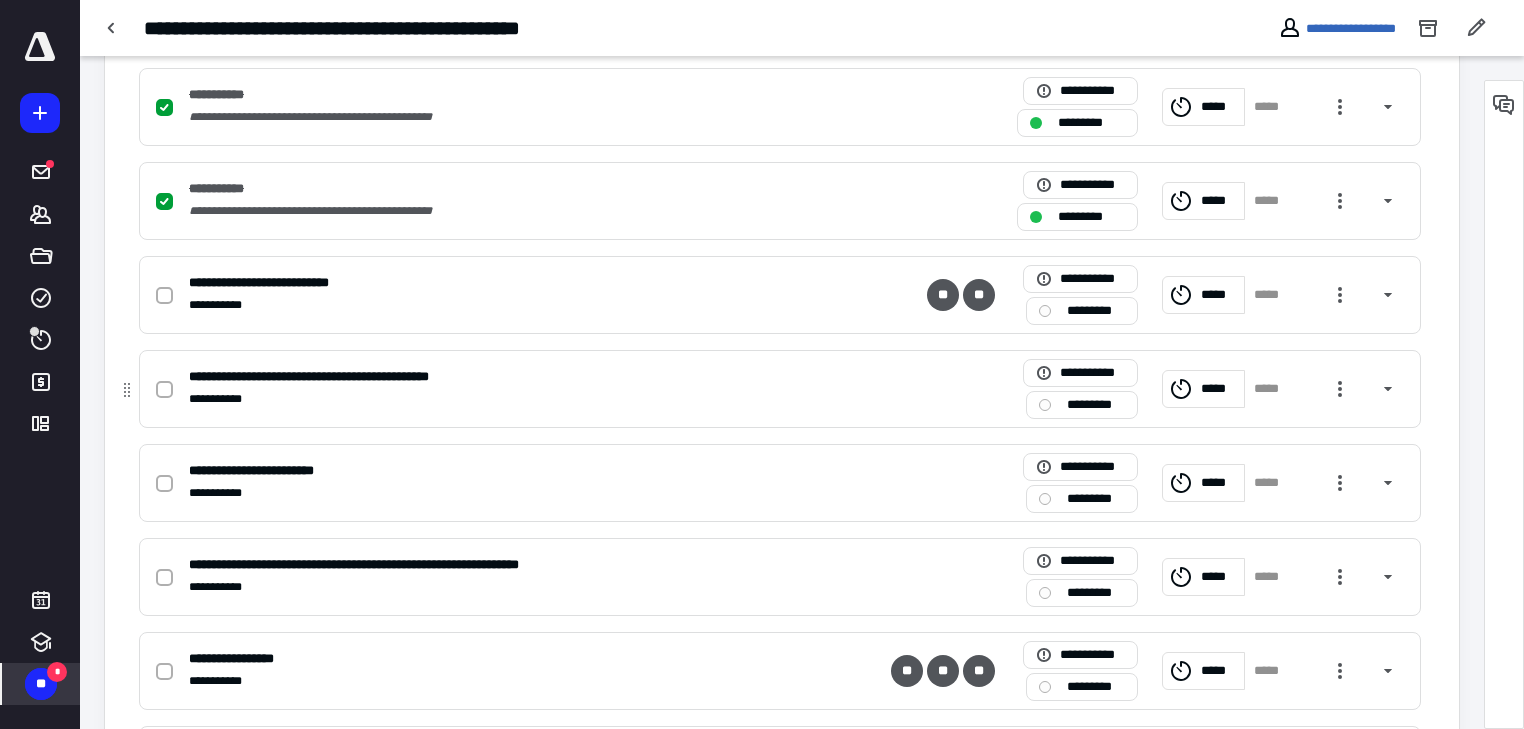 scroll, scrollTop: 1145, scrollLeft: 0, axis: vertical 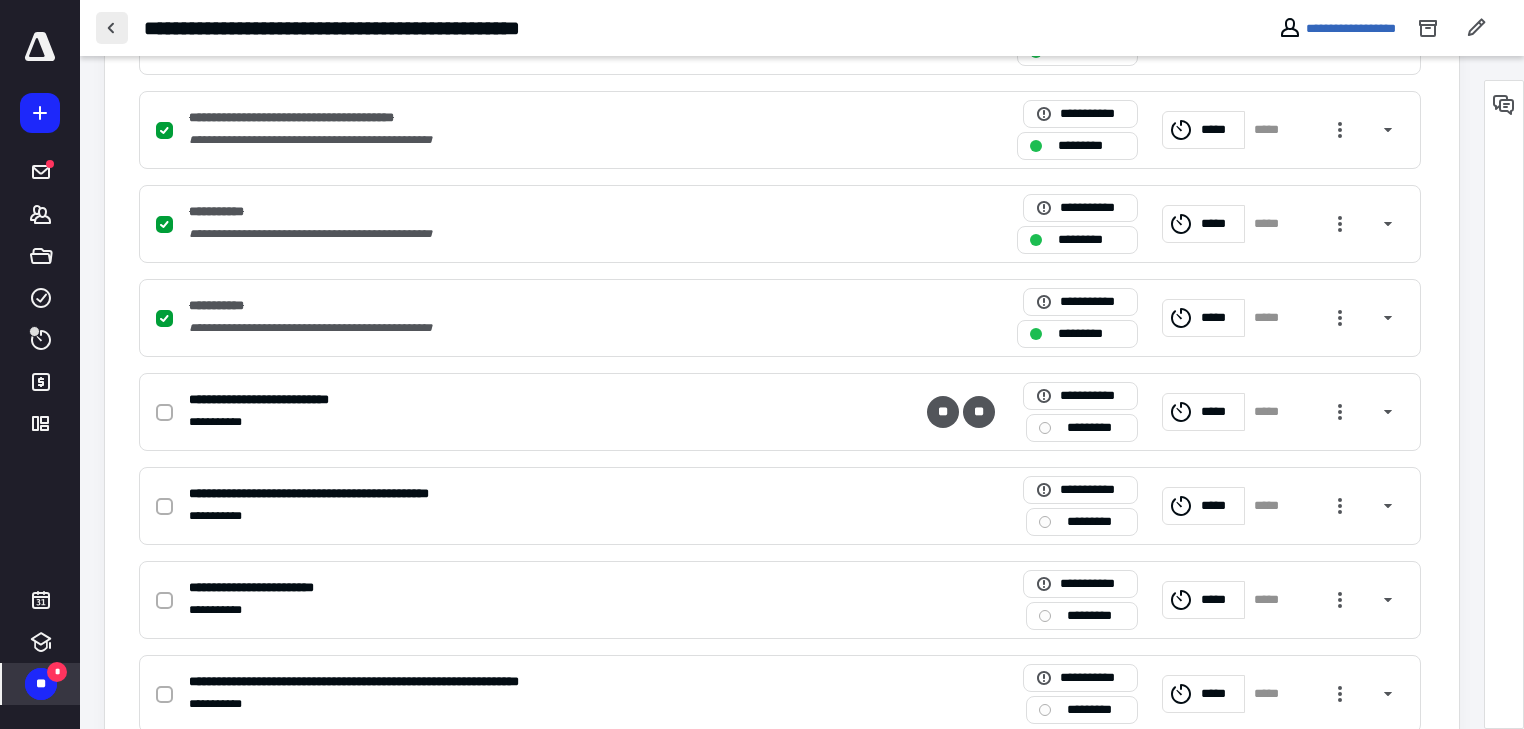 click at bounding box center (112, 28) 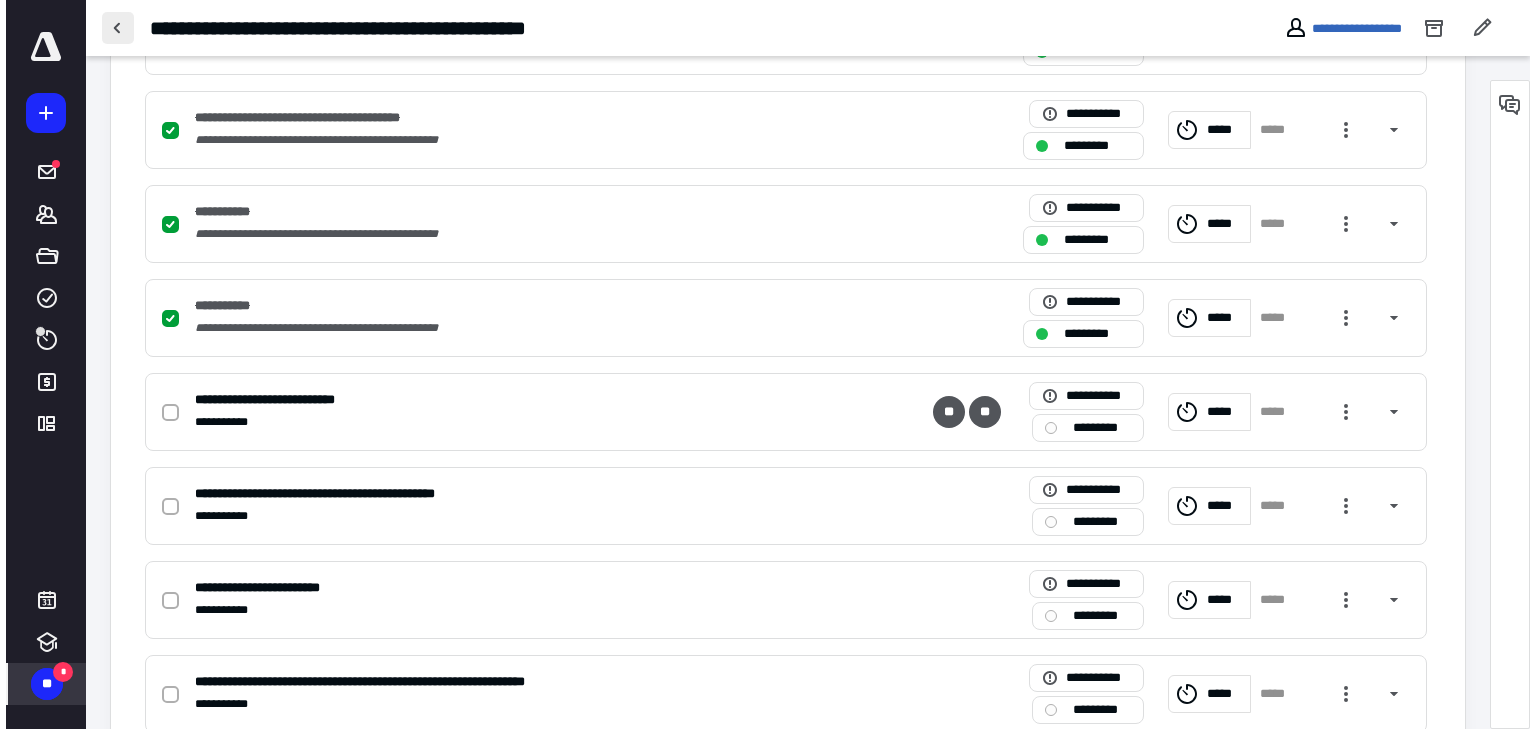 scroll, scrollTop: 0, scrollLeft: 0, axis: both 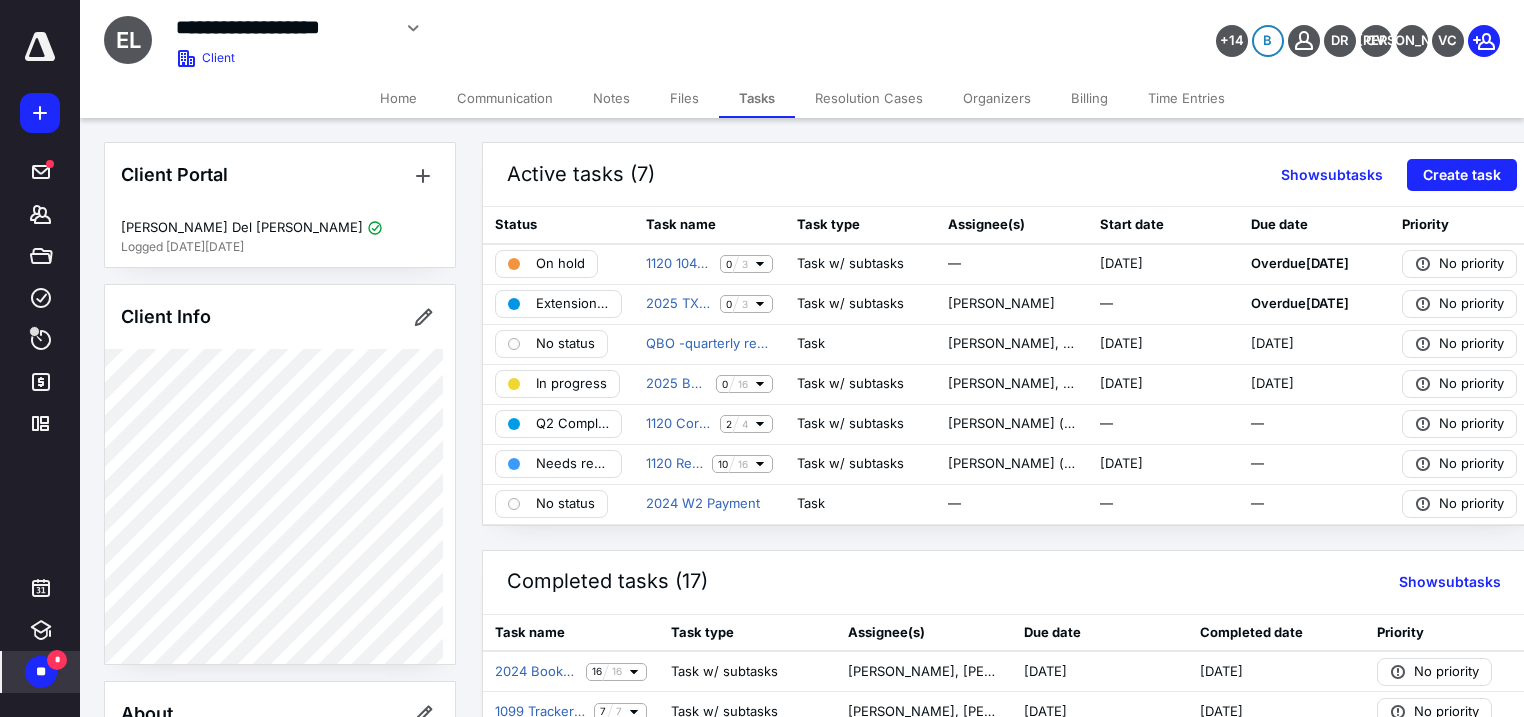 click on "Files" at bounding box center (684, 98) 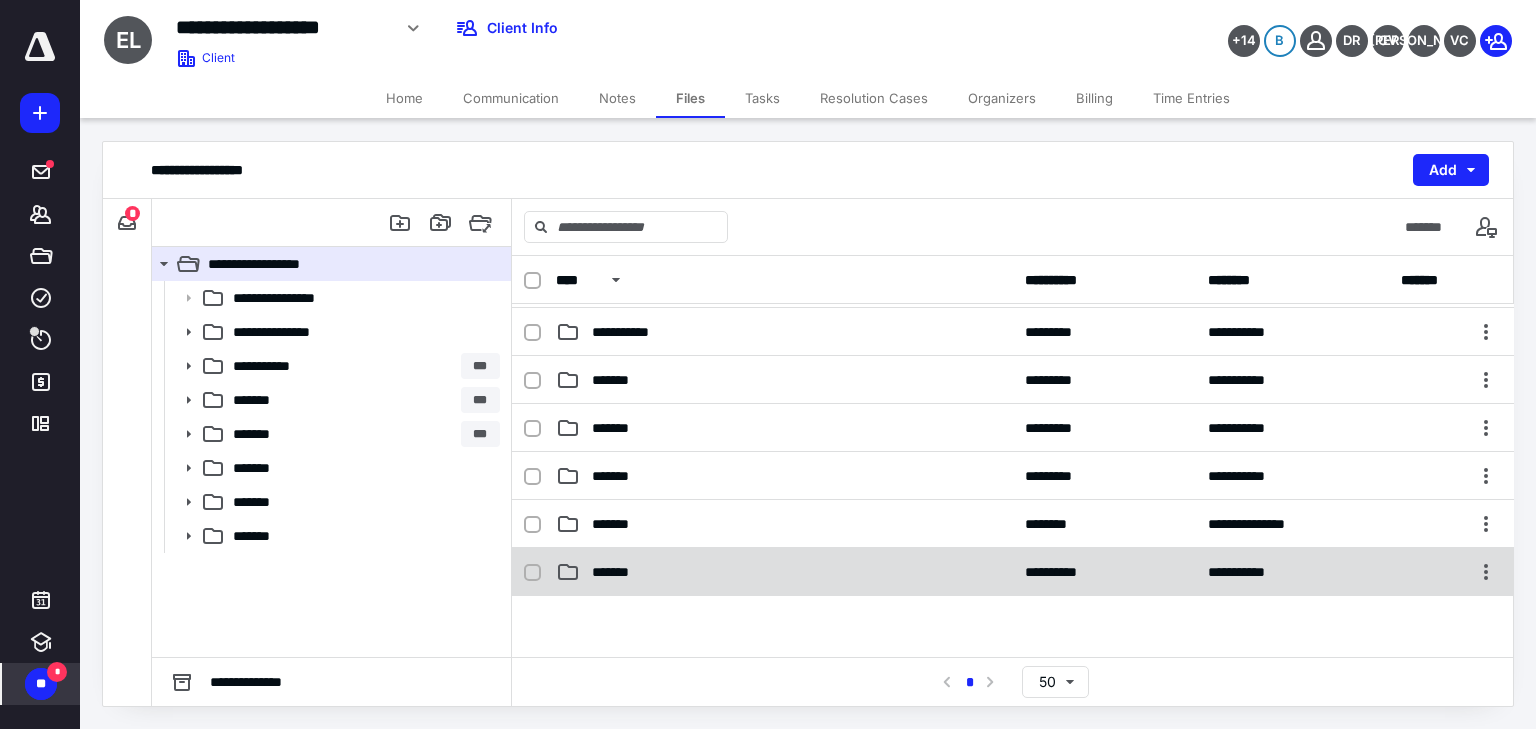 scroll, scrollTop: 168, scrollLeft: 0, axis: vertical 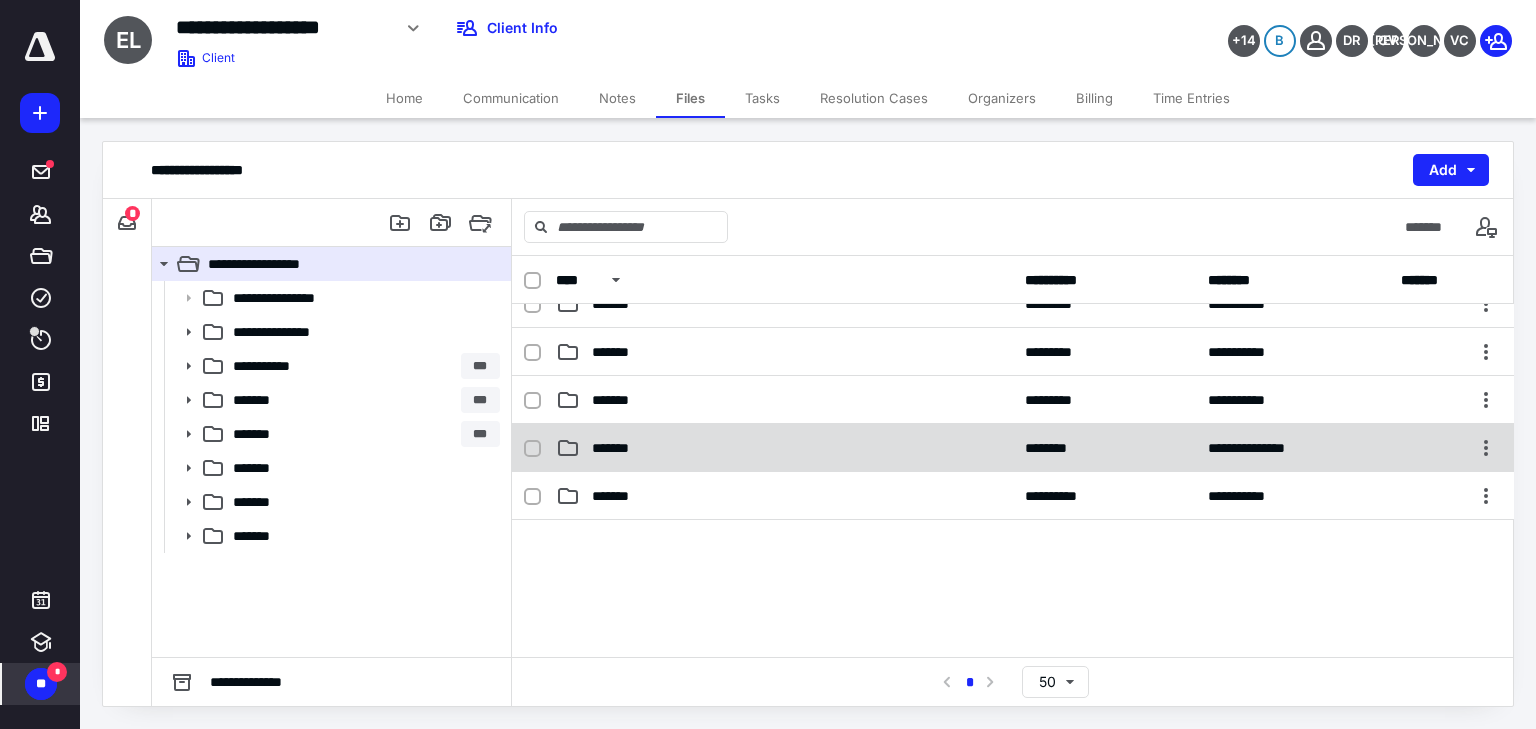 click on "*******" at bounding box center [620, 448] 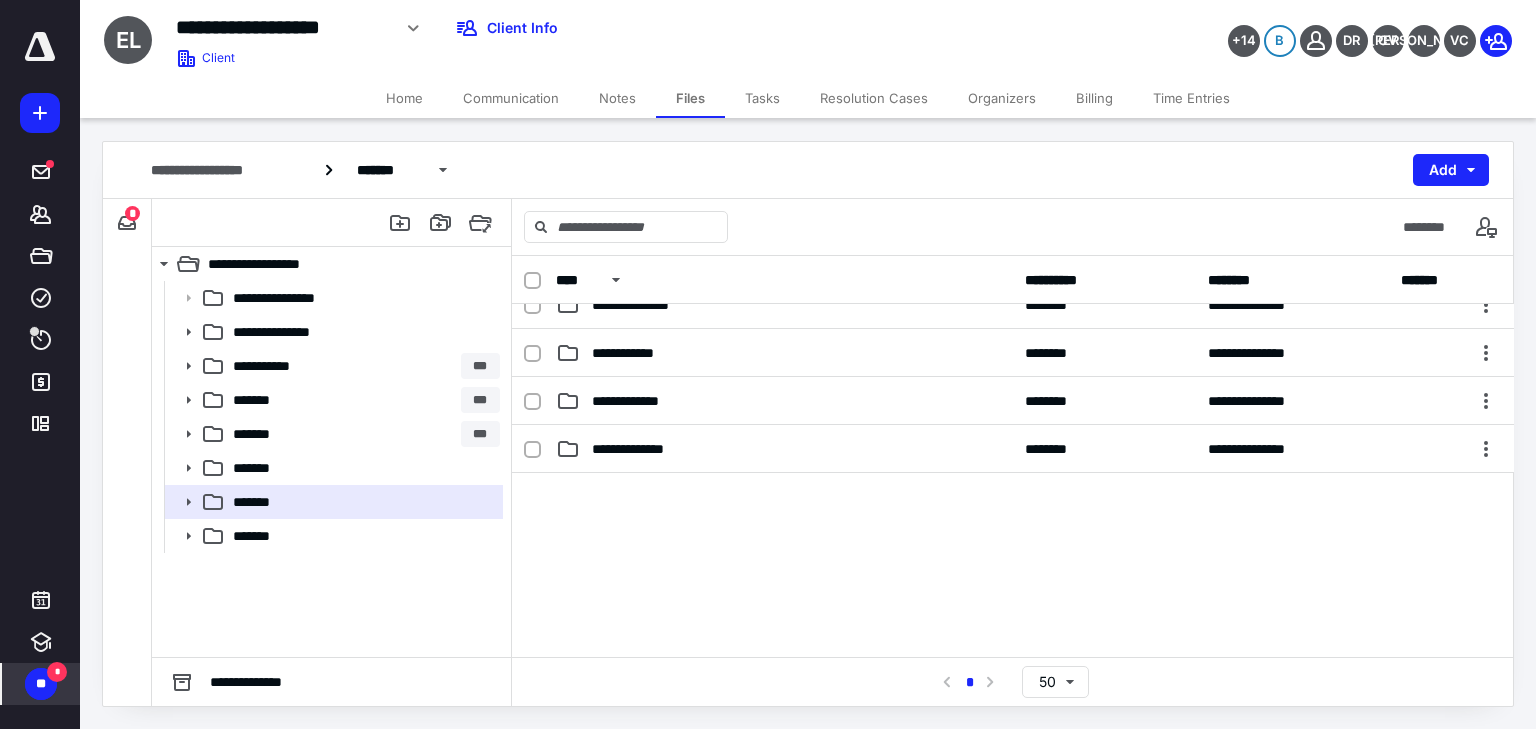 scroll, scrollTop: 400, scrollLeft: 0, axis: vertical 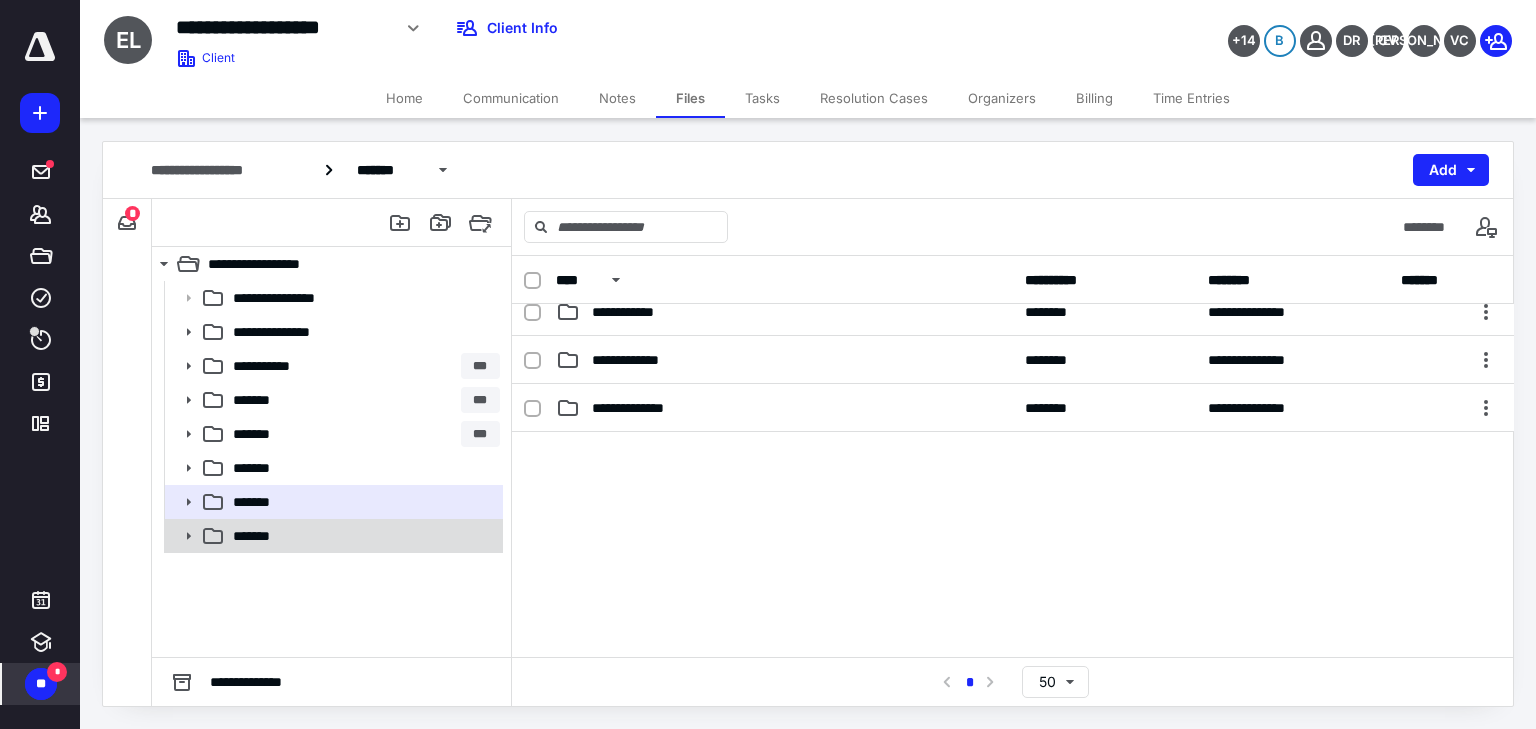 click on "*******" at bounding box center (362, 536) 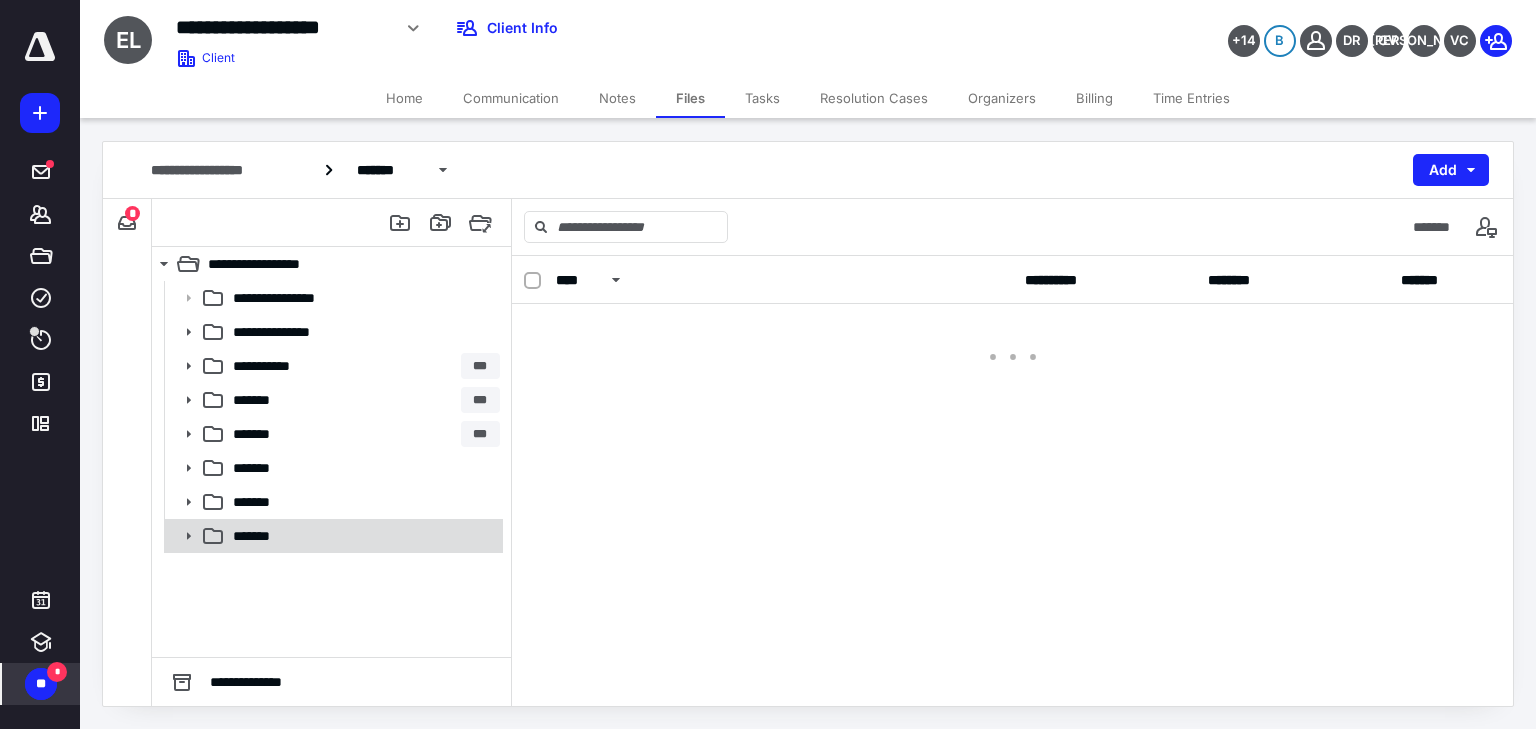 scroll, scrollTop: 0, scrollLeft: 0, axis: both 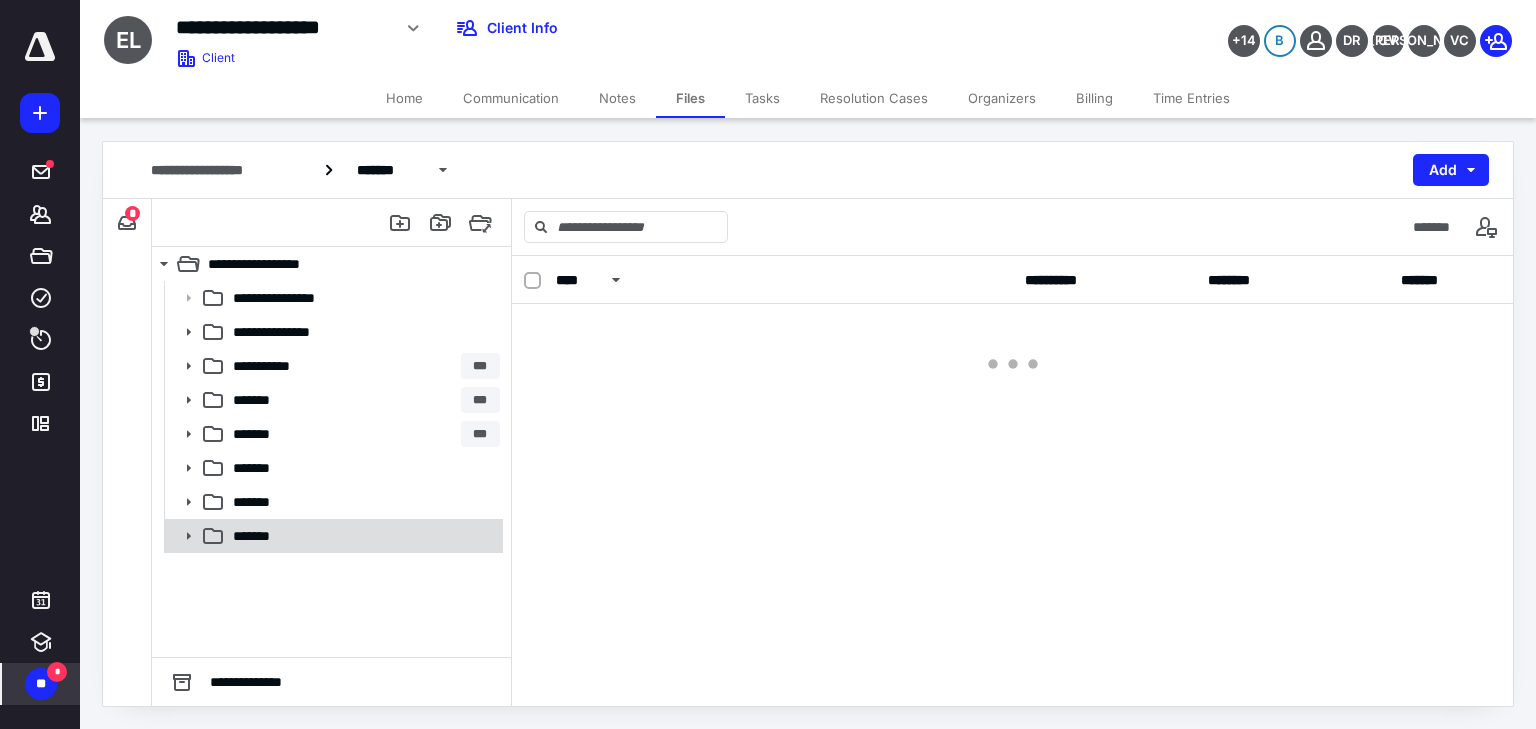 click on "*******" at bounding box center (362, 536) 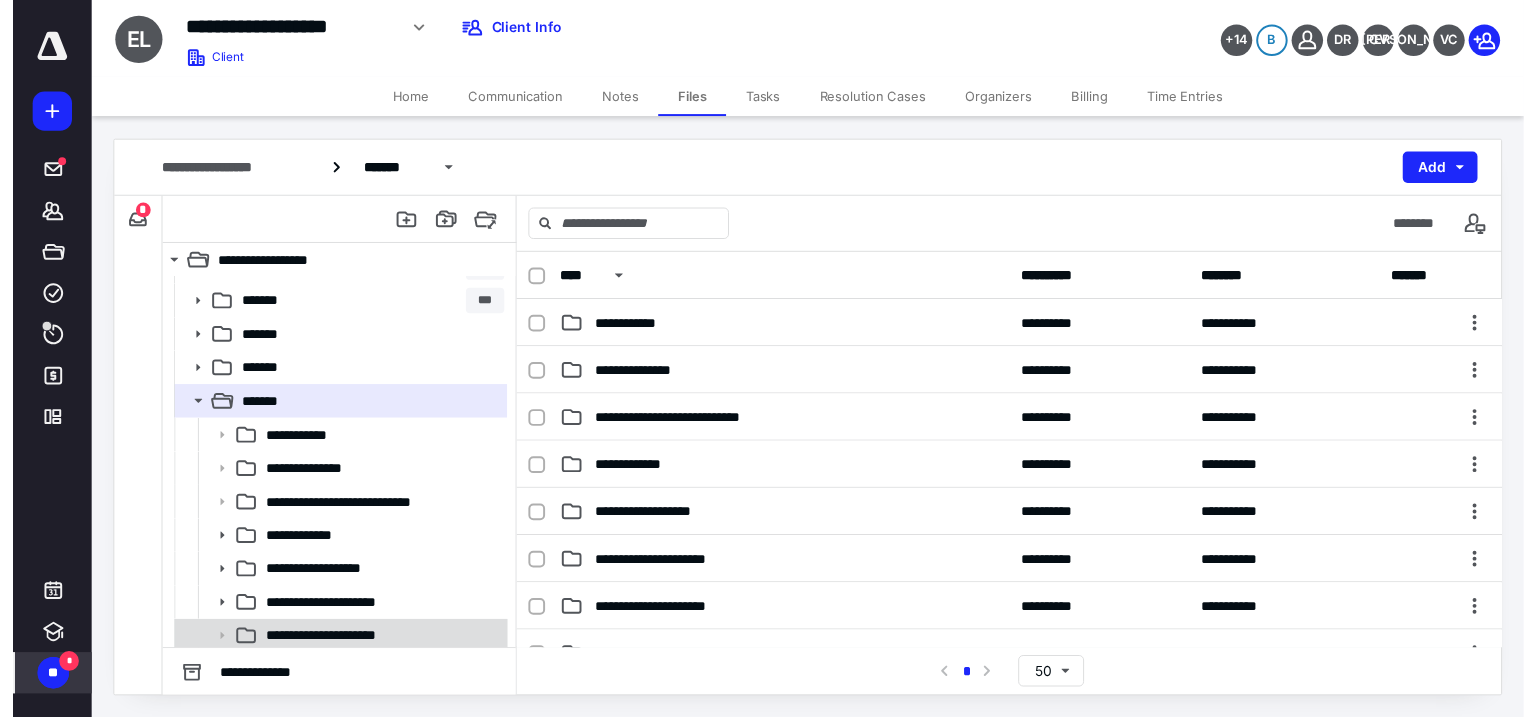 scroll, scrollTop: 268, scrollLeft: 0, axis: vertical 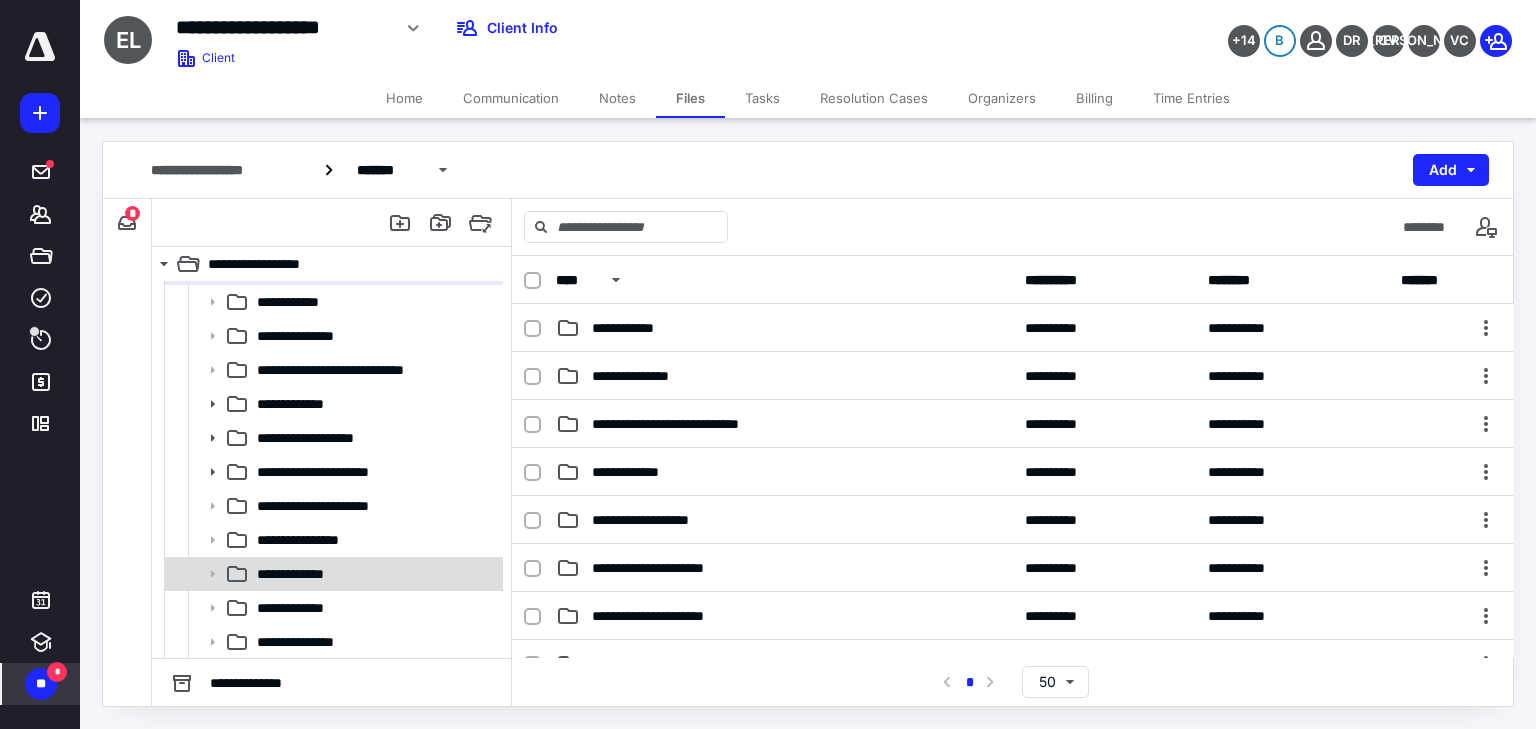 click on "**********" at bounding box center [300, 574] 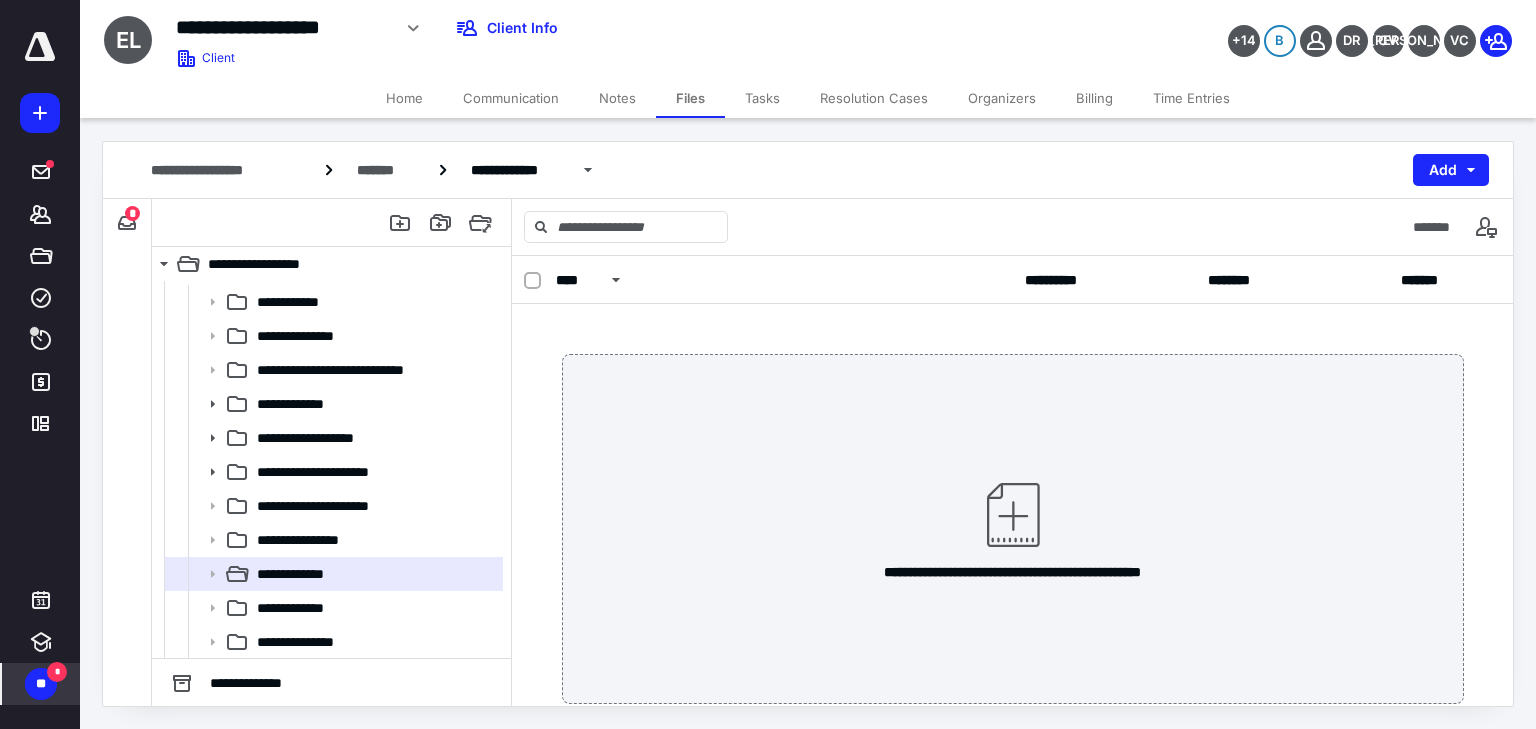 click on "*" at bounding box center (57, 672) 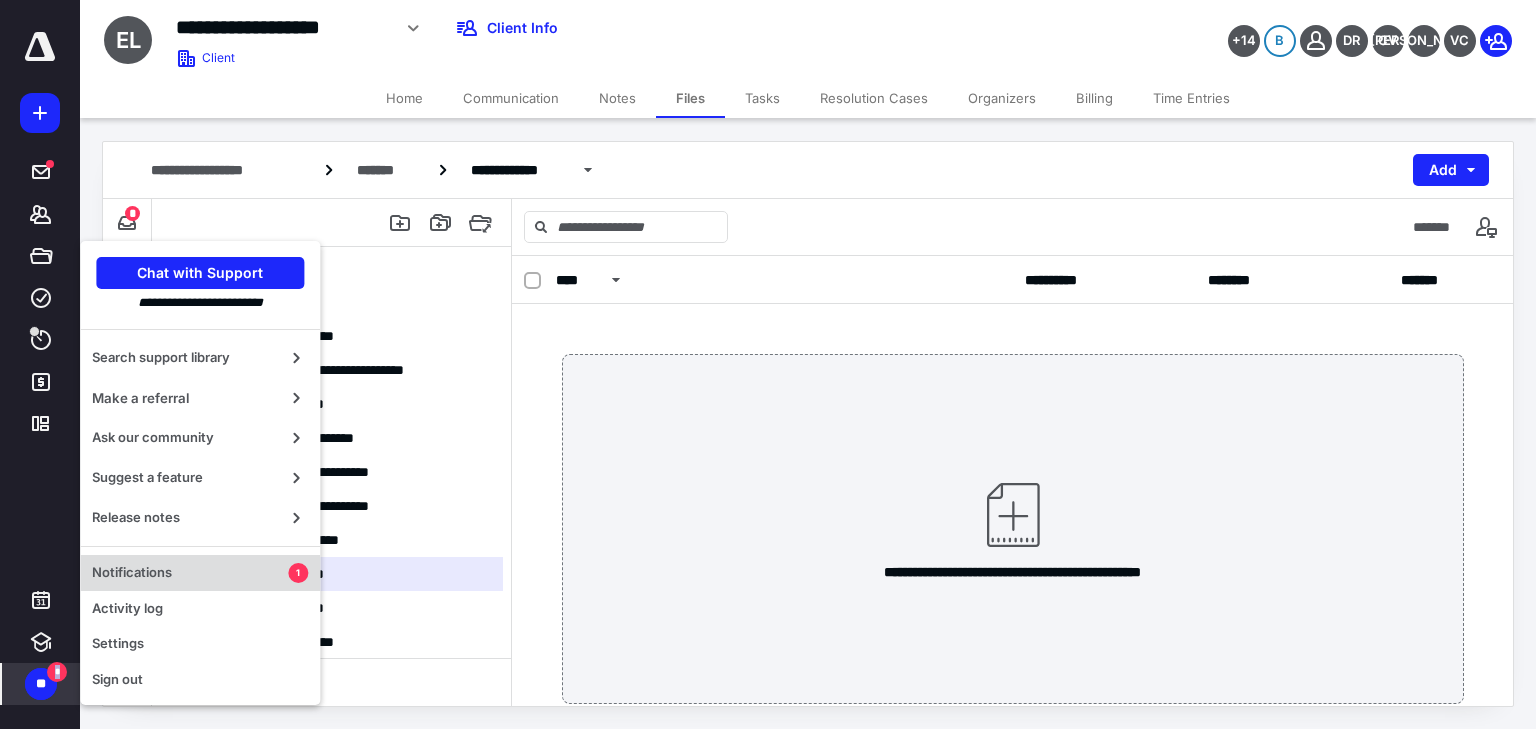 click on "Notifications" at bounding box center (190, 573) 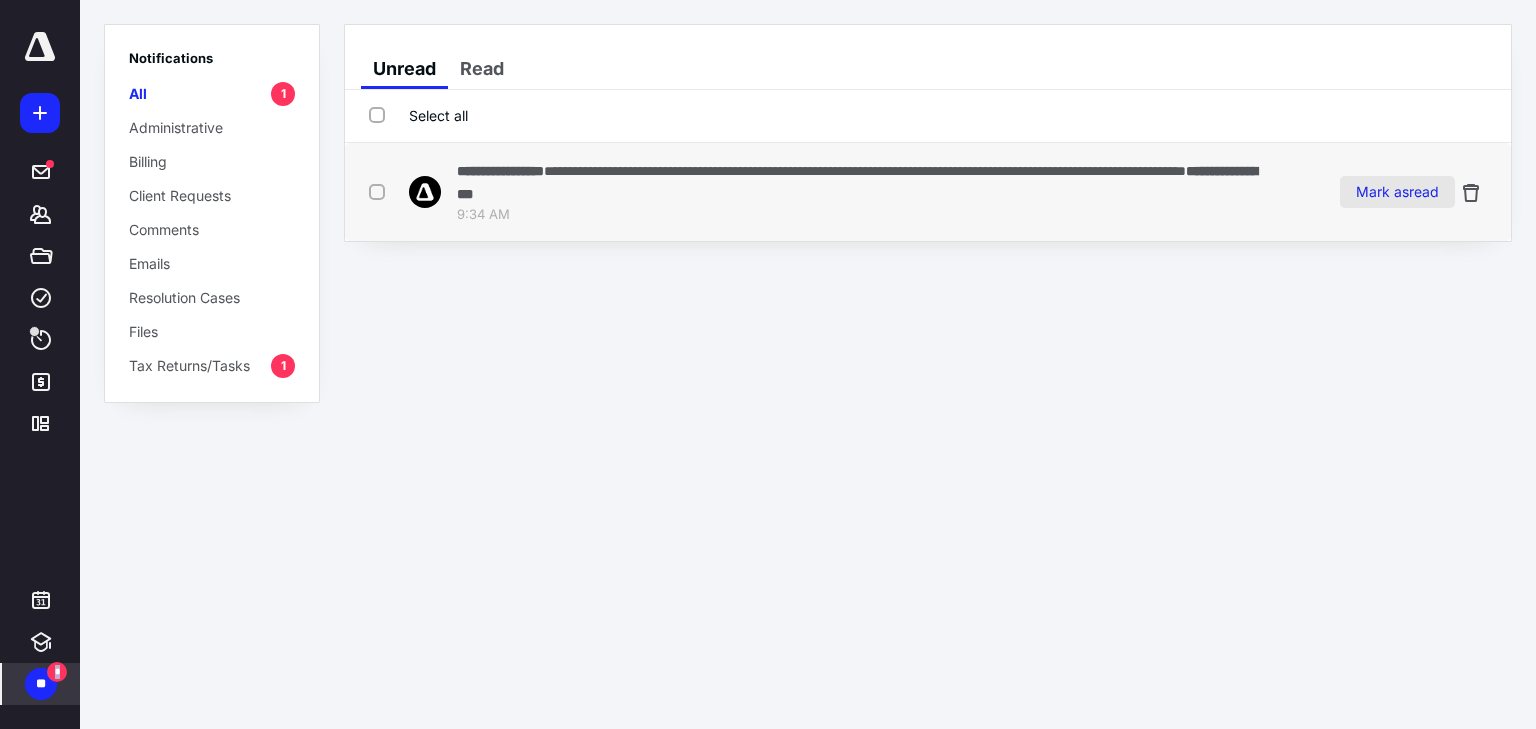 click on "Mark as  read" at bounding box center (1397, 192) 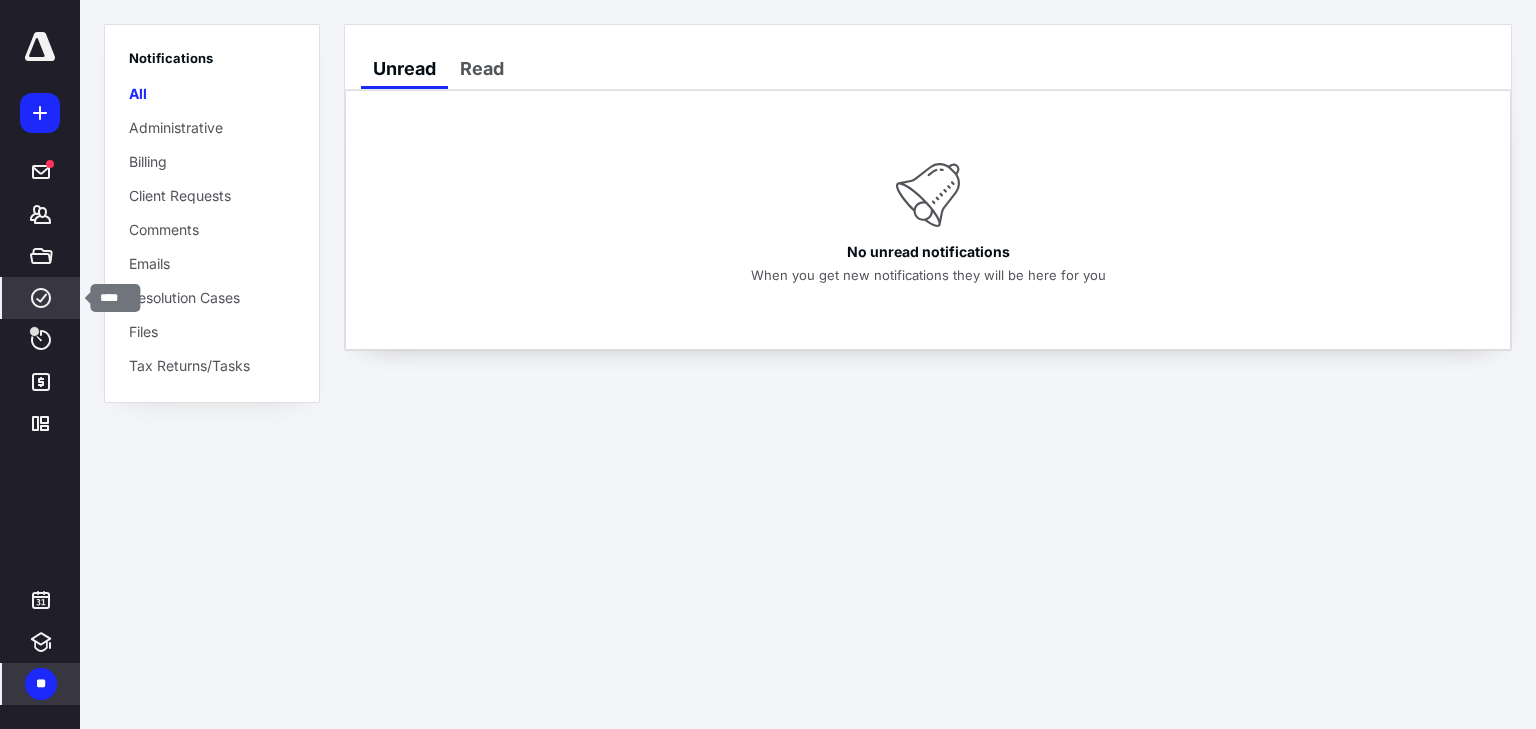 click 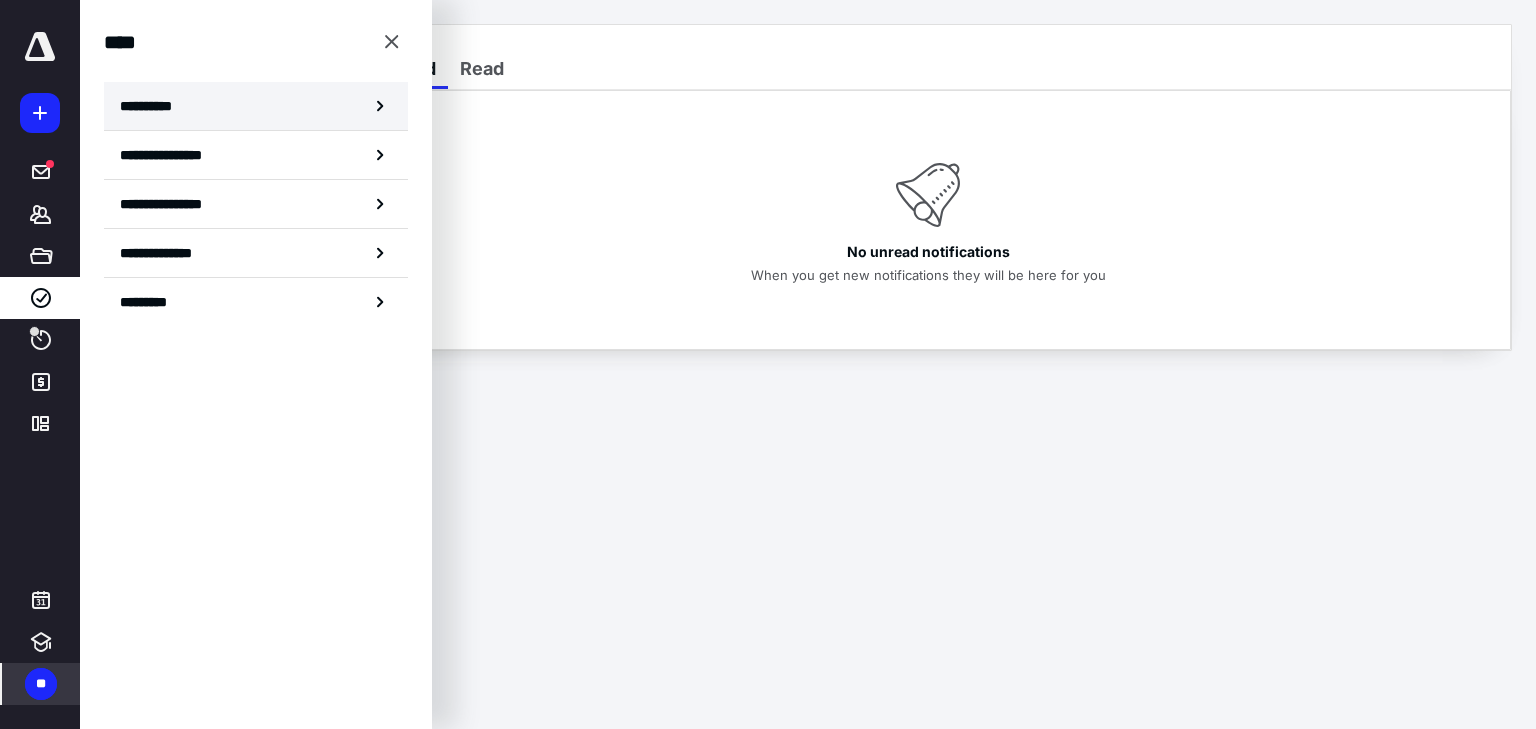 click on "**********" at bounding box center (153, 106) 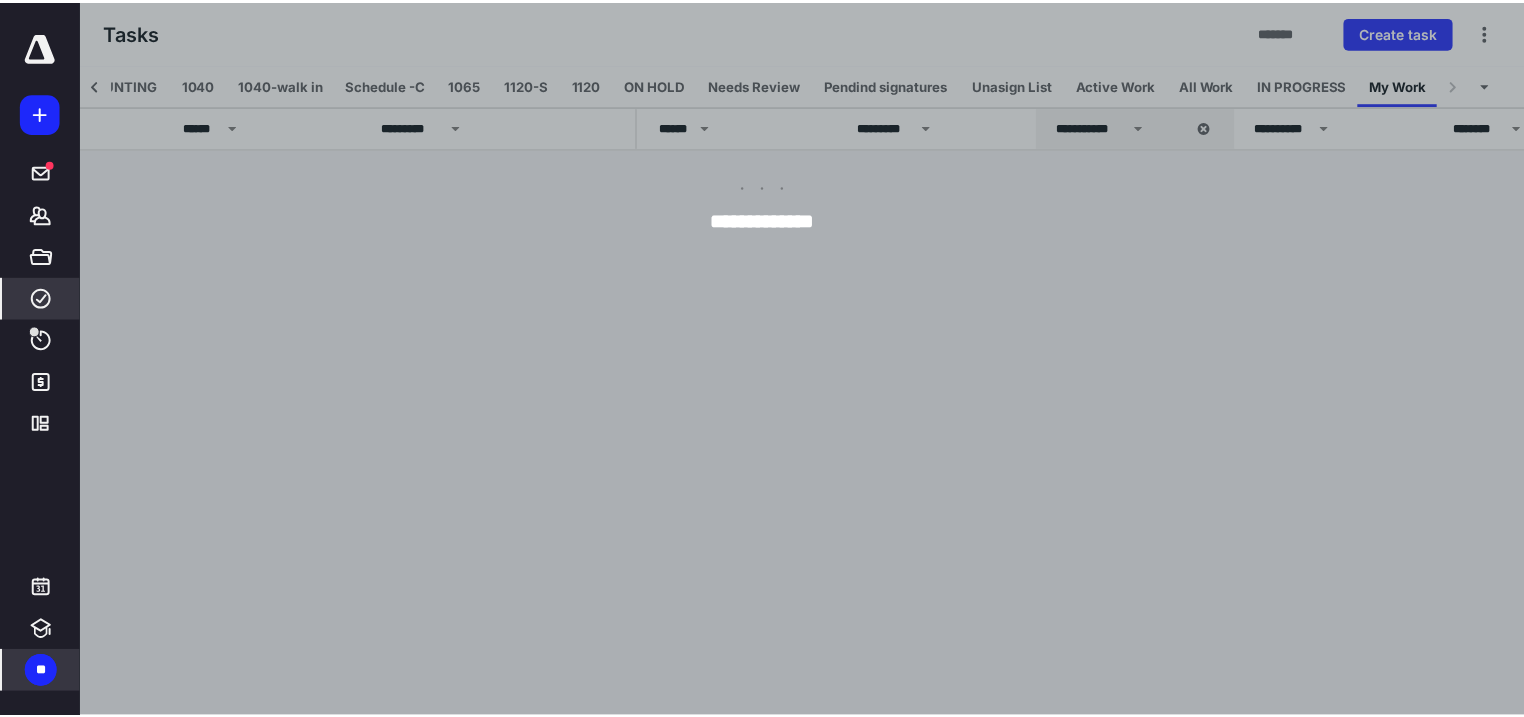 scroll, scrollTop: 0, scrollLeft: 447, axis: horizontal 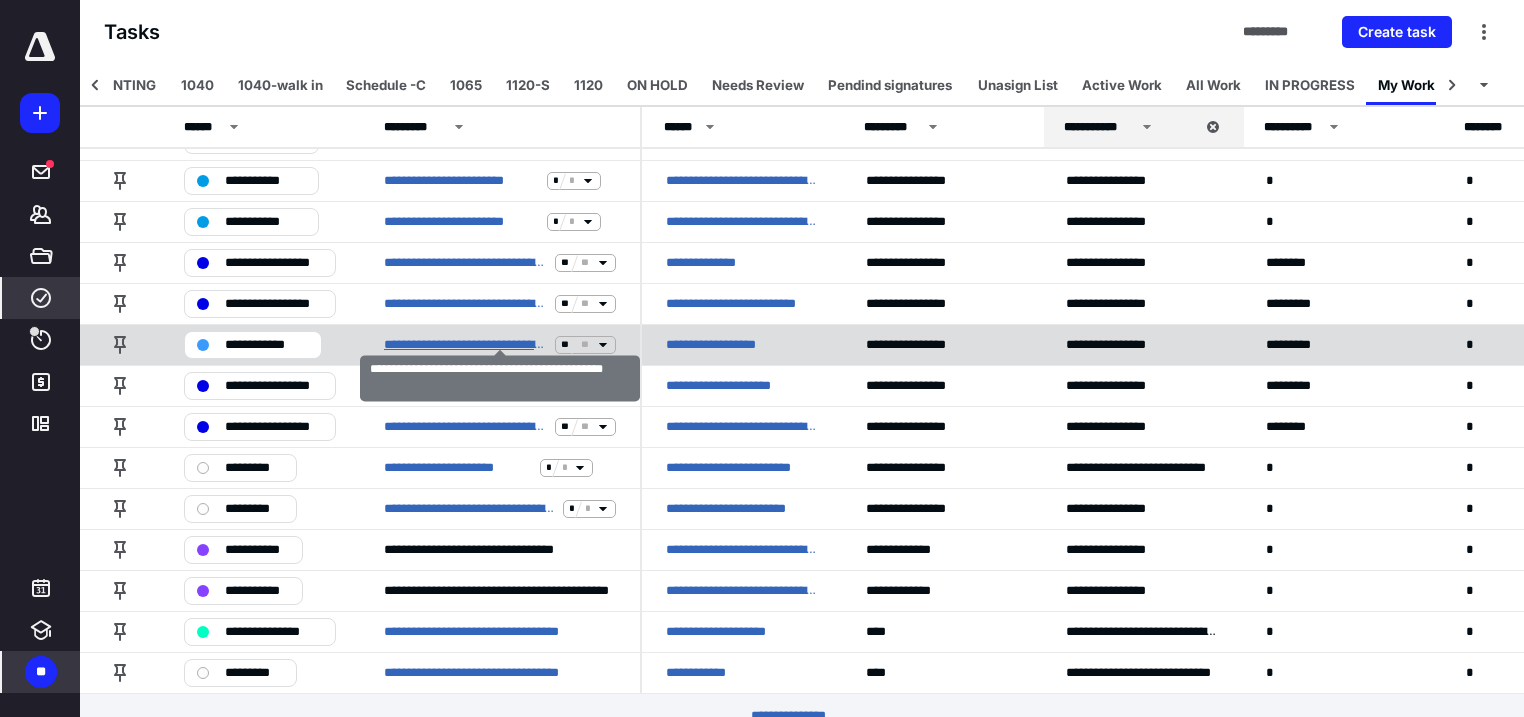 click on "**********" at bounding box center [465, 345] 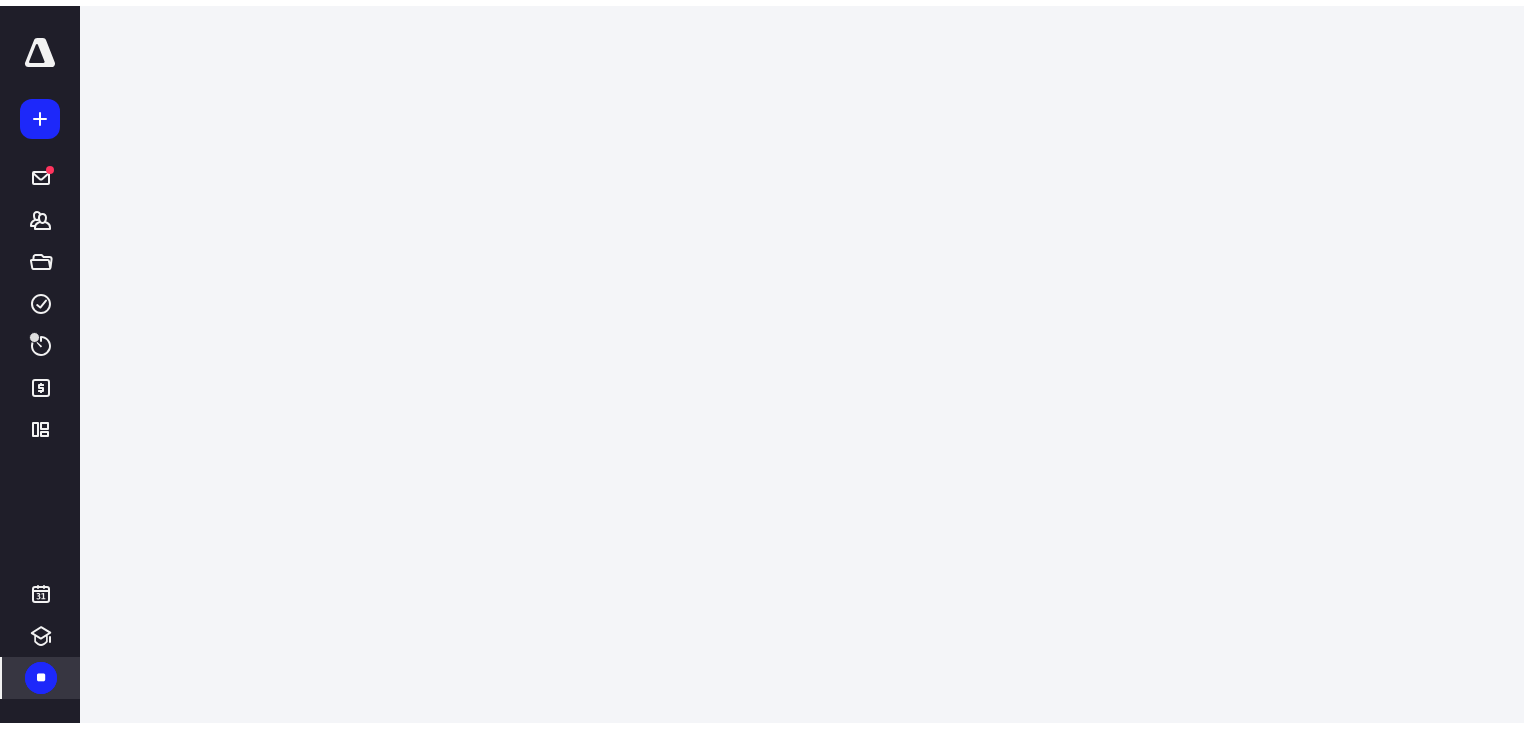 scroll, scrollTop: 0, scrollLeft: 0, axis: both 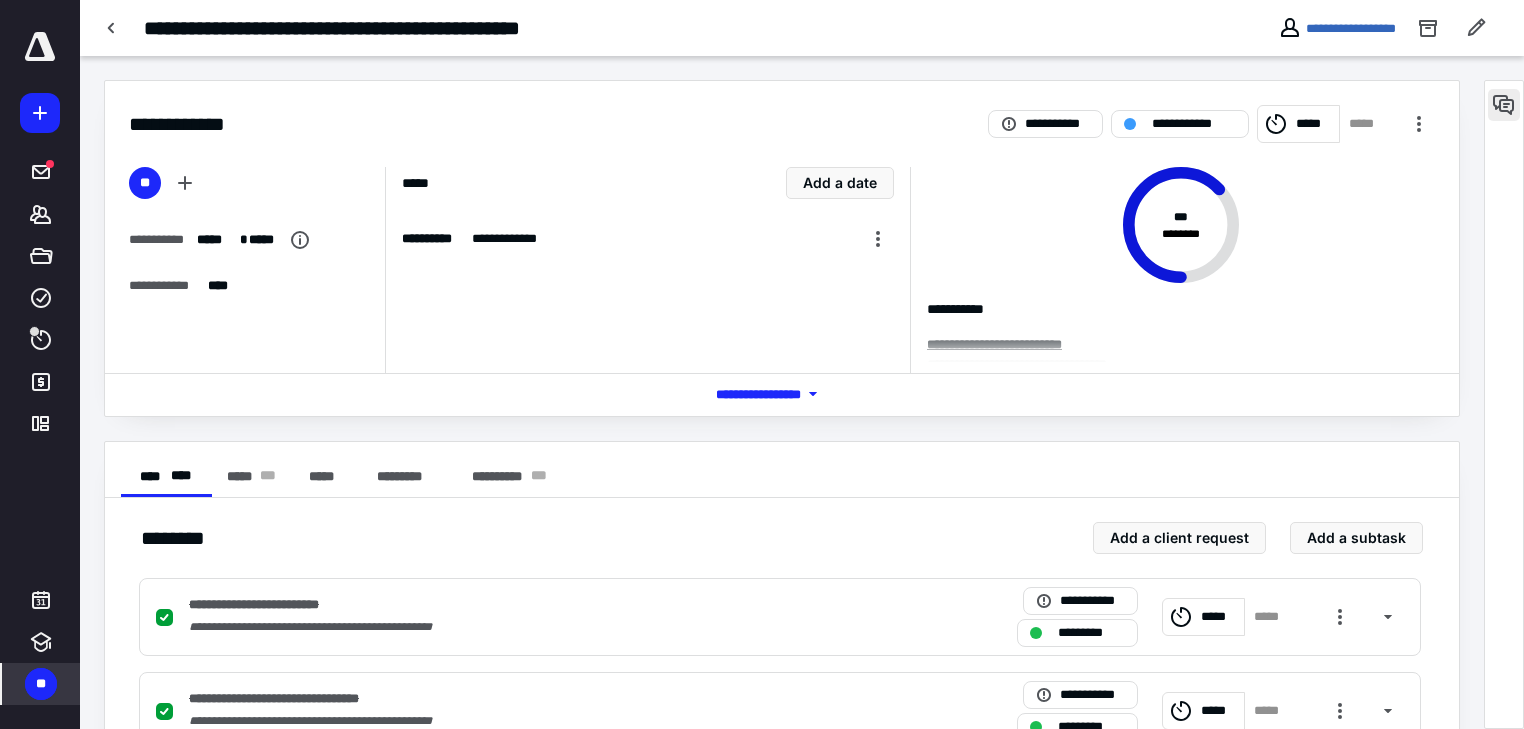 click at bounding box center (1504, 105) 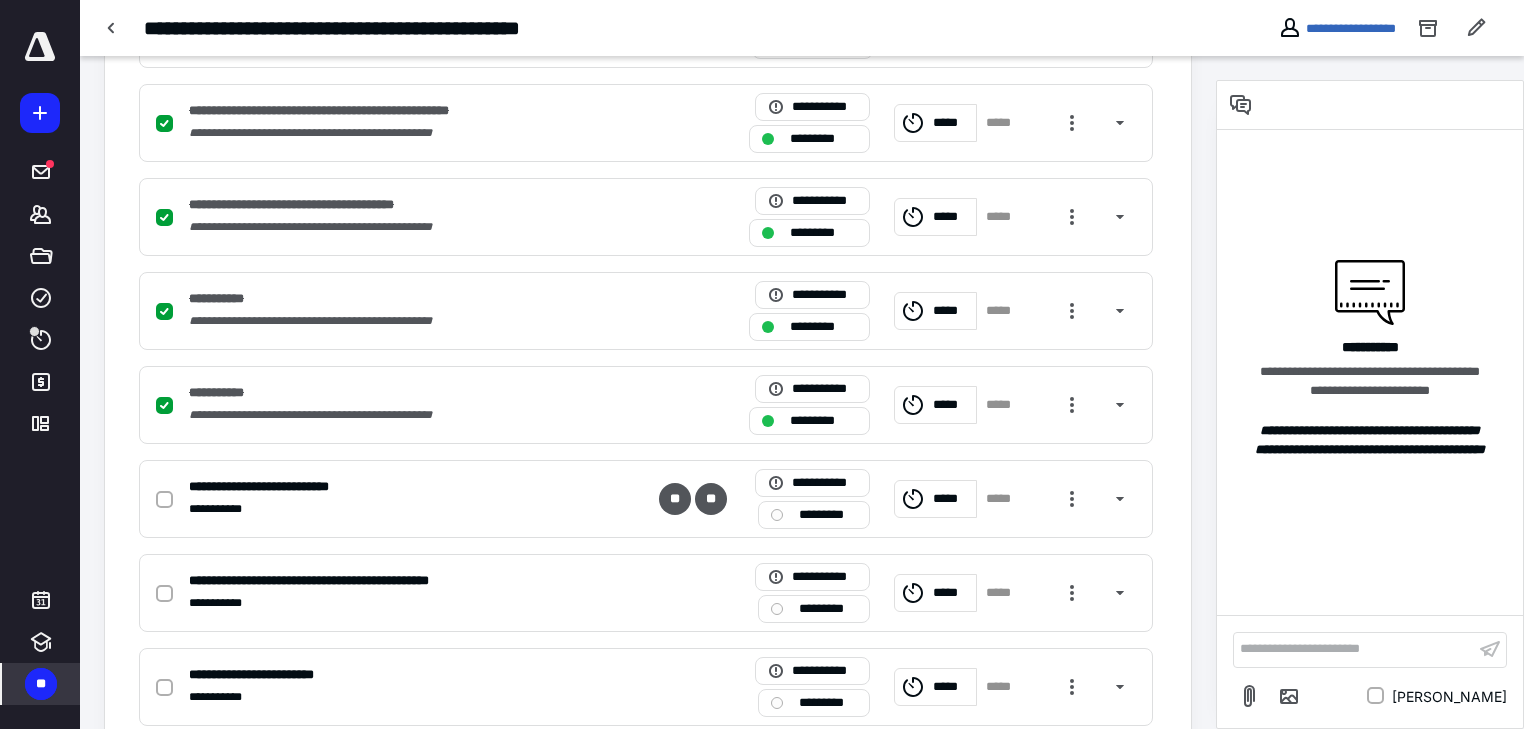 scroll, scrollTop: 985, scrollLeft: 0, axis: vertical 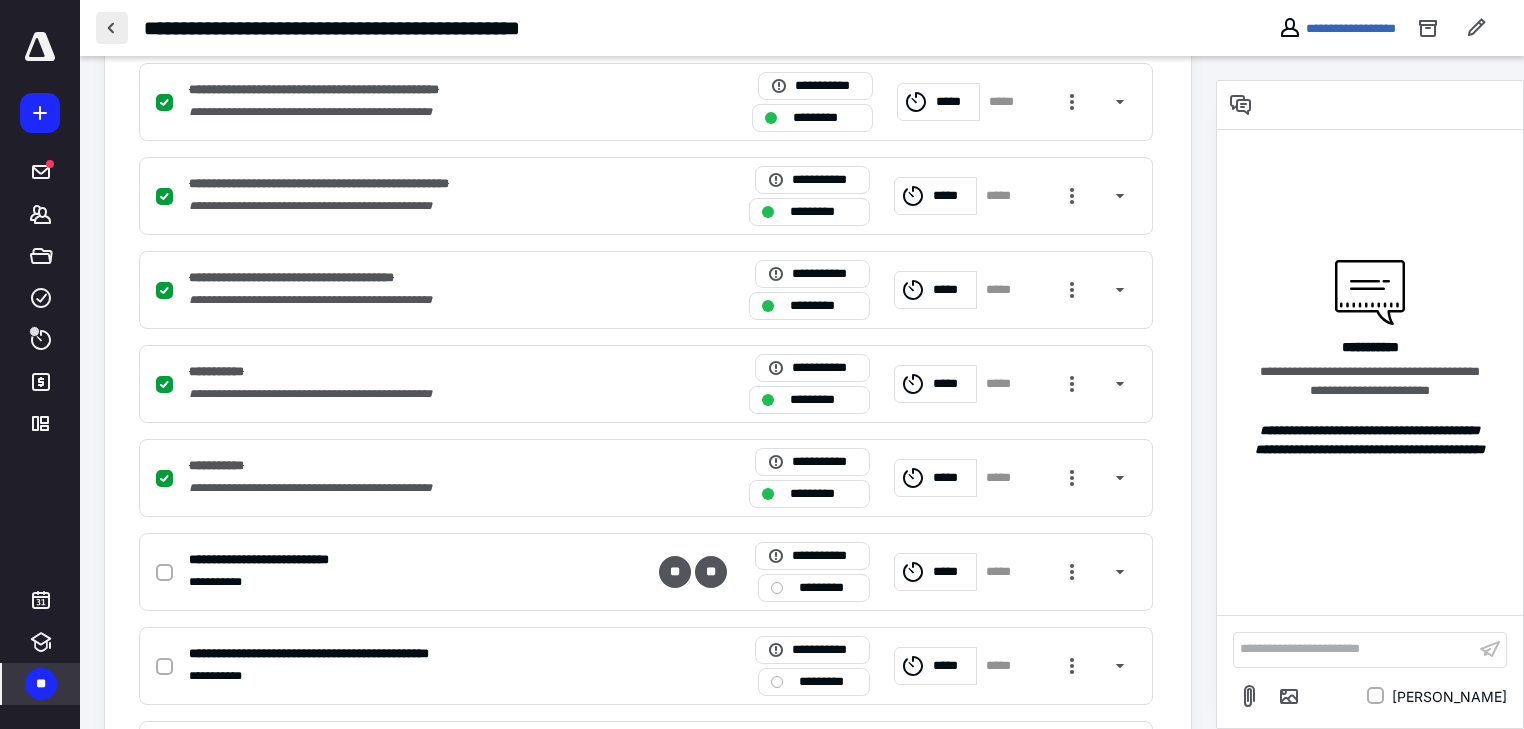 click at bounding box center [112, 28] 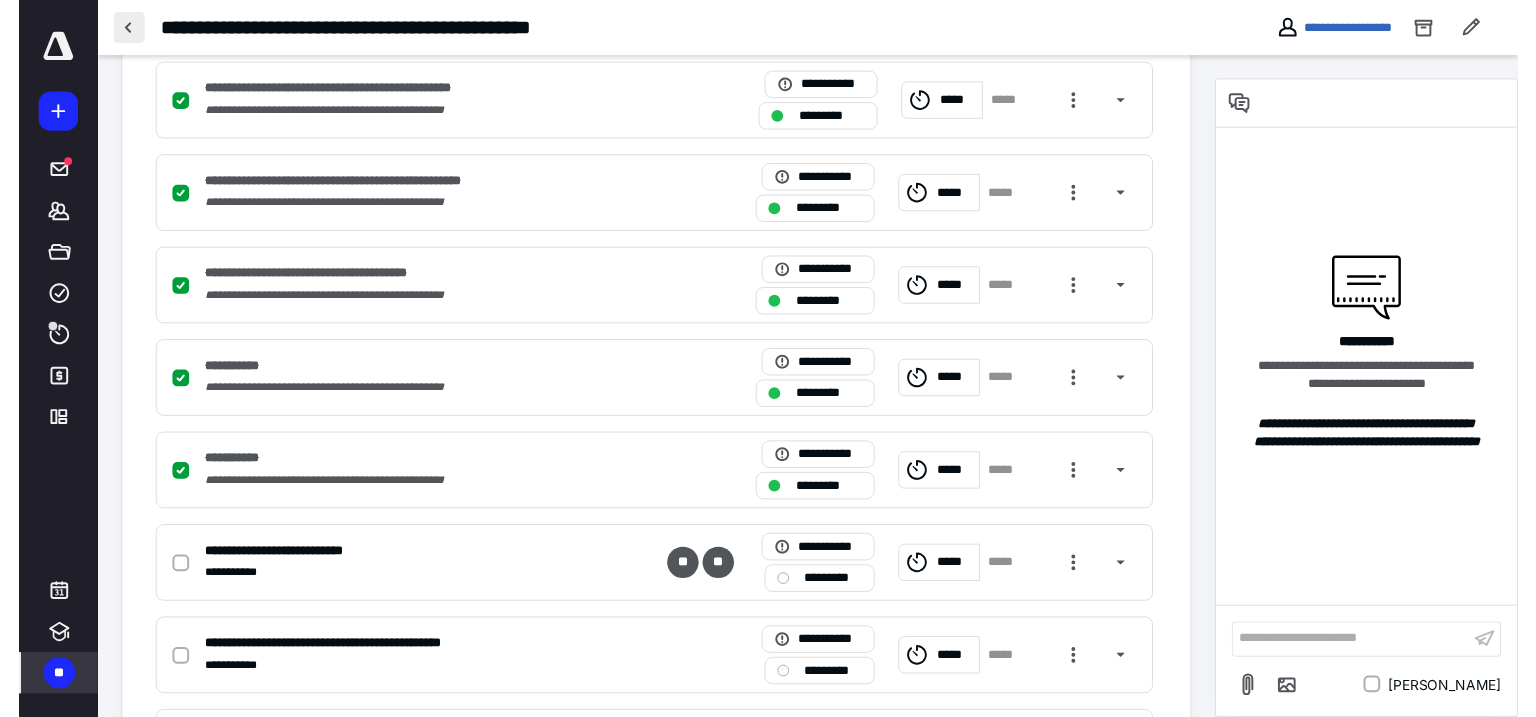 scroll, scrollTop: 0, scrollLeft: 0, axis: both 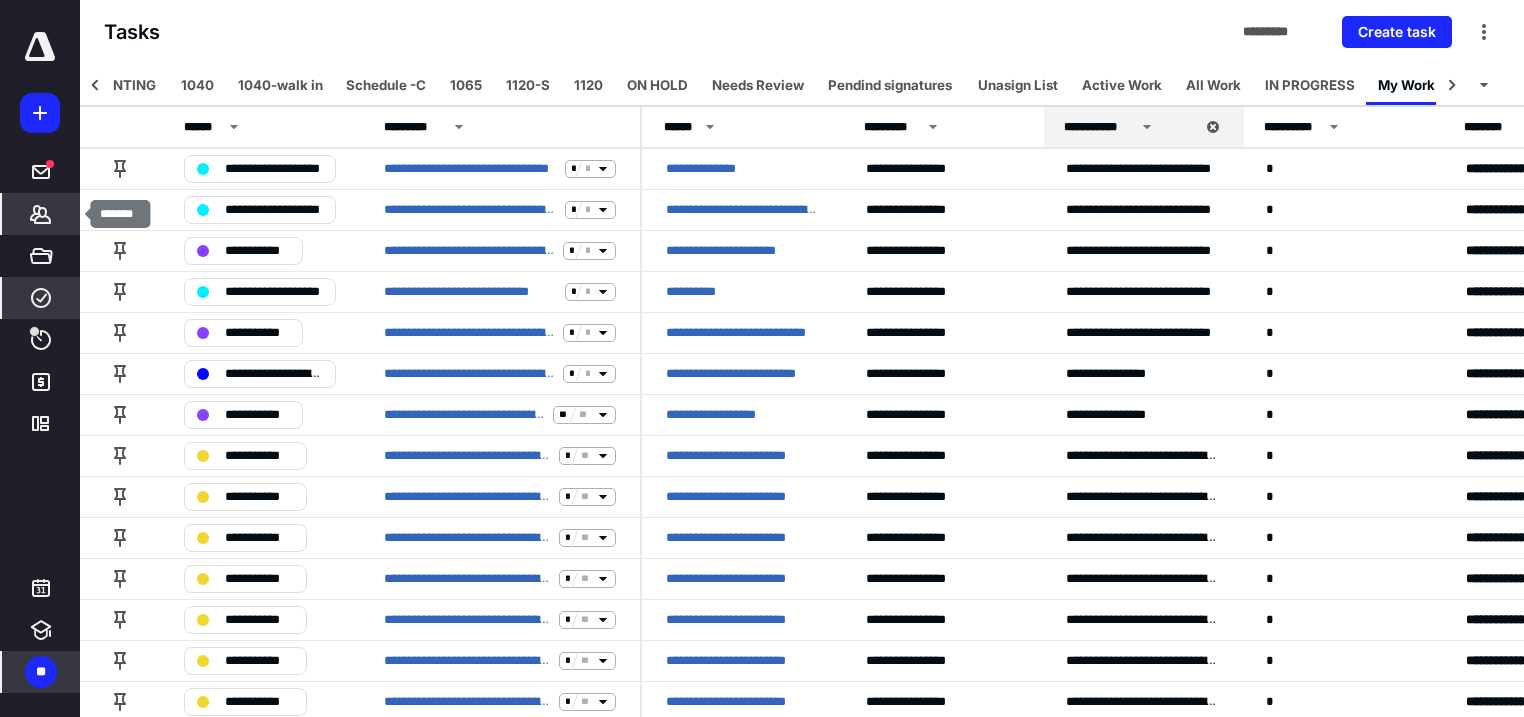 click on "*******" at bounding box center (41, 214) 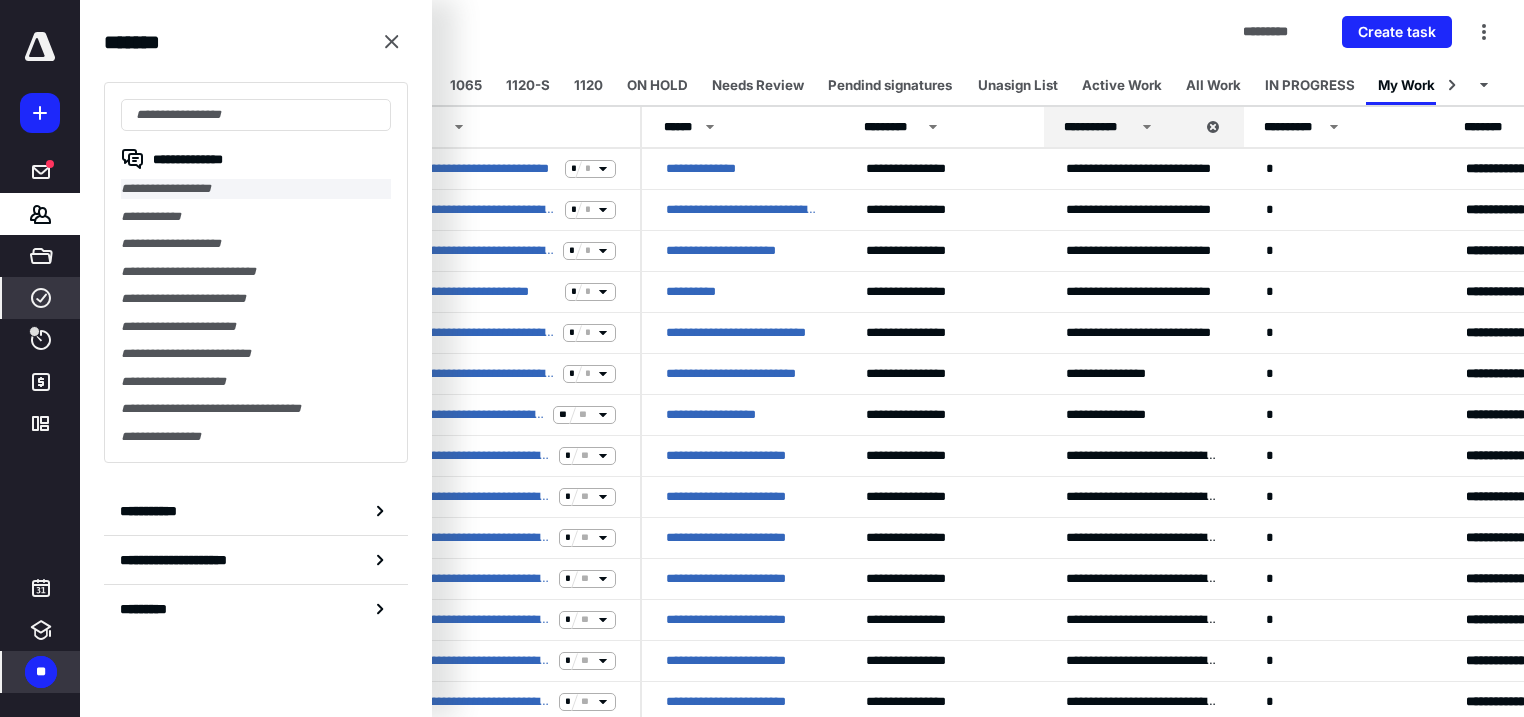 click on "**********" at bounding box center (256, 189) 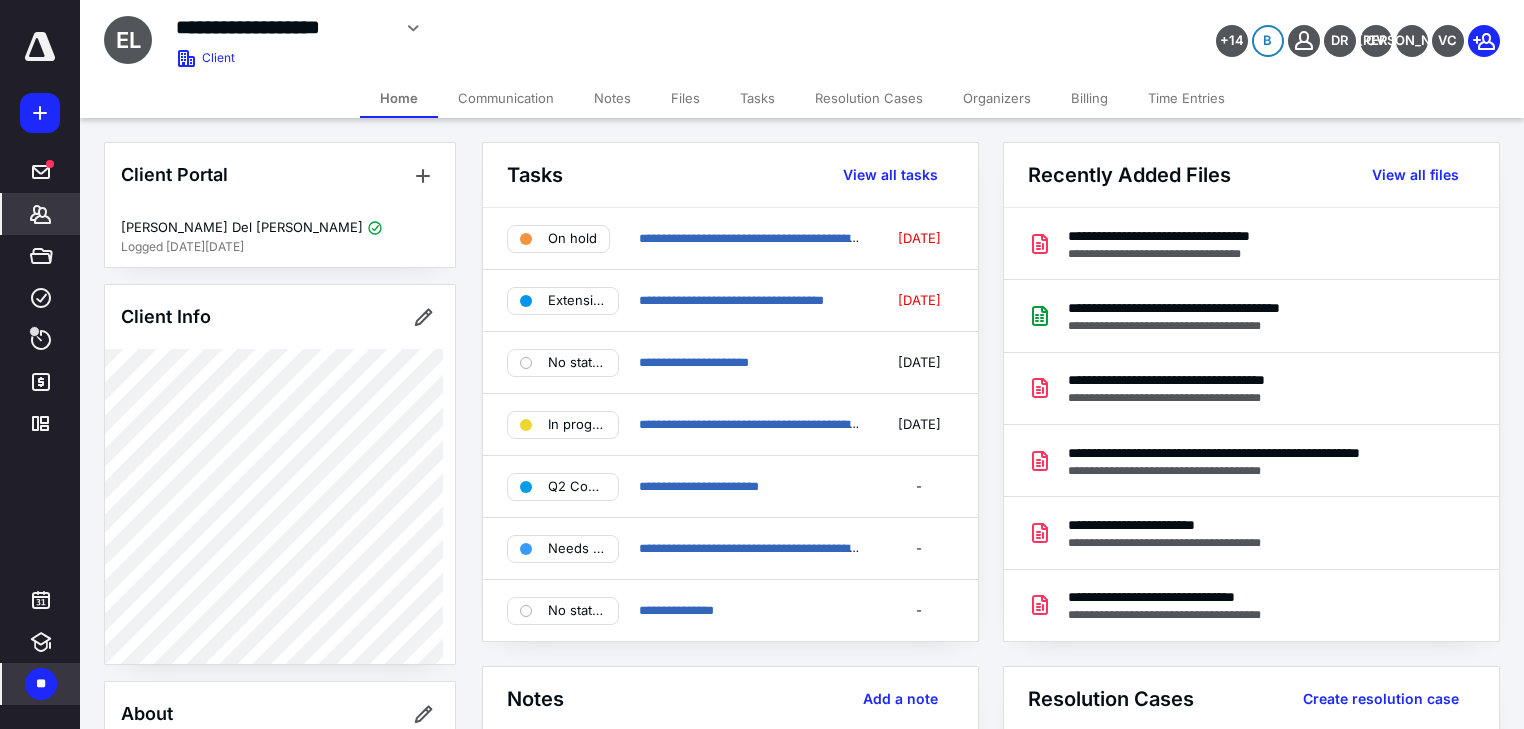 click on "Files" at bounding box center (685, 98) 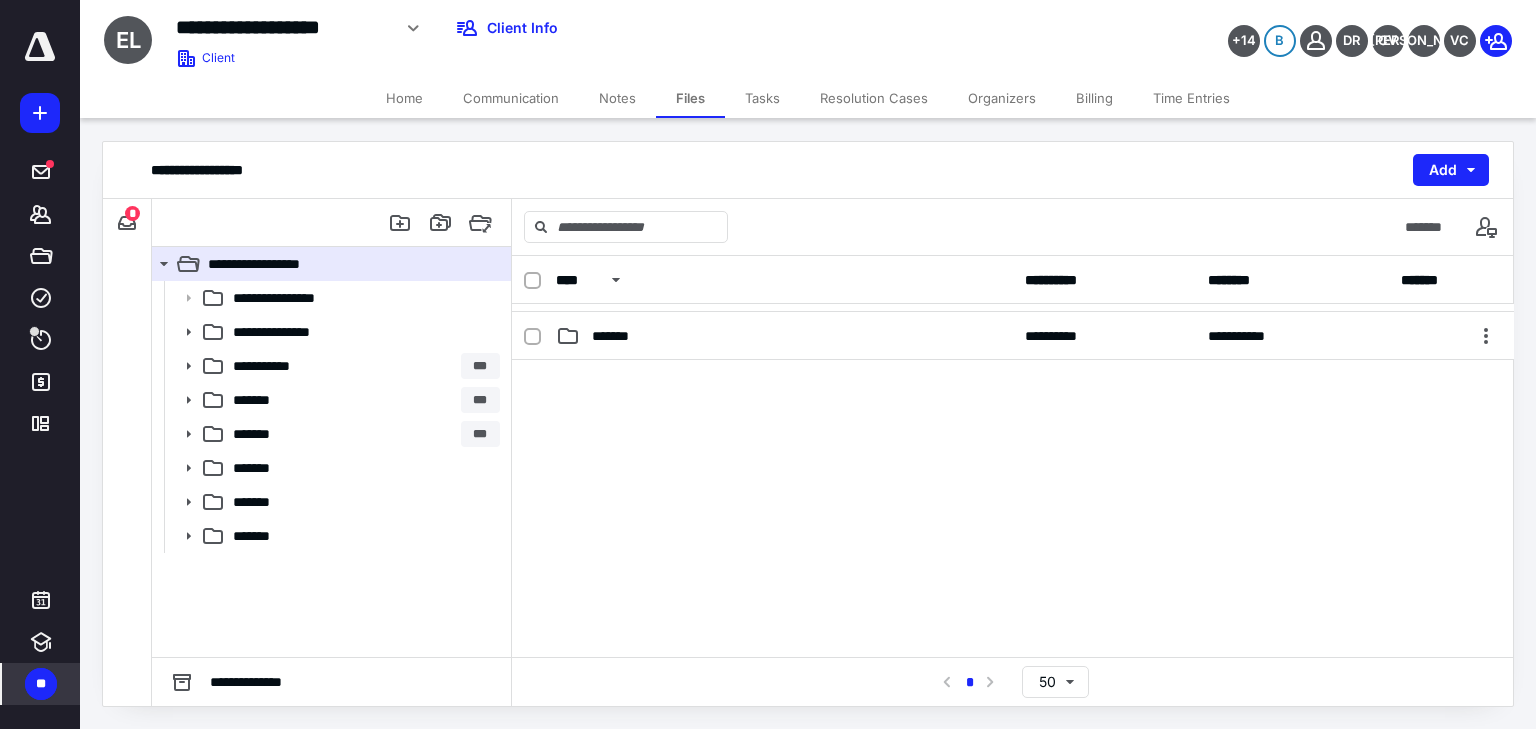 scroll, scrollTop: 88, scrollLeft: 0, axis: vertical 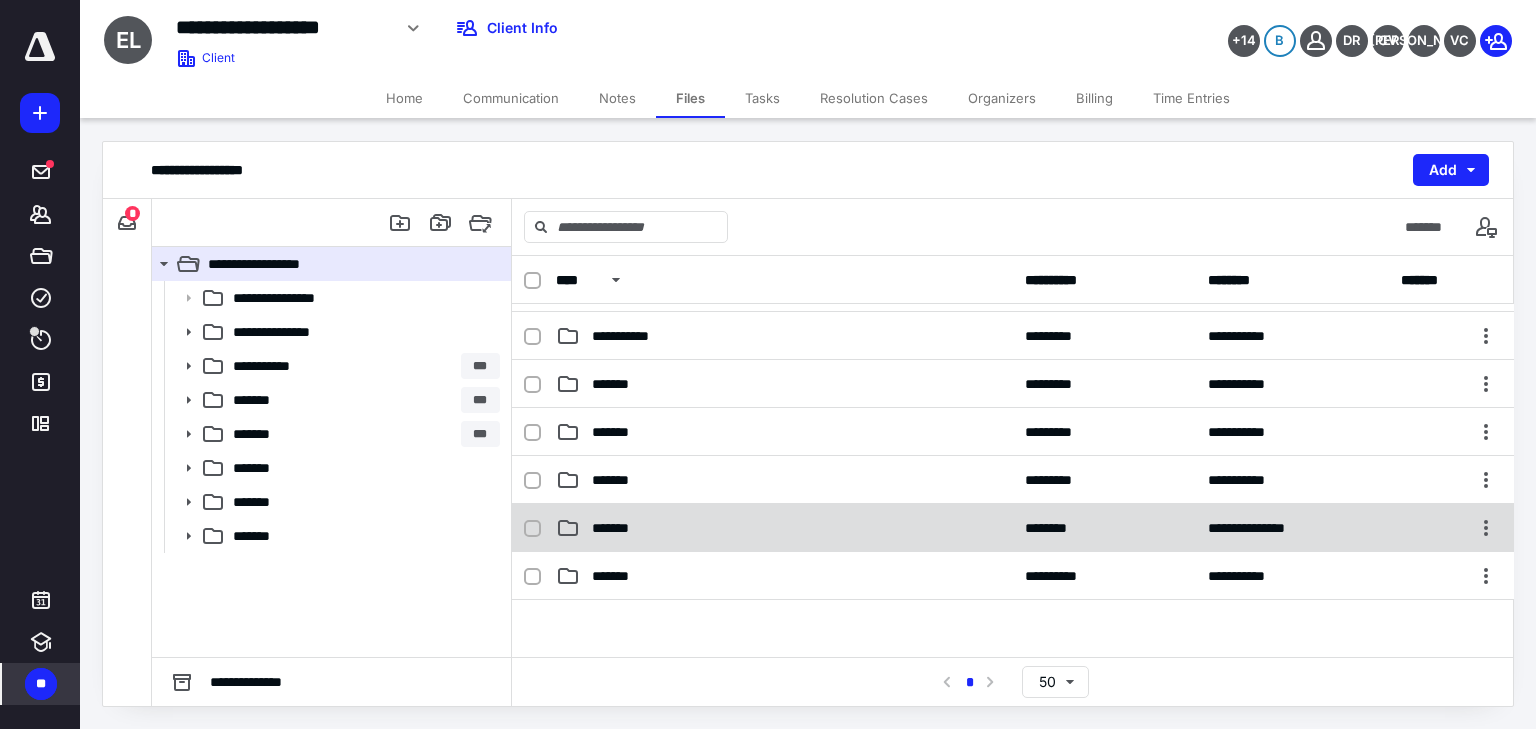 click on "*******" at bounding box center [784, 528] 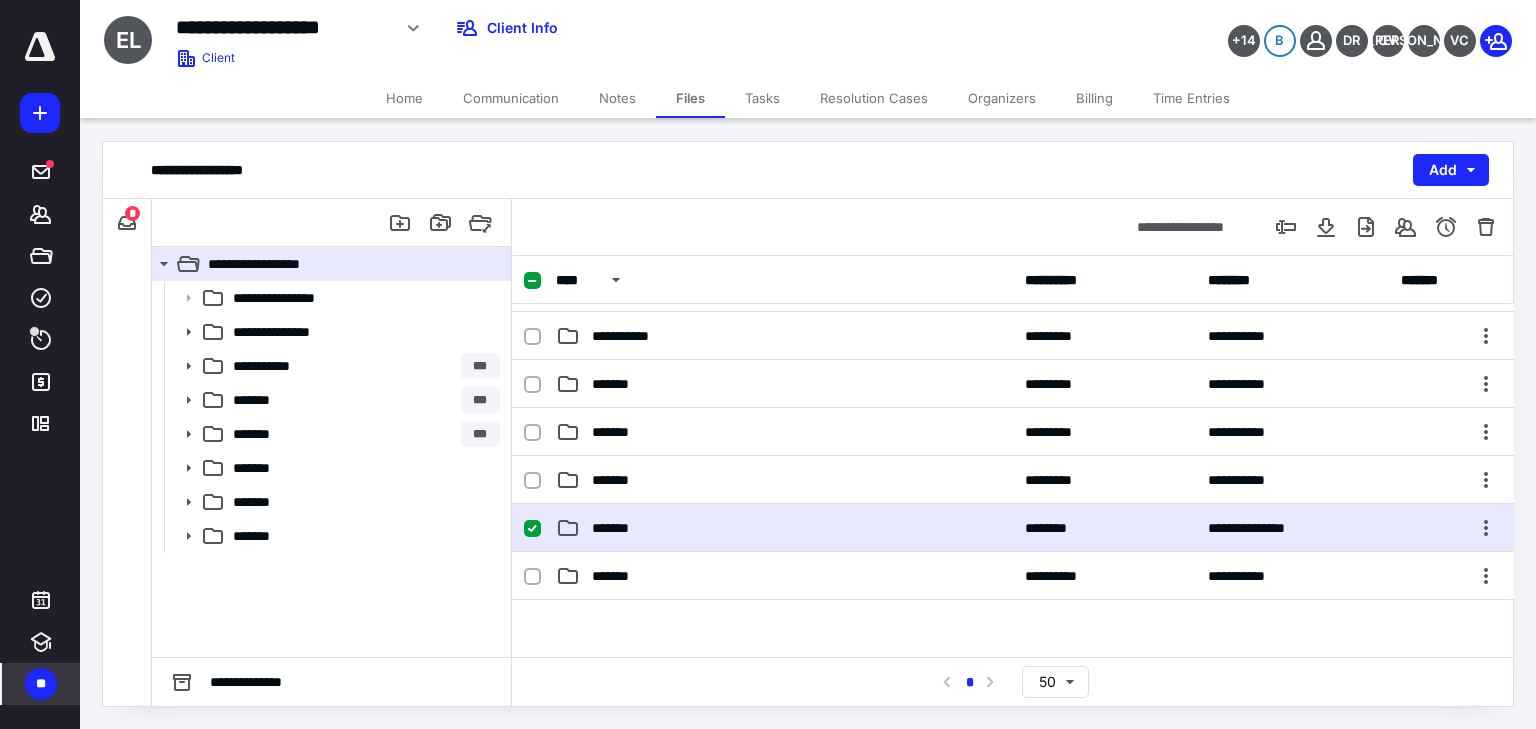 click on "*******" at bounding box center [784, 528] 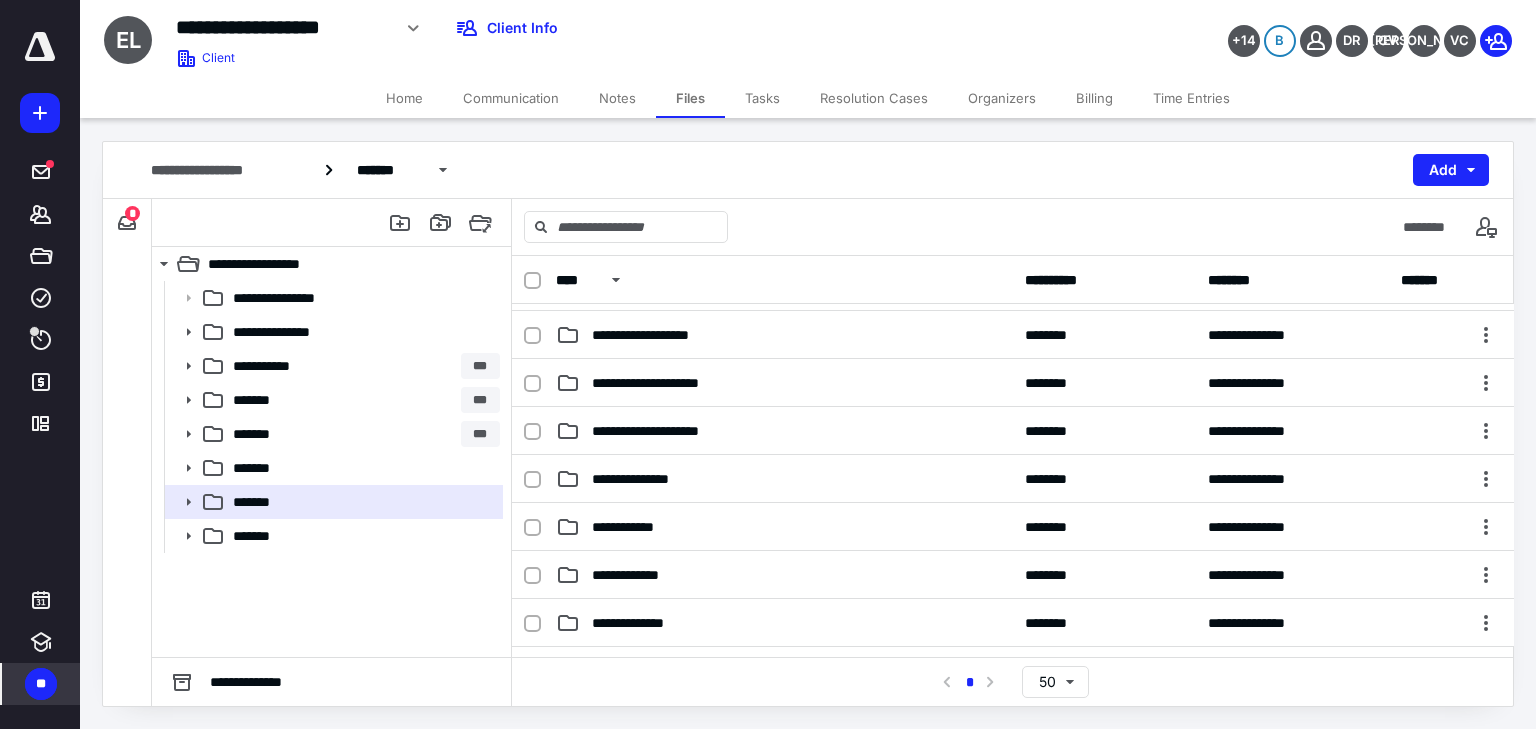 scroll, scrollTop: 400, scrollLeft: 0, axis: vertical 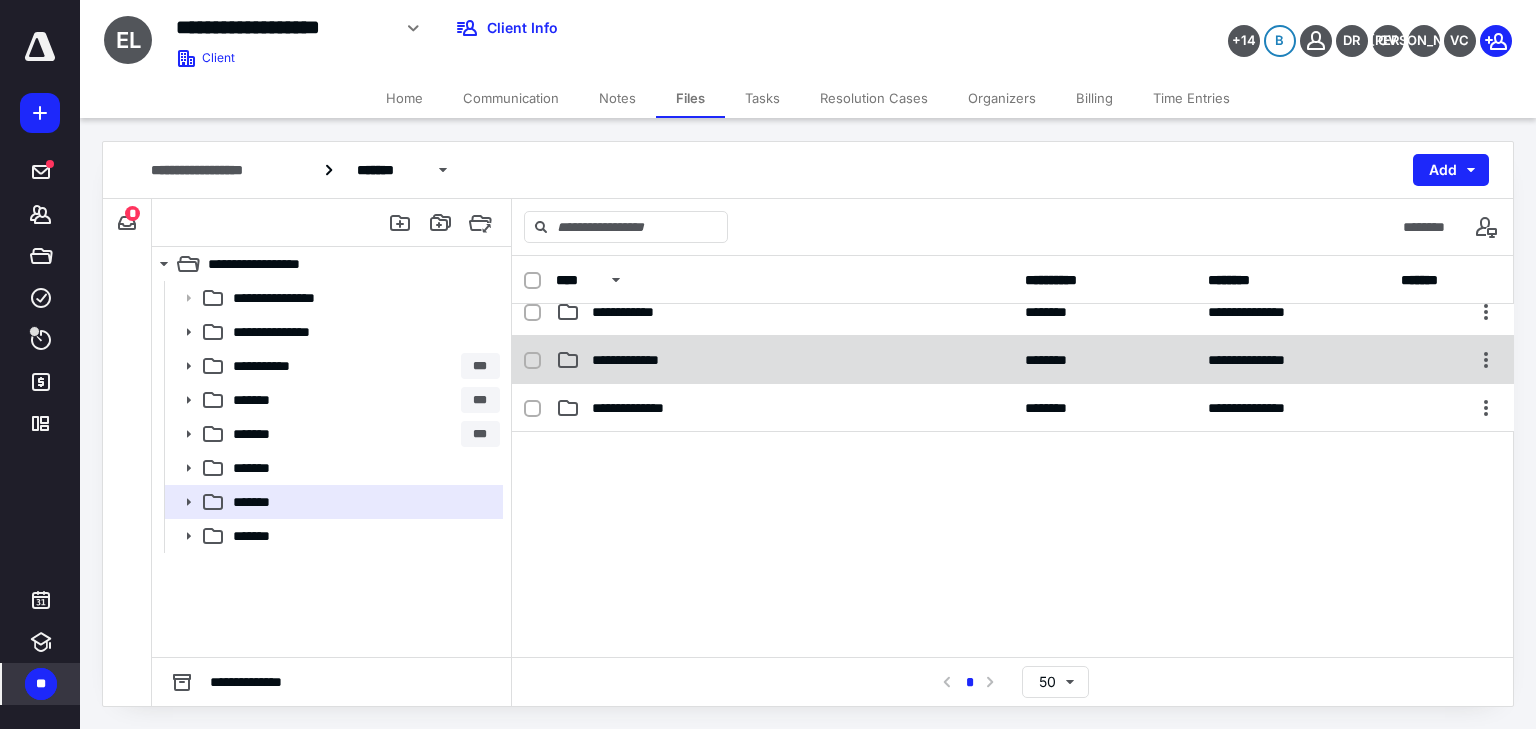 click on "**********" at bounding box center (638, 360) 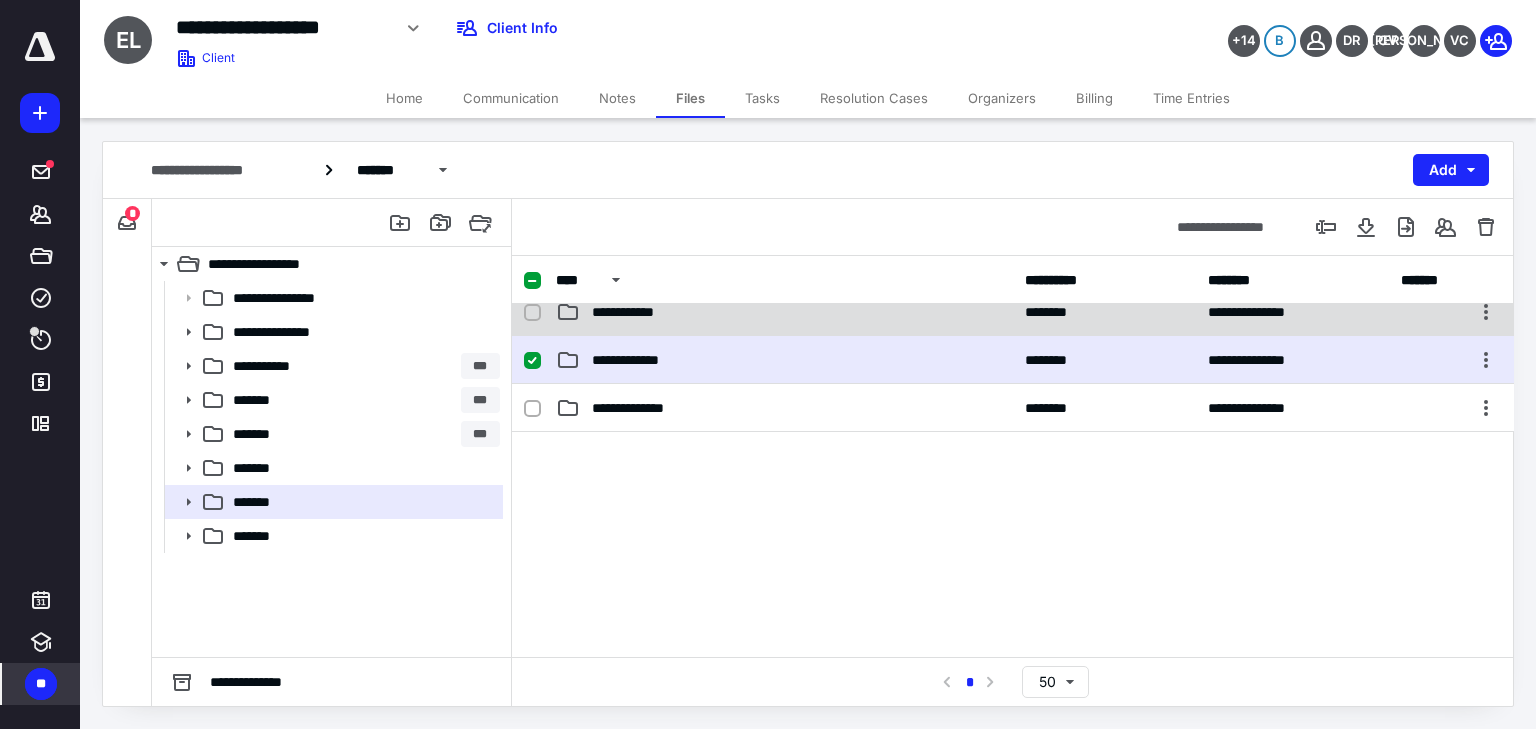 click on "**********" at bounding box center (633, 312) 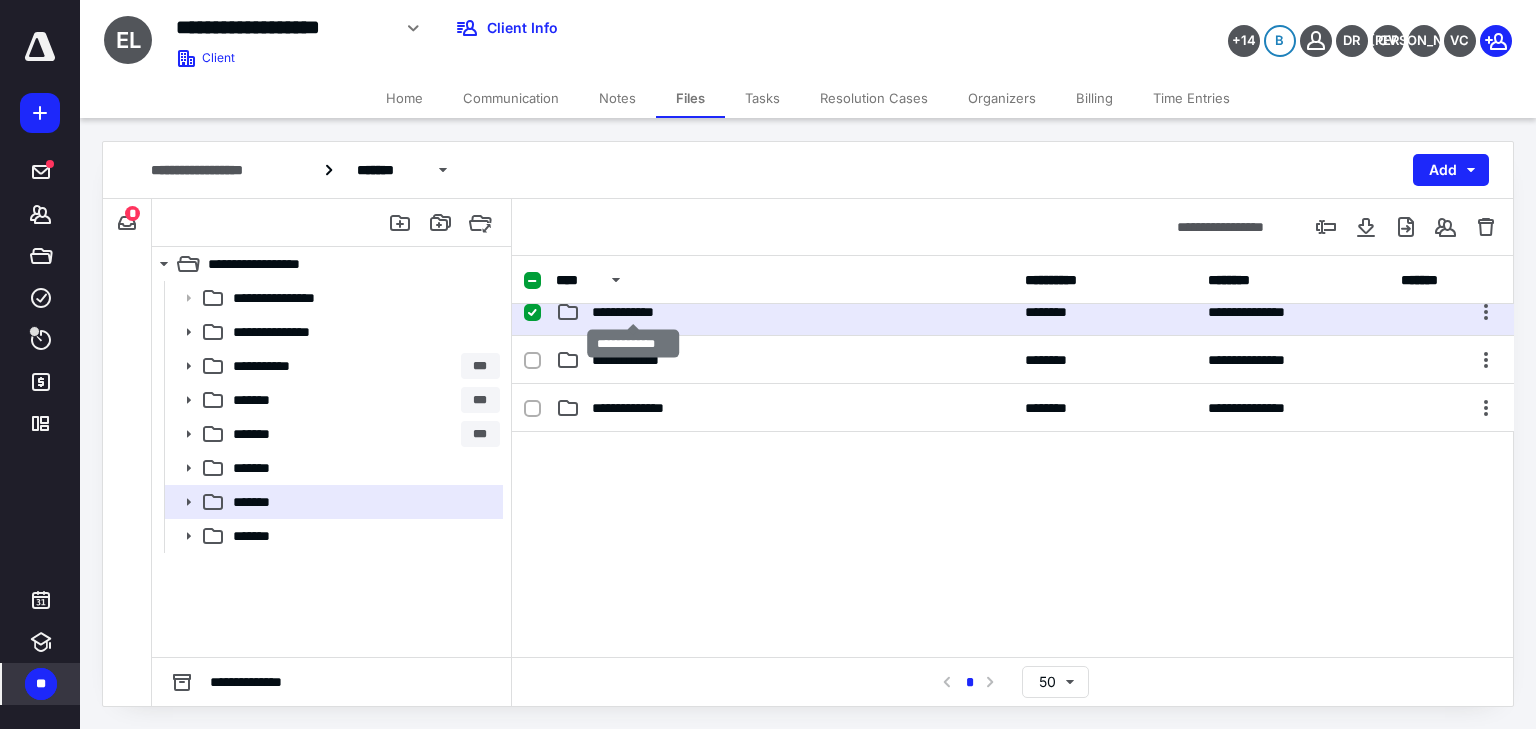 click on "**********" at bounding box center [633, 312] 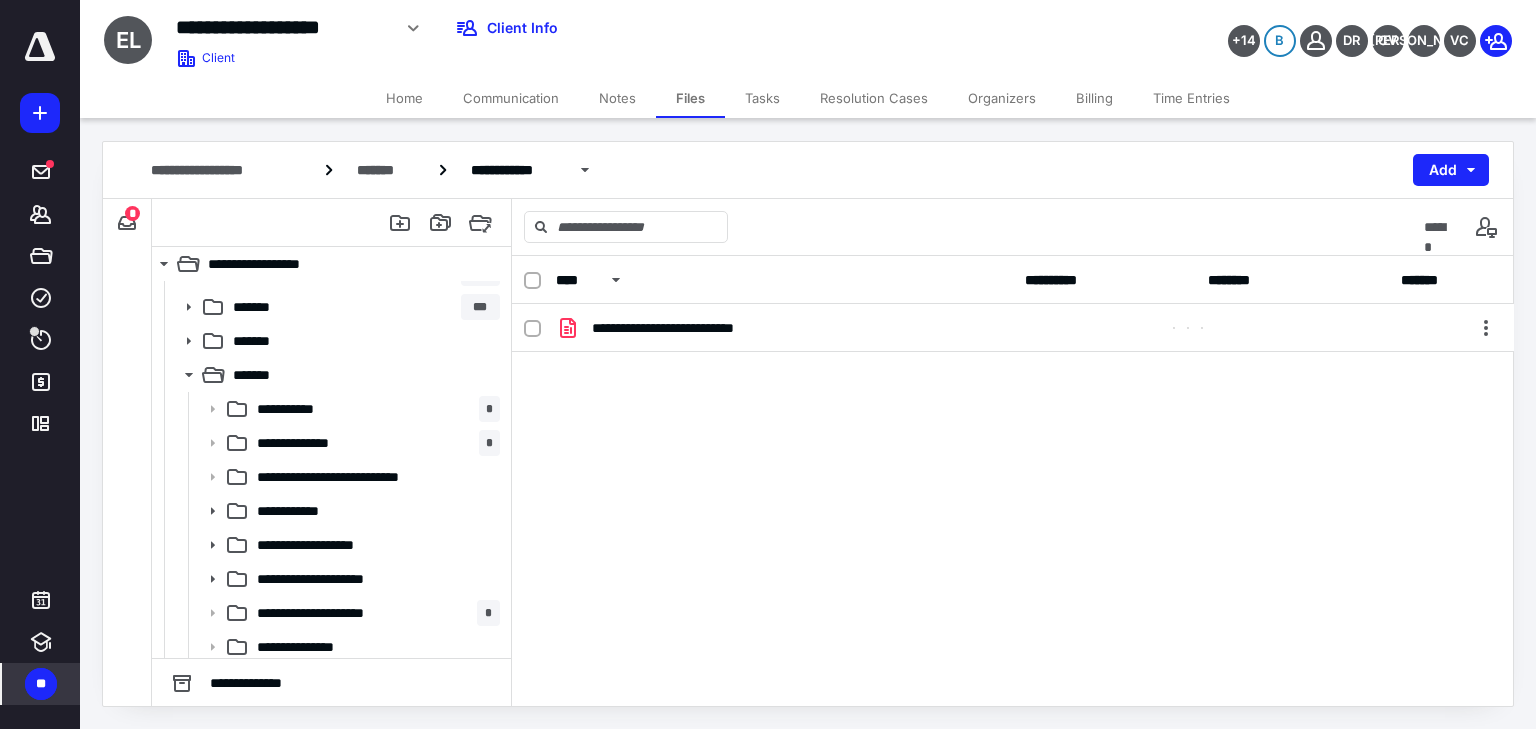 scroll, scrollTop: 268, scrollLeft: 0, axis: vertical 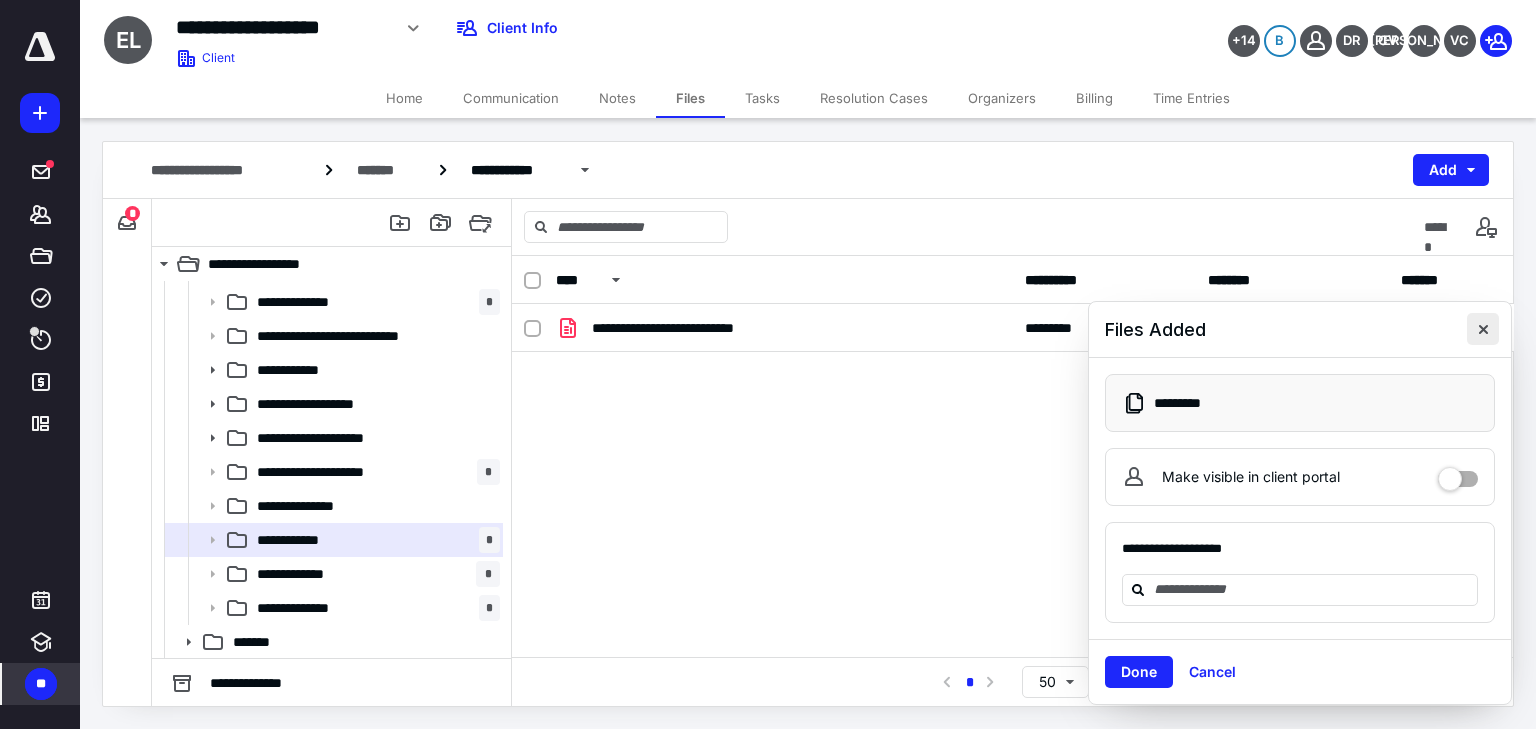 click at bounding box center (1483, 329) 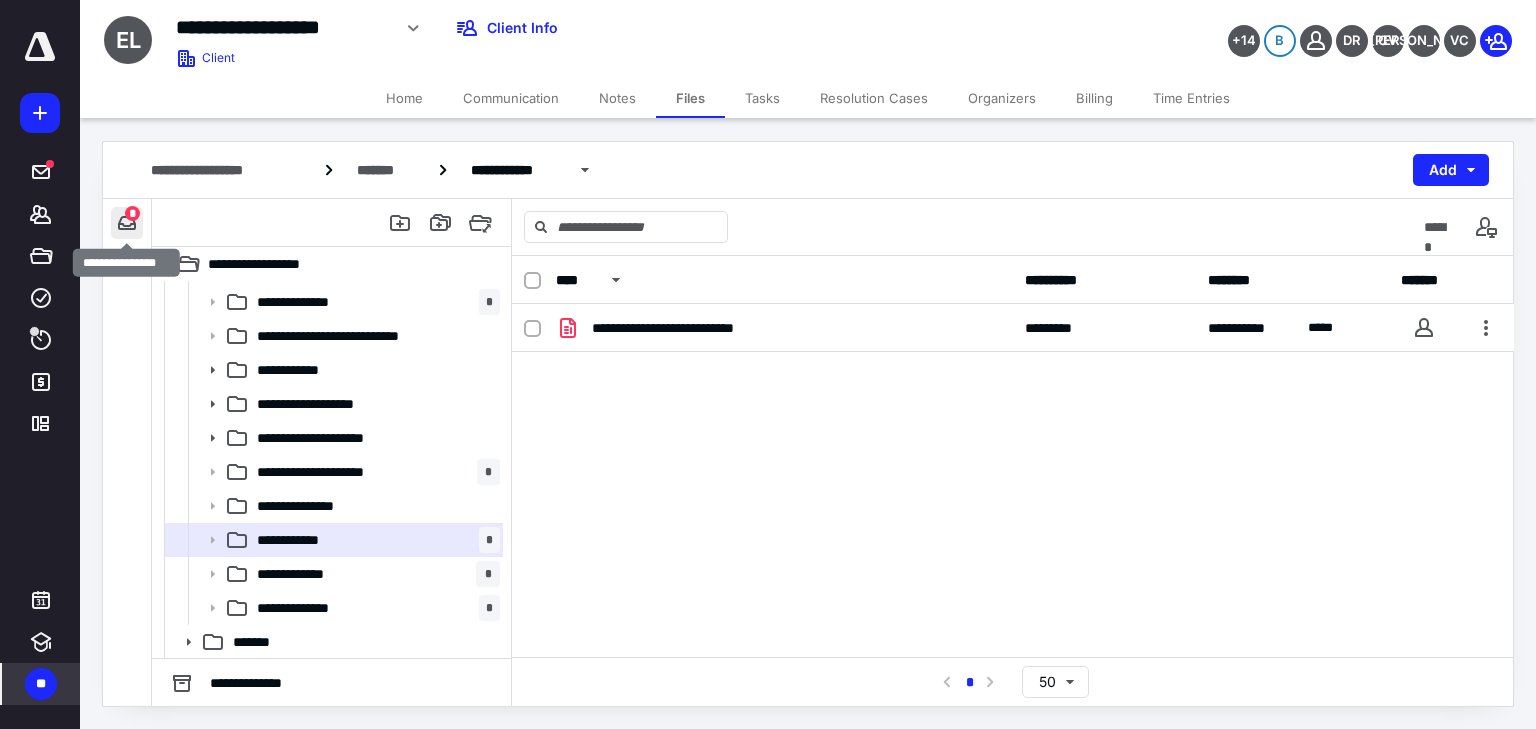 click at bounding box center (127, 223) 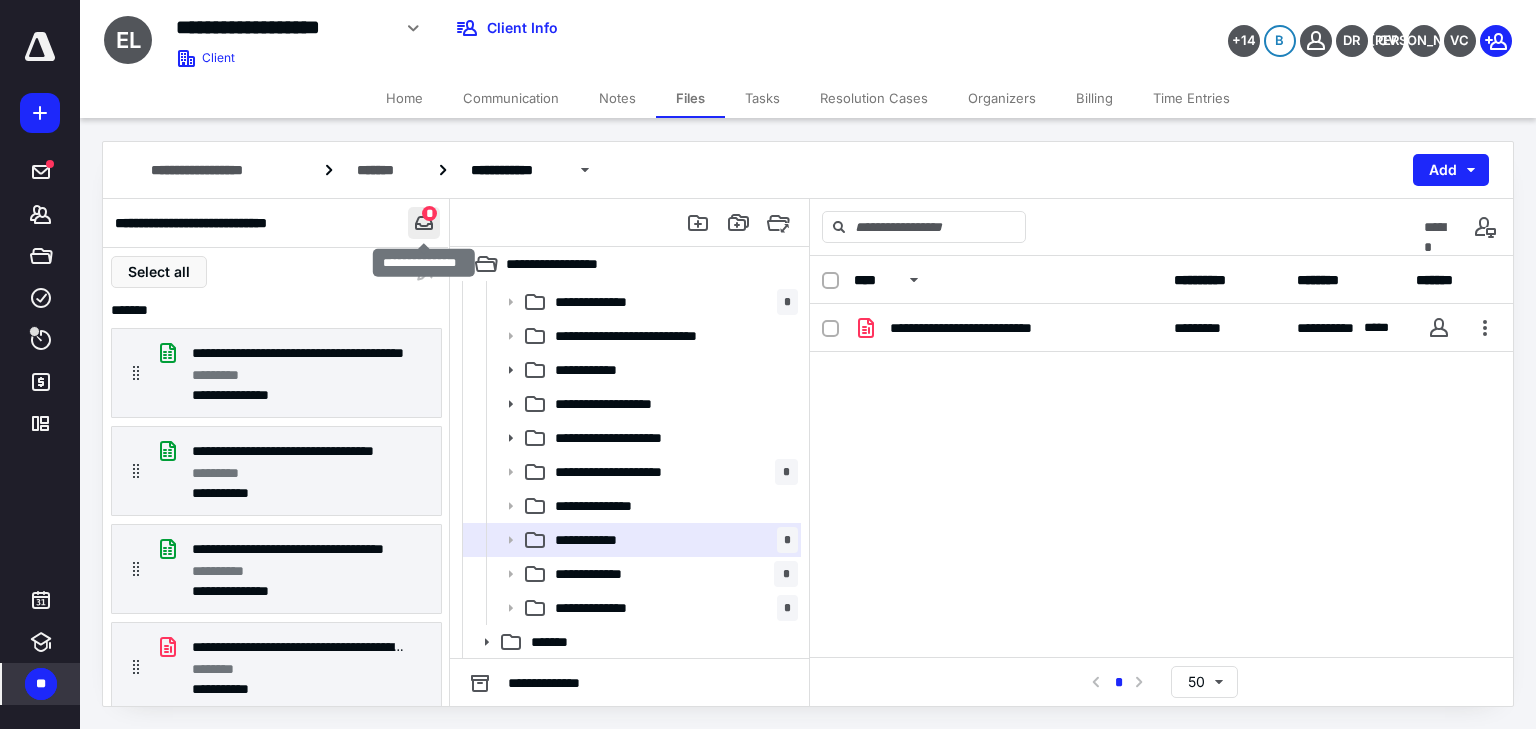 click at bounding box center [424, 223] 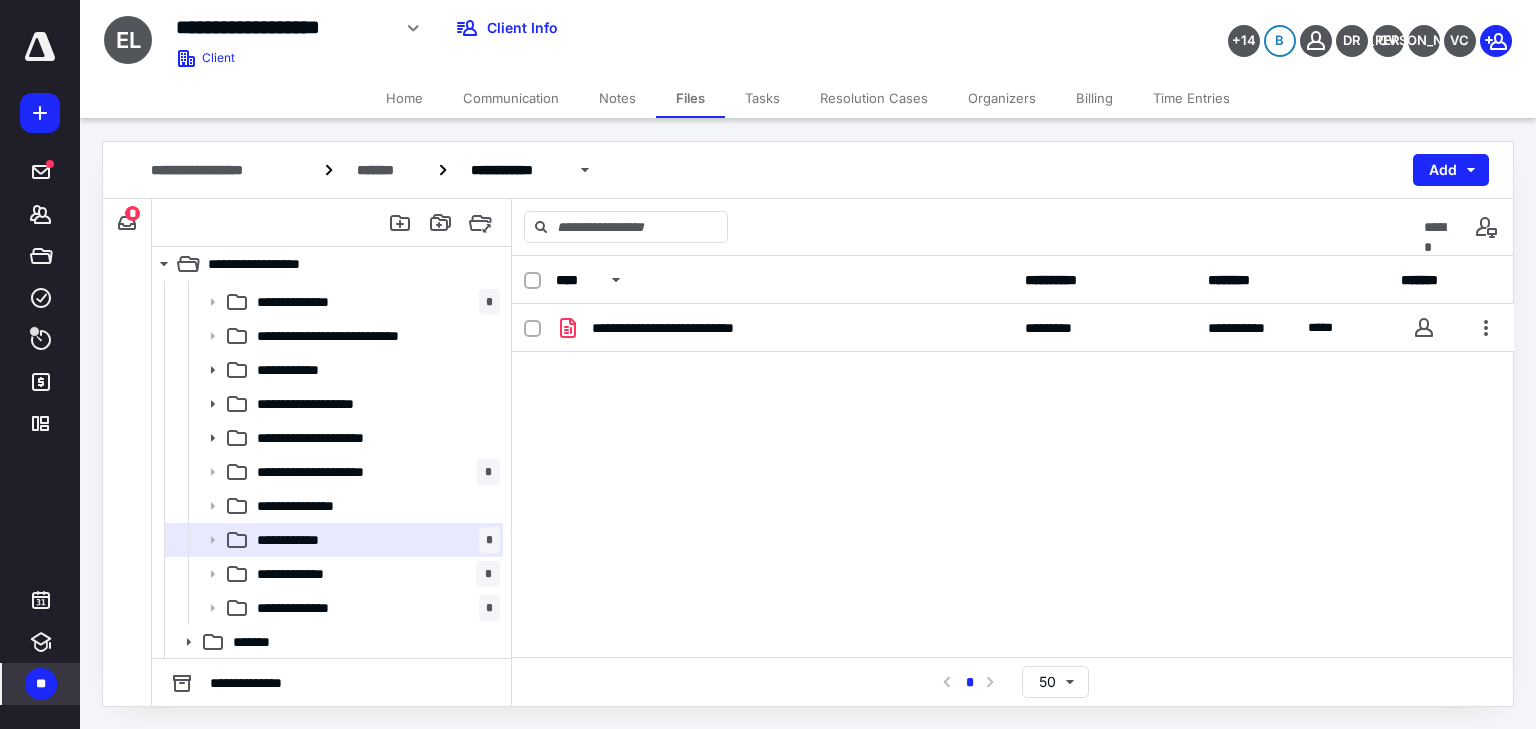click on "*" at bounding box center [132, 213] 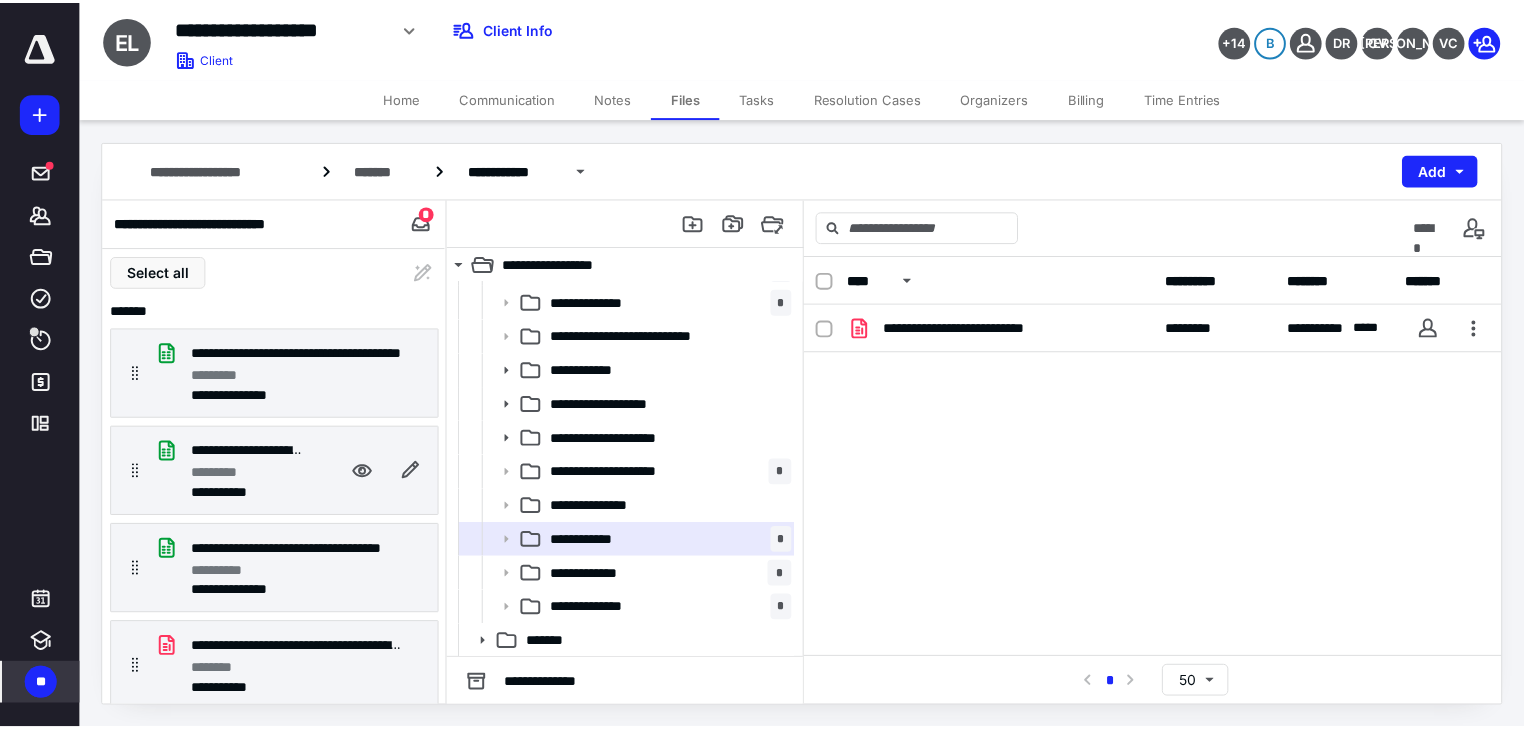 scroll, scrollTop: 100, scrollLeft: 0, axis: vertical 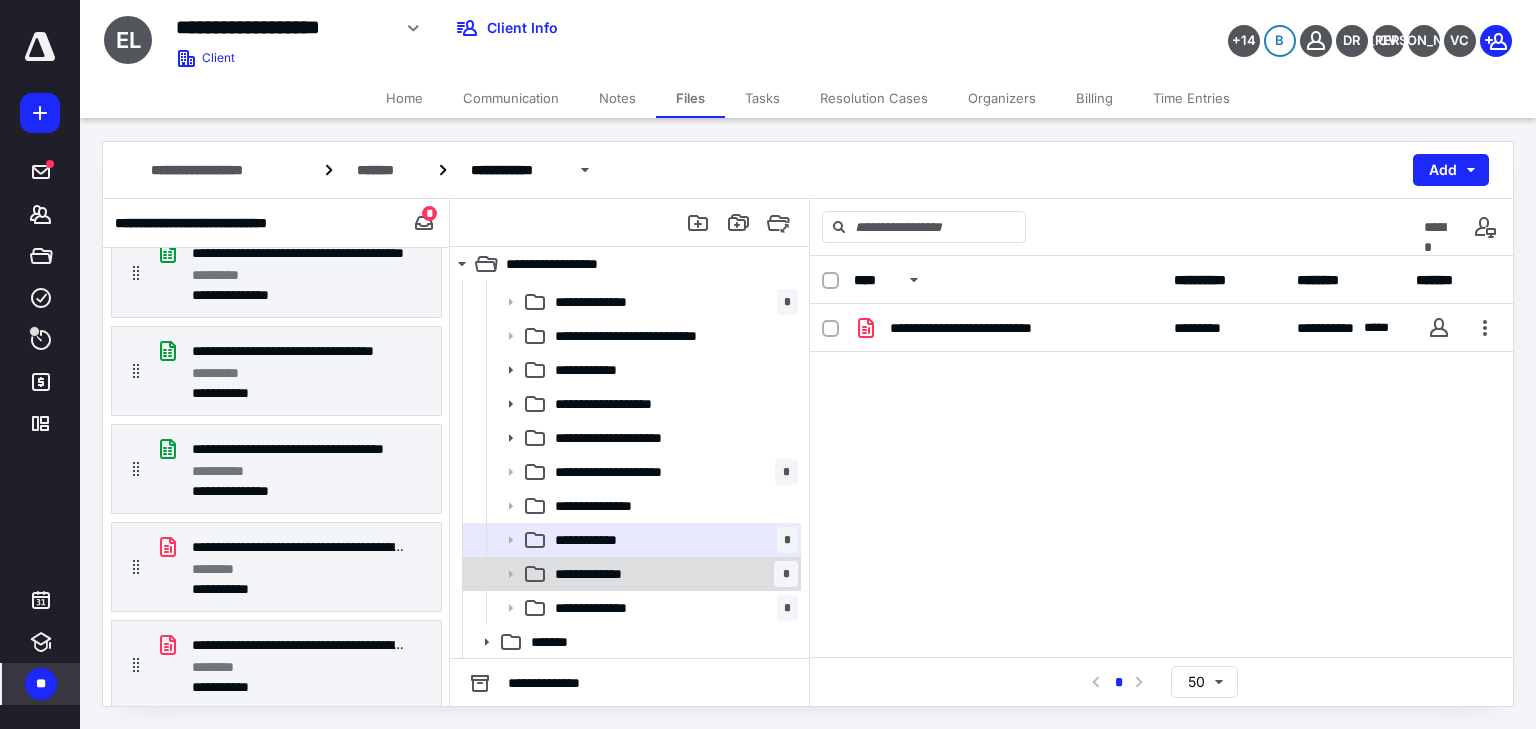 click on "**********" at bounding box center (672, 574) 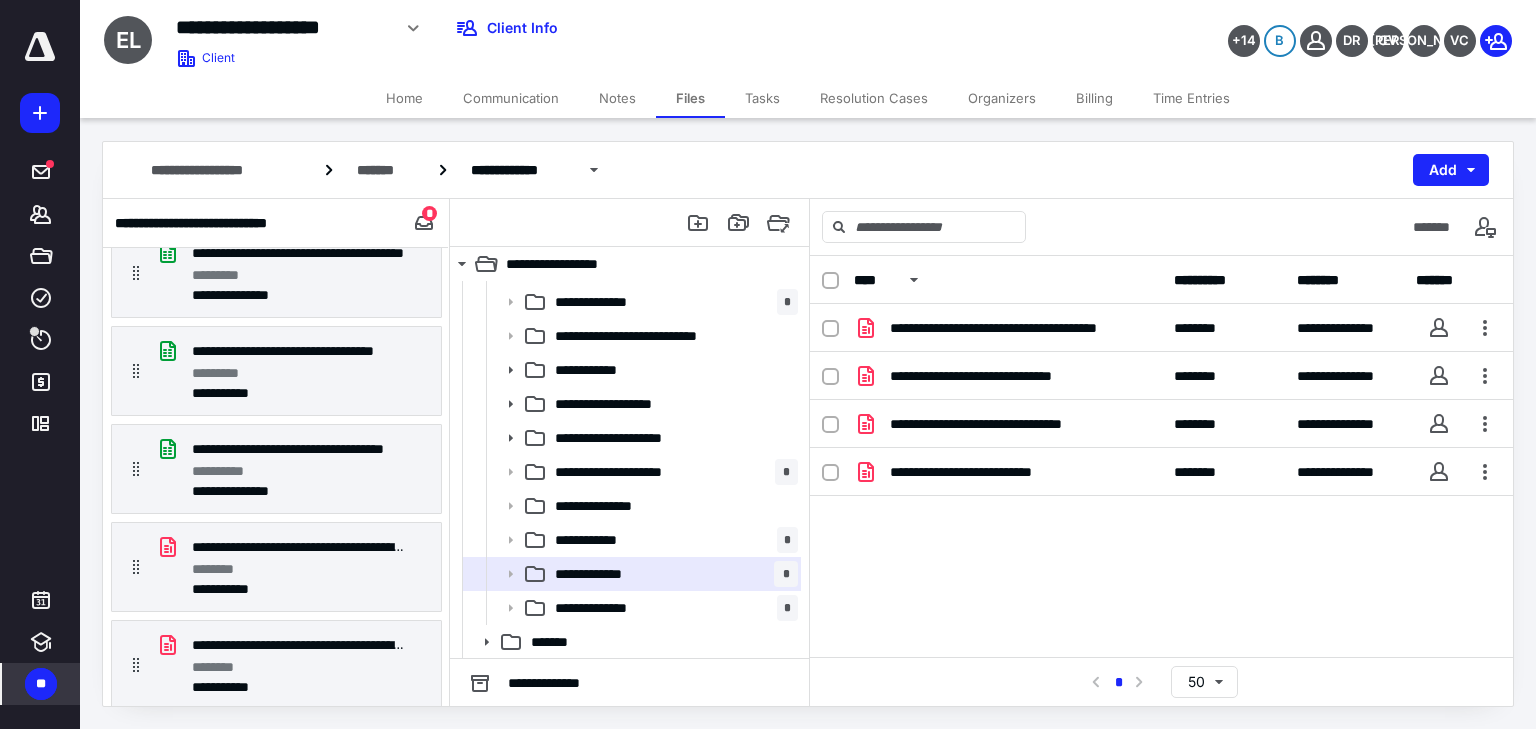 click on "Home" at bounding box center [404, 98] 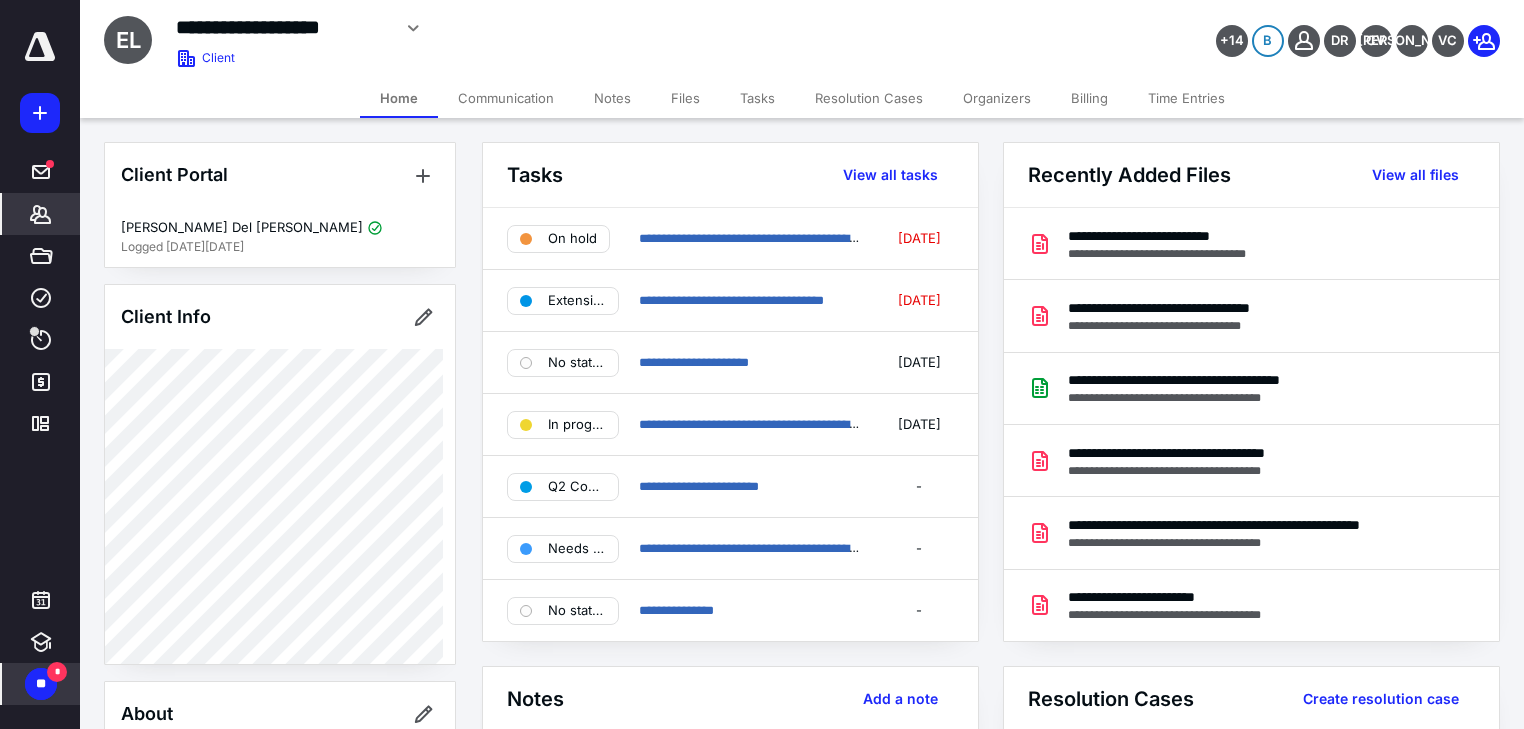 click on "**" at bounding box center (41, 684) 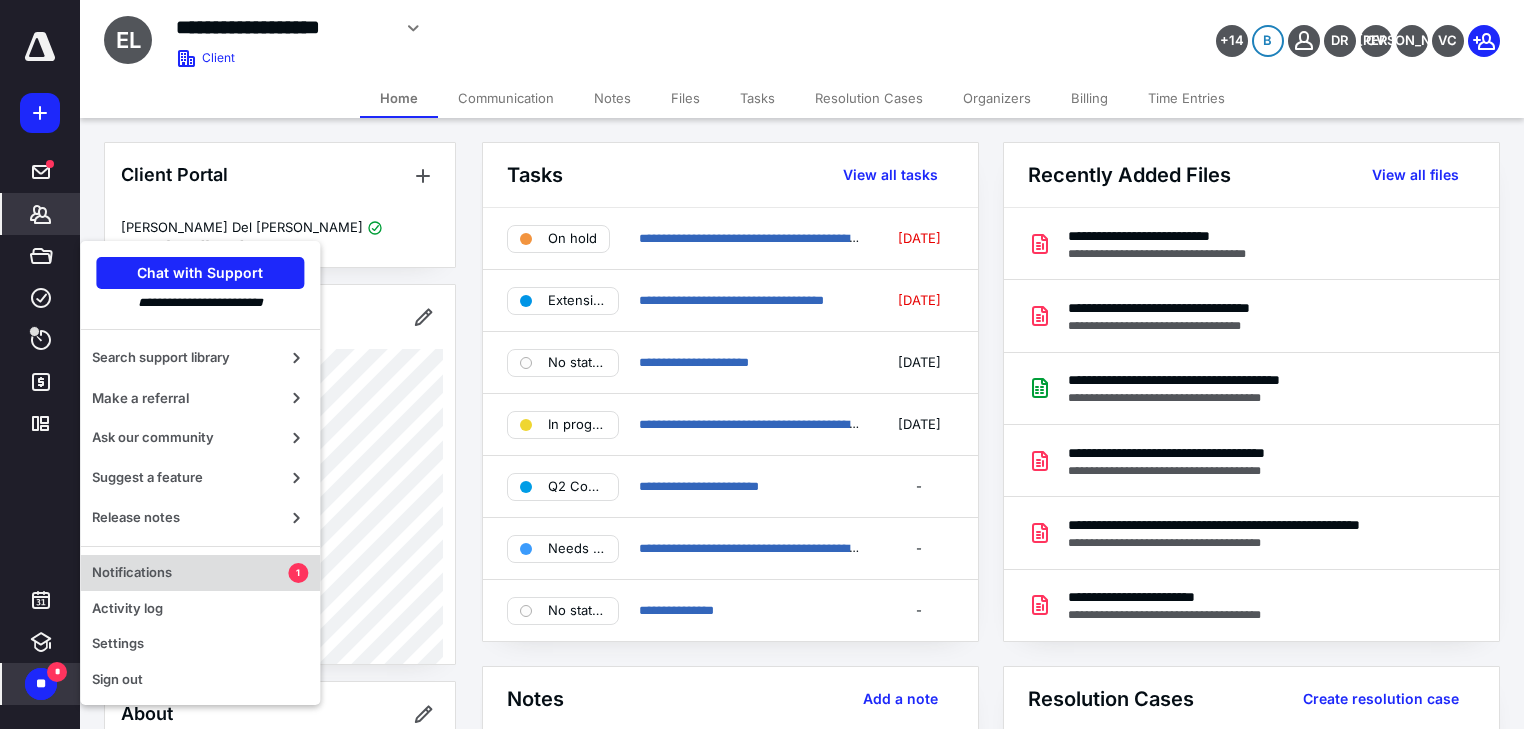 click on "Notifications" at bounding box center (190, 573) 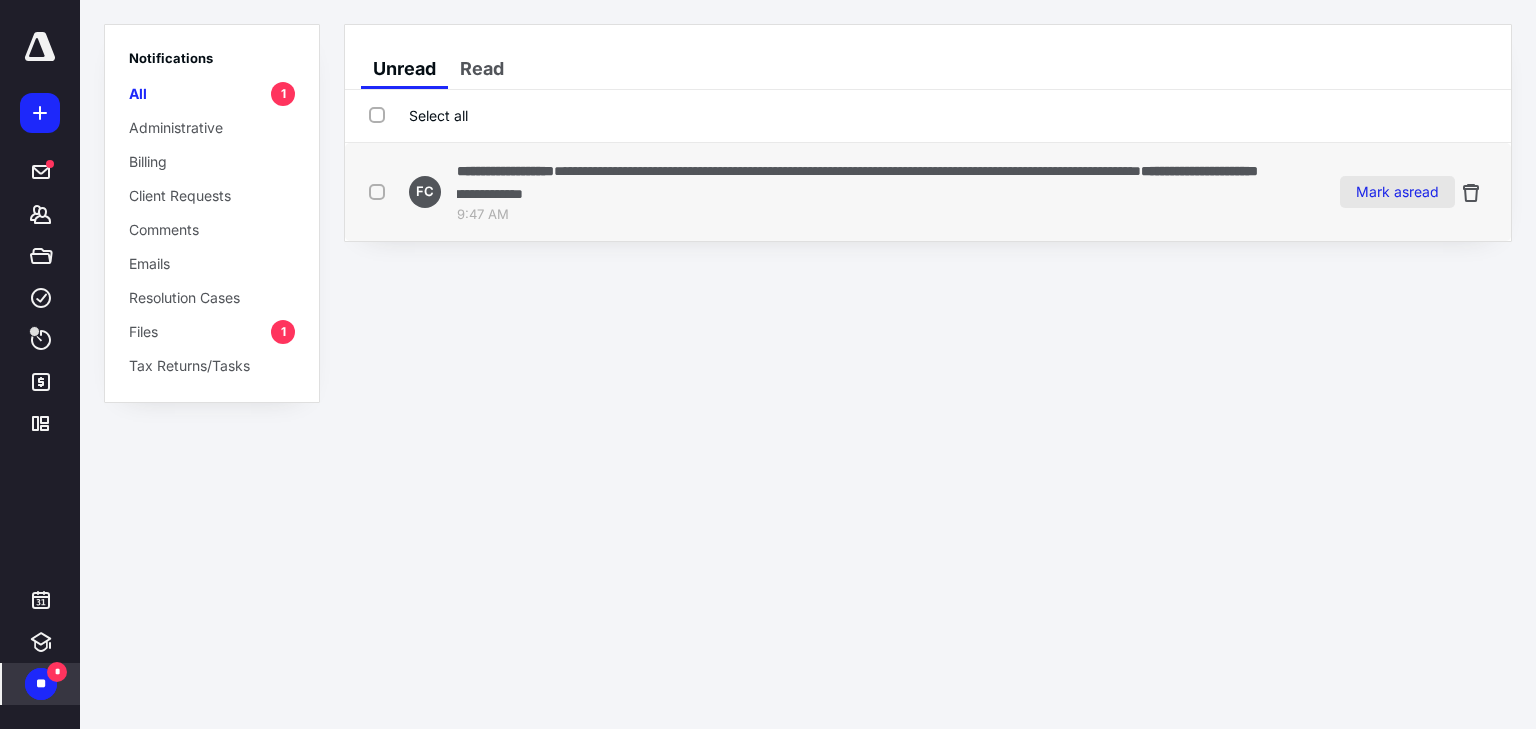 click on "Mark as  read" at bounding box center (1397, 192) 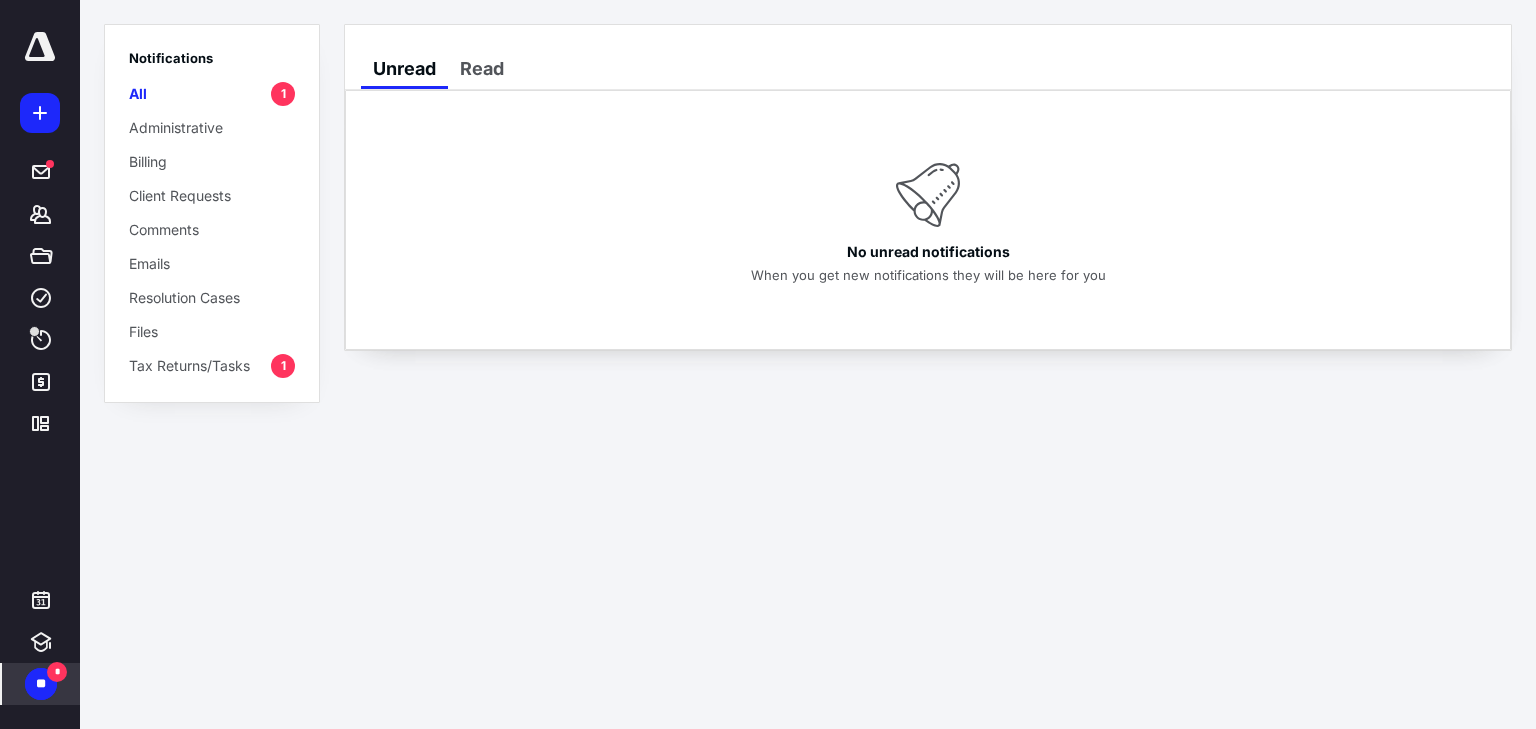 click on "**" at bounding box center [41, 684] 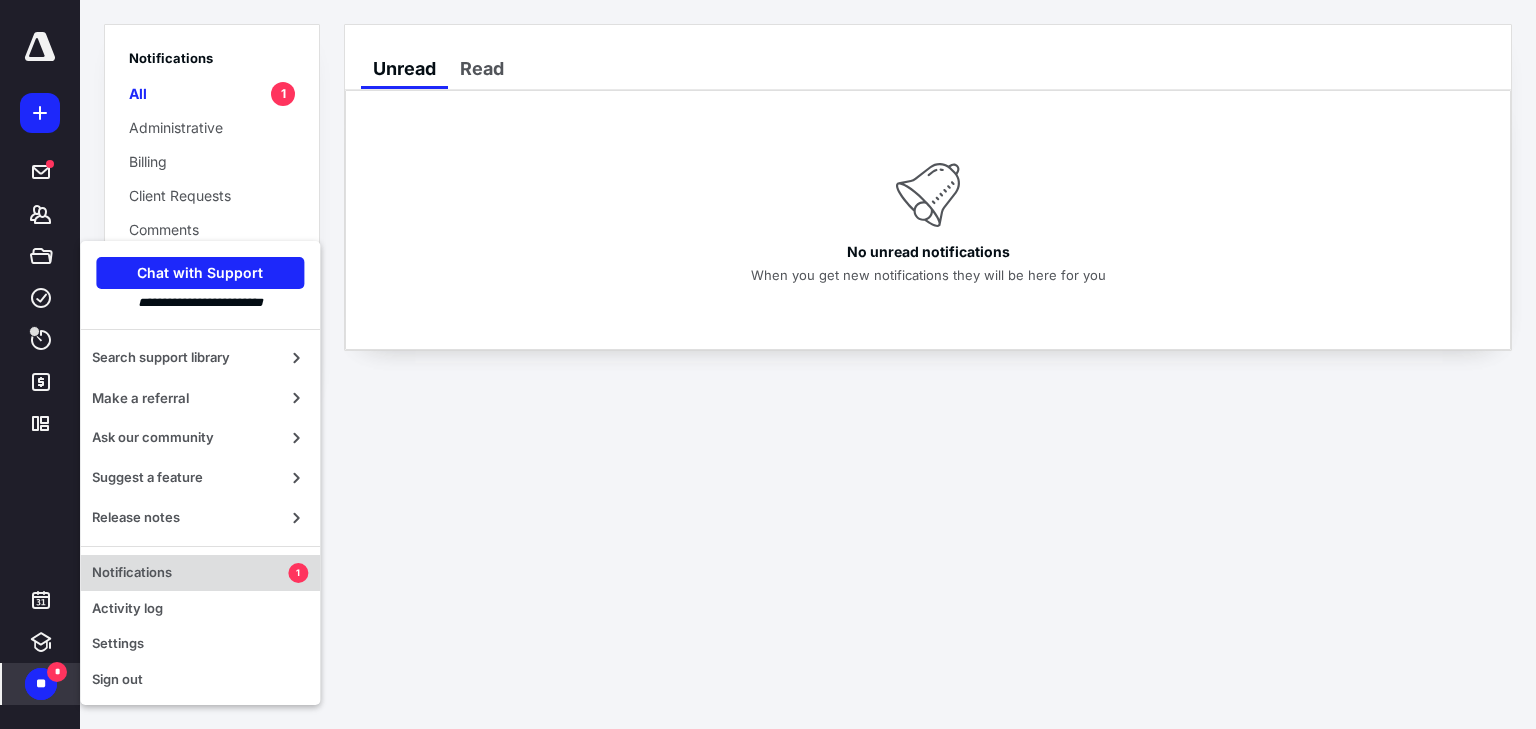 click on "Notifications" at bounding box center [190, 573] 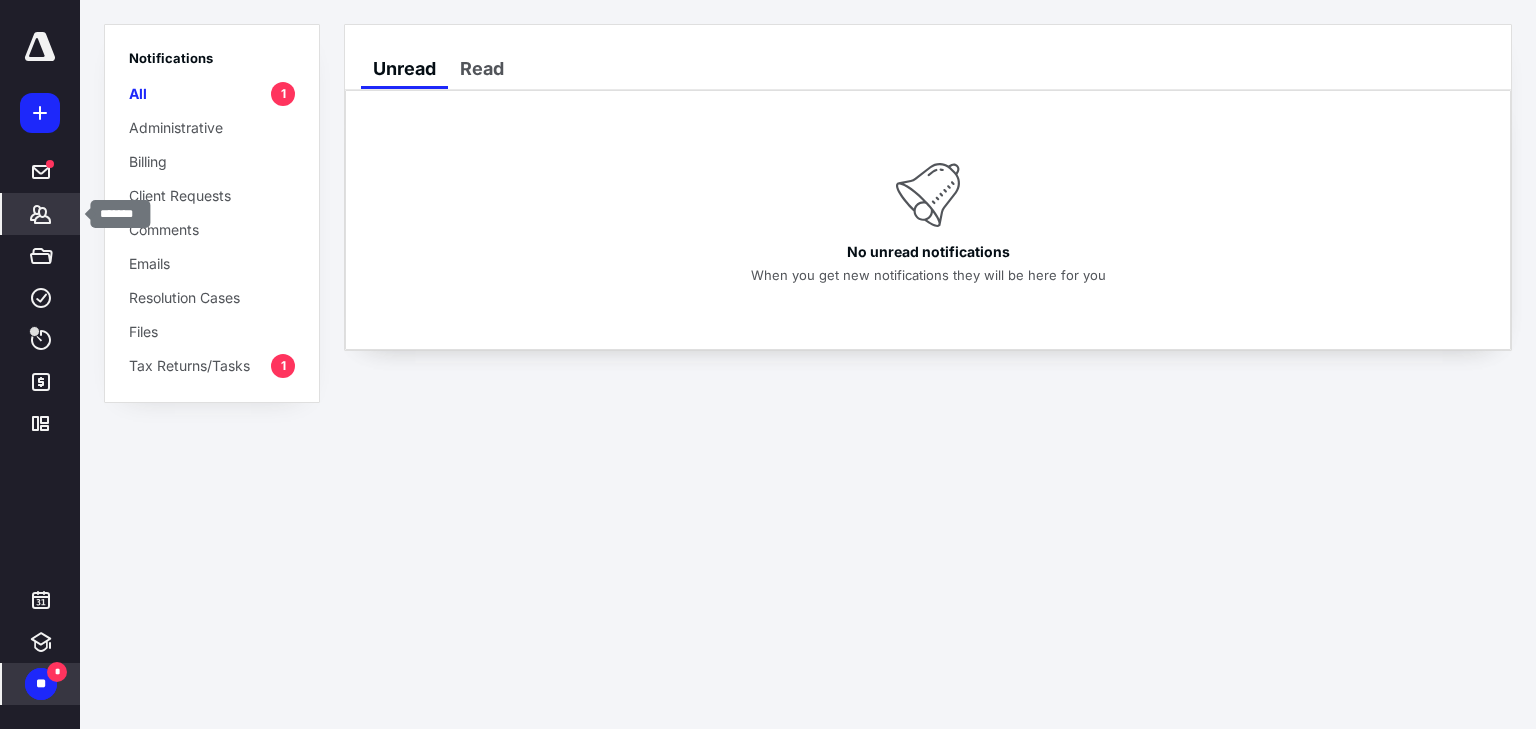 click 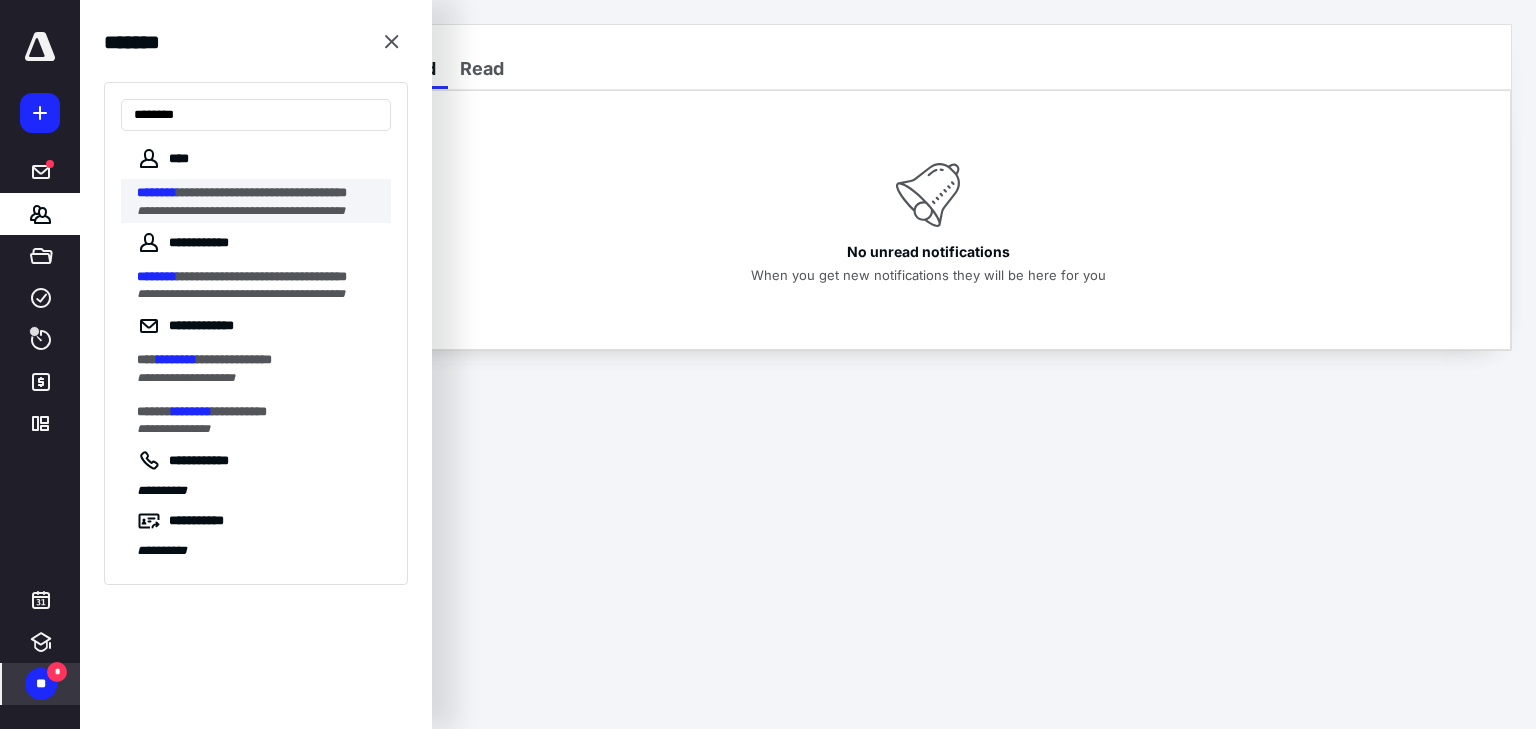 type on "********" 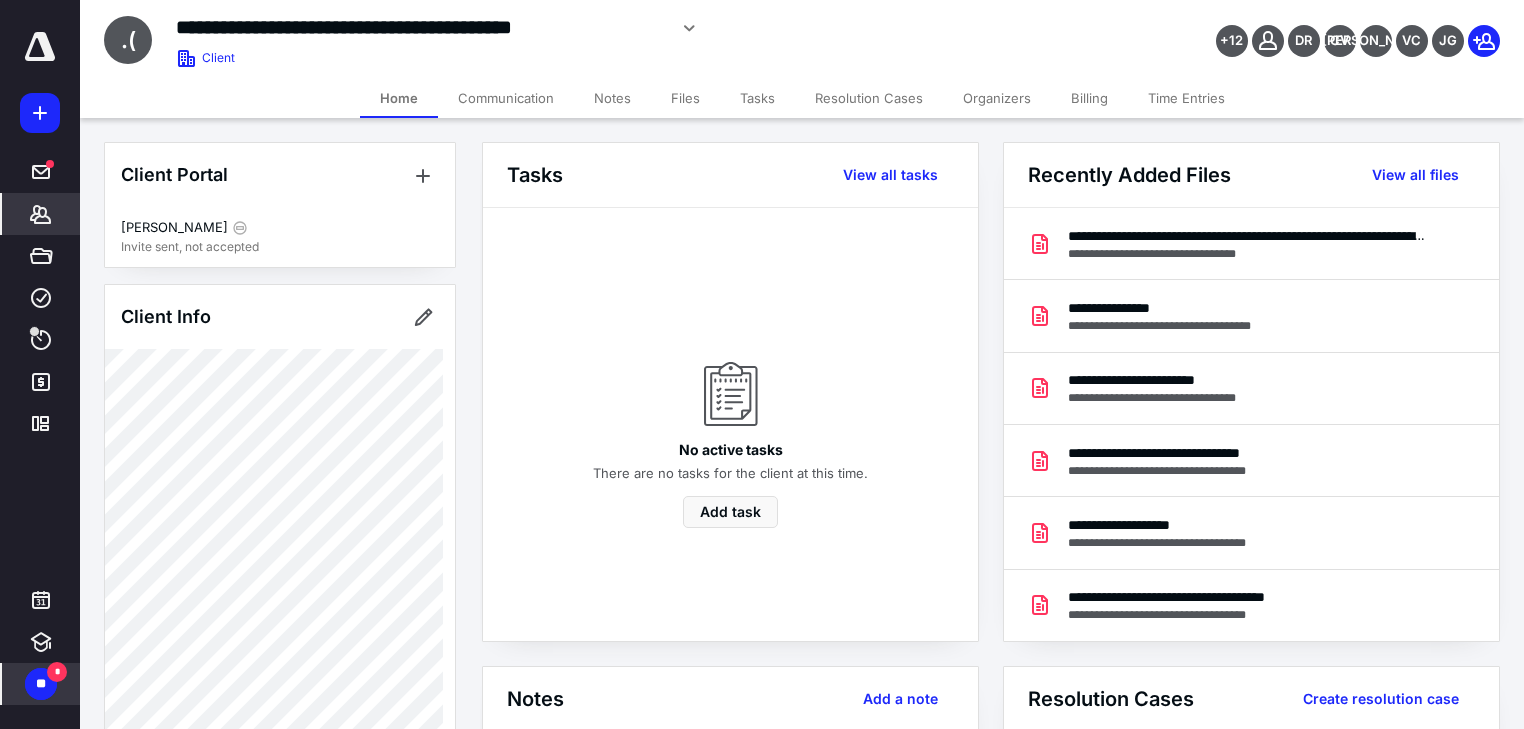click on "Files" at bounding box center [685, 98] 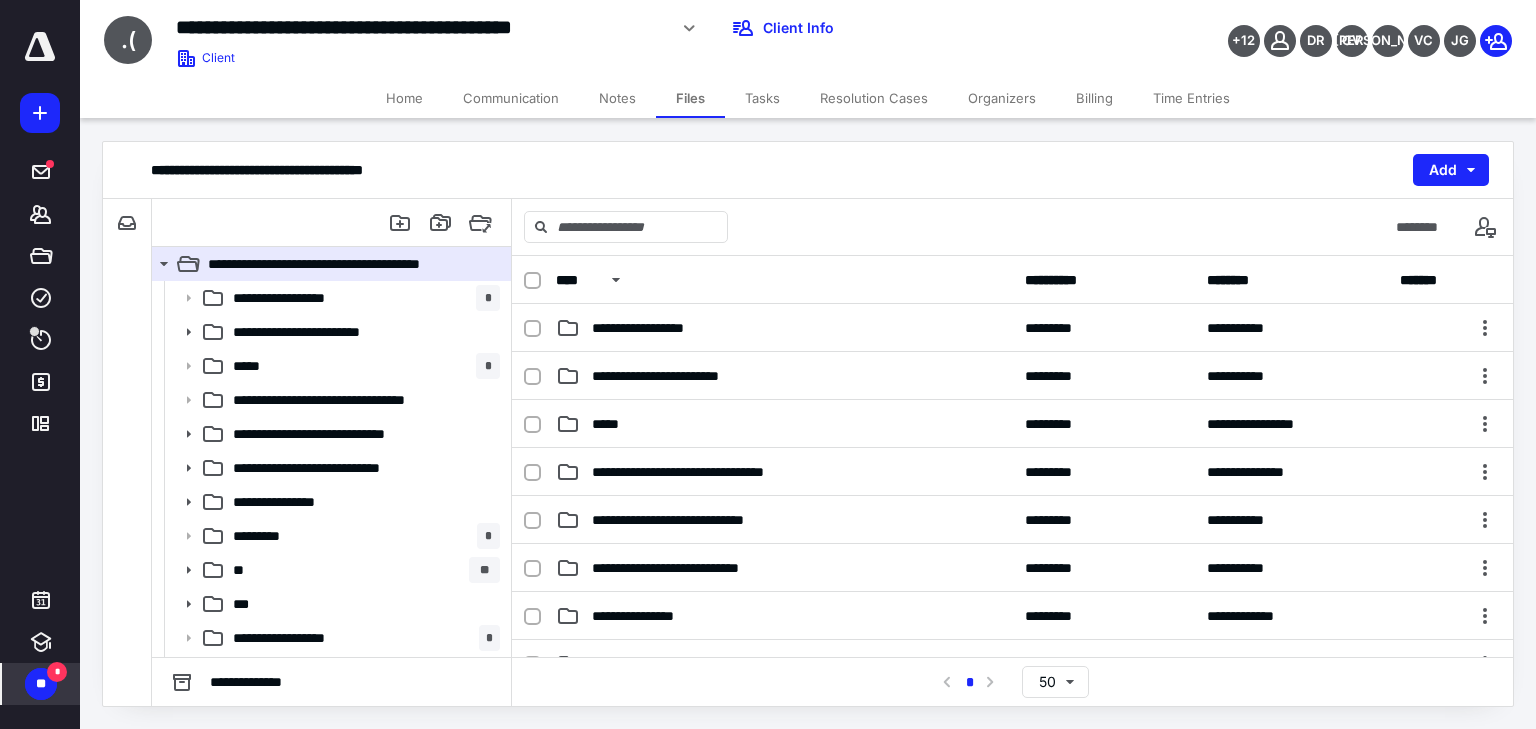 click on "Notes" at bounding box center (617, 98) 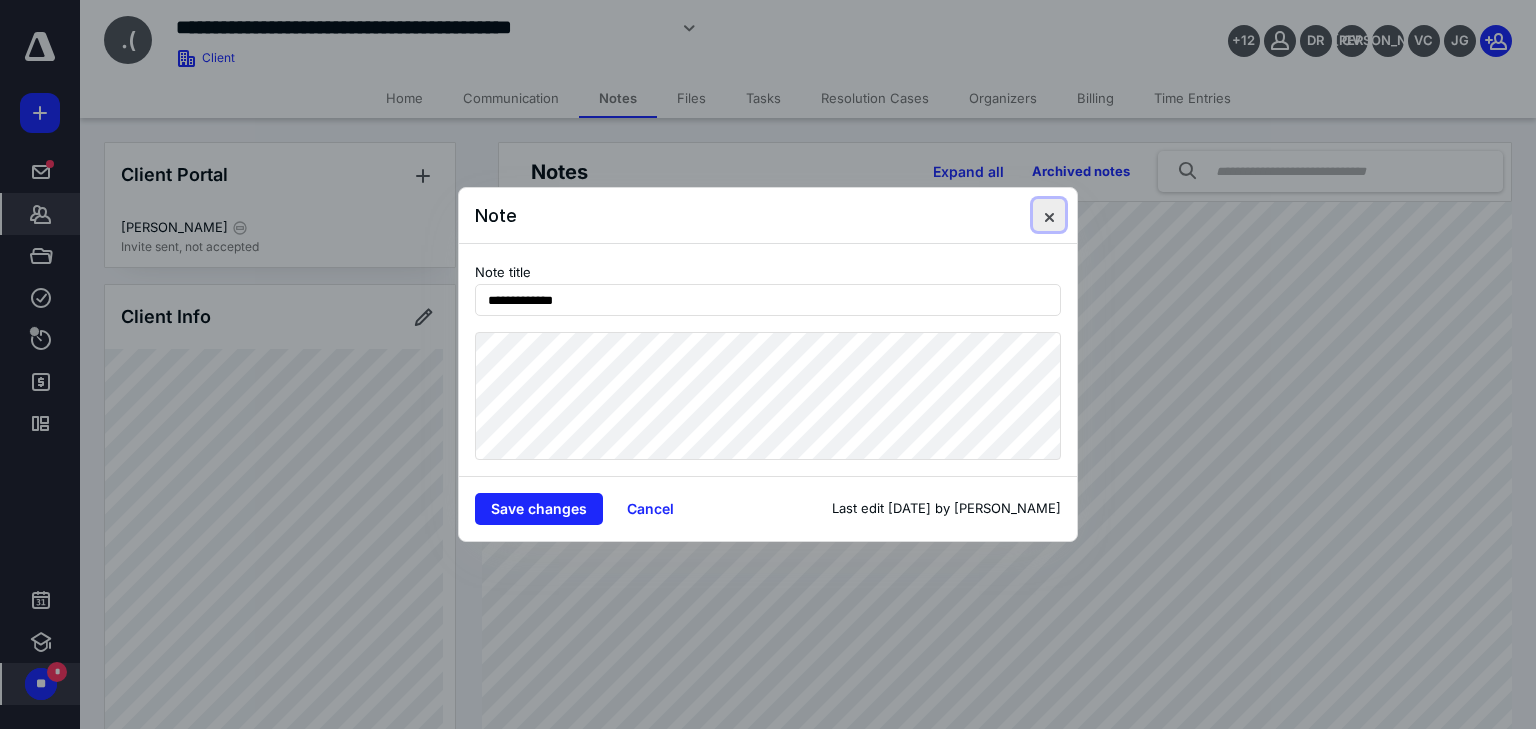 click at bounding box center [1049, 215] 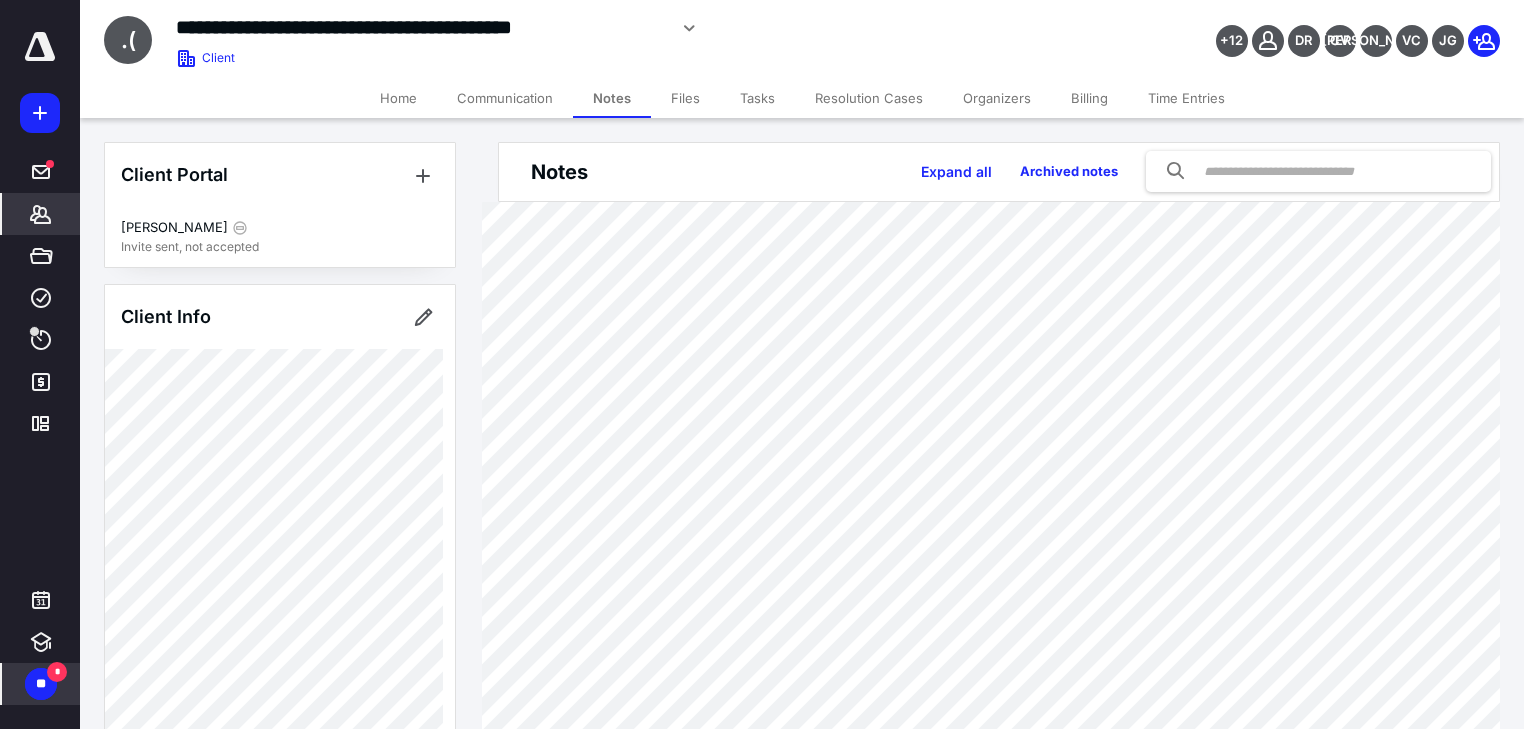 click on "*******" at bounding box center (41, 214) 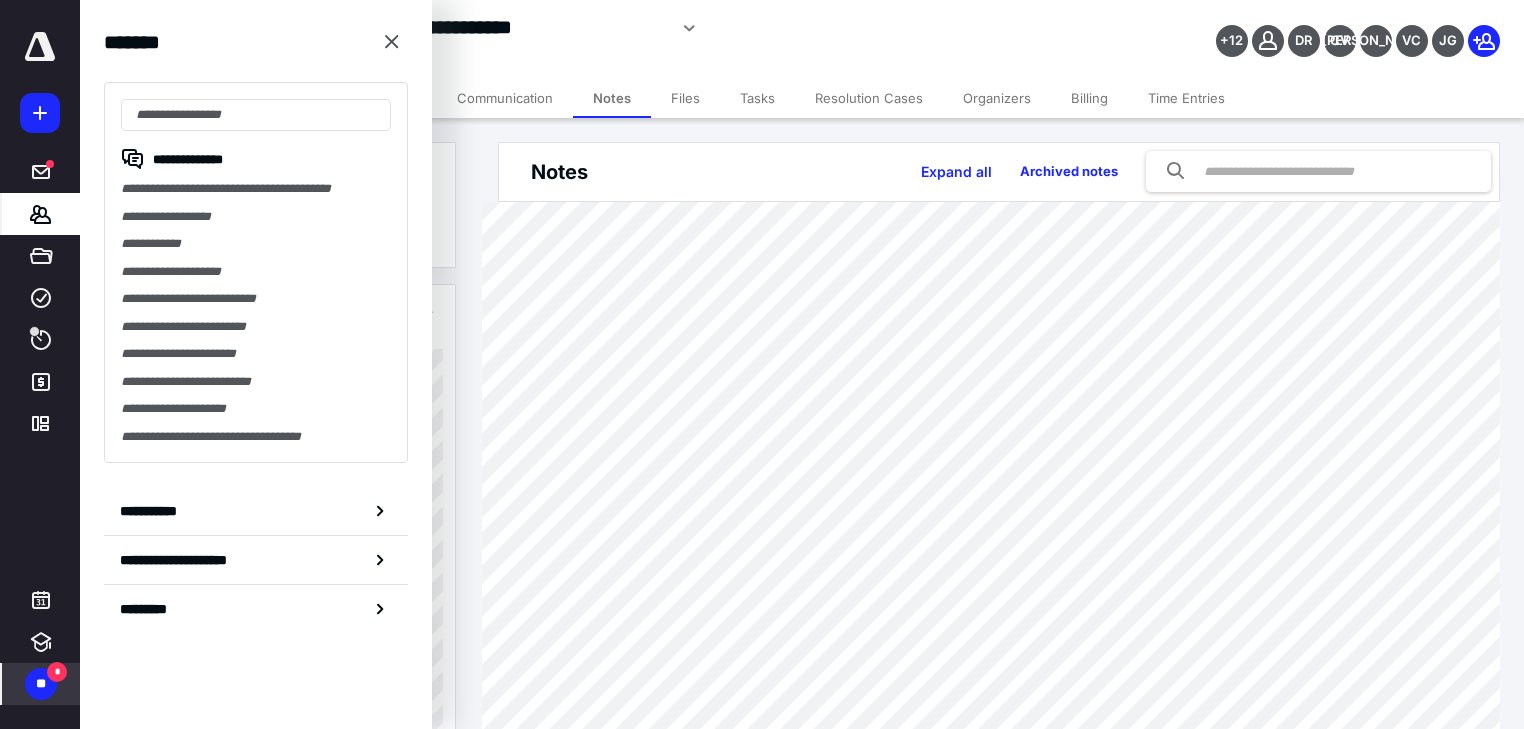 click on "**********" at bounding box center (602, 28) 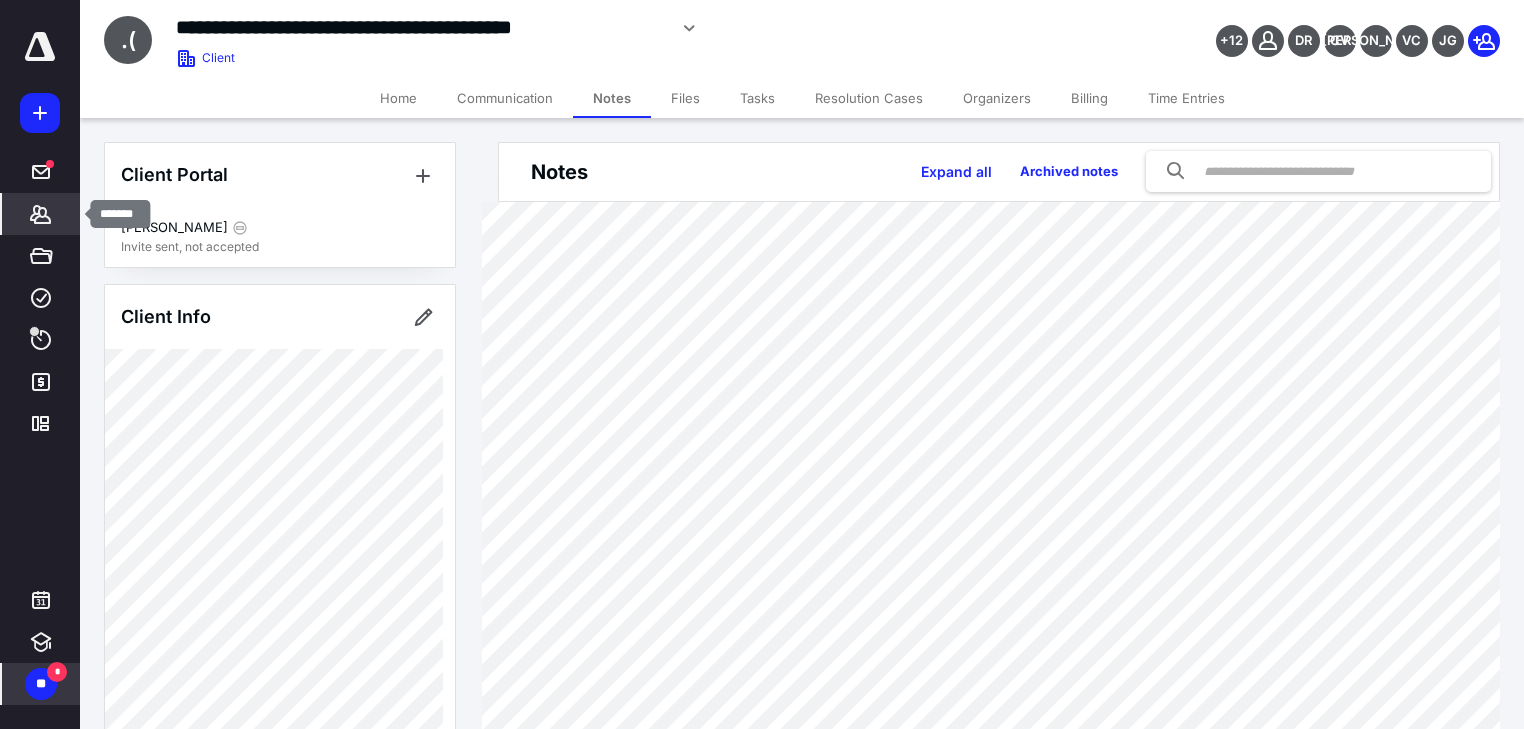click on "*******" at bounding box center [41, 214] 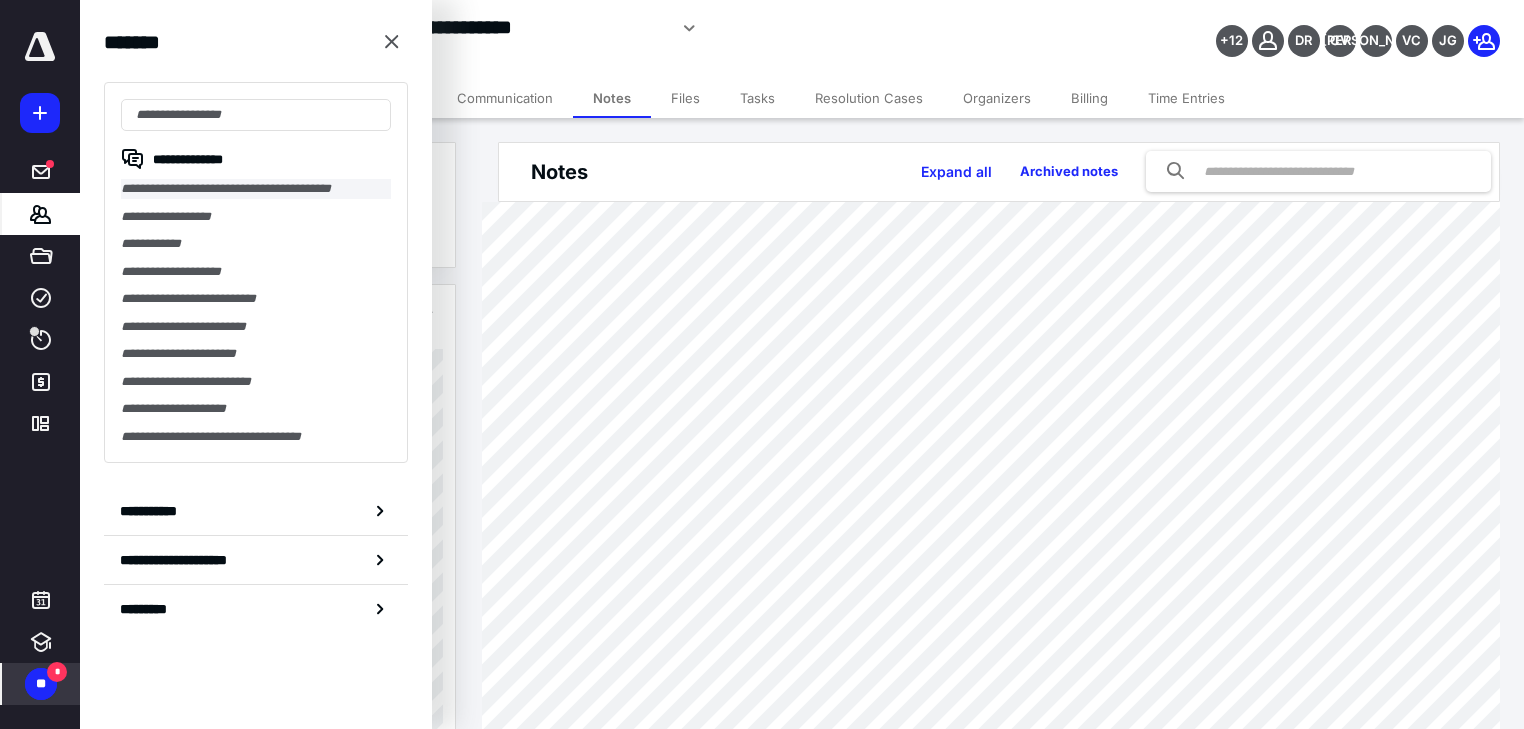 click on "**********" at bounding box center (256, 189) 